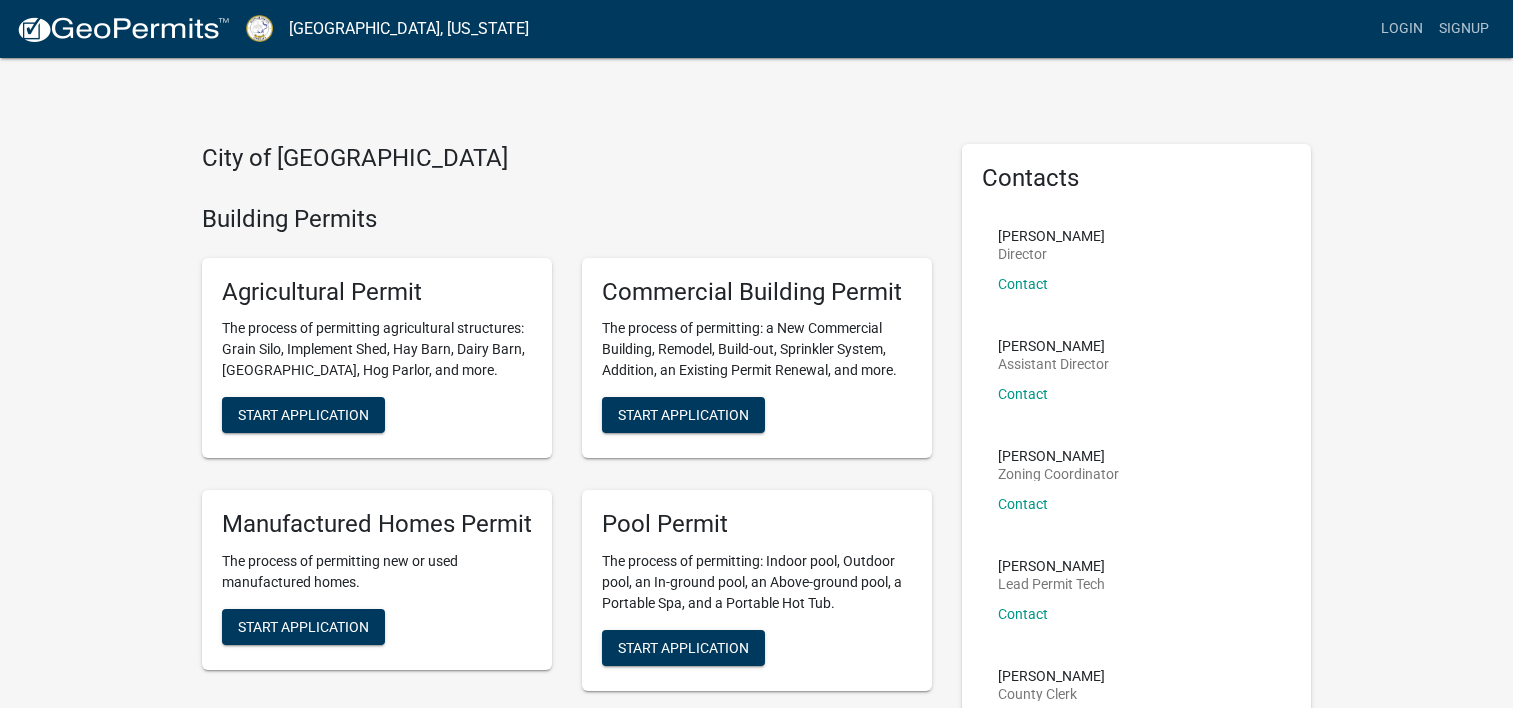 scroll, scrollTop: 0, scrollLeft: 0, axis: both 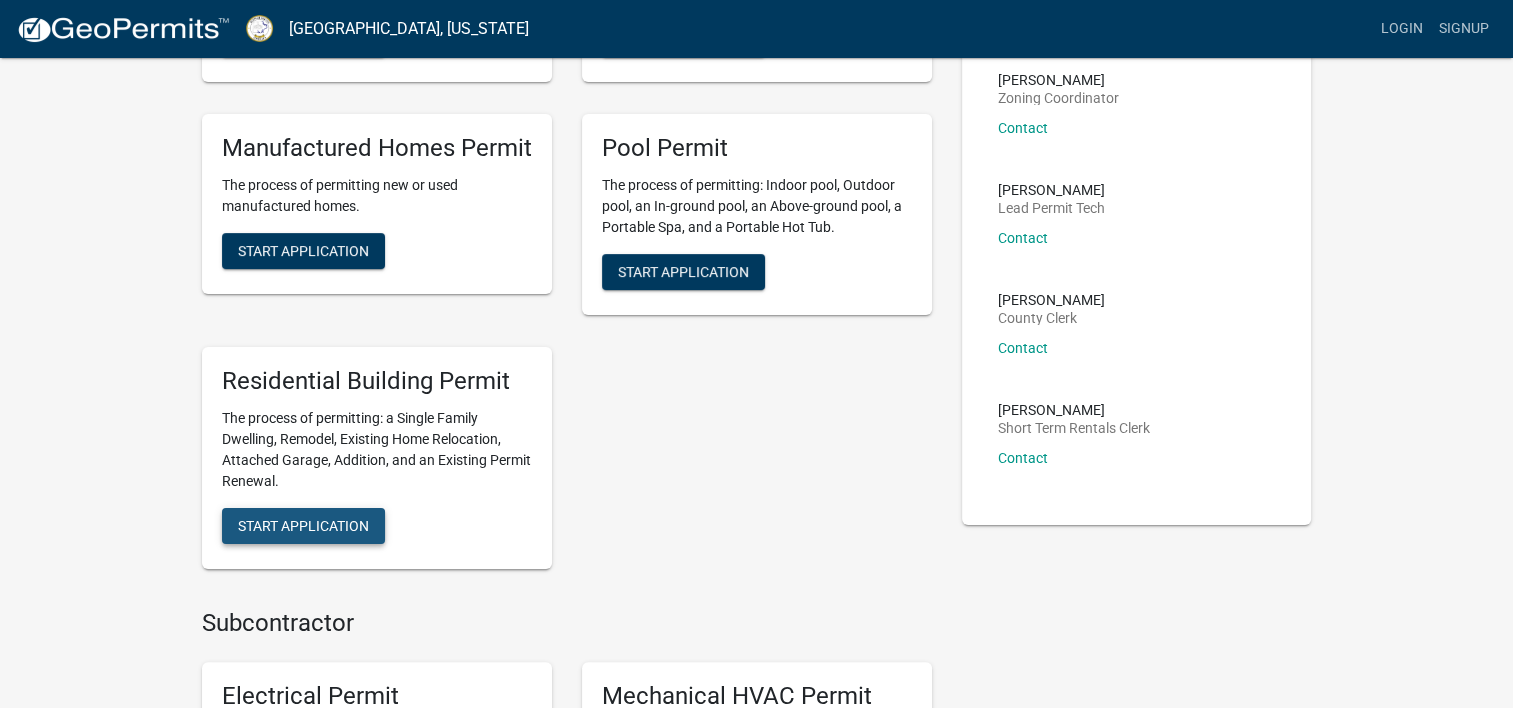 click on "Start Application" at bounding box center (303, 525) 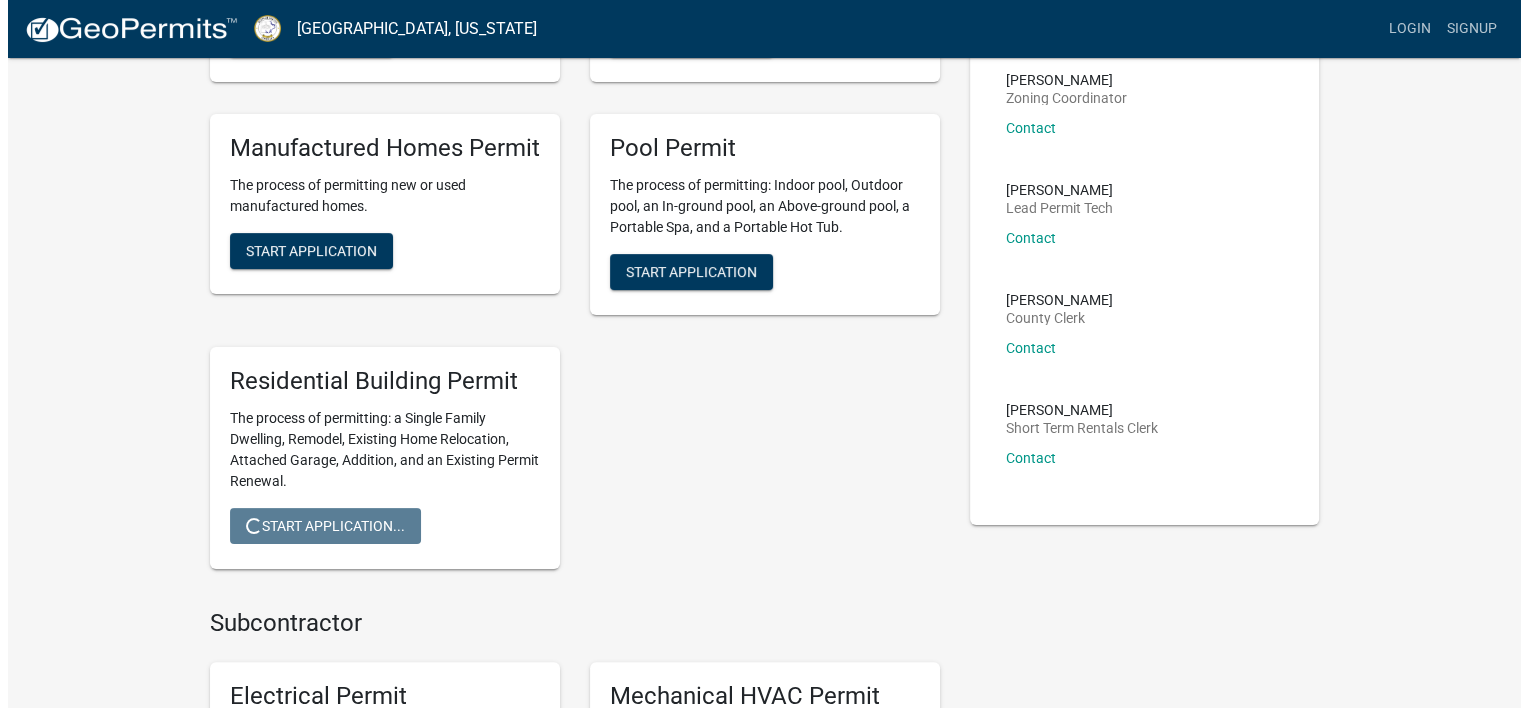 scroll, scrollTop: 0, scrollLeft: 0, axis: both 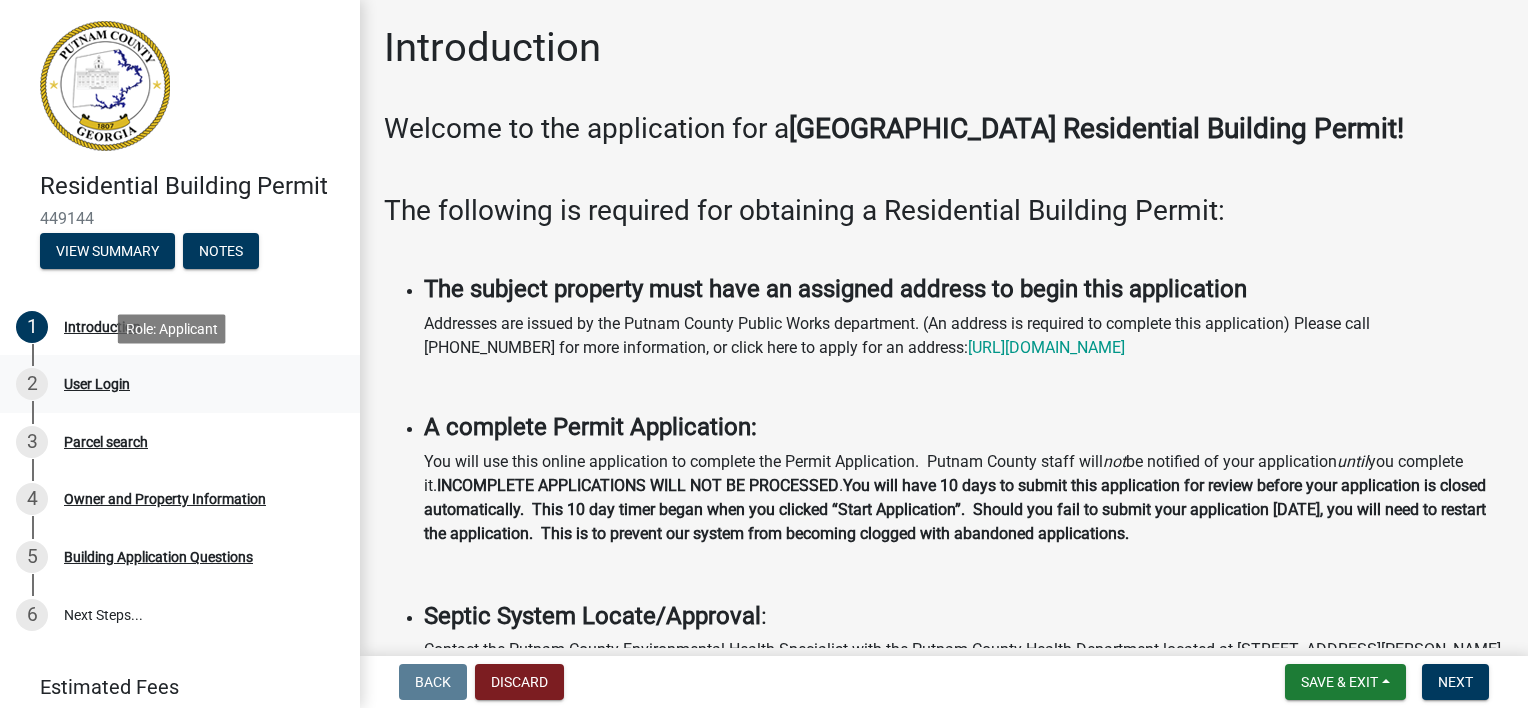 click on "User Login" at bounding box center (97, 384) 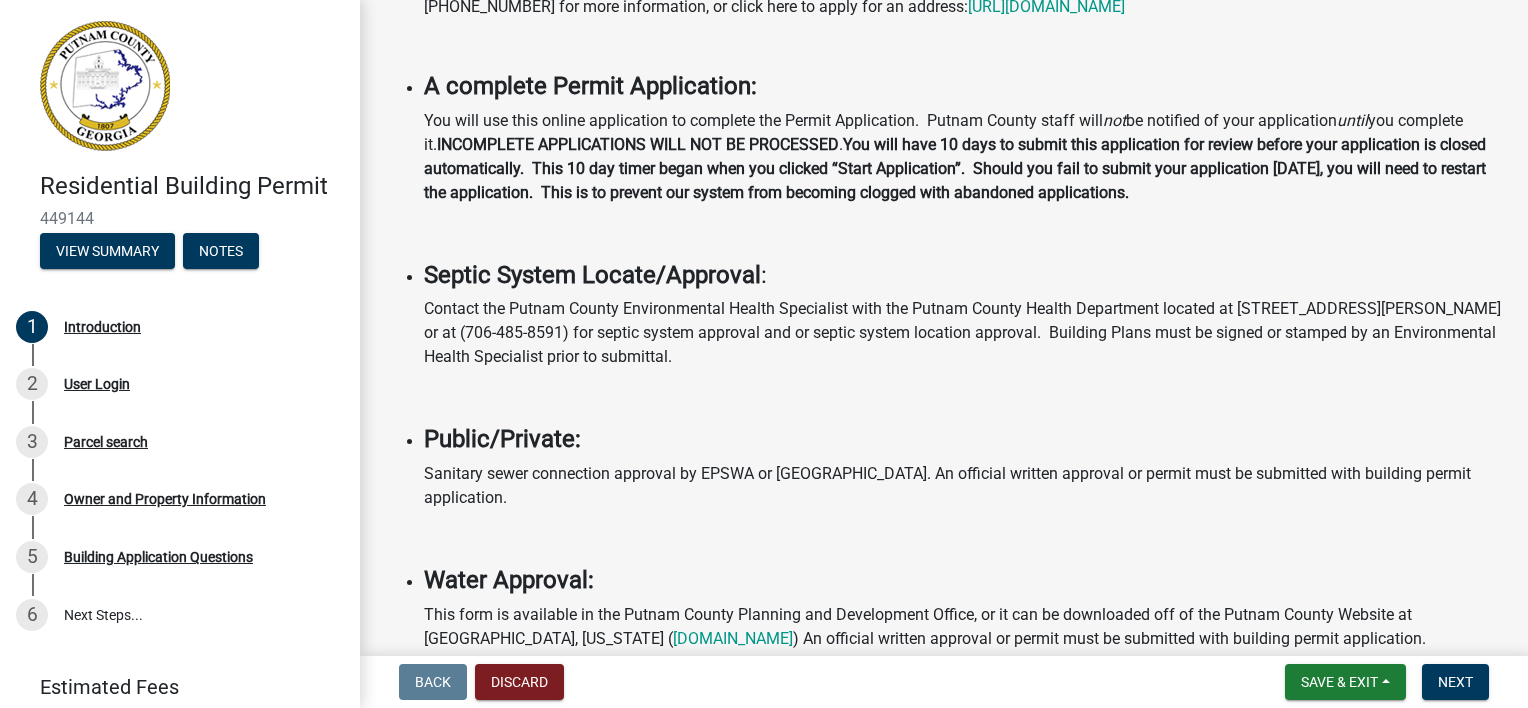 scroll, scrollTop: 0, scrollLeft: 0, axis: both 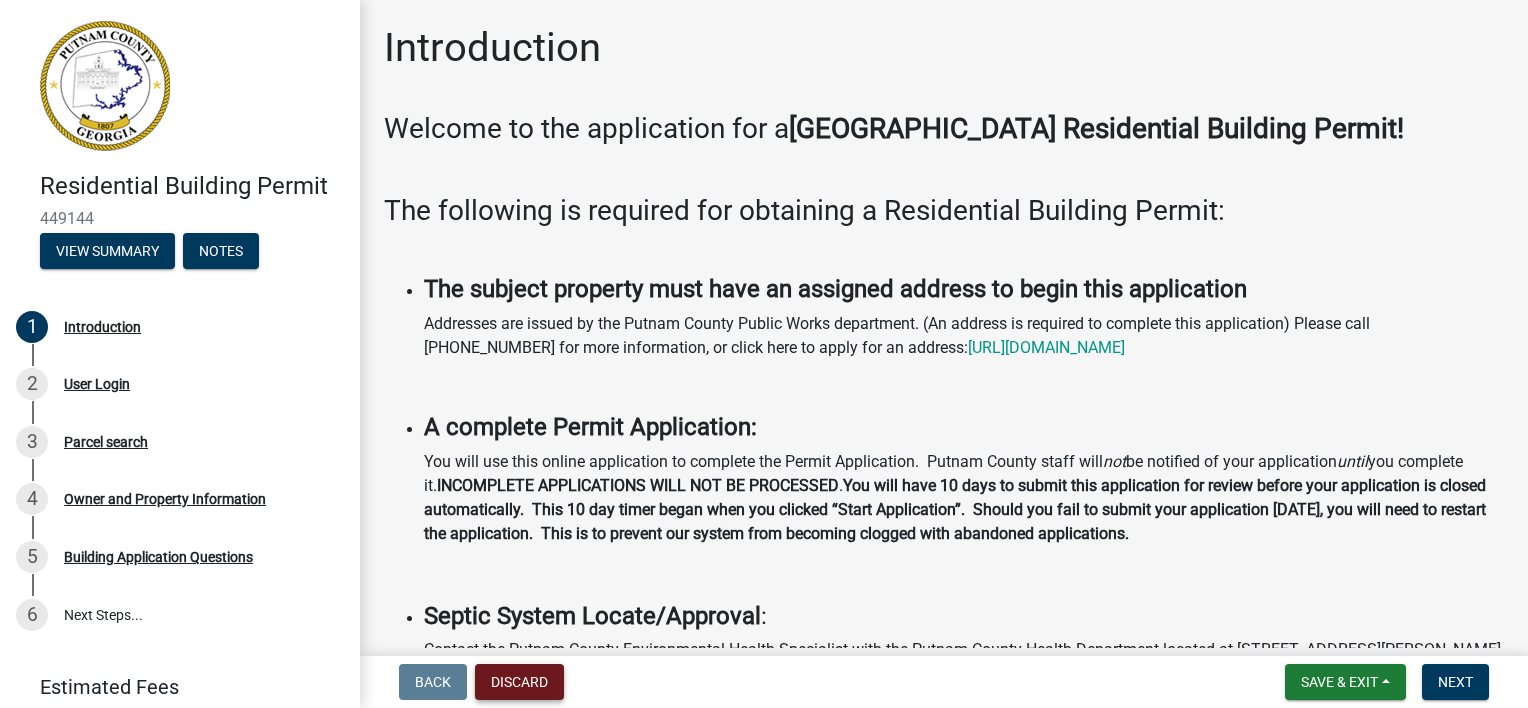 click on "Discard" at bounding box center [519, 682] 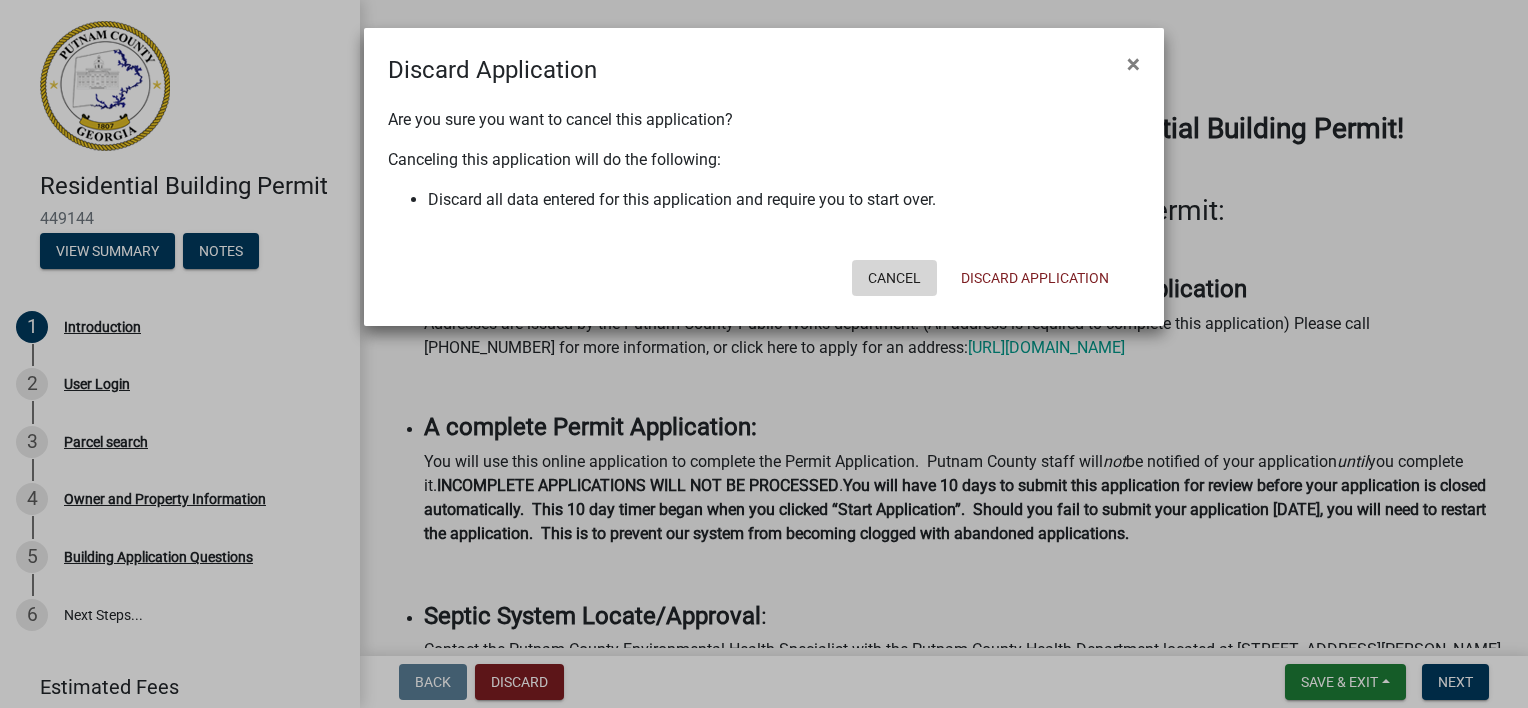 click on "Cancel" 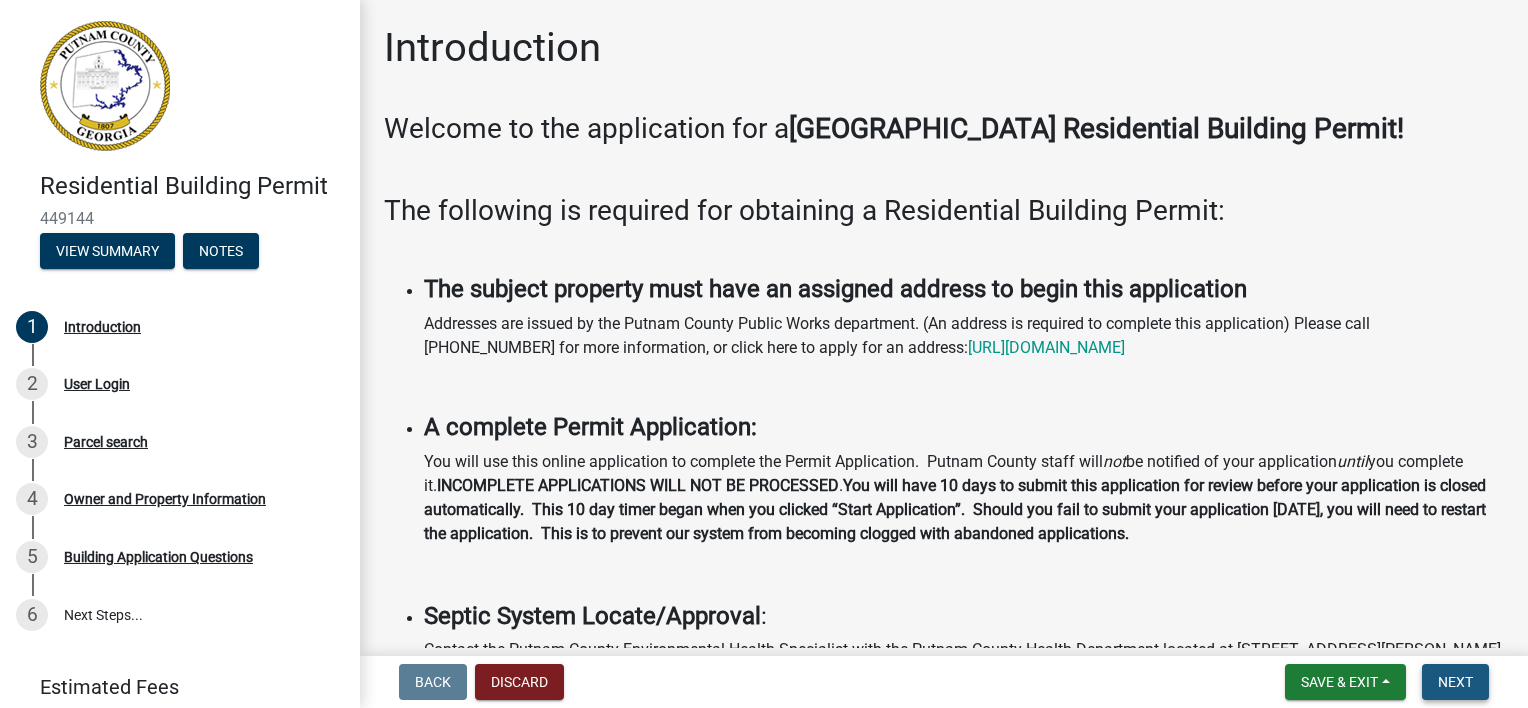 click on "Next" at bounding box center [1455, 682] 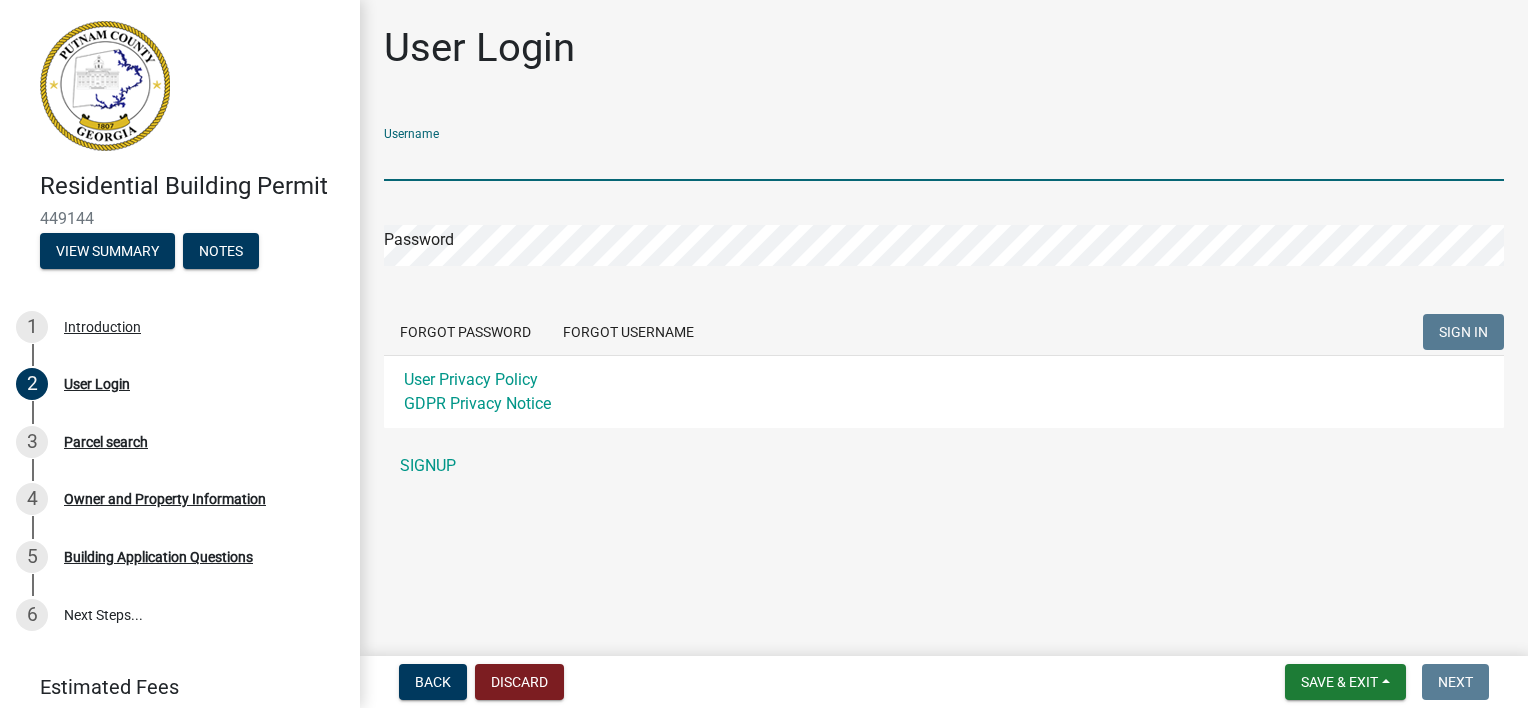 click on "Username" at bounding box center (944, 160) 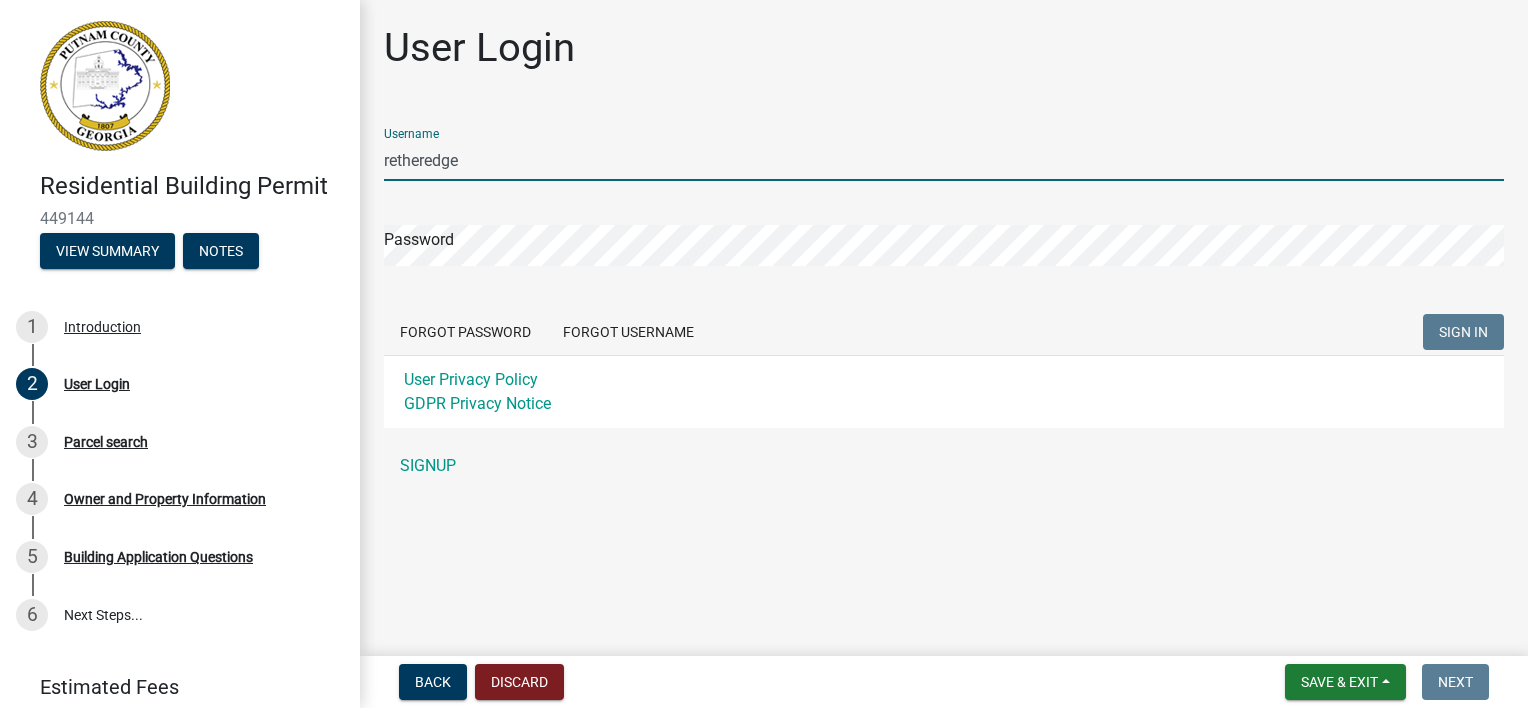 type on "retheredge" 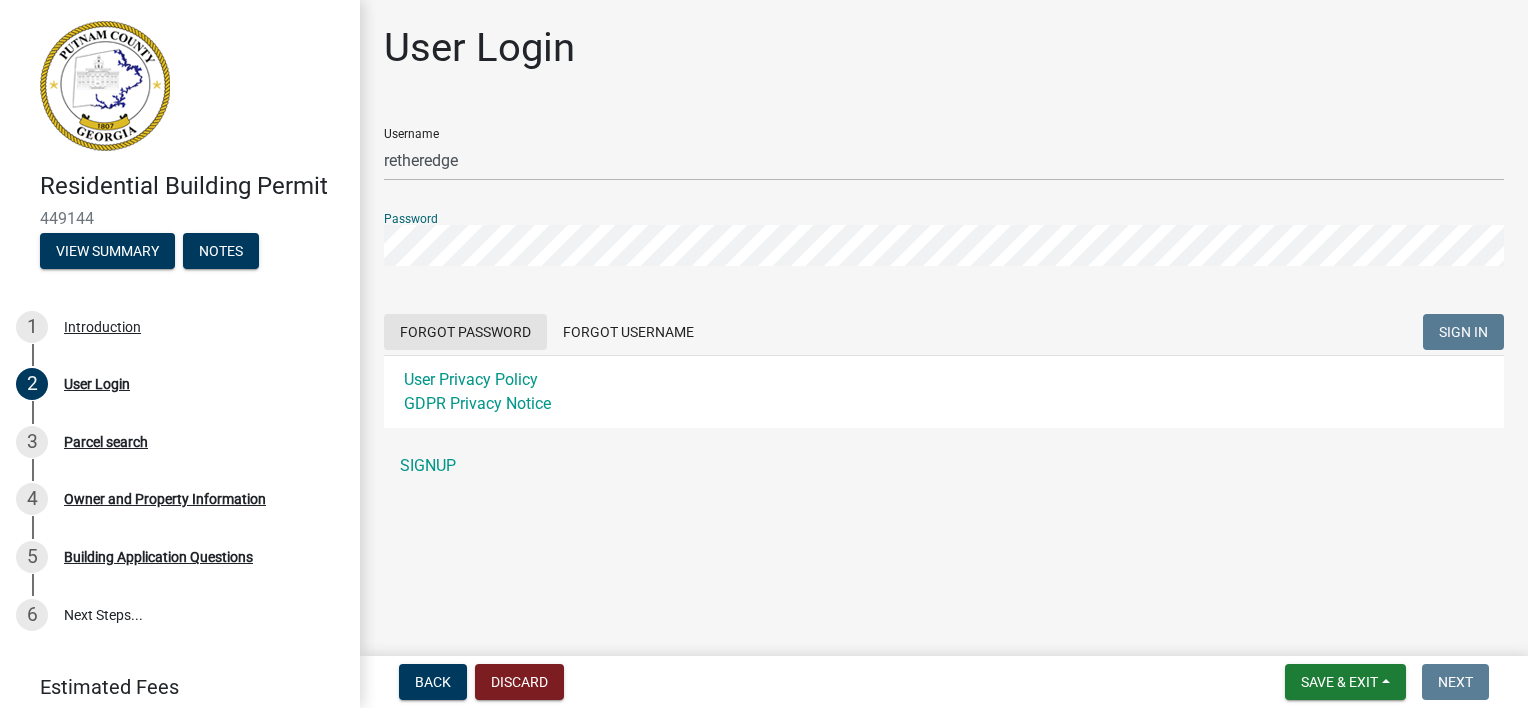 click on "Username retheredge Password  Forgot Password   Forgot Username  SIGN IN User Privacy Policy GDPR Privacy Notice" 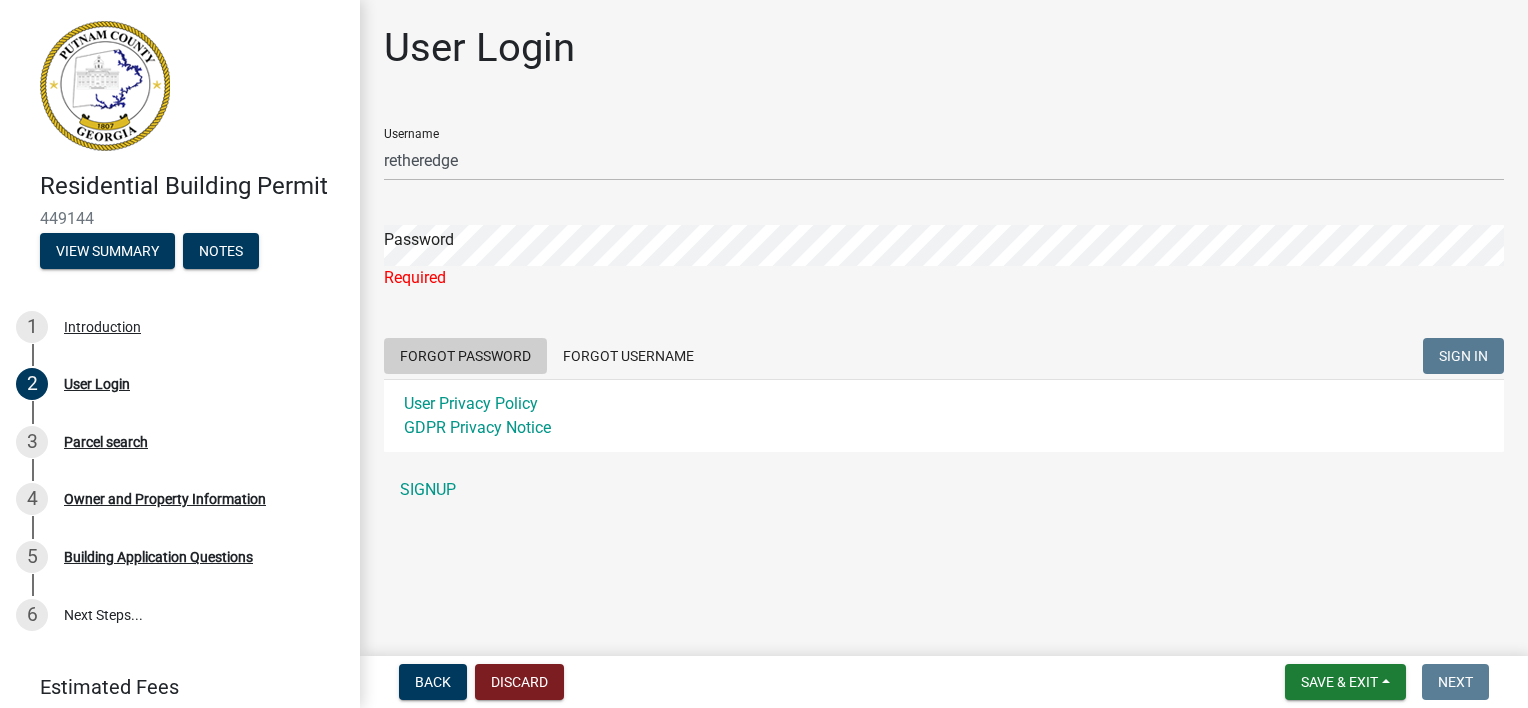 click on "Forgot Password" 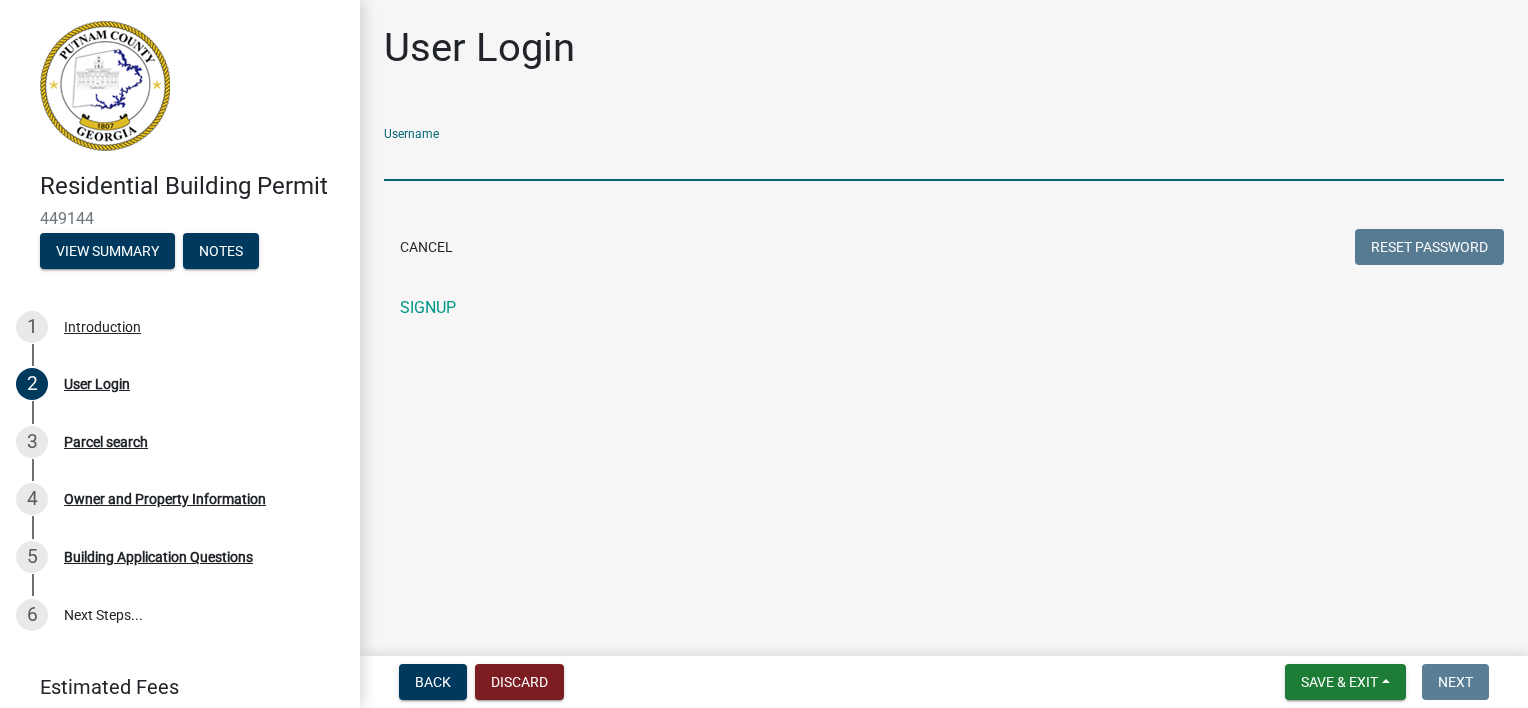 click on "Username" at bounding box center (944, 160) 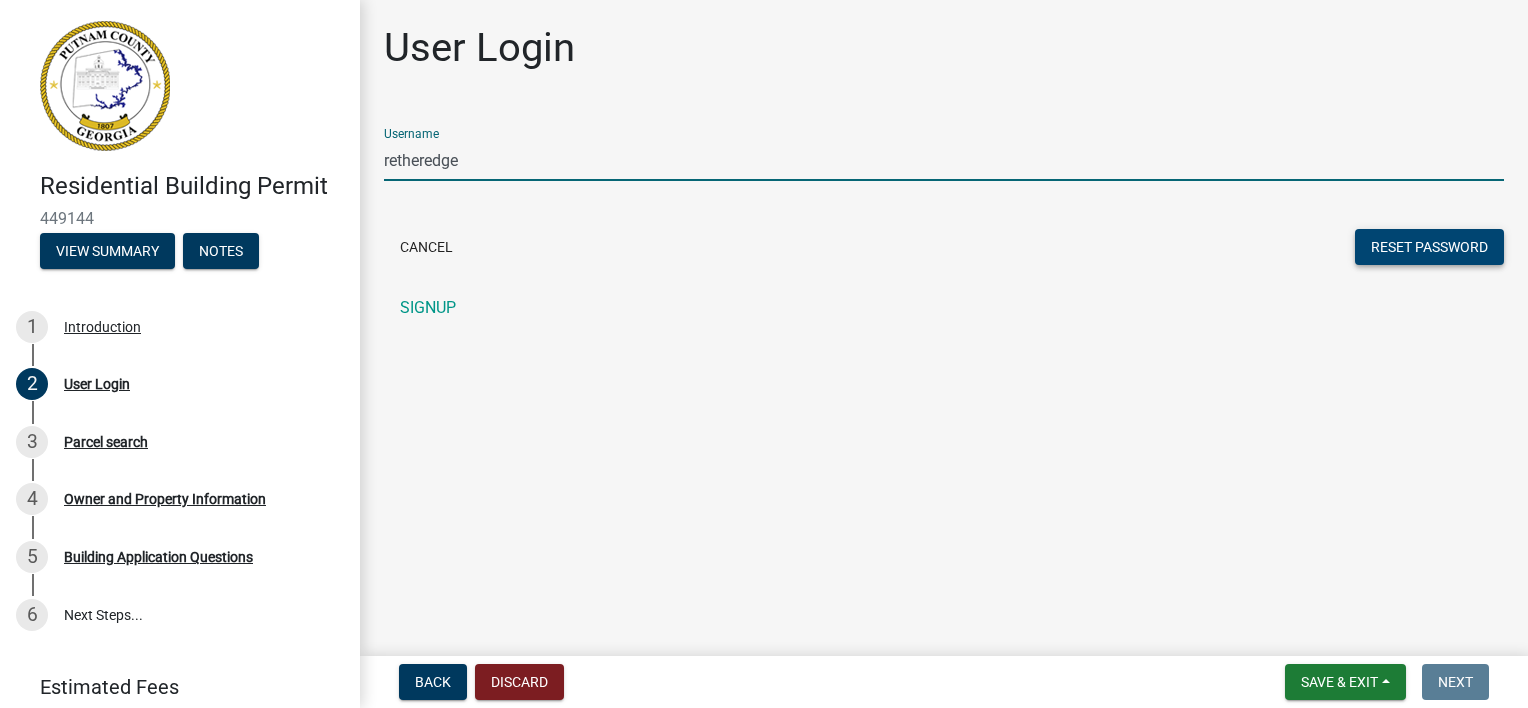 type on "retheredge" 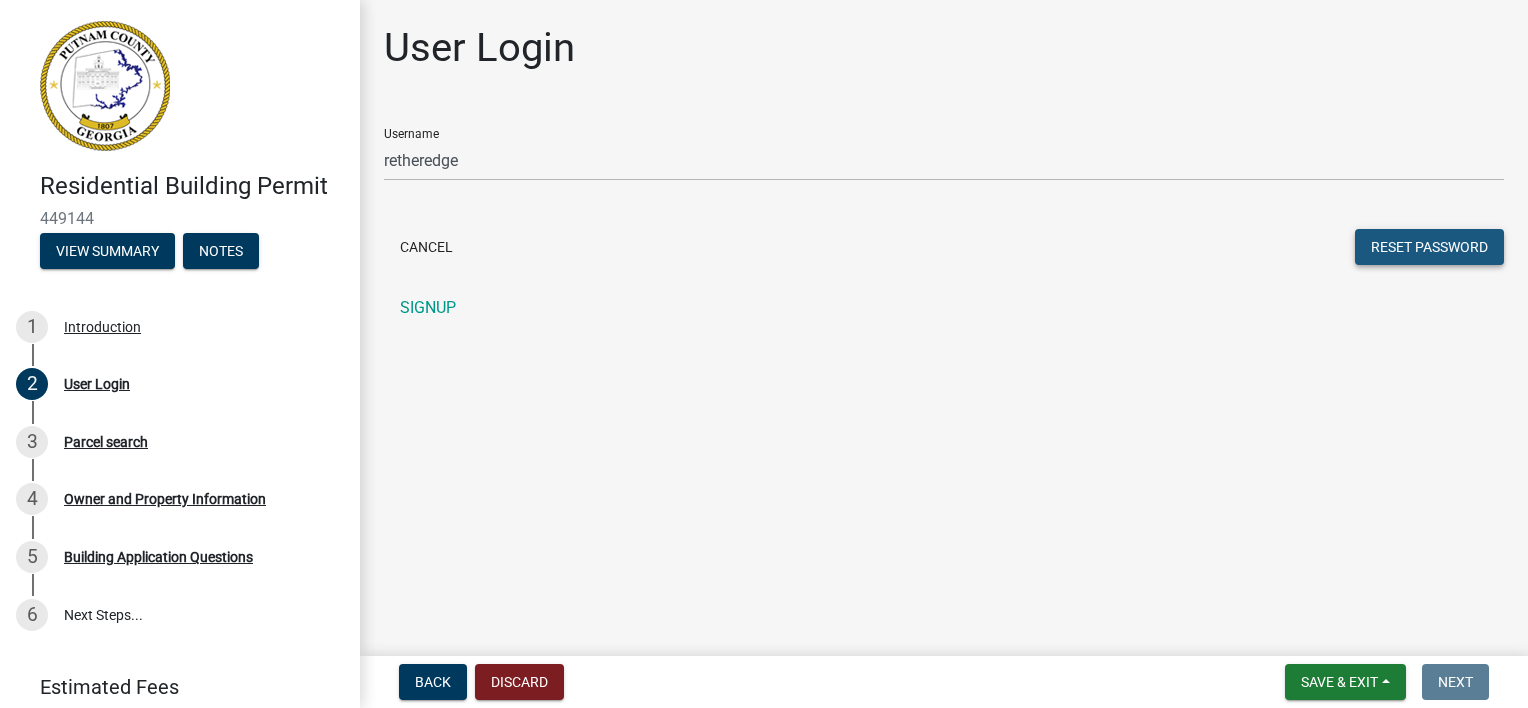 click on "Reset Password" 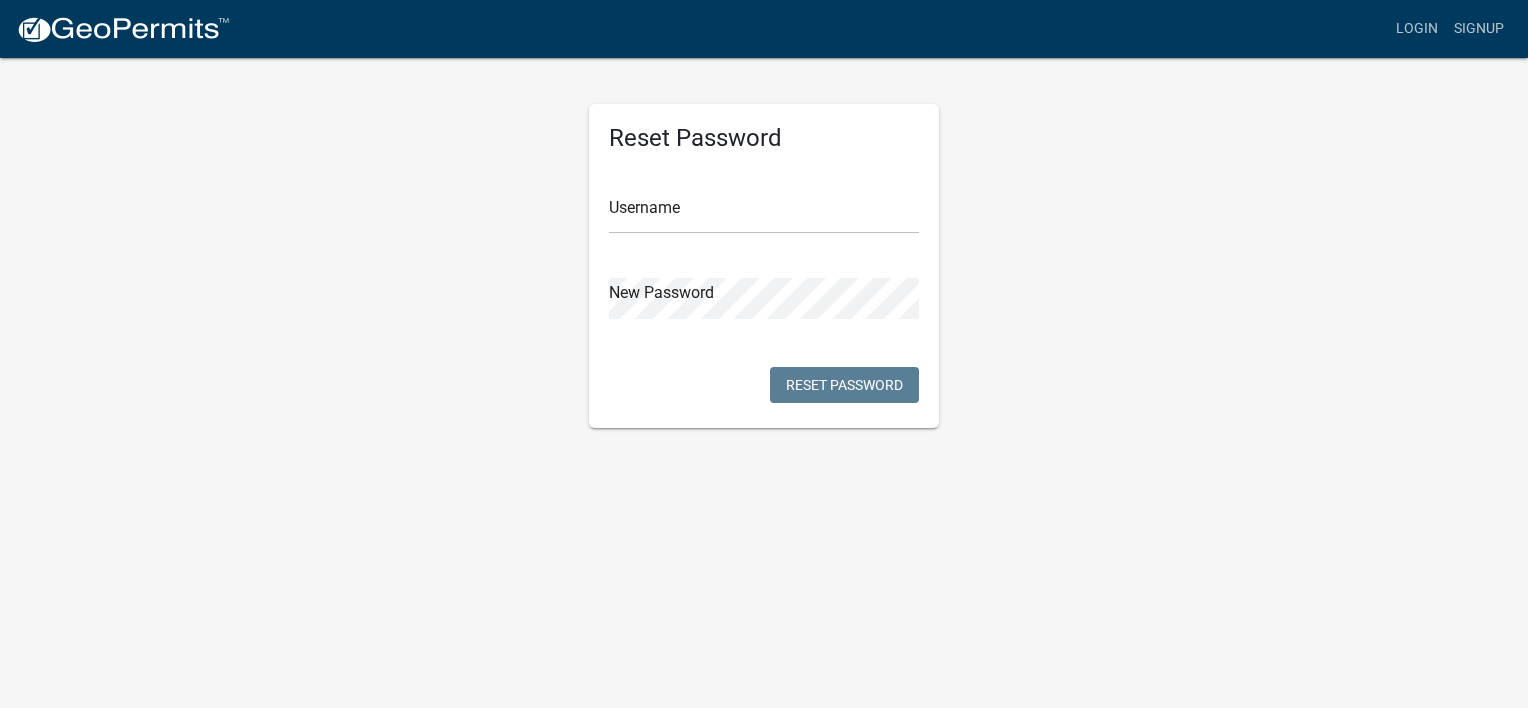scroll, scrollTop: 0, scrollLeft: 0, axis: both 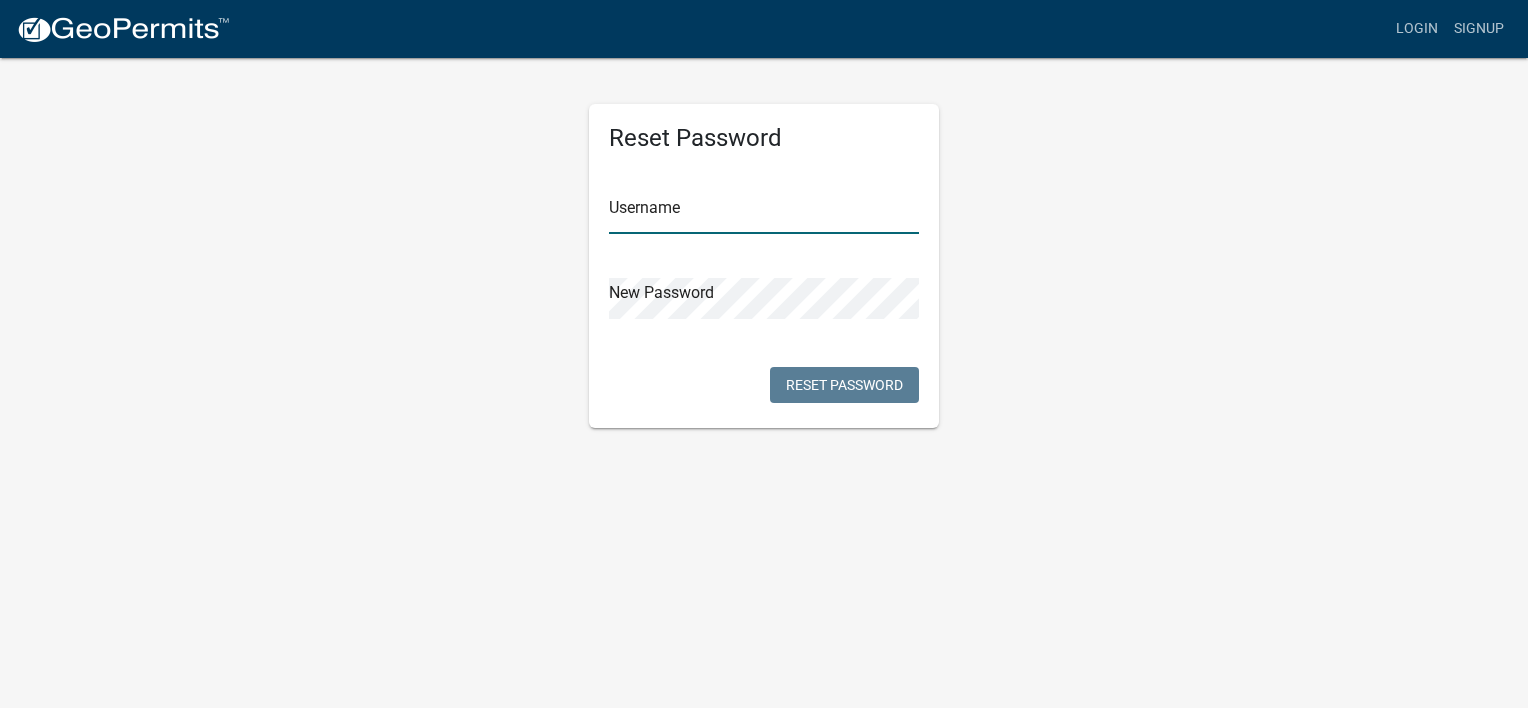 click at bounding box center [764, 213] 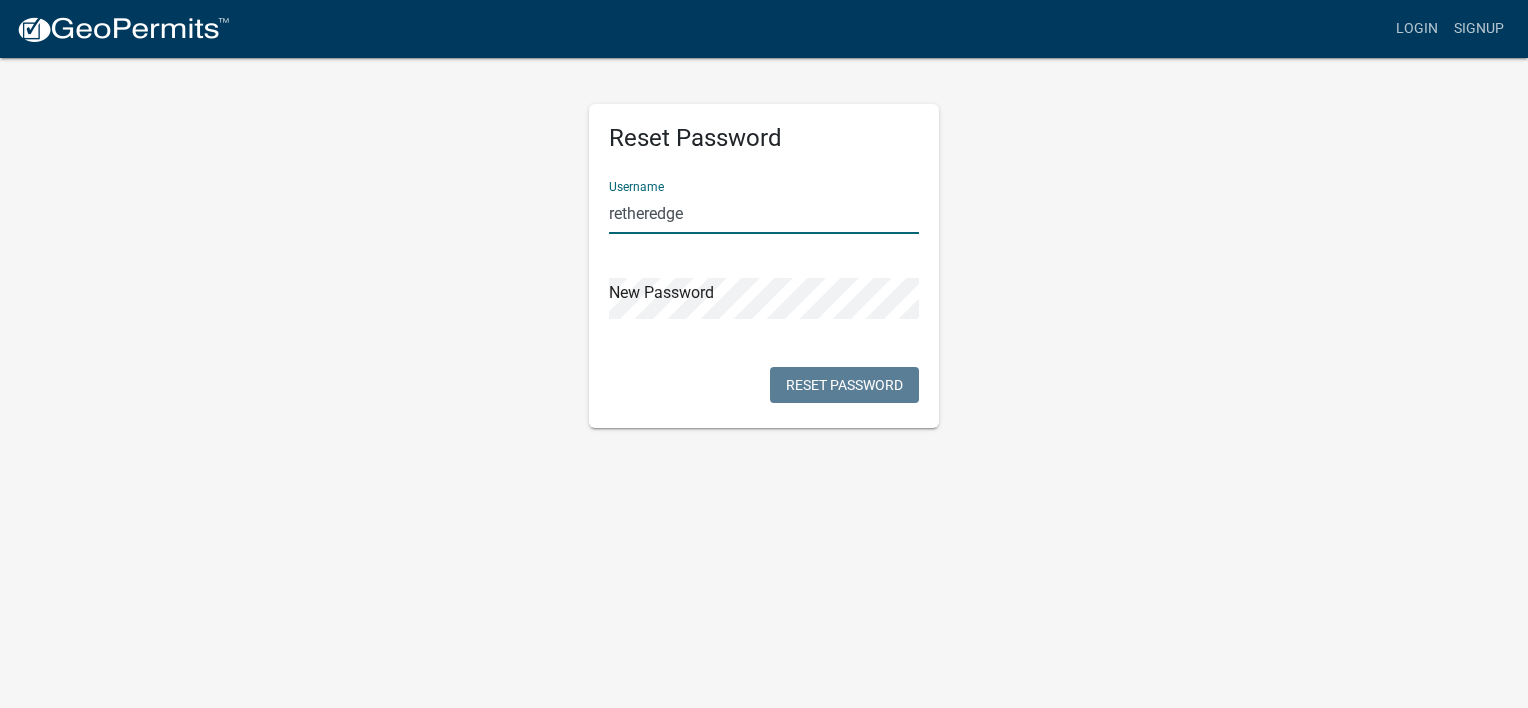 type on "retheredge" 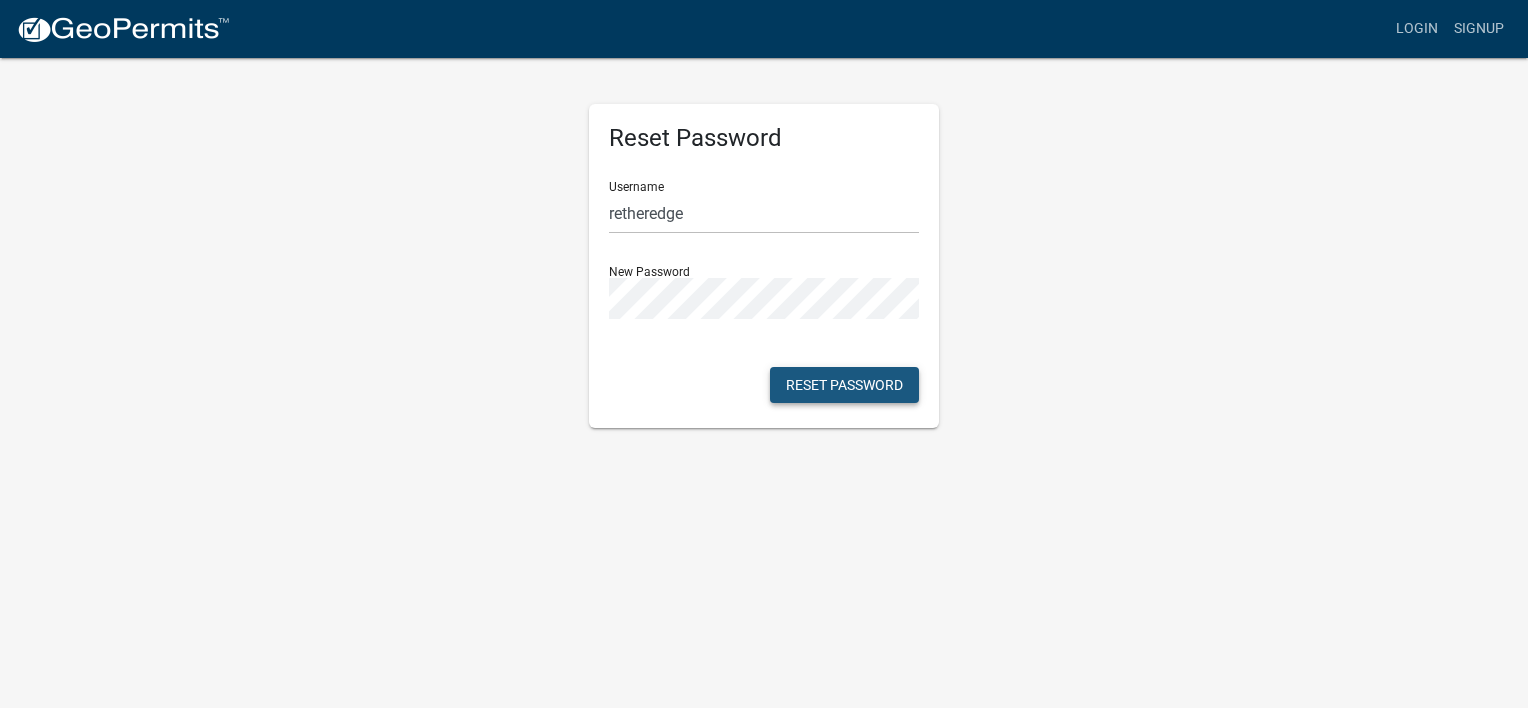 click on "Reset Password" 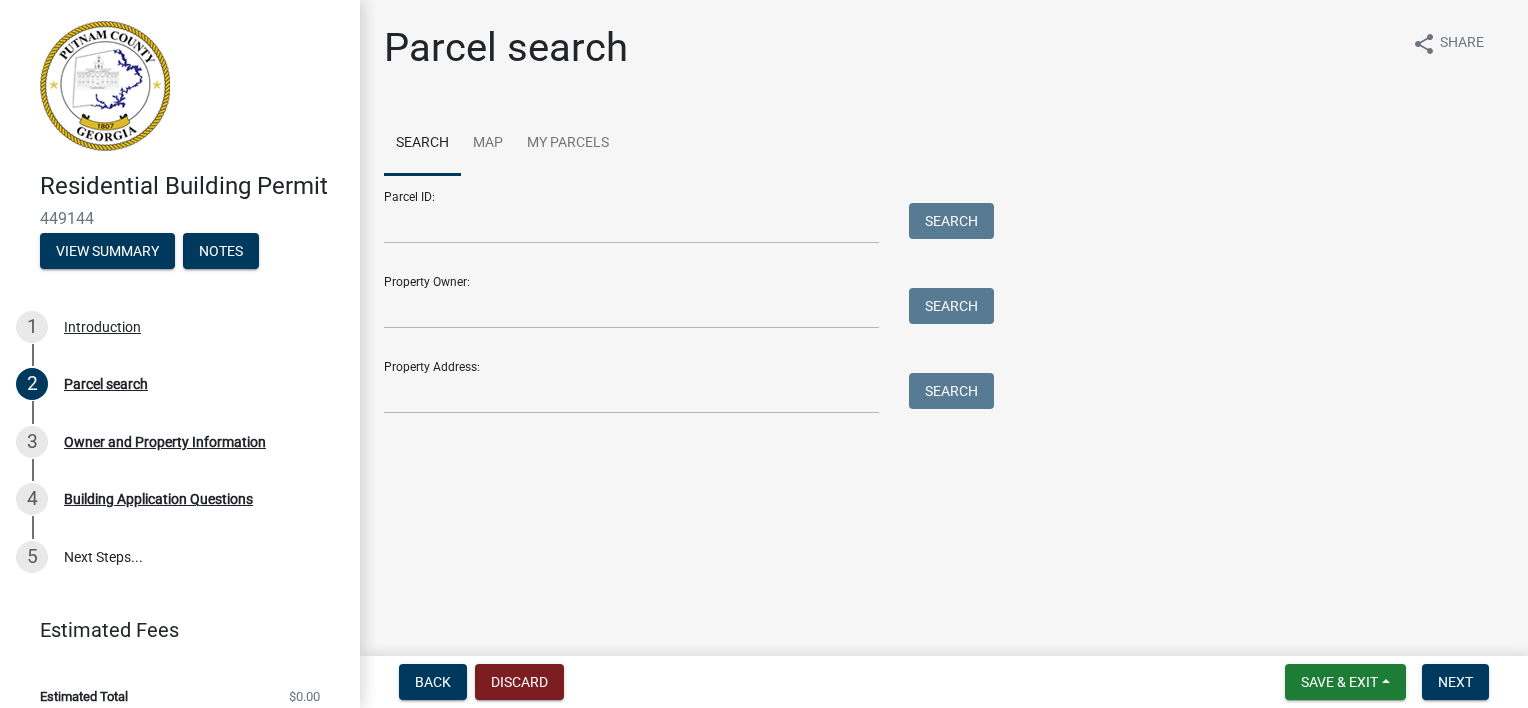 click on "Search Map My Parcels" 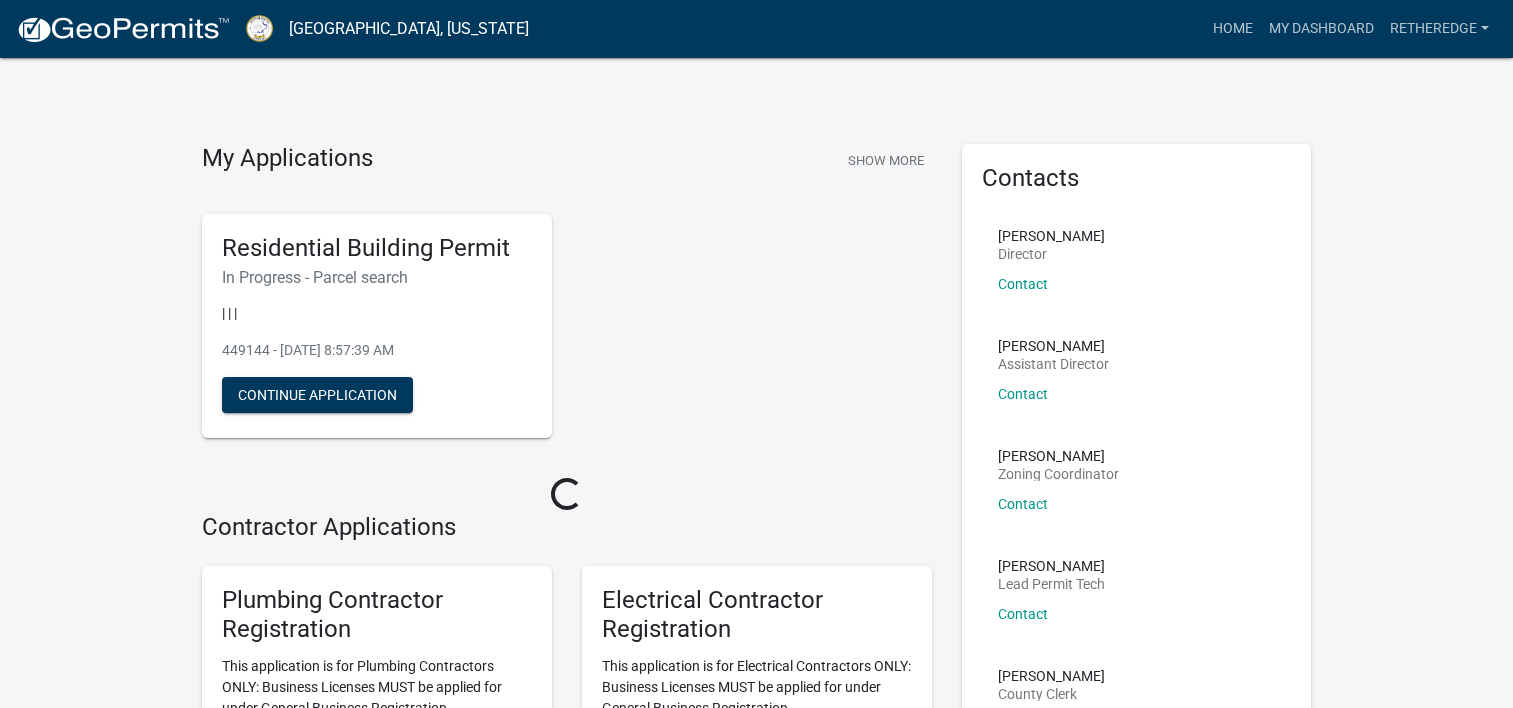 scroll, scrollTop: 0, scrollLeft: 0, axis: both 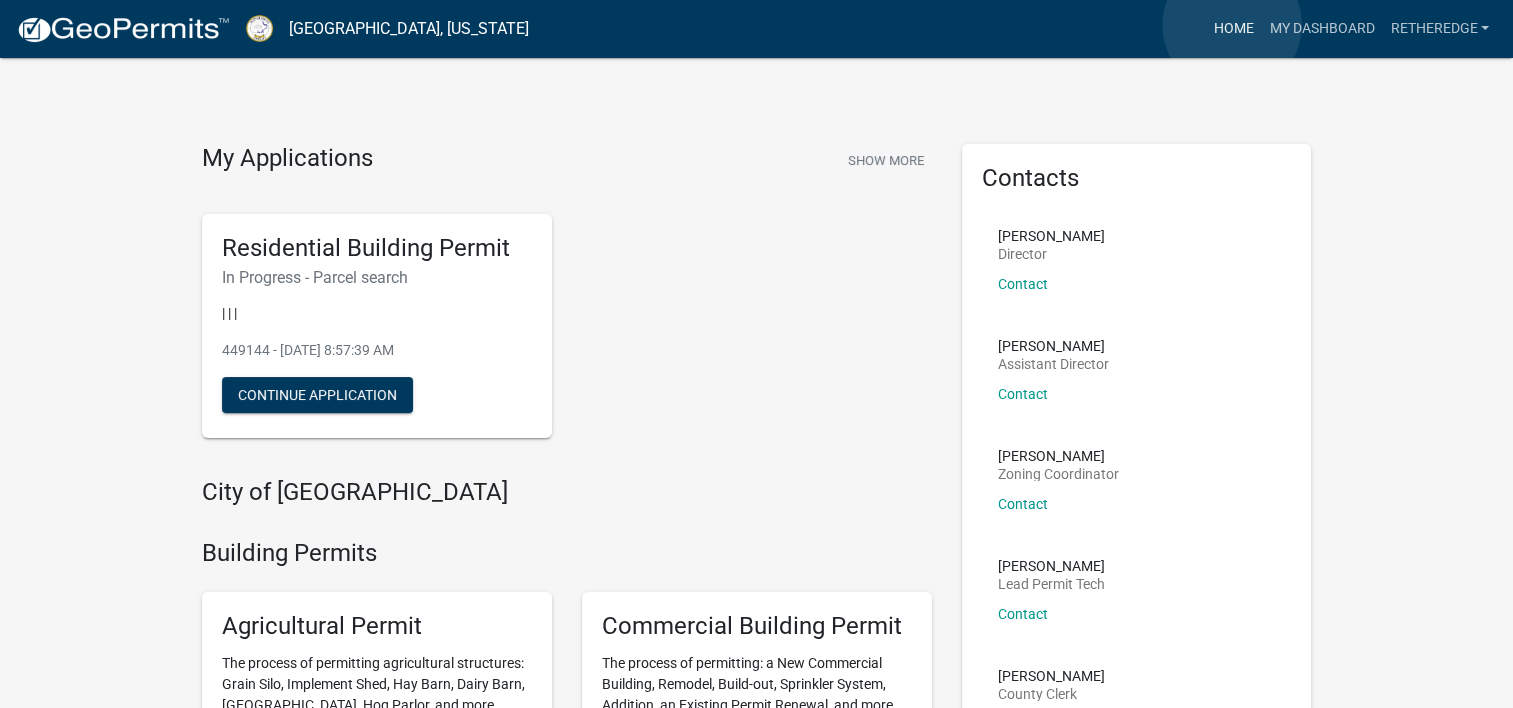 click on "Home" at bounding box center [1233, 29] 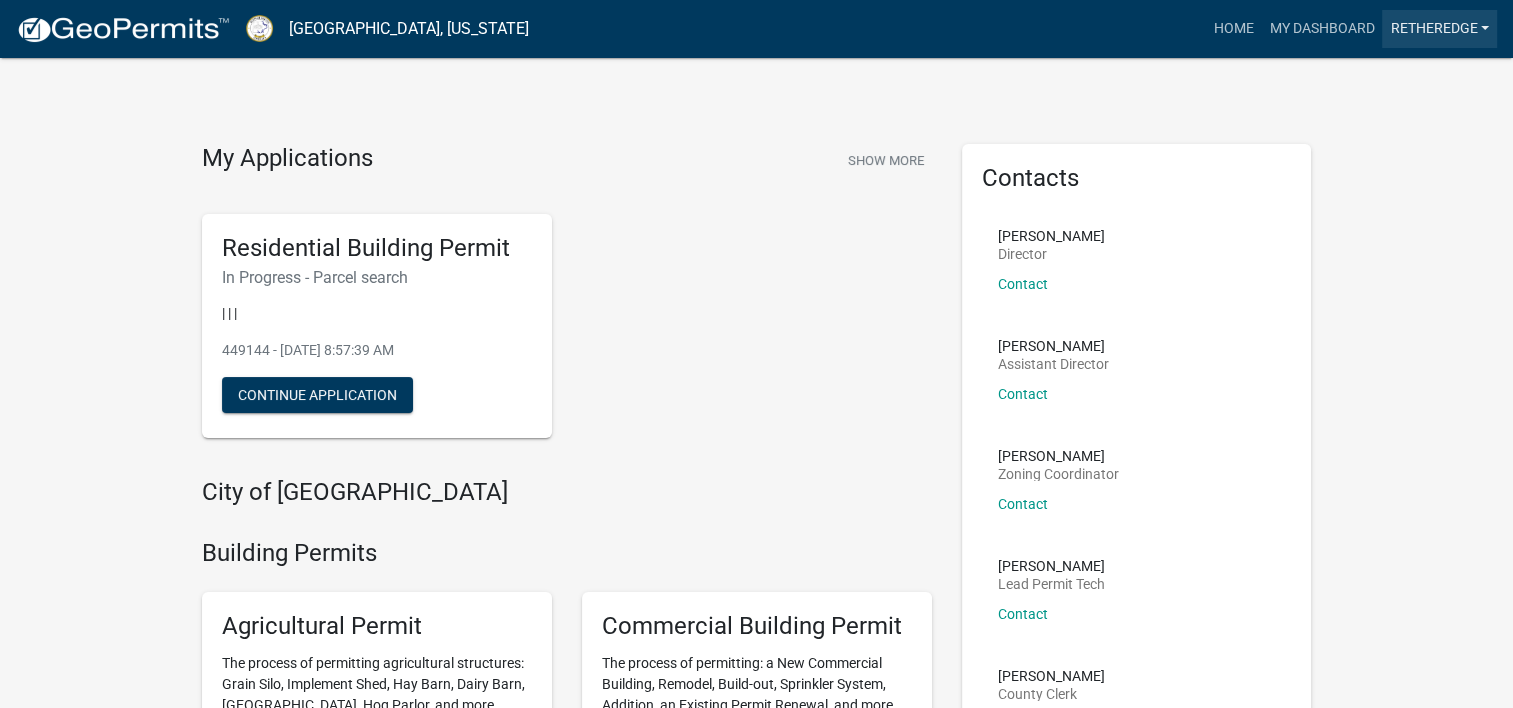 click on "retheredge" at bounding box center (1439, 29) 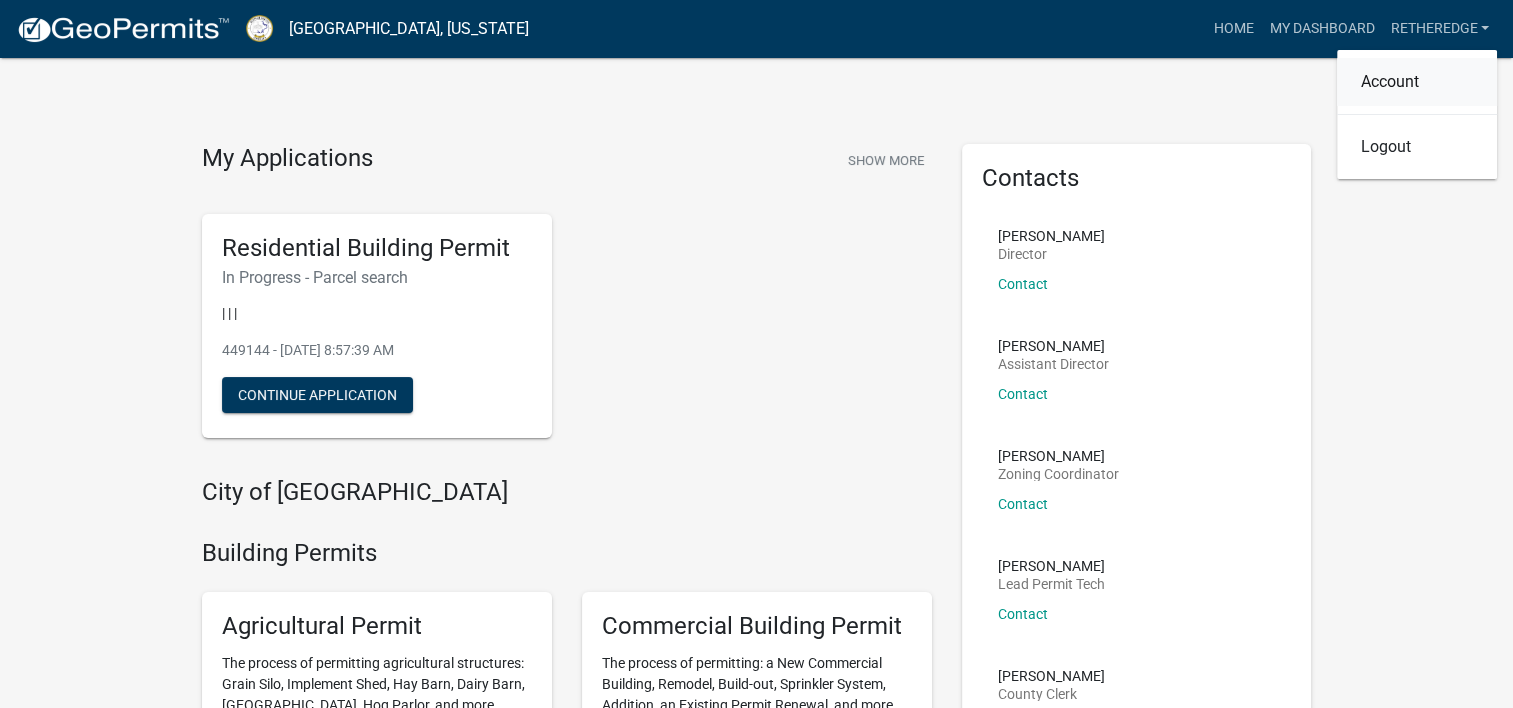 click on "Account" at bounding box center (1417, 82) 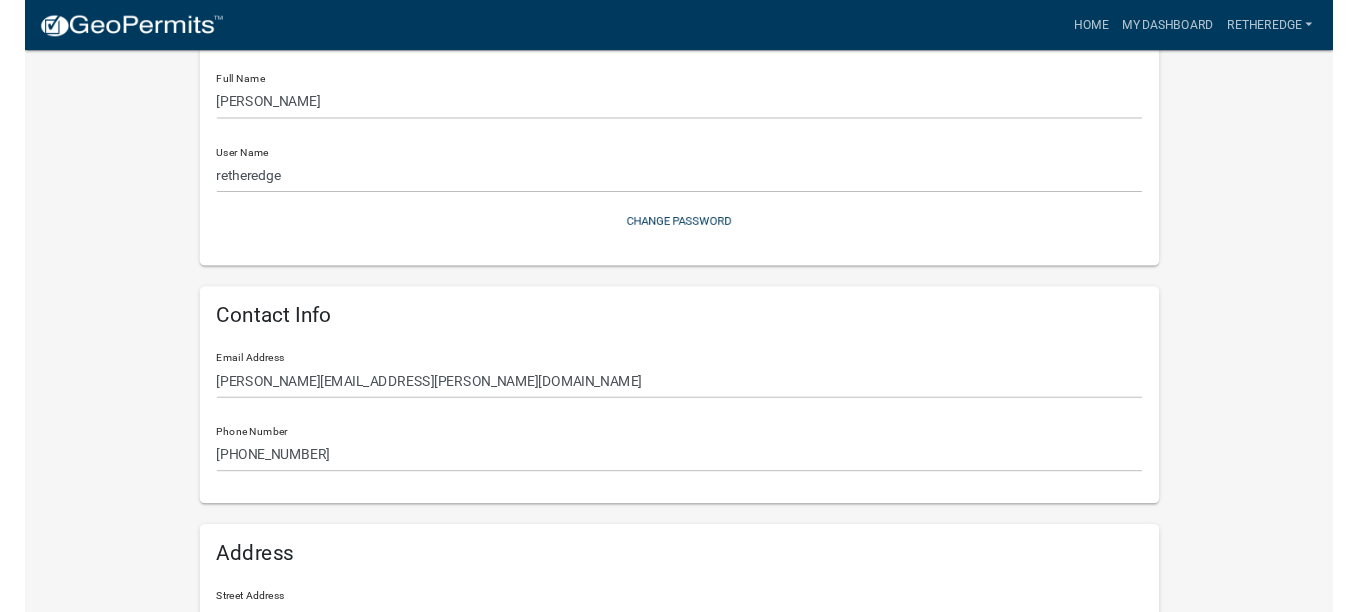 scroll, scrollTop: 0, scrollLeft: 0, axis: both 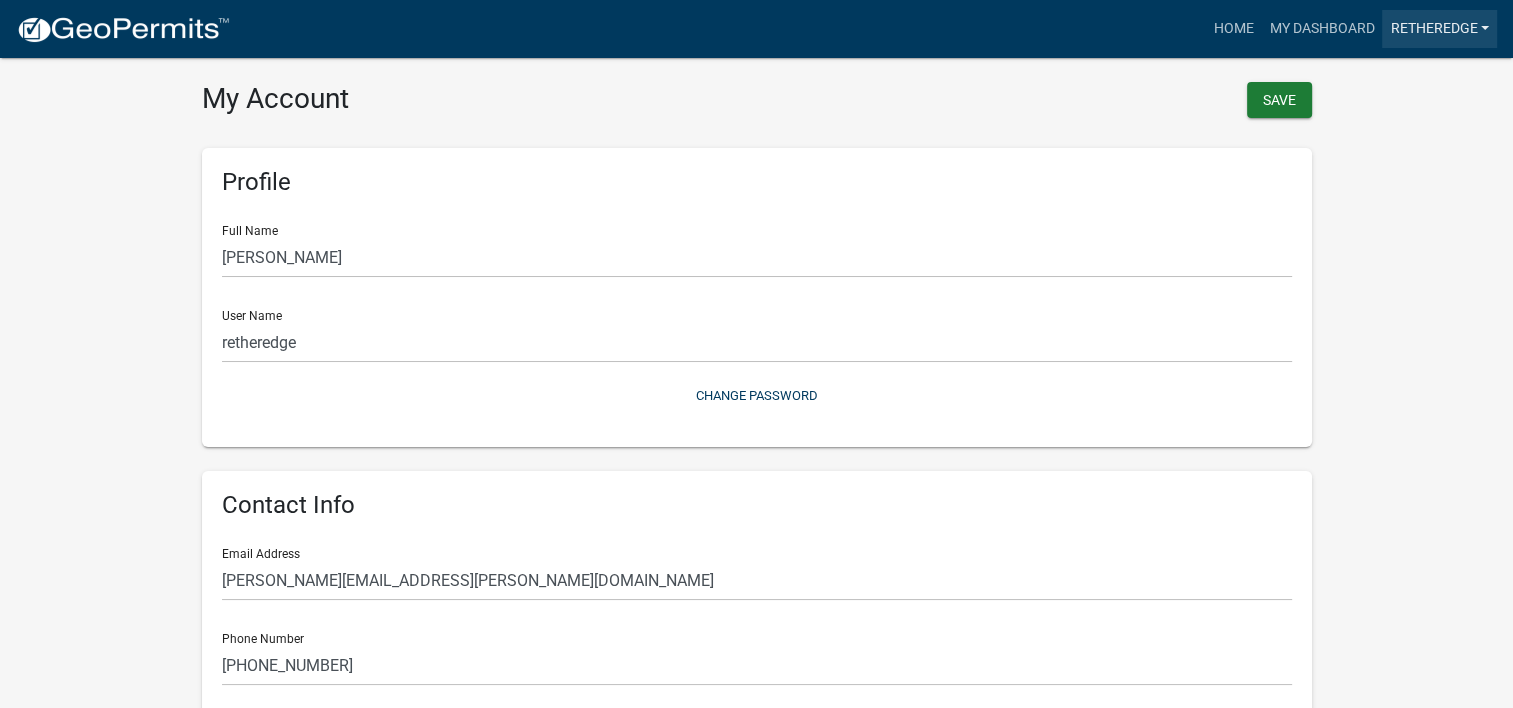 click on "retheredge" at bounding box center (1439, 29) 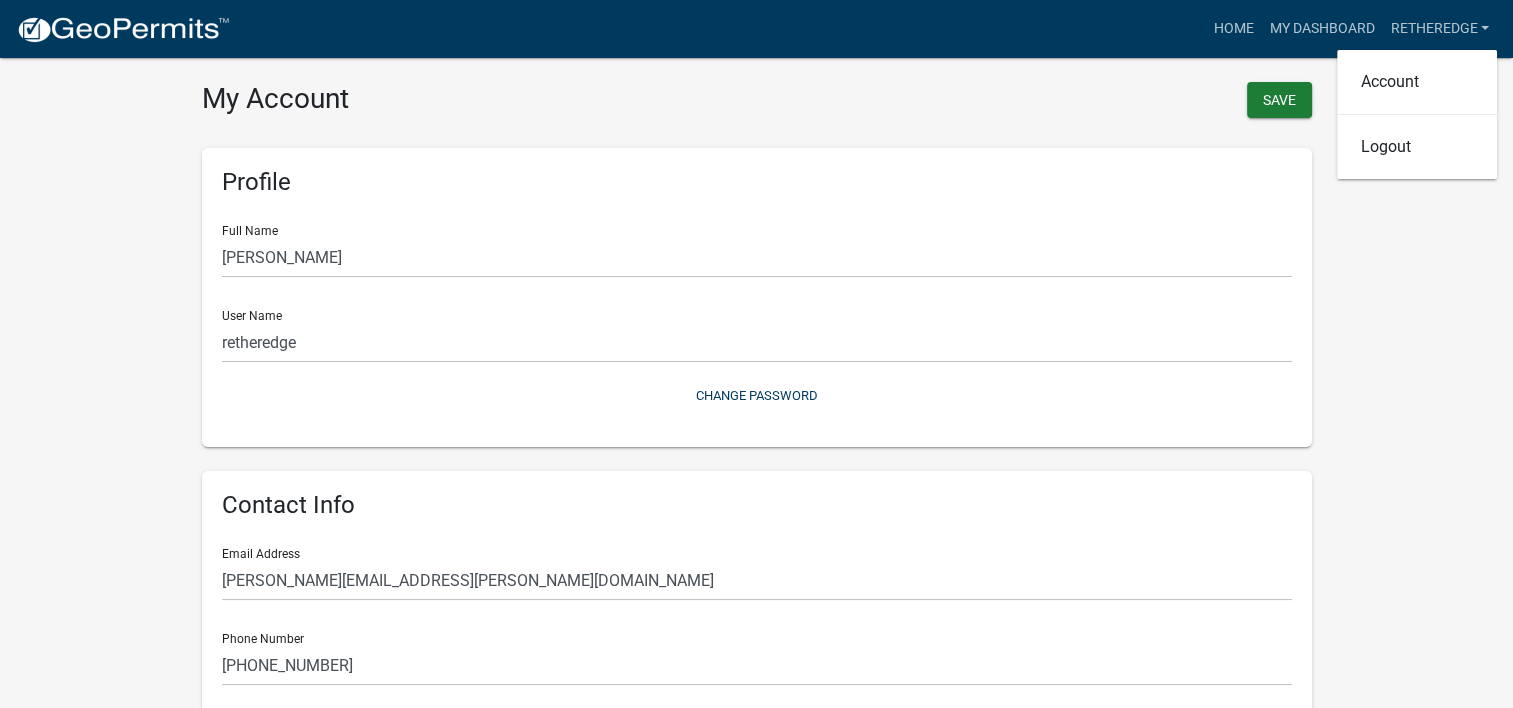 click on "more_horiz  Home   My Dashboard   retheredge  Account Logout My Account  Save  Profile Full Name [PERSON_NAME] User Name retheredge  Change Password  Contact Info Email Address [PERSON_NAME][EMAIL_ADDRESS][PERSON_NAME][DOMAIN_NAME] Phone Number [PHONE_NUMBER] Address Street Address  [STREET_ADDRESS][US_STATE]  Save" 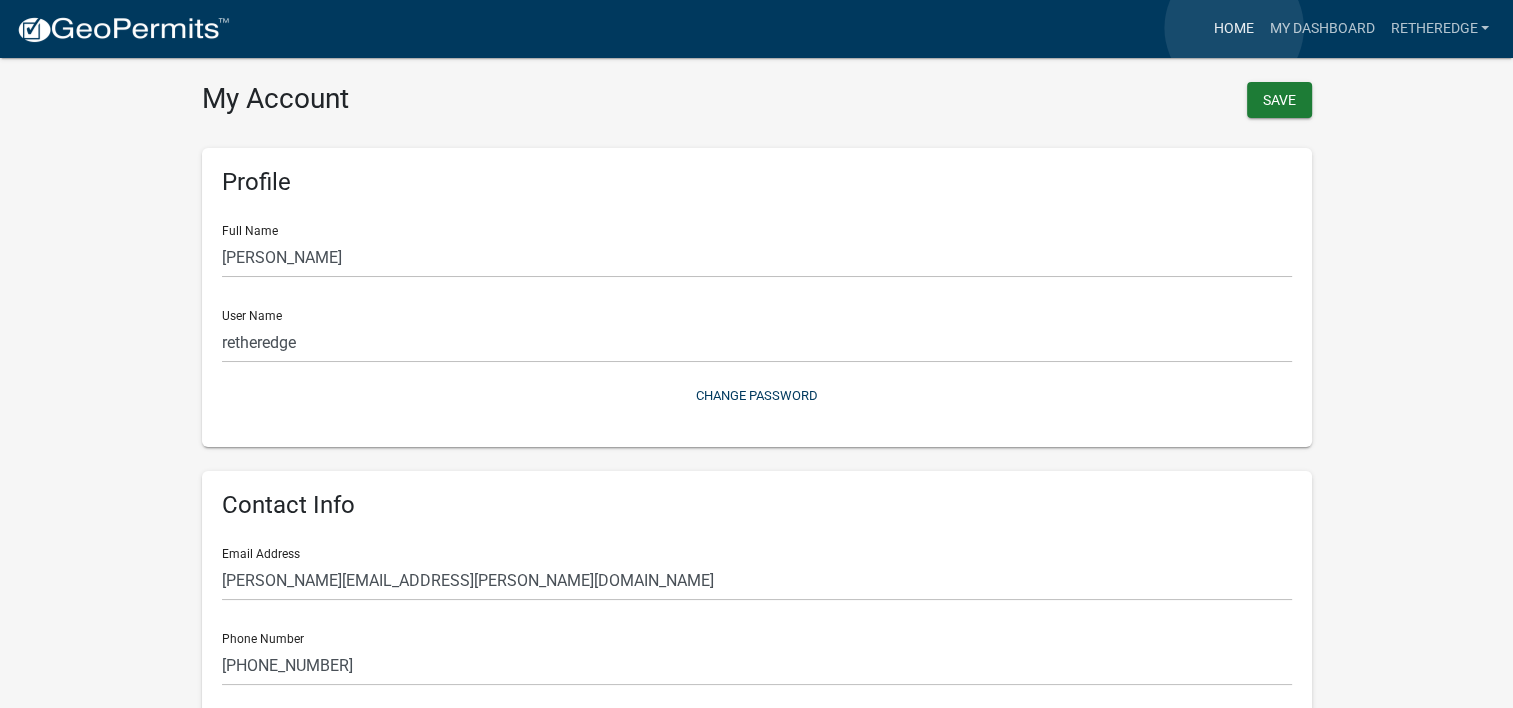 click on "Home" at bounding box center (1233, 29) 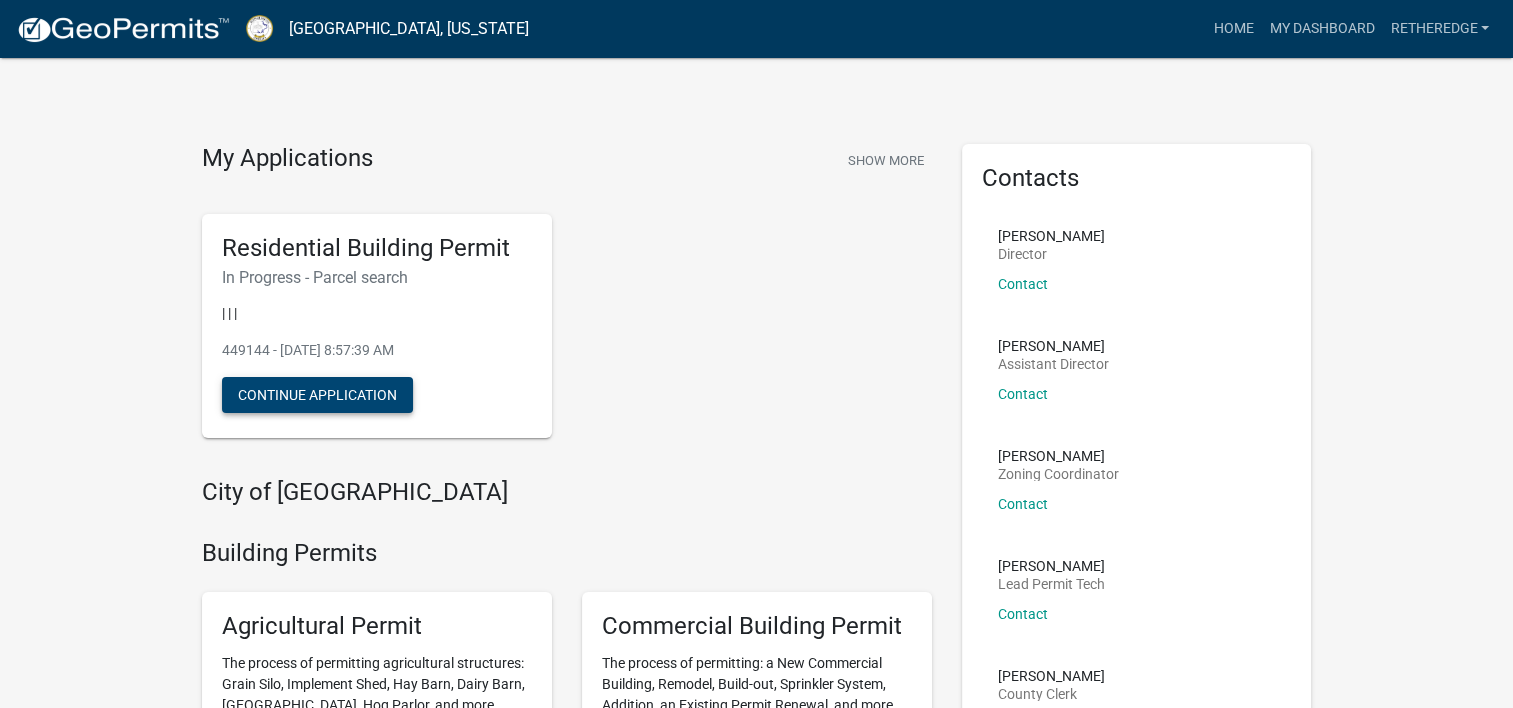 click on "Continue Application" 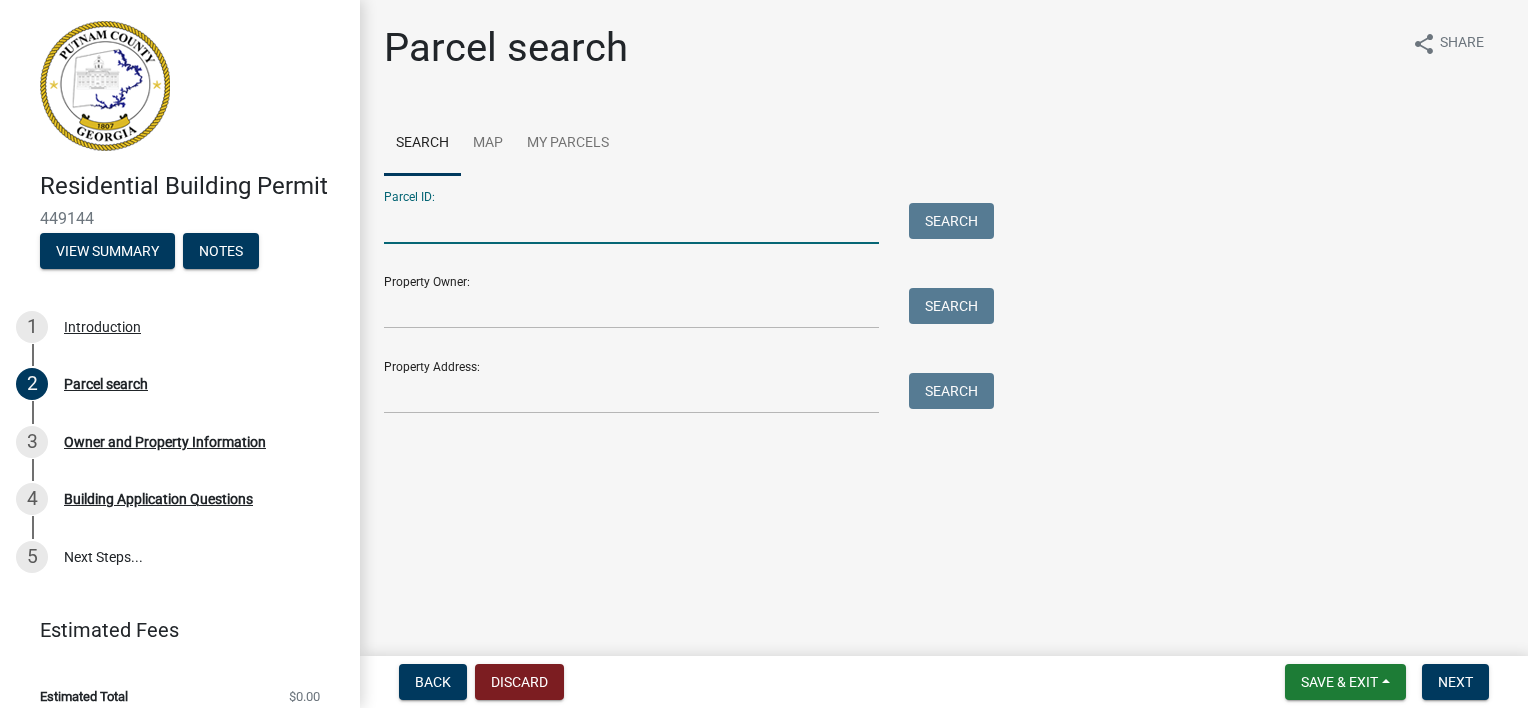 click on "Parcel ID:" at bounding box center (631, 223) 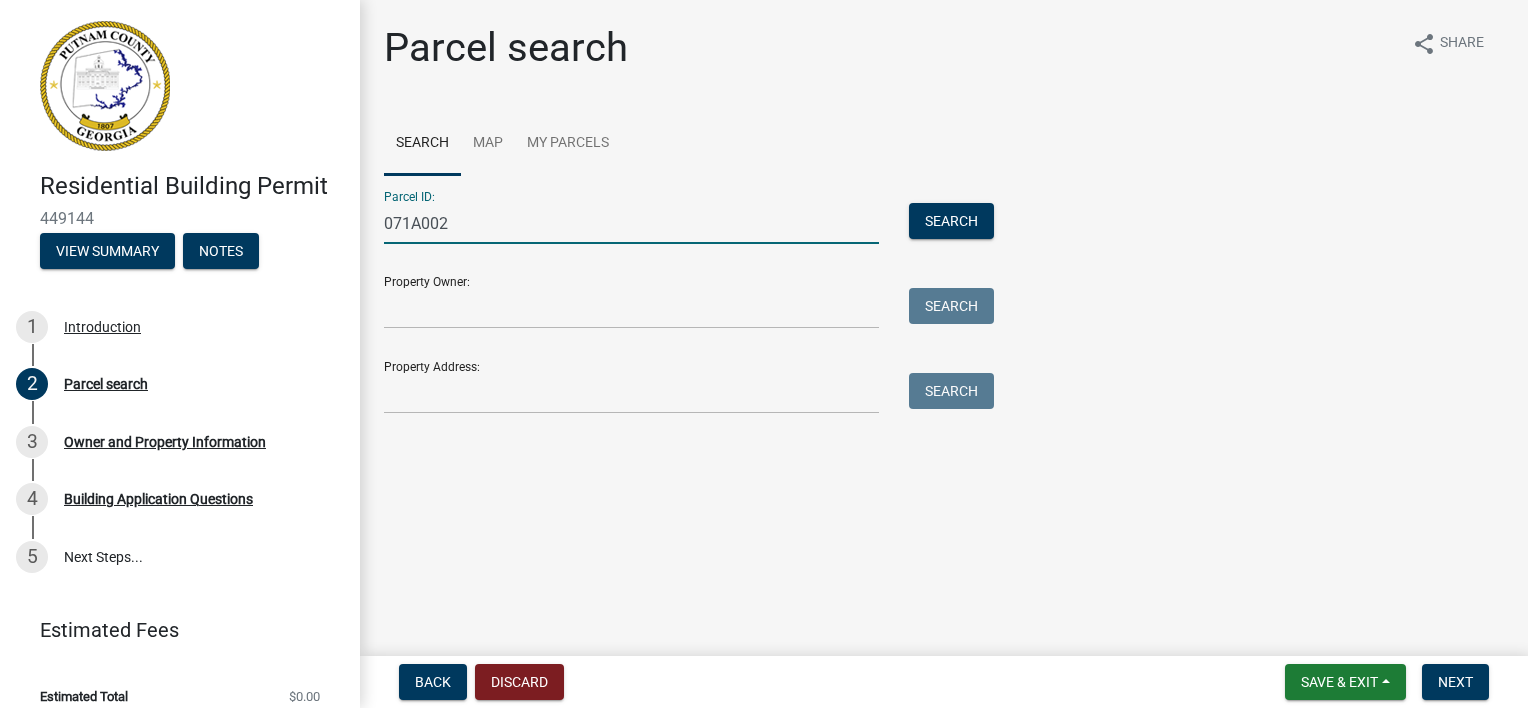 type on "071A002" 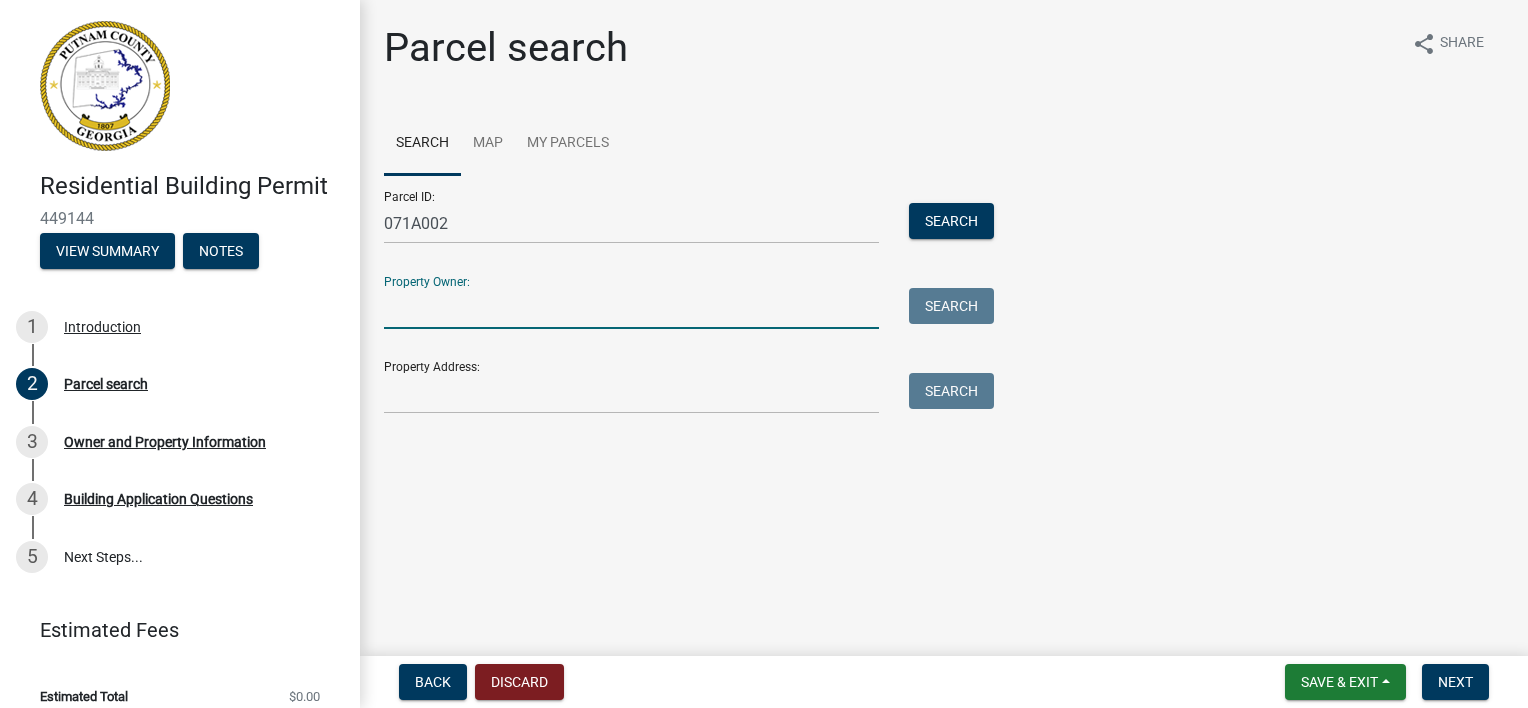 click on "Property Owner:" at bounding box center (631, 308) 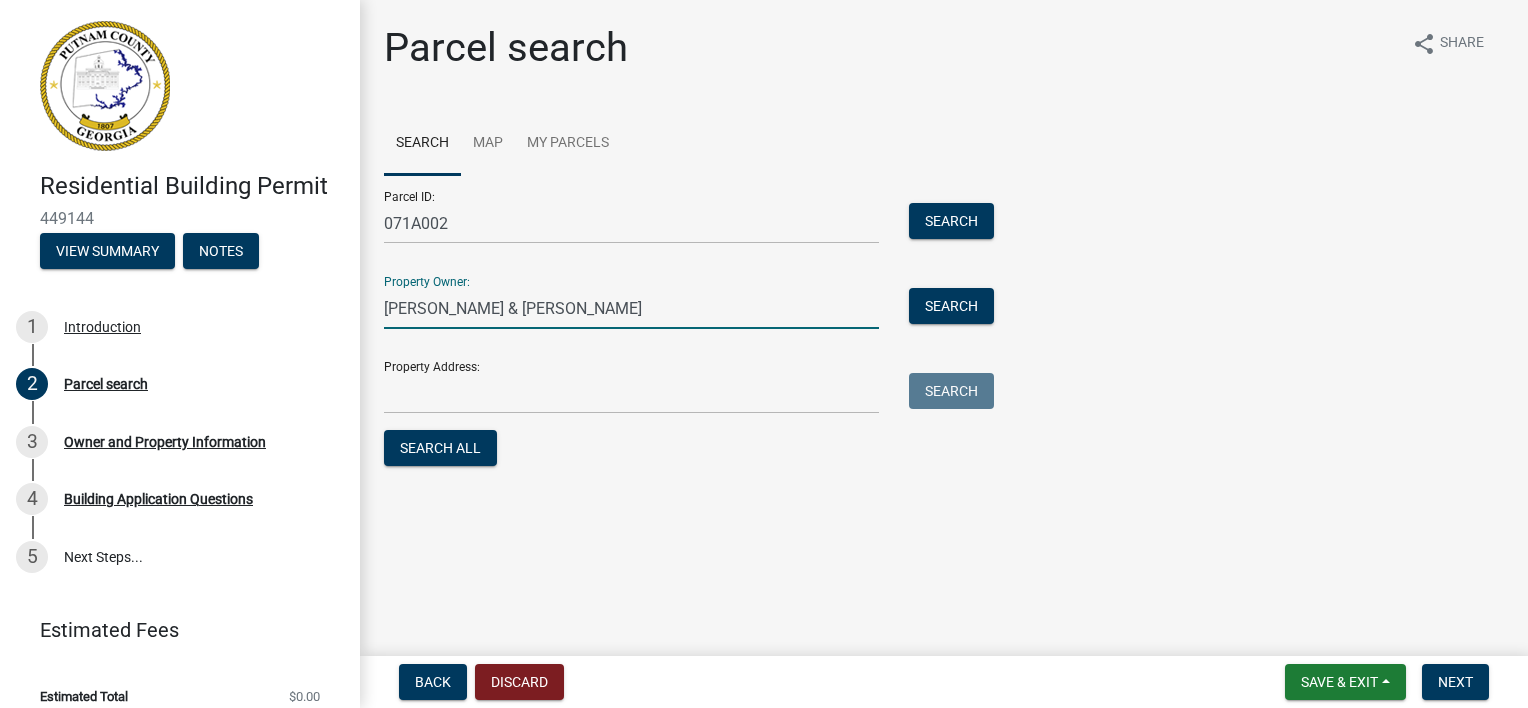 type on "[PERSON_NAME] & [PERSON_NAME]" 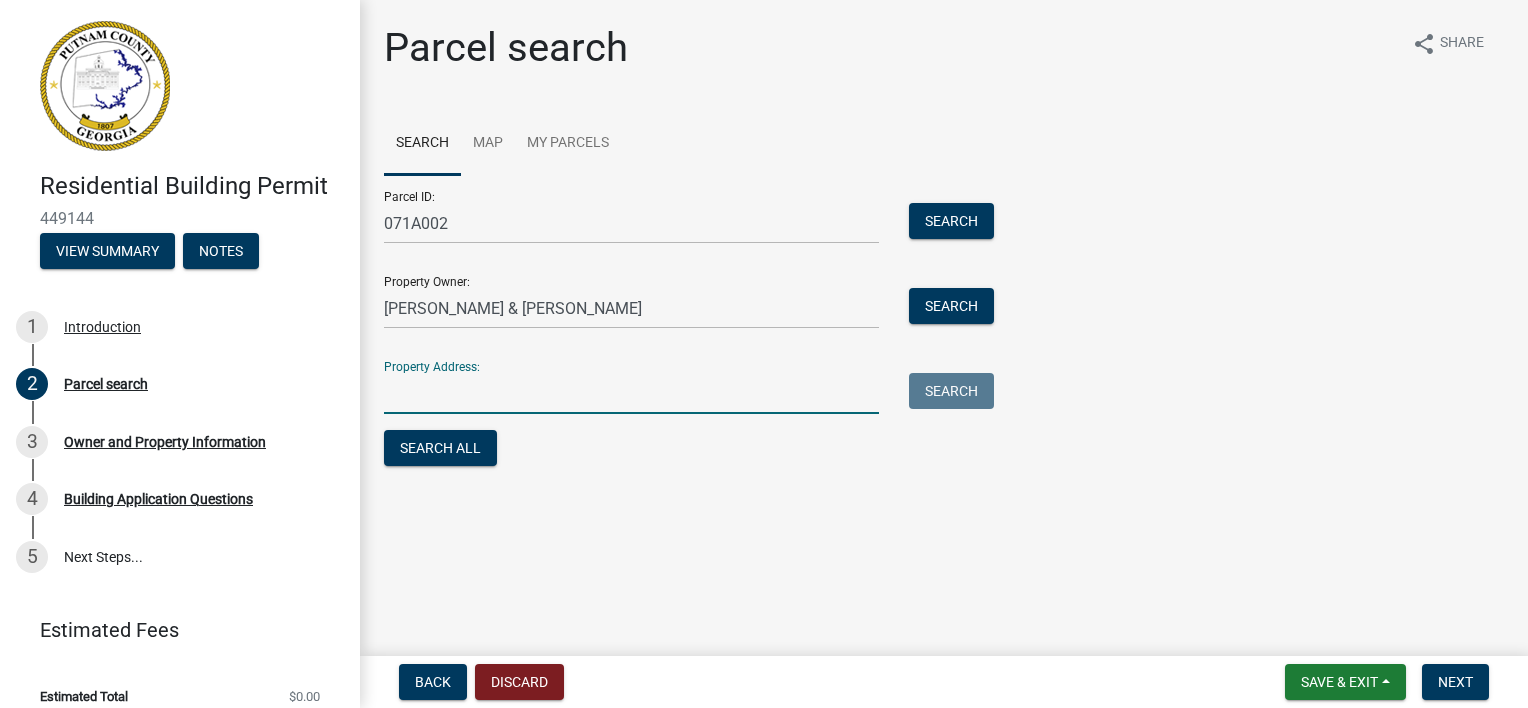 drag, startPoint x: 444, startPoint y: 393, endPoint x: 452, endPoint y: 377, distance: 17.888544 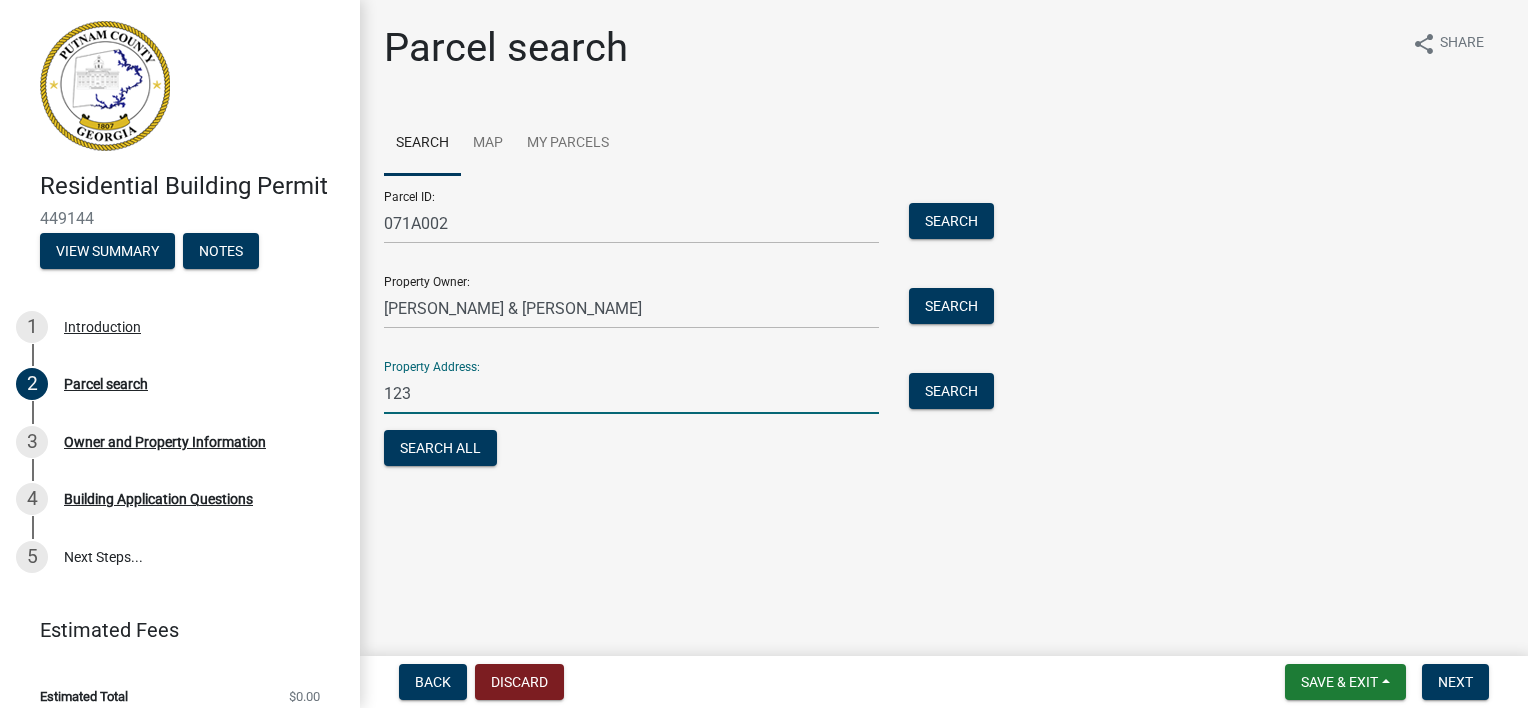 click on "123" at bounding box center (631, 393) 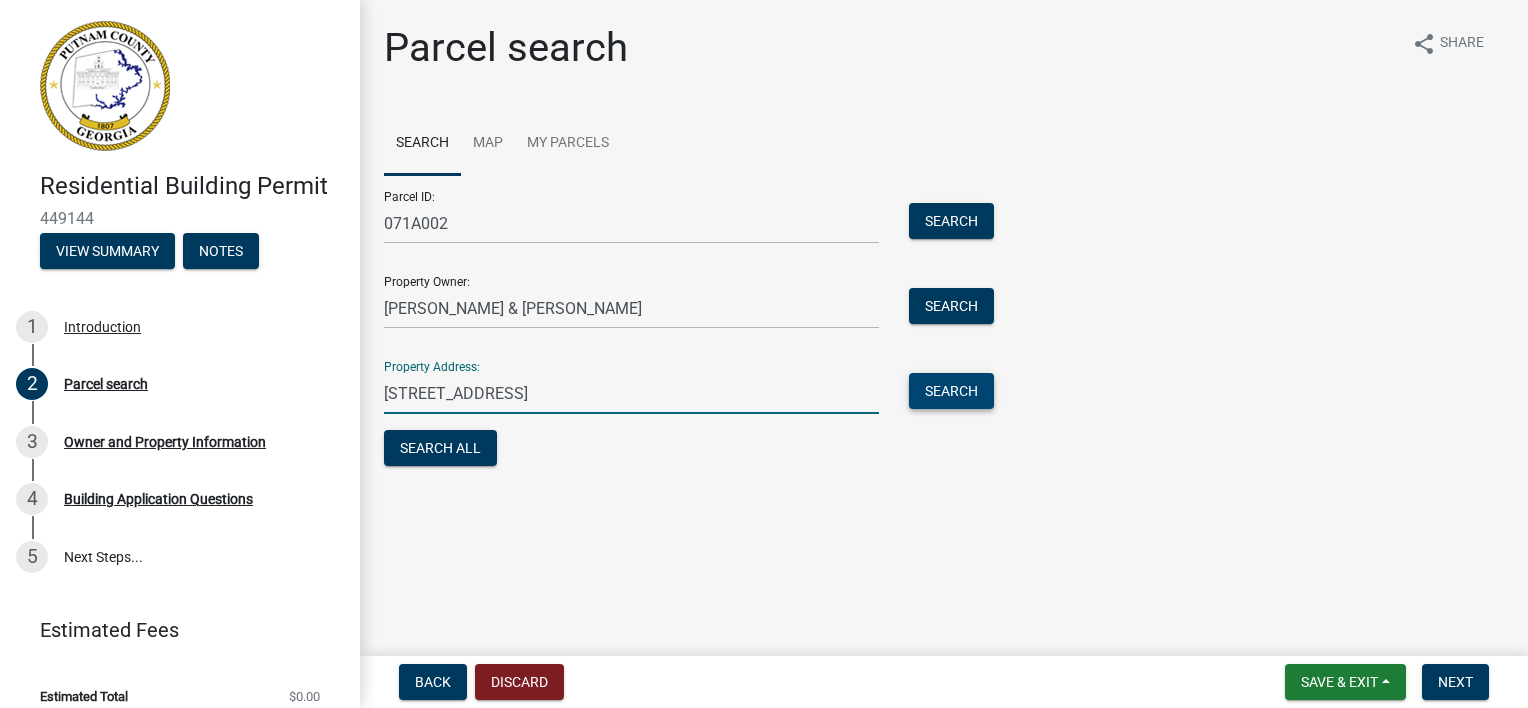type 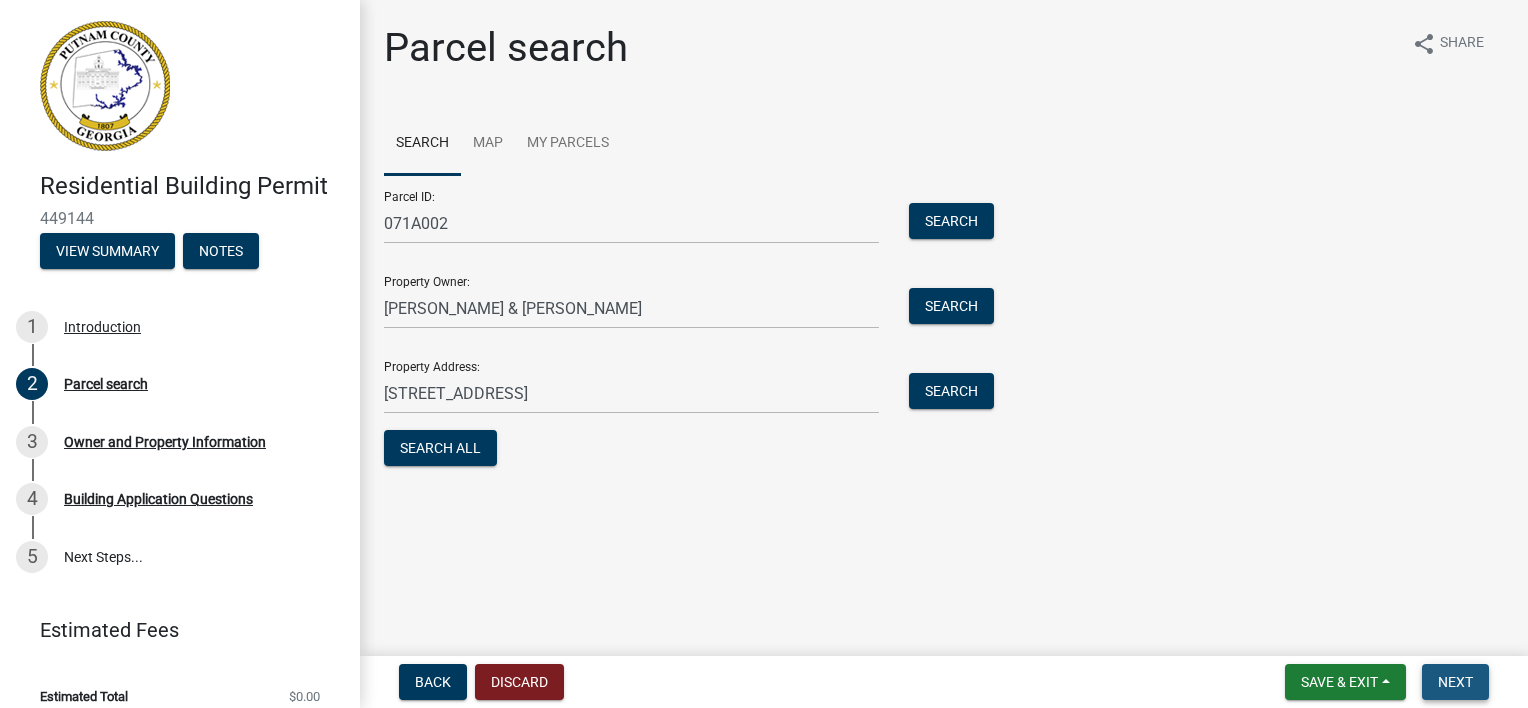 click on "Next" at bounding box center (1455, 682) 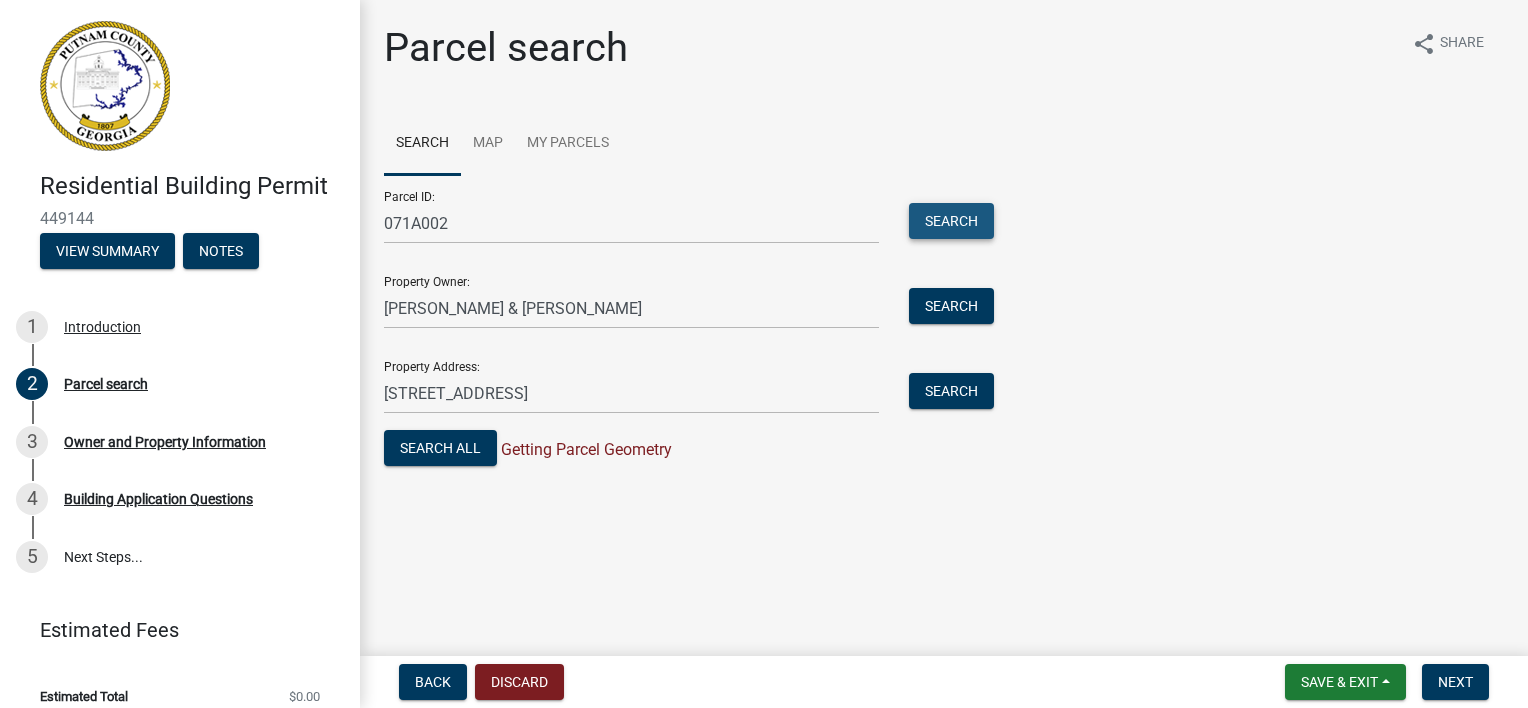 click on "Search" at bounding box center (951, 221) 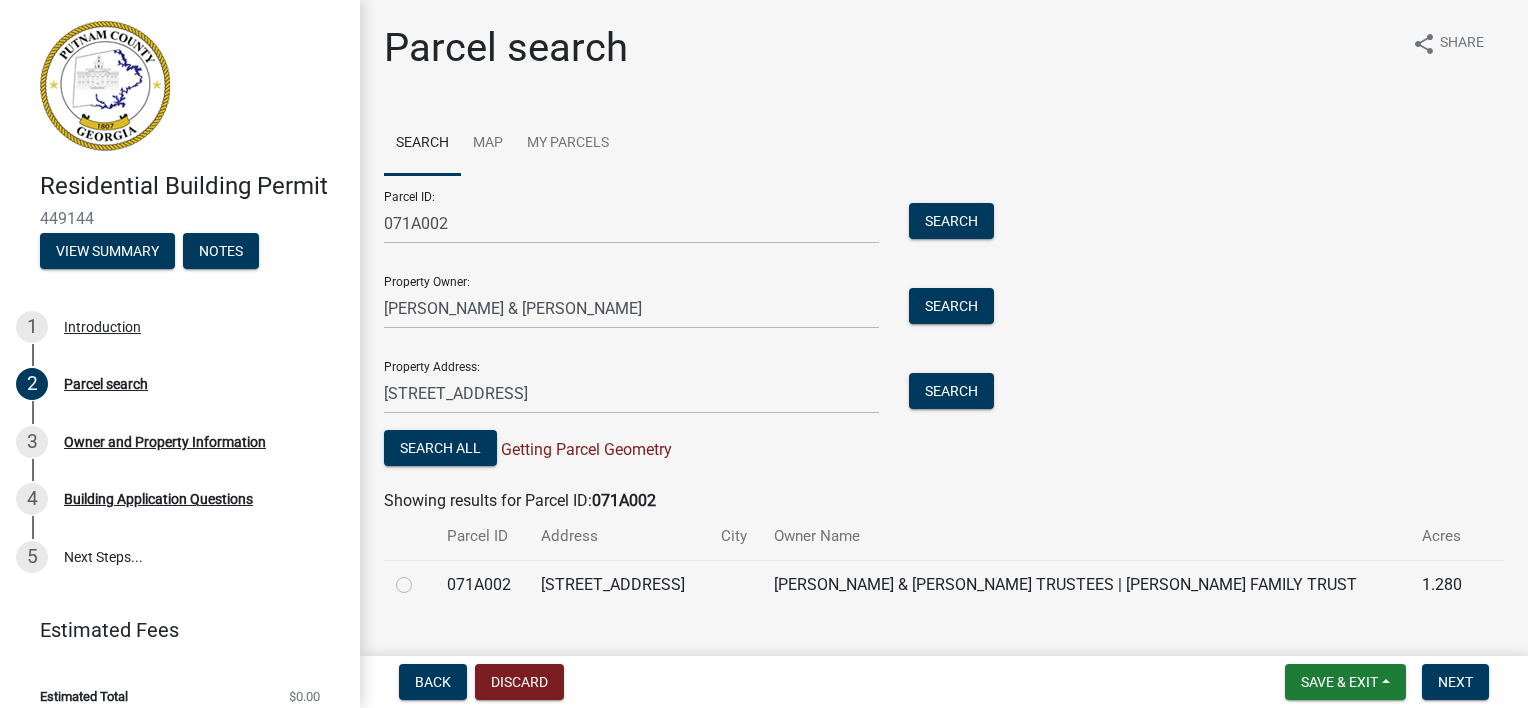 click on "Search Map My Parcels  Parcel ID:  071A002  Search   Property Owner:  [PERSON_NAME] & [PERSON_NAME]  Search   Property Address:  [STREET_ADDRESS]  Search   Search All   Getting Parcel Geometry  Showing results for Parcel ID:  071A002 Parcel ID Address City Owner Name Acres 071A002 [STREET_ADDRESS] [PERSON_NAME] & [PERSON_NAME] TRUSTEES | [PERSON_NAME] FAMILY TRUST  1.280" 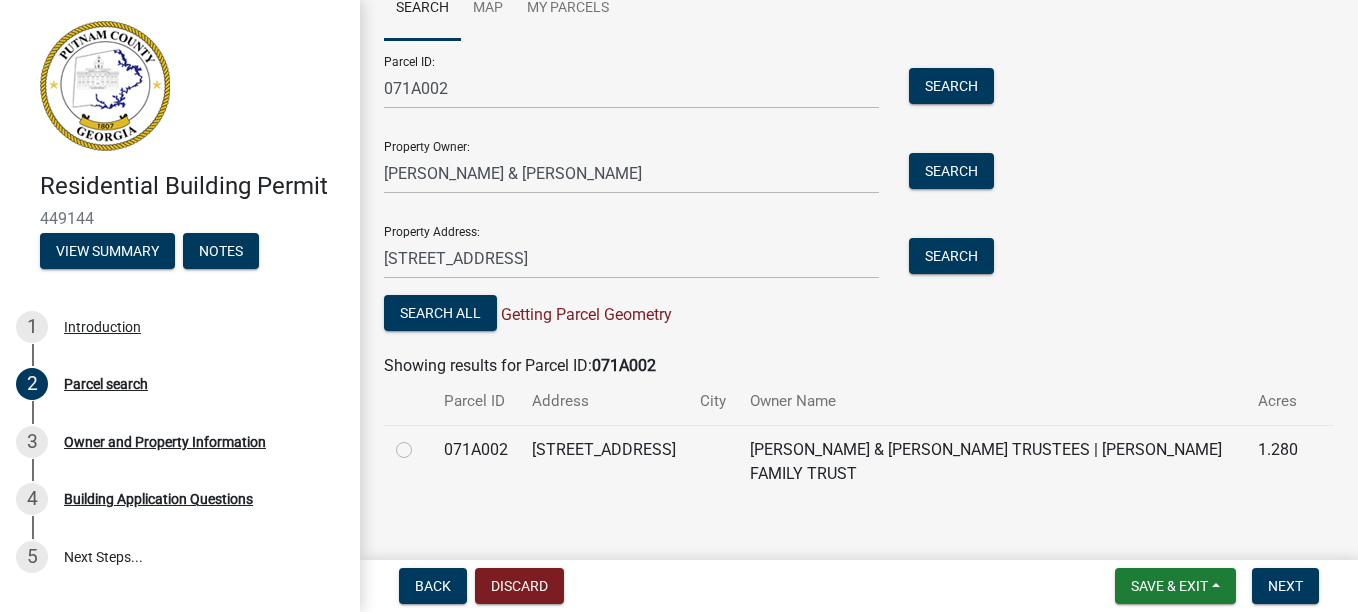scroll, scrollTop: 159, scrollLeft: 0, axis: vertical 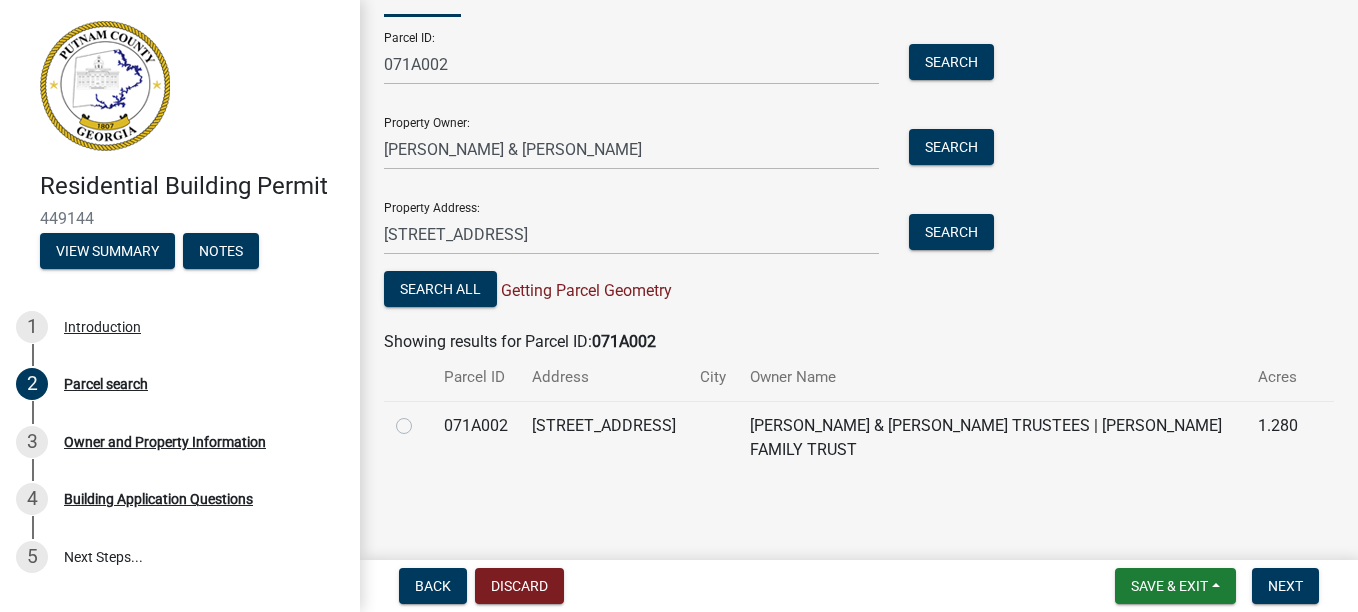 click 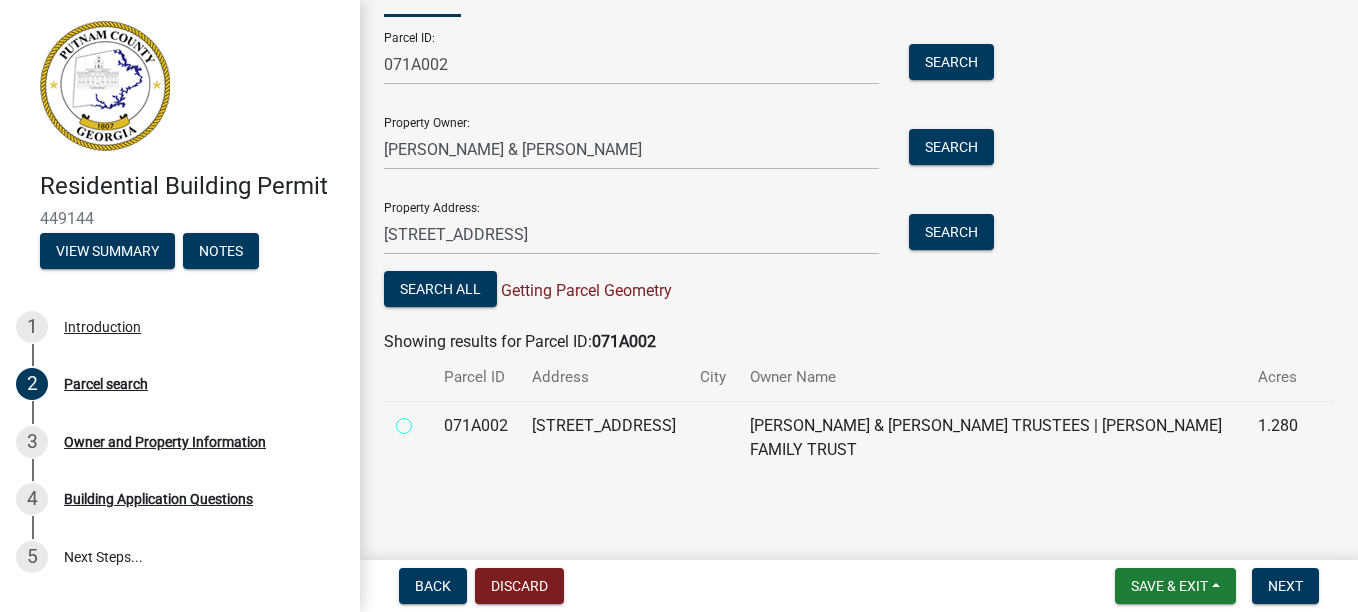 click at bounding box center (426, 420) 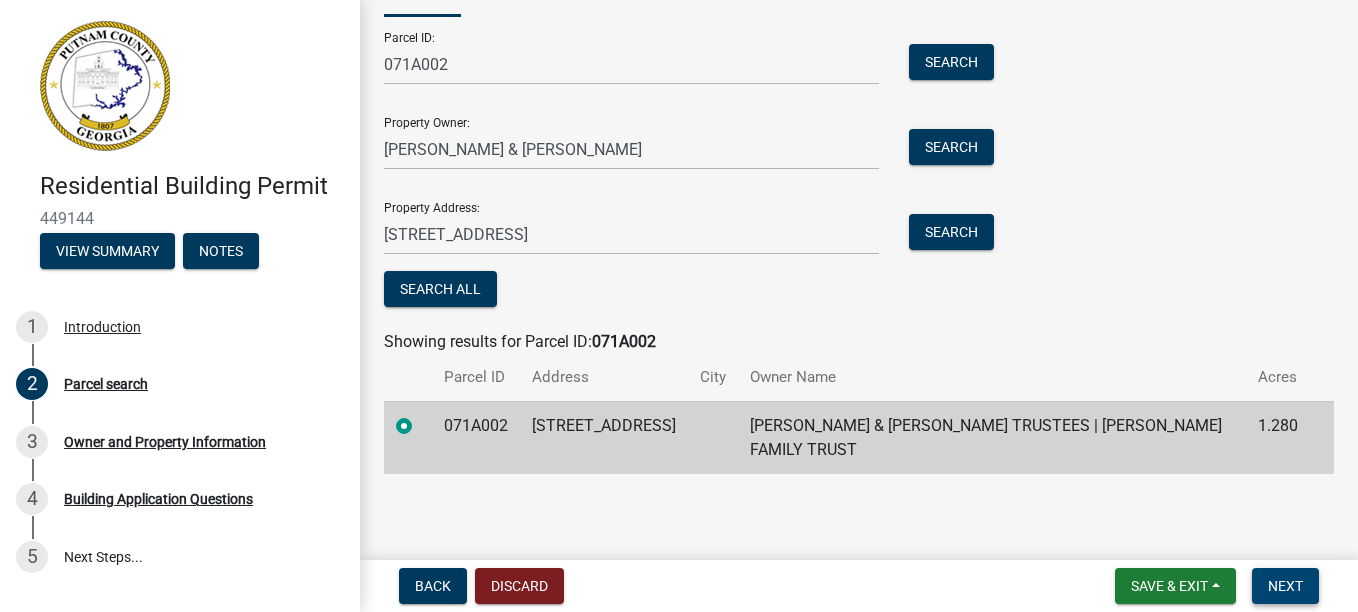click on "Next" at bounding box center (1285, 586) 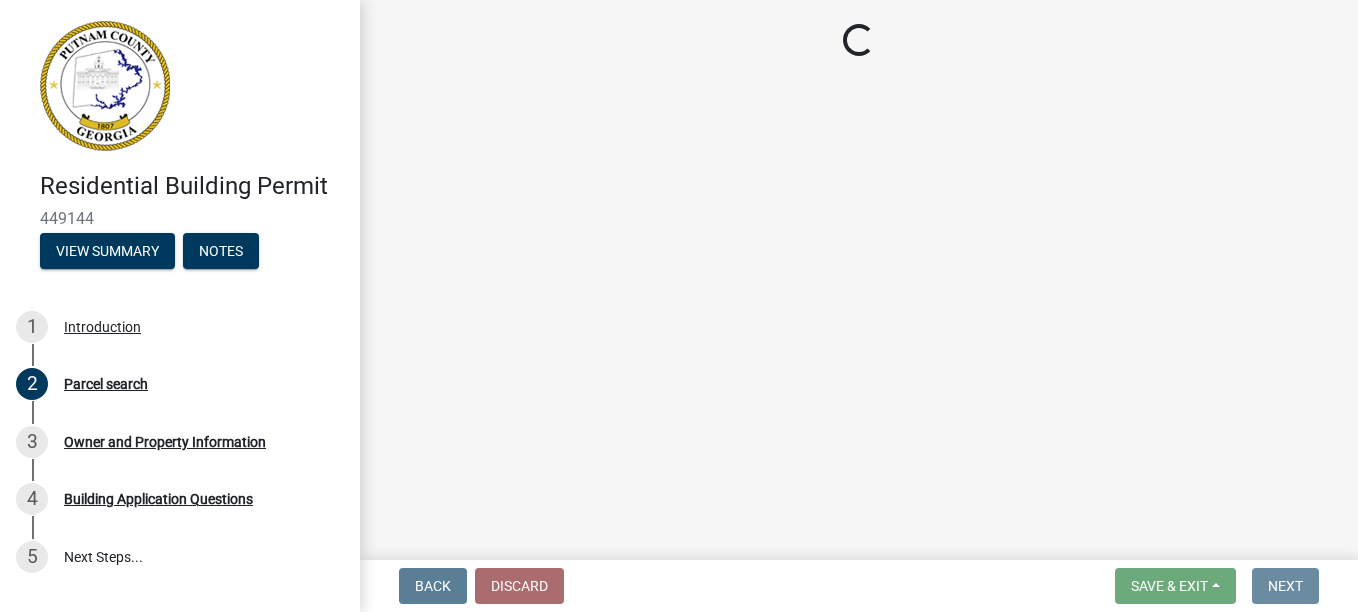 scroll, scrollTop: 0, scrollLeft: 0, axis: both 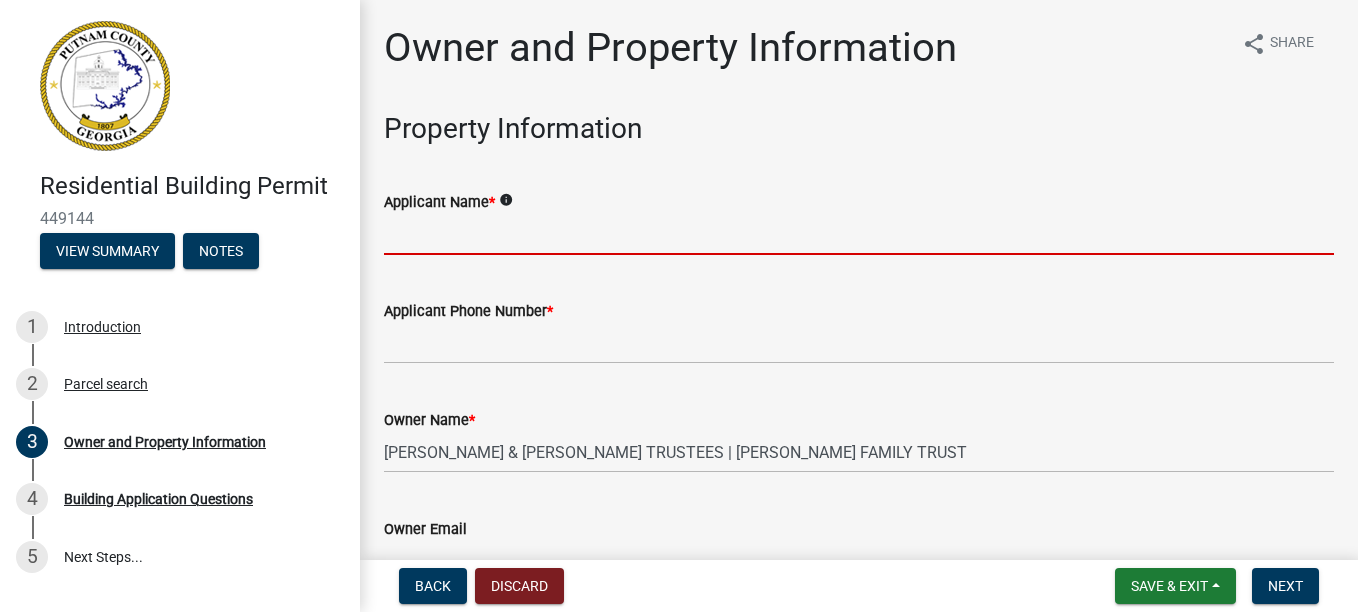 click on "Applicant Name  *" at bounding box center (859, 234) 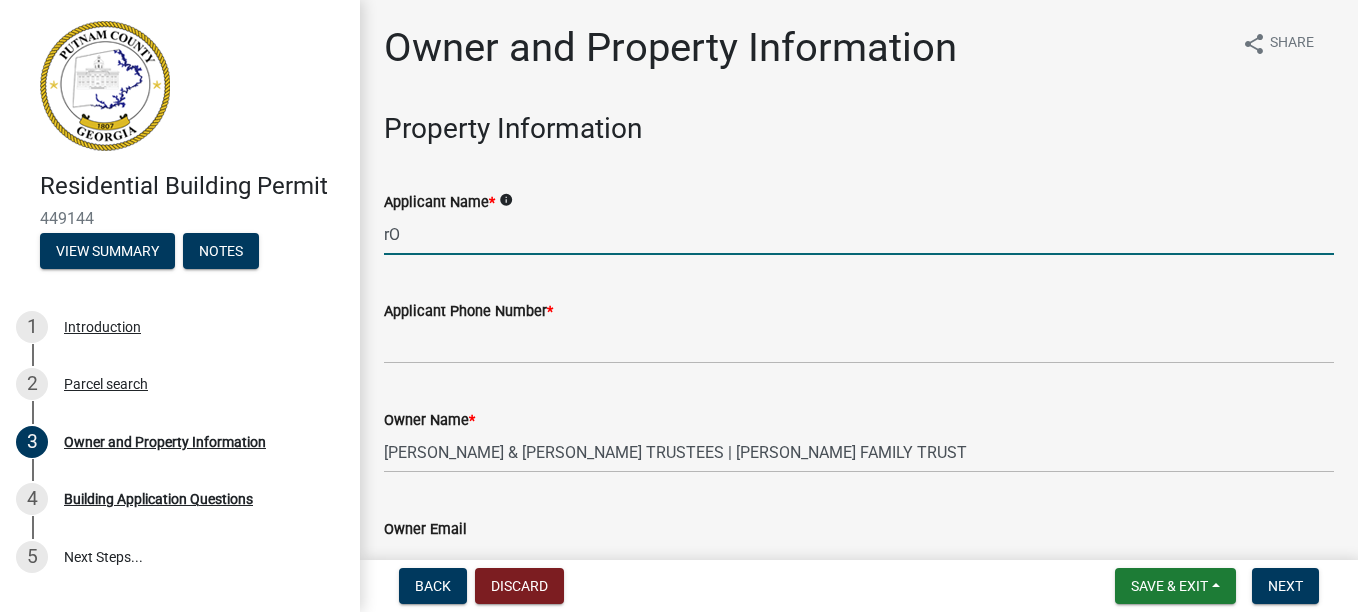 type on "r" 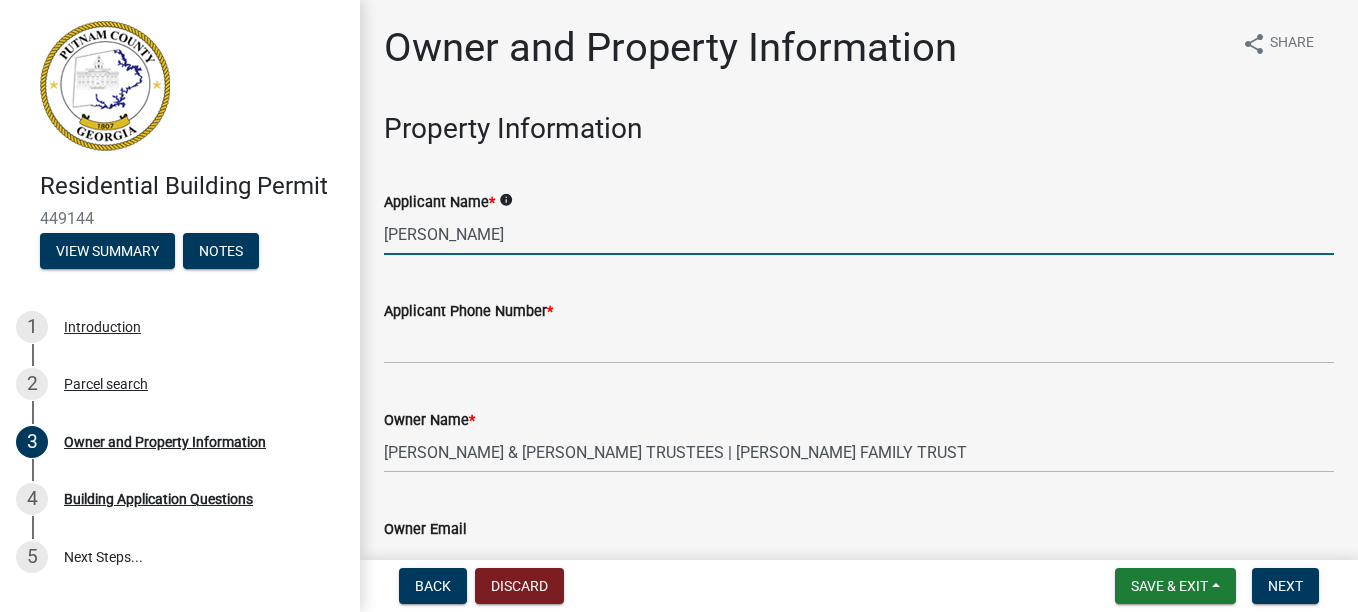 type on "[PERSON_NAME]" 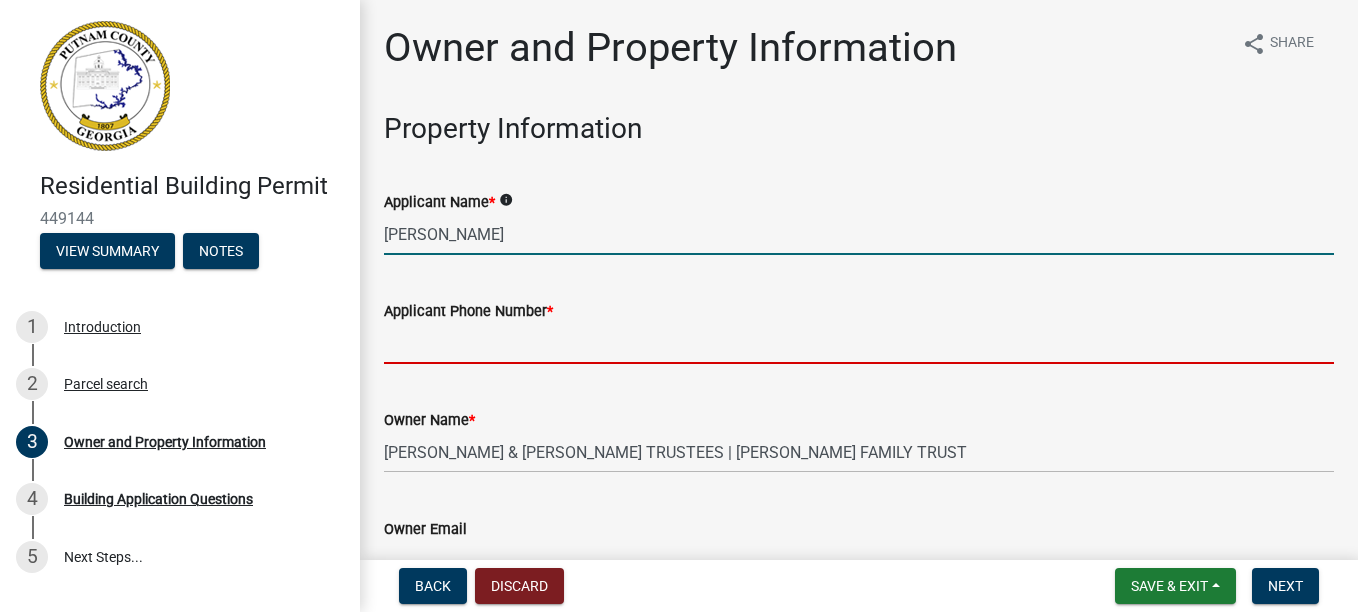 click on "Applicant Phone Number  *" at bounding box center [859, 343] 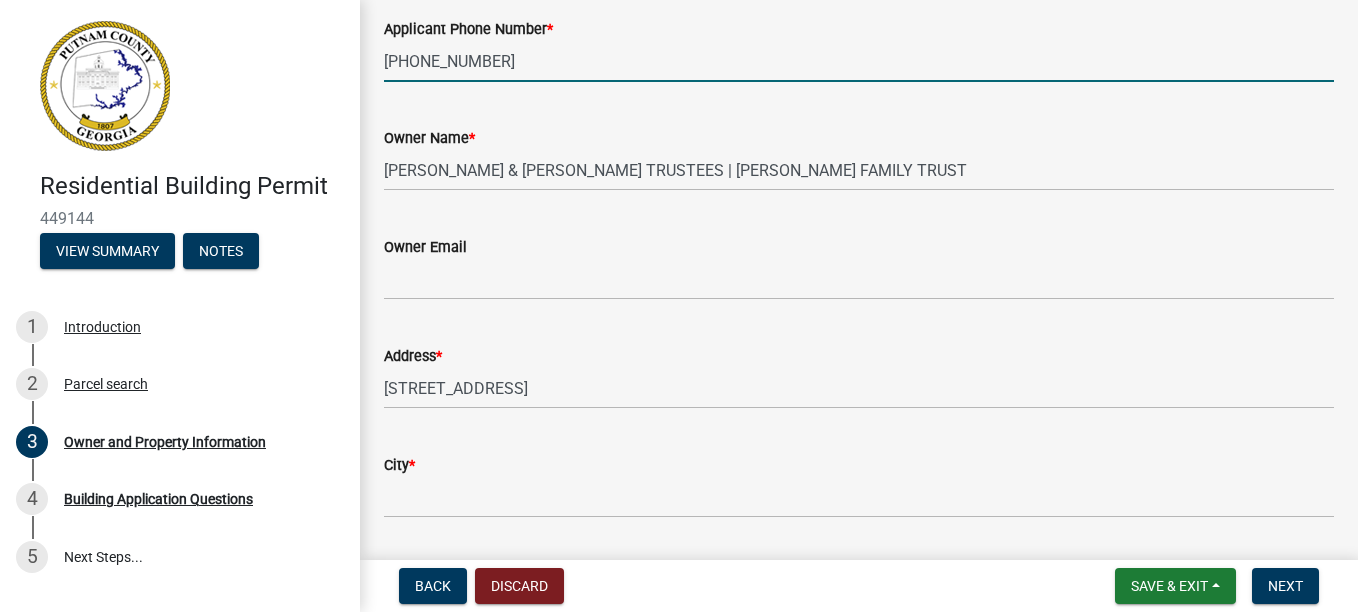 scroll, scrollTop: 300, scrollLeft: 0, axis: vertical 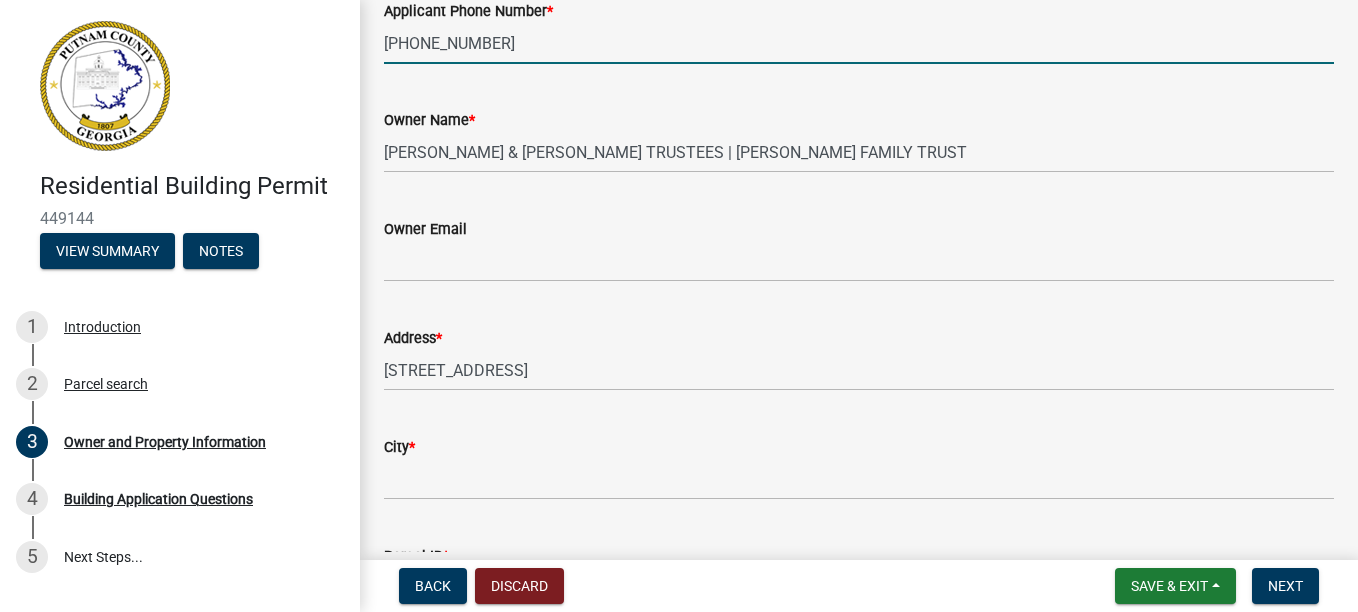 type on "[PHONE_NUMBER]" 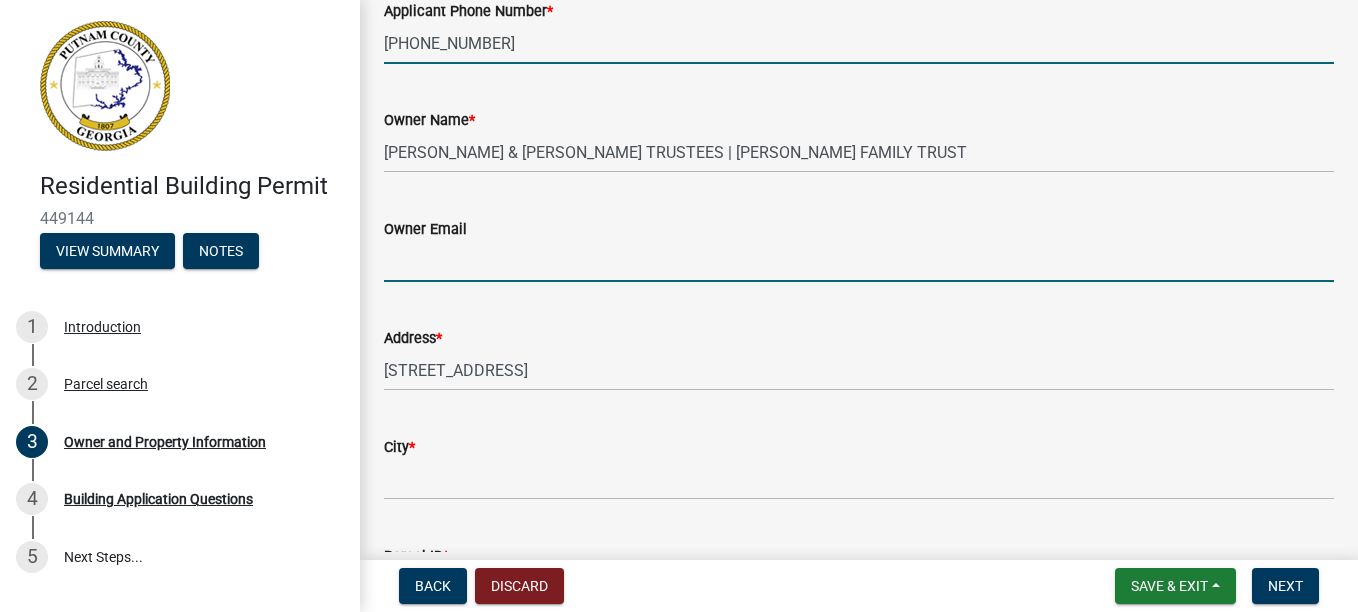 click on "Owner Email" at bounding box center (859, 261) 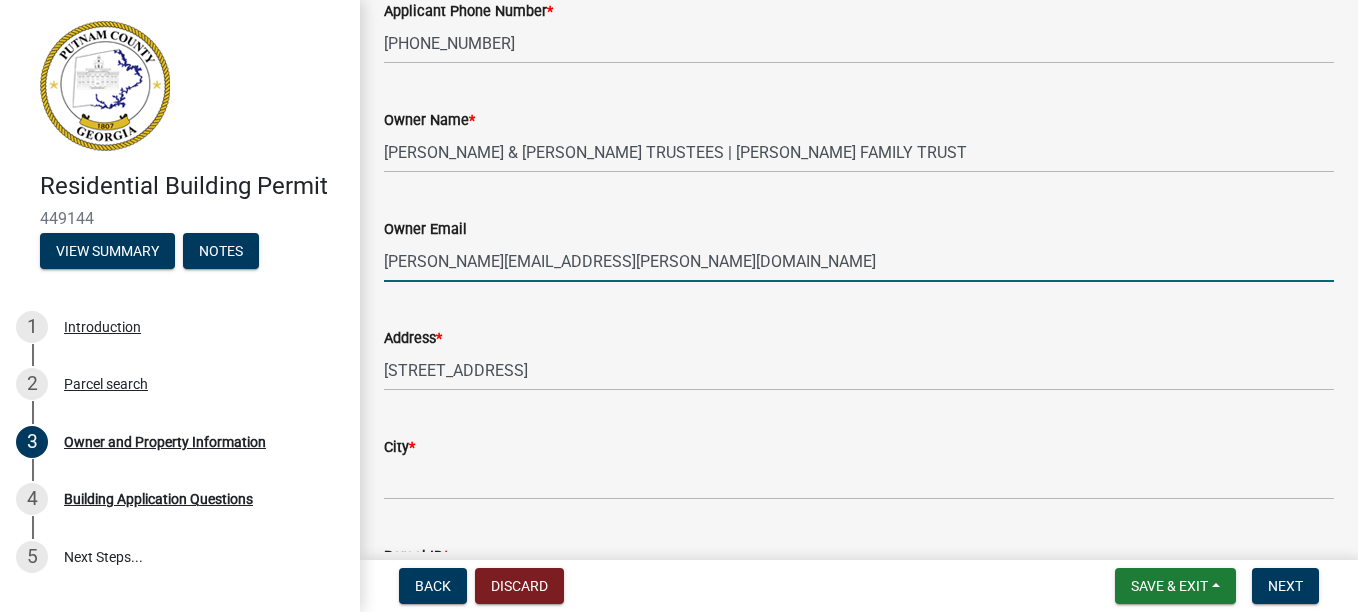 type on "[PERSON_NAME][EMAIL_ADDRESS][PERSON_NAME][DOMAIN_NAME]" 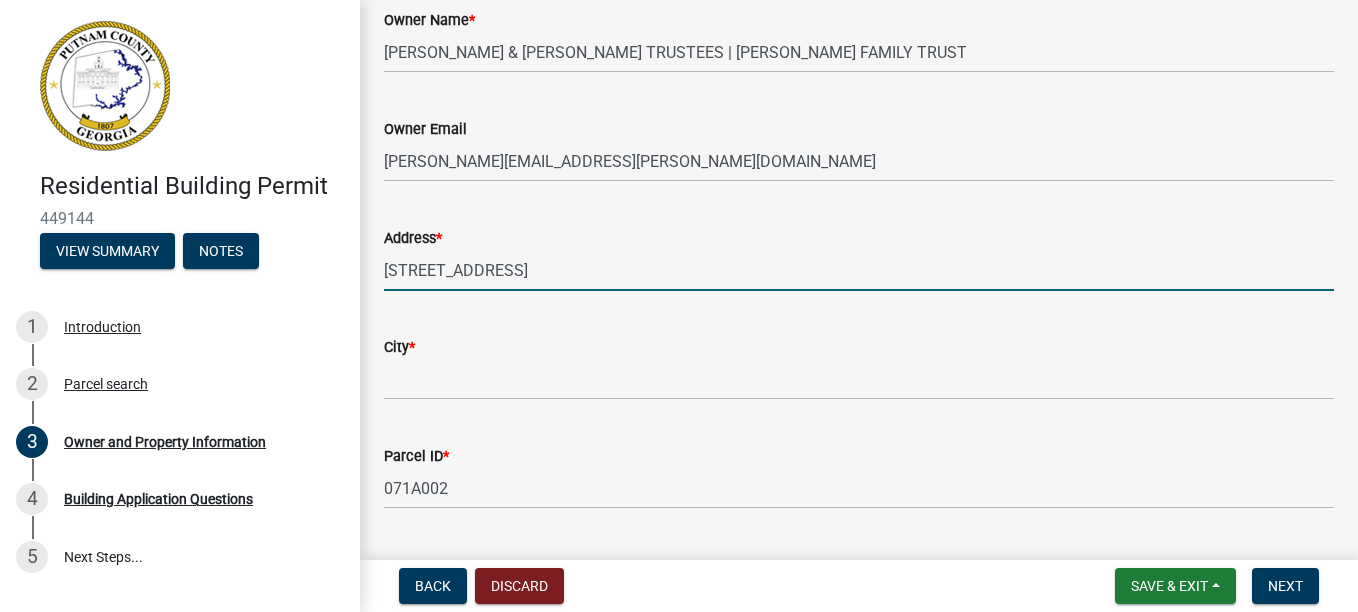 scroll, scrollTop: 500, scrollLeft: 0, axis: vertical 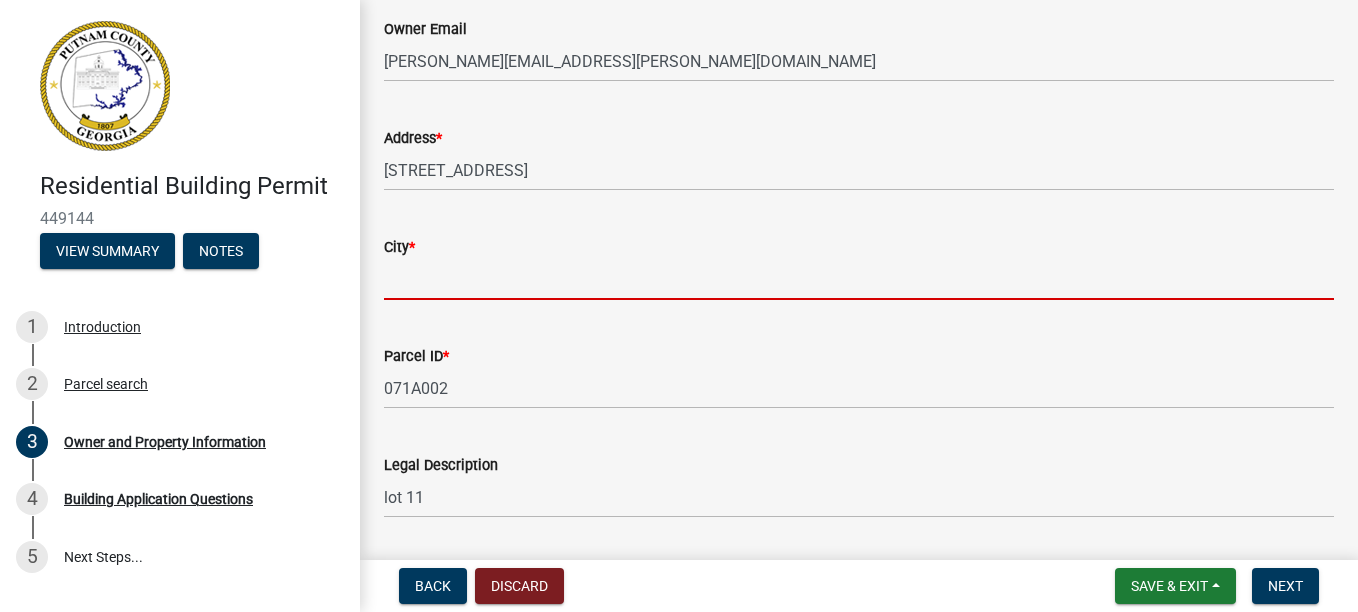 click on "City  *" at bounding box center [859, 279] 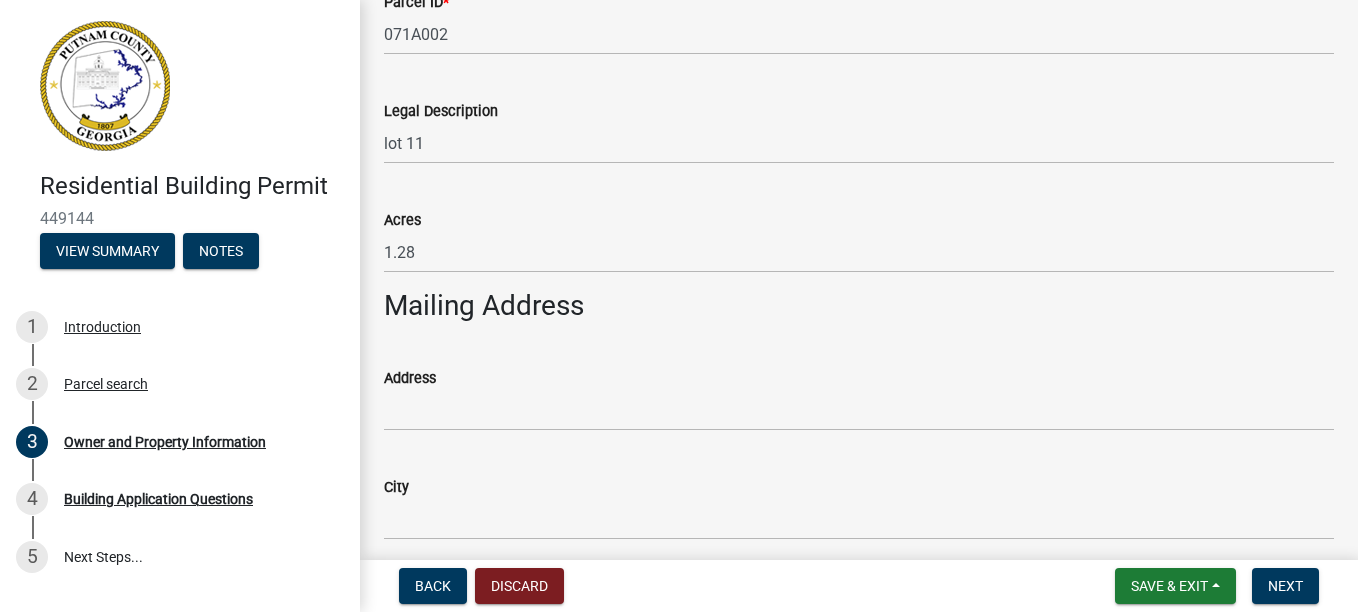 scroll, scrollTop: 900, scrollLeft: 0, axis: vertical 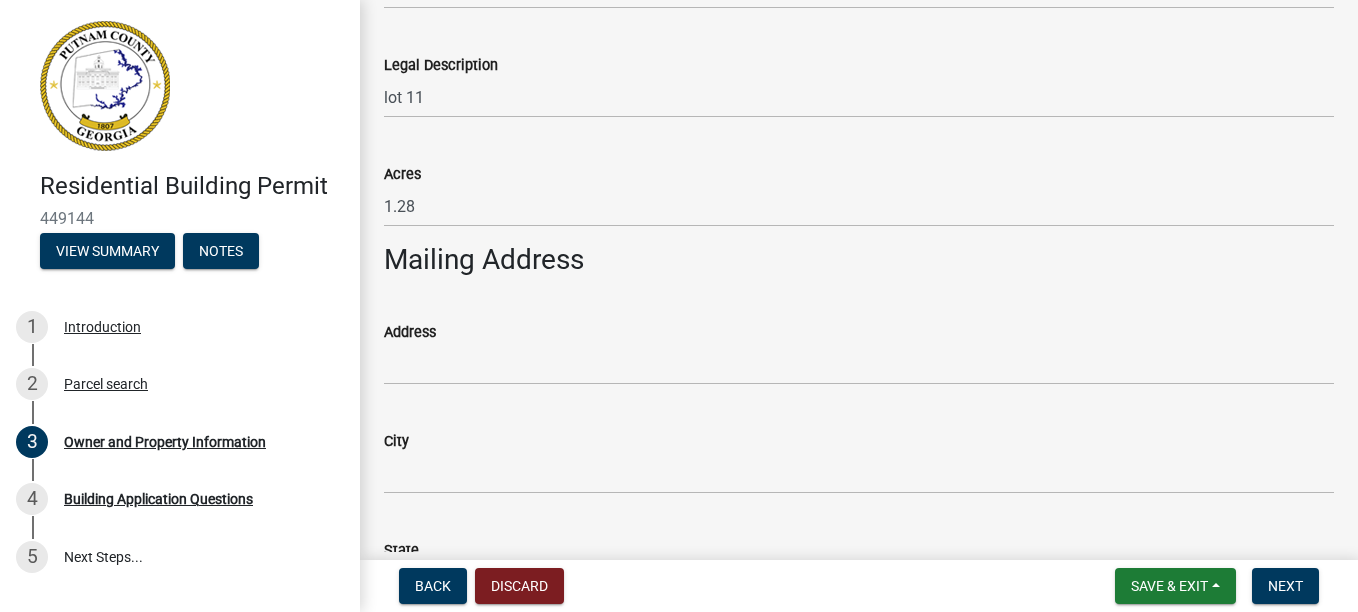 type on "Buckhead, GA 30625" 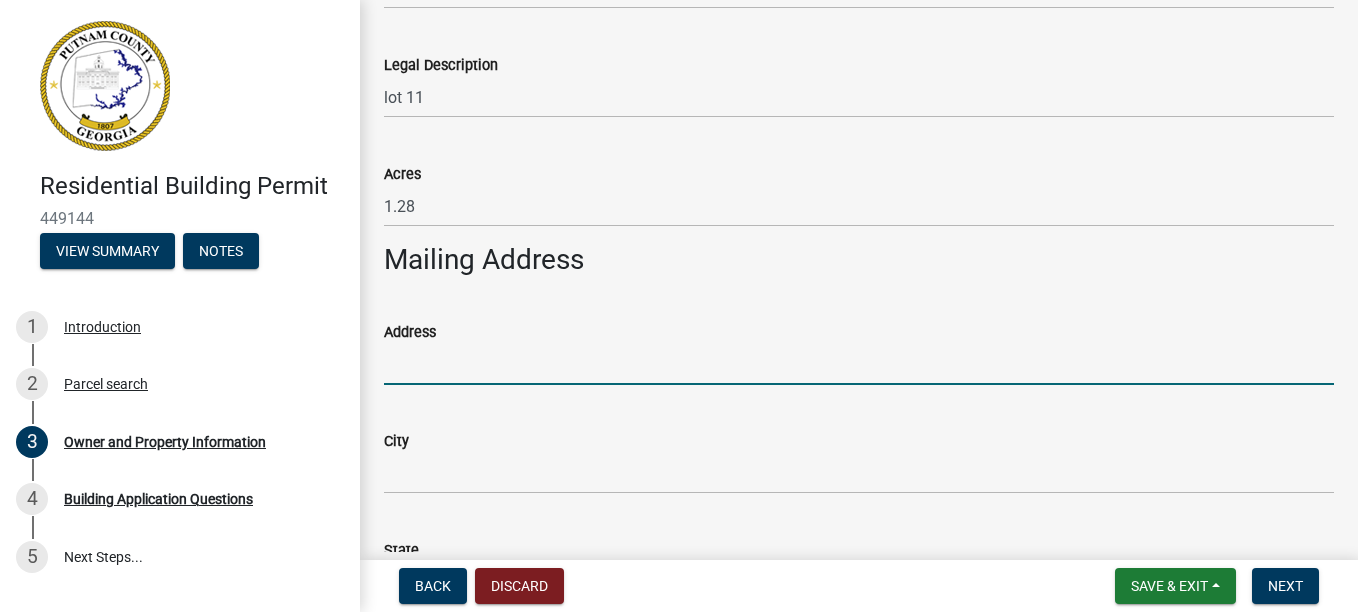 click on "Address" at bounding box center (859, 364) 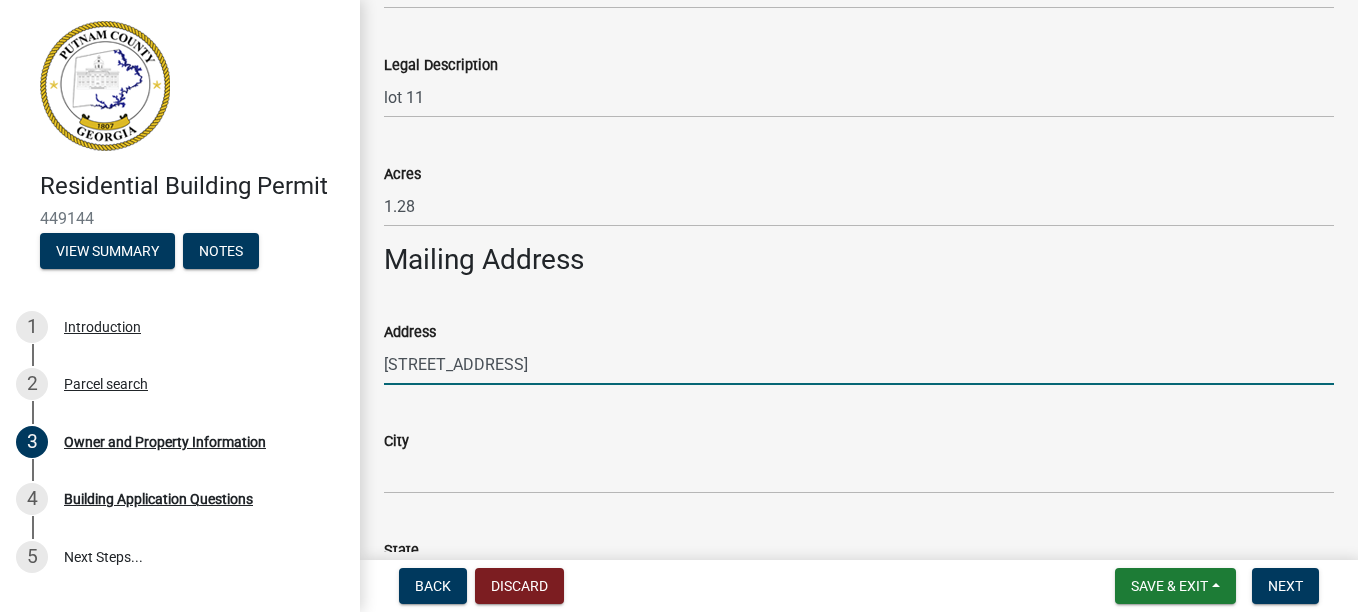 type on "[STREET_ADDRESS]" 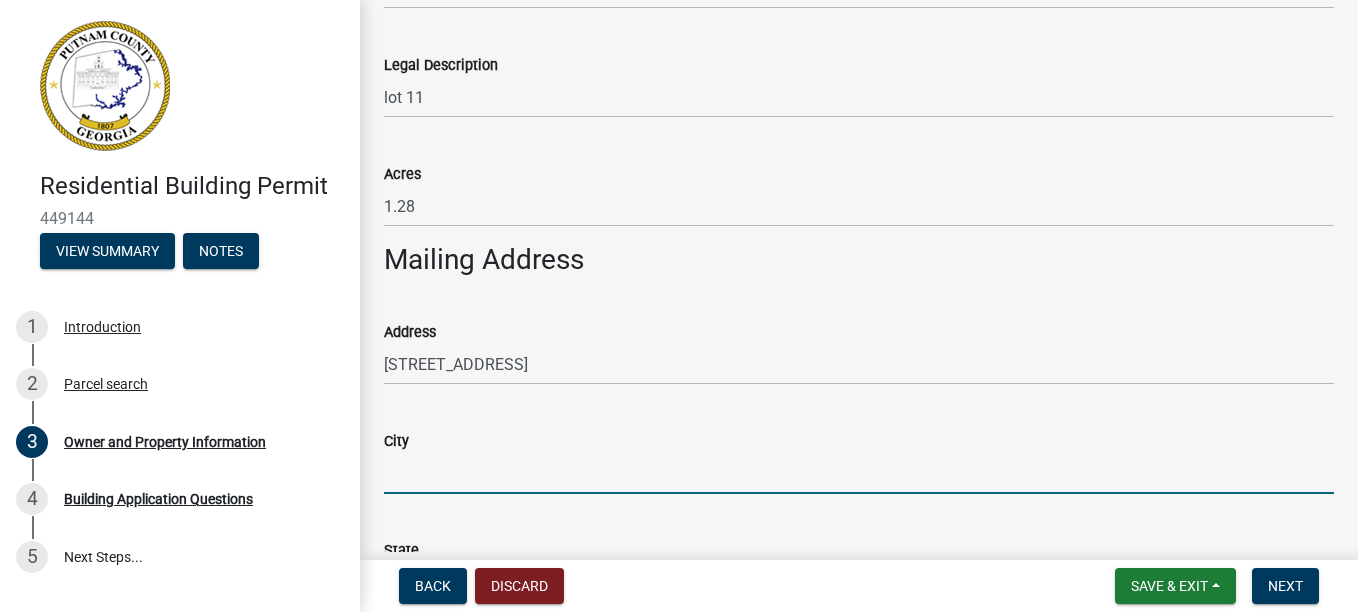 click on "City" at bounding box center [859, 473] 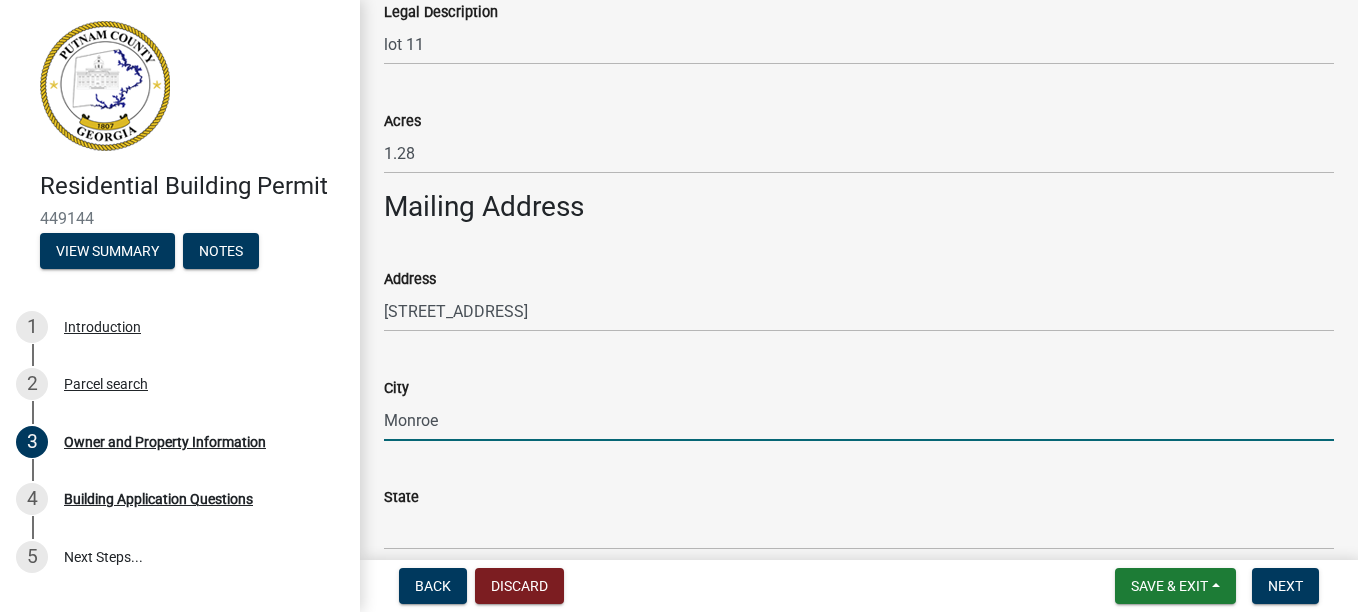scroll, scrollTop: 1000, scrollLeft: 0, axis: vertical 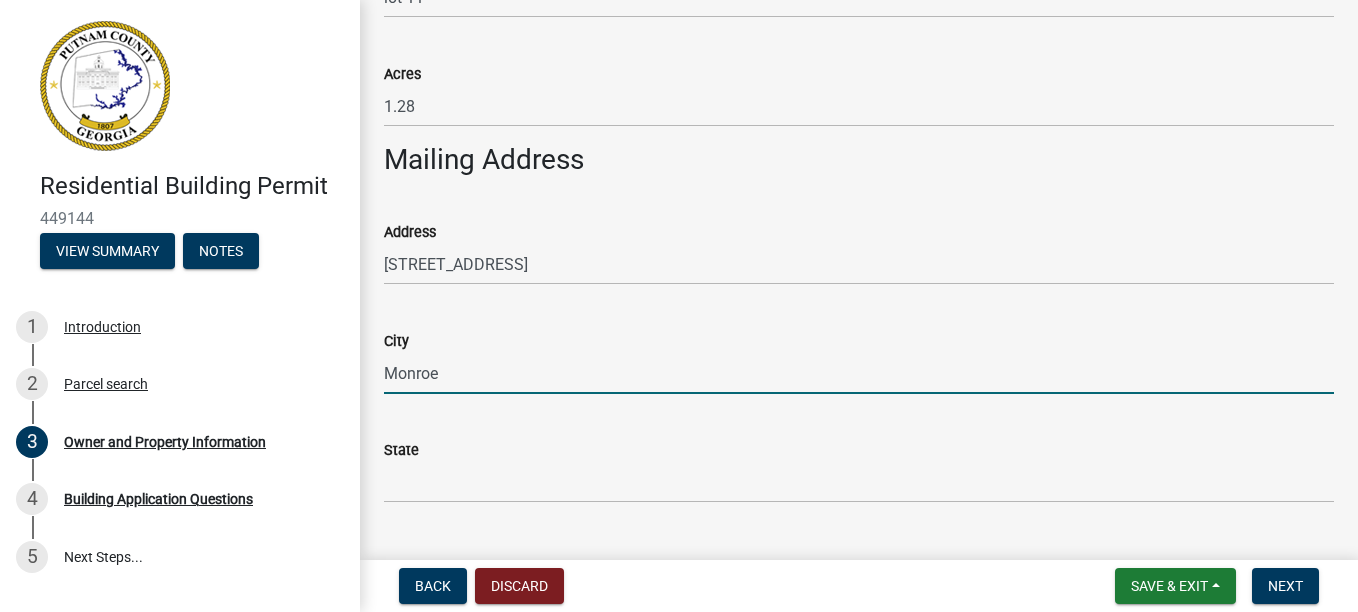 type on "Monroe" 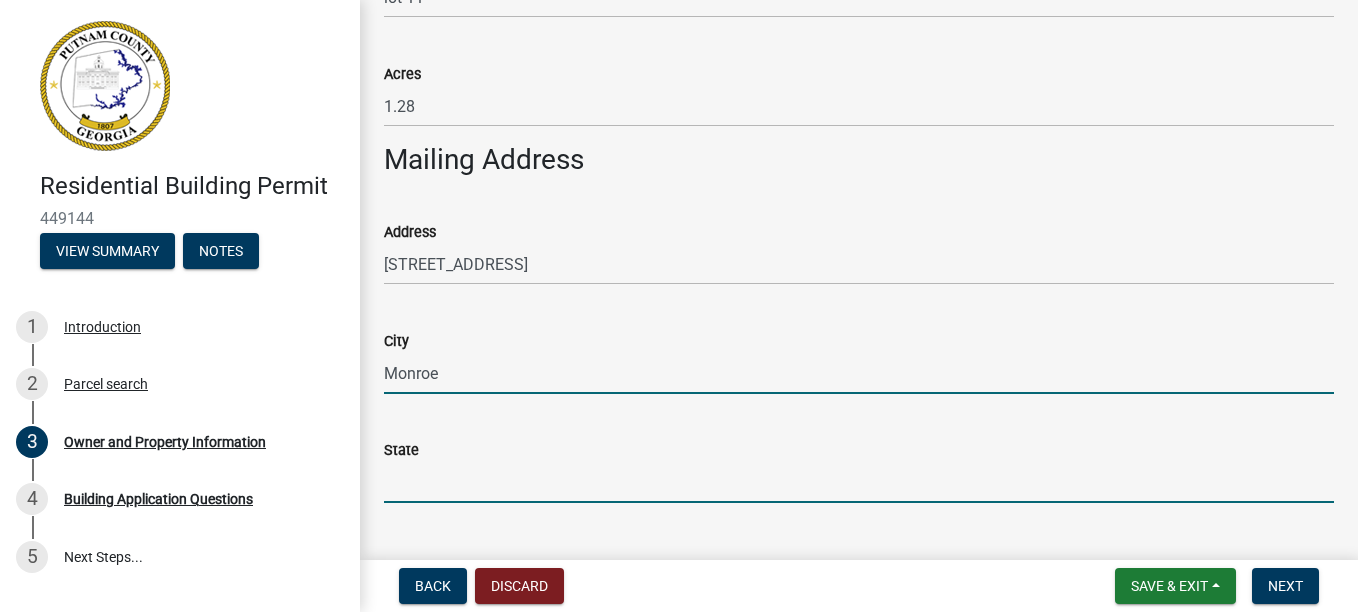 drag, startPoint x: 658, startPoint y: 485, endPoint x: 647, endPoint y: 489, distance: 11.7046995 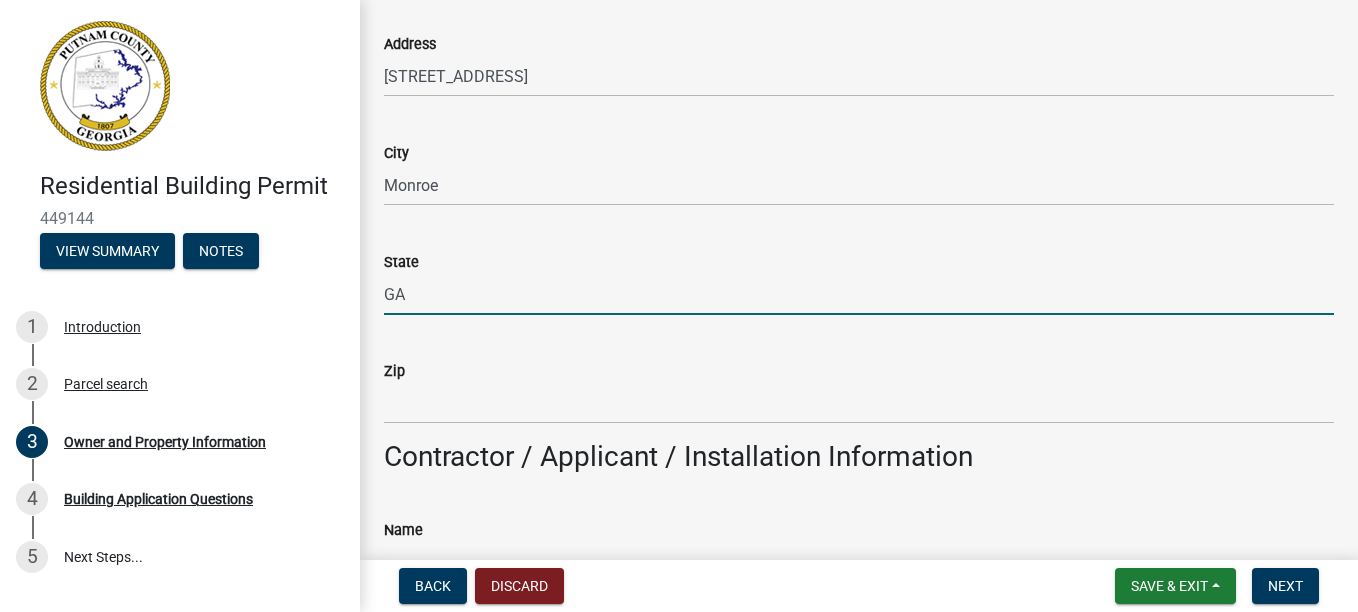scroll, scrollTop: 1200, scrollLeft: 0, axis: vertical 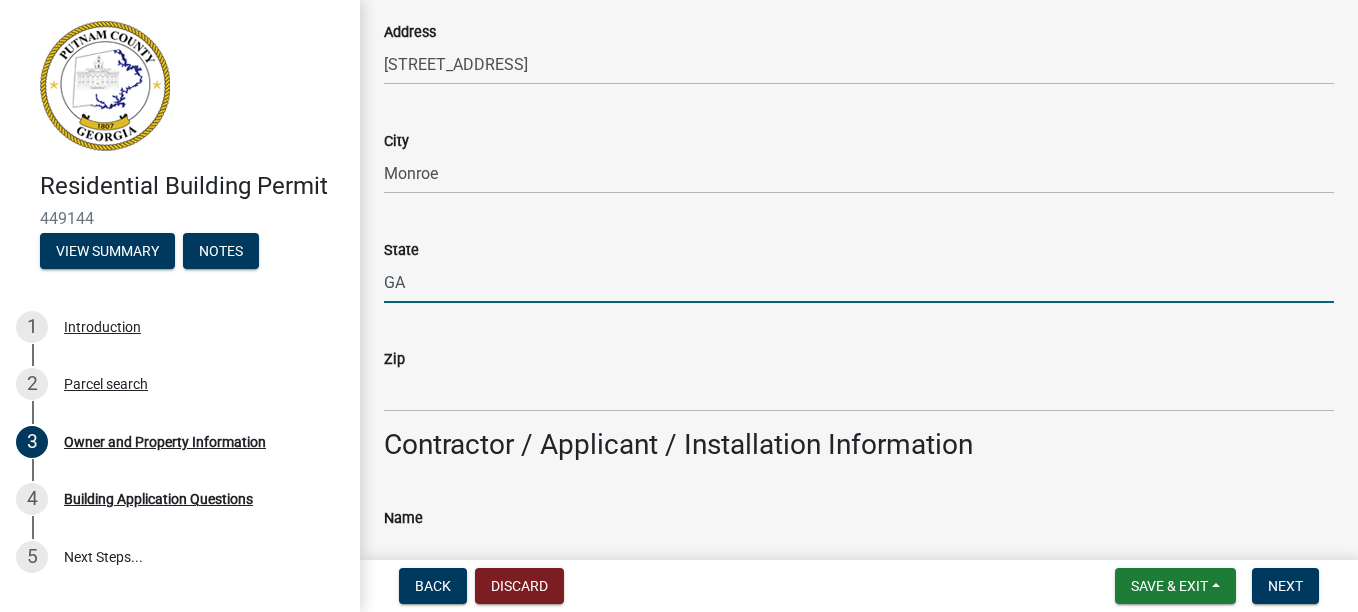 type on "GA" 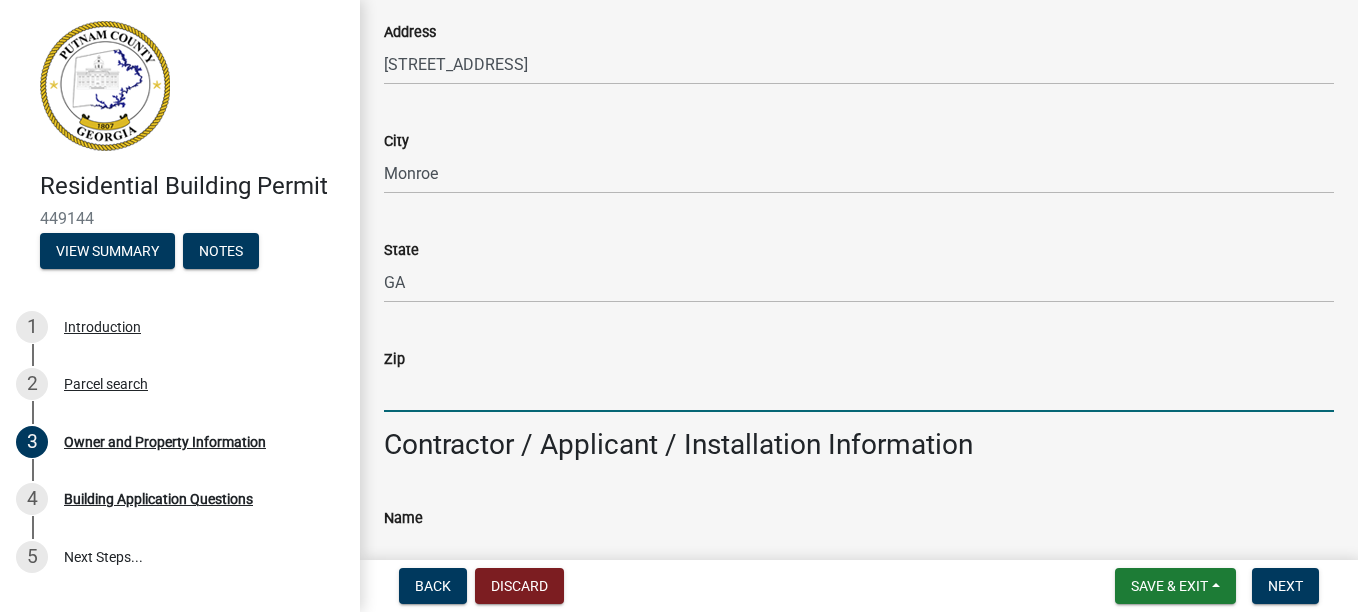 click on "Zip" at bounding box center (859, 391) 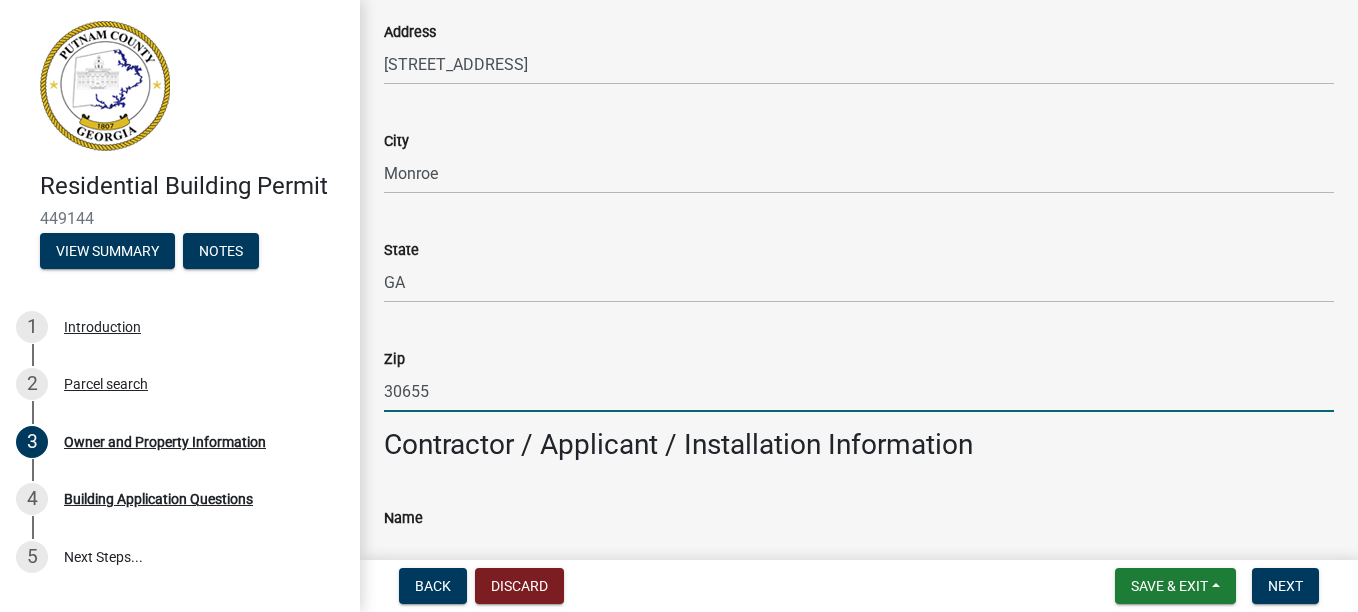 type on "30655" 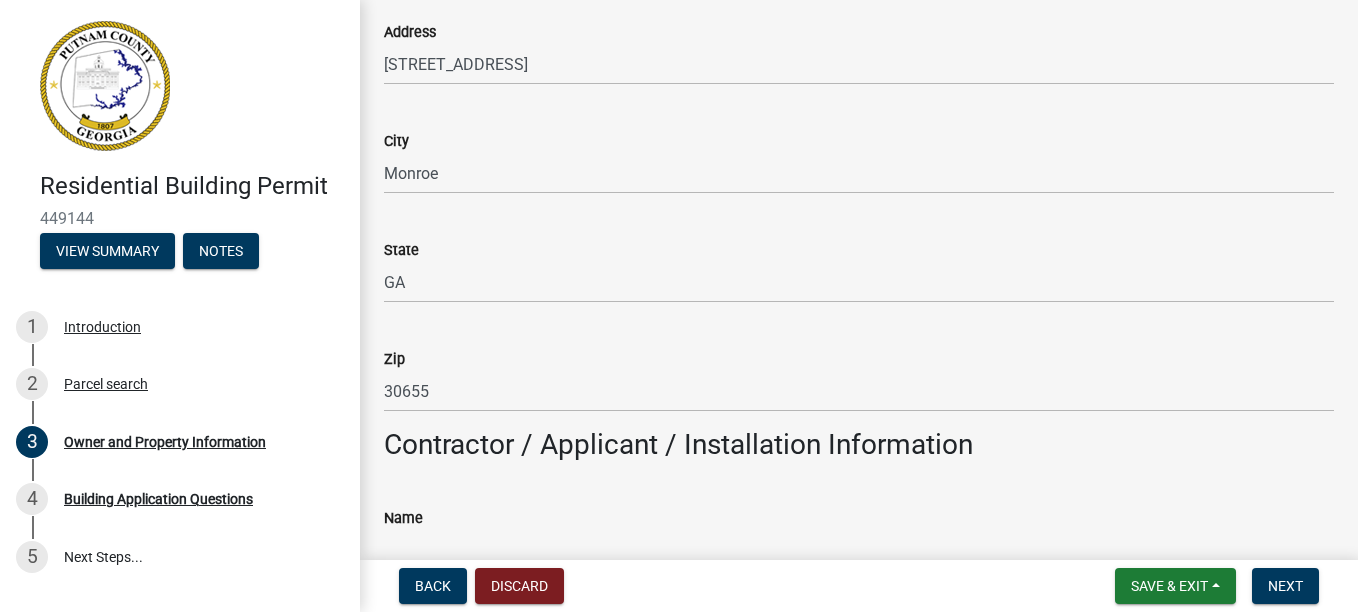 click on "Zip" 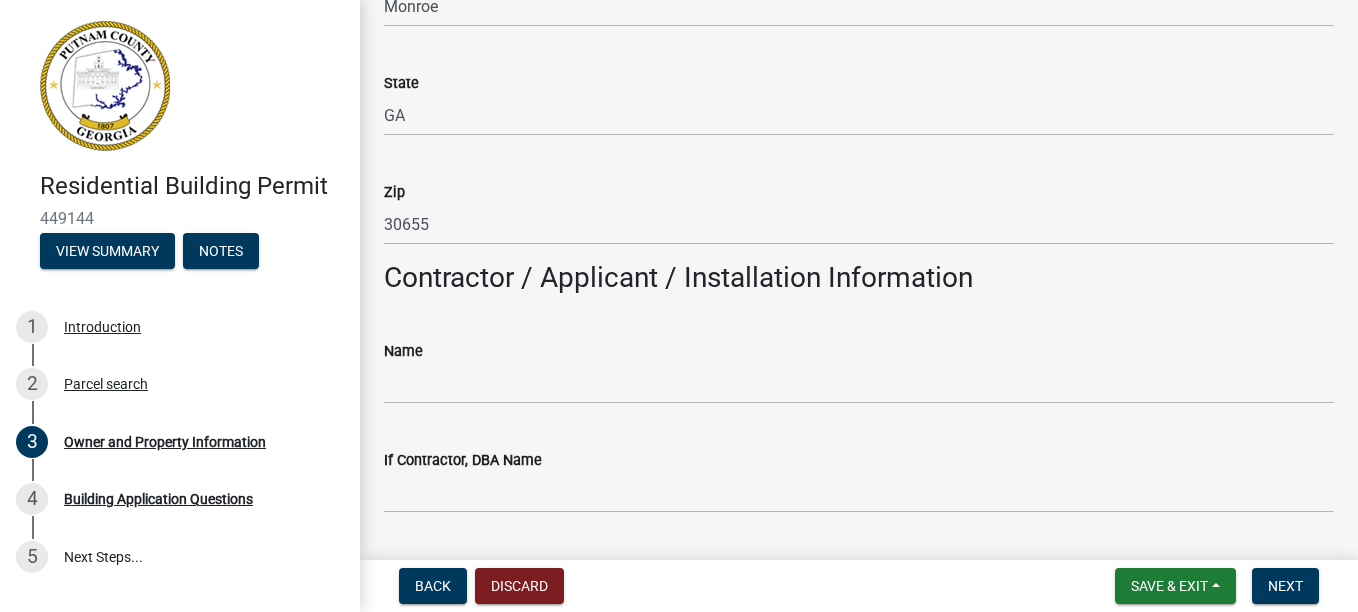 scroll, scrollTop: 1400, scrollLeft: 0, axis: vertical 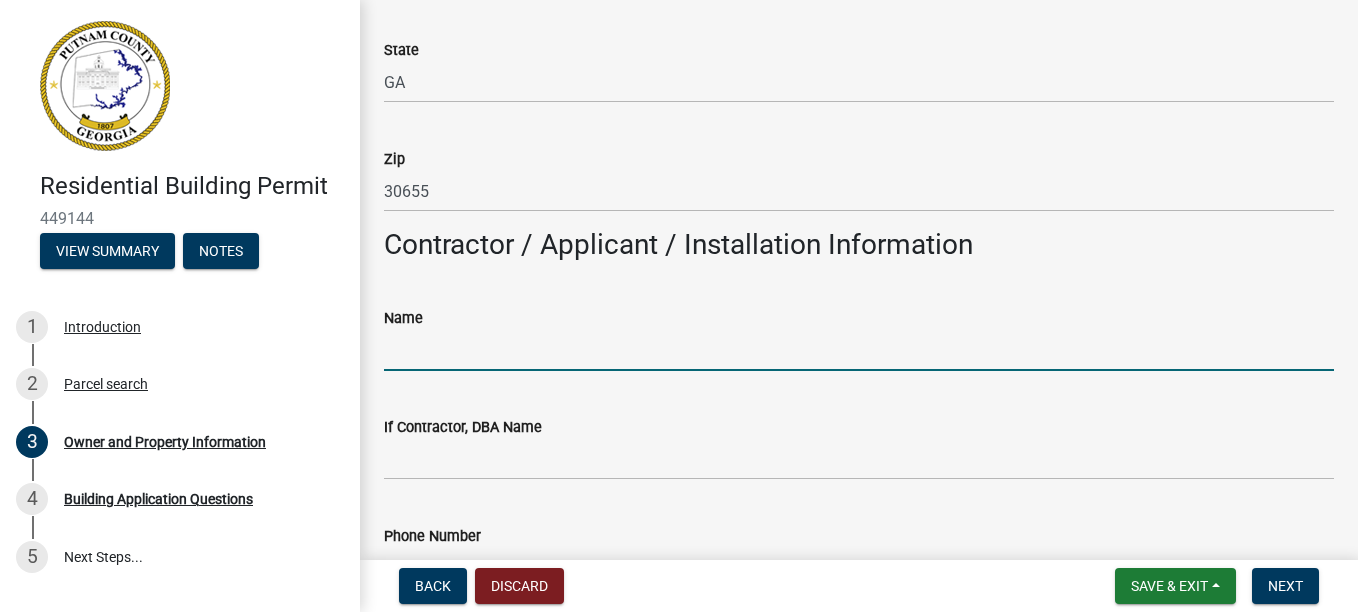 click on "Name" at bounding box center [859, 350] 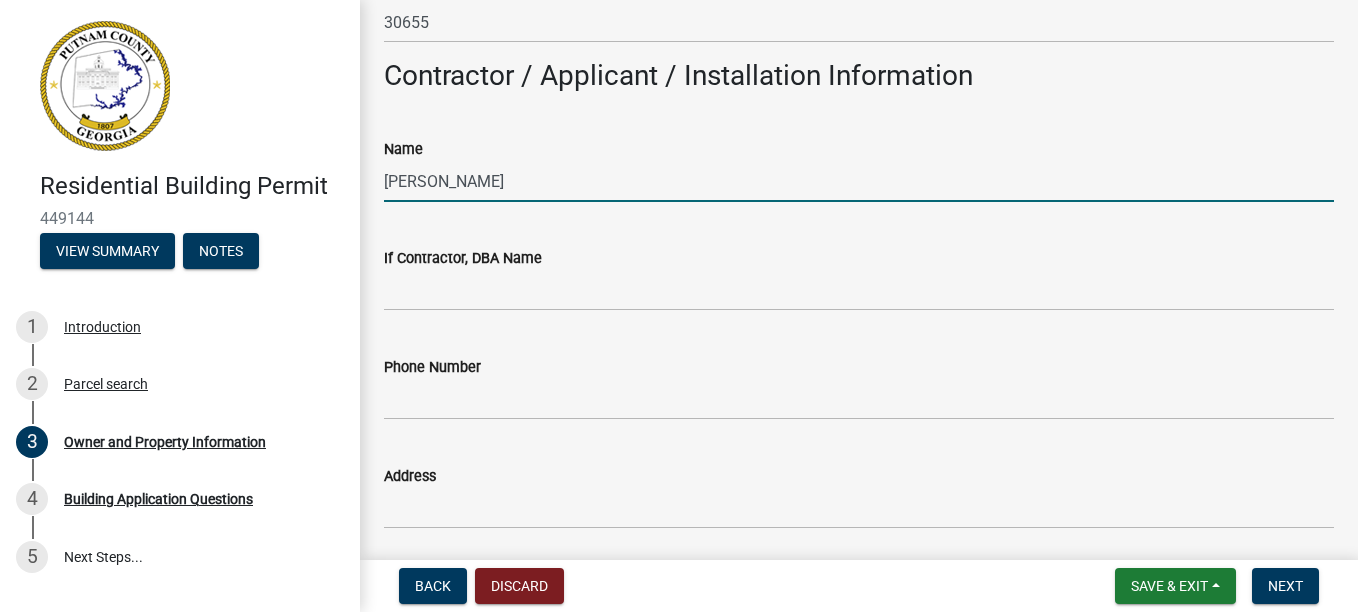 scroll, scrollTop: 1600, scrollLeft: 0, axis: vertical 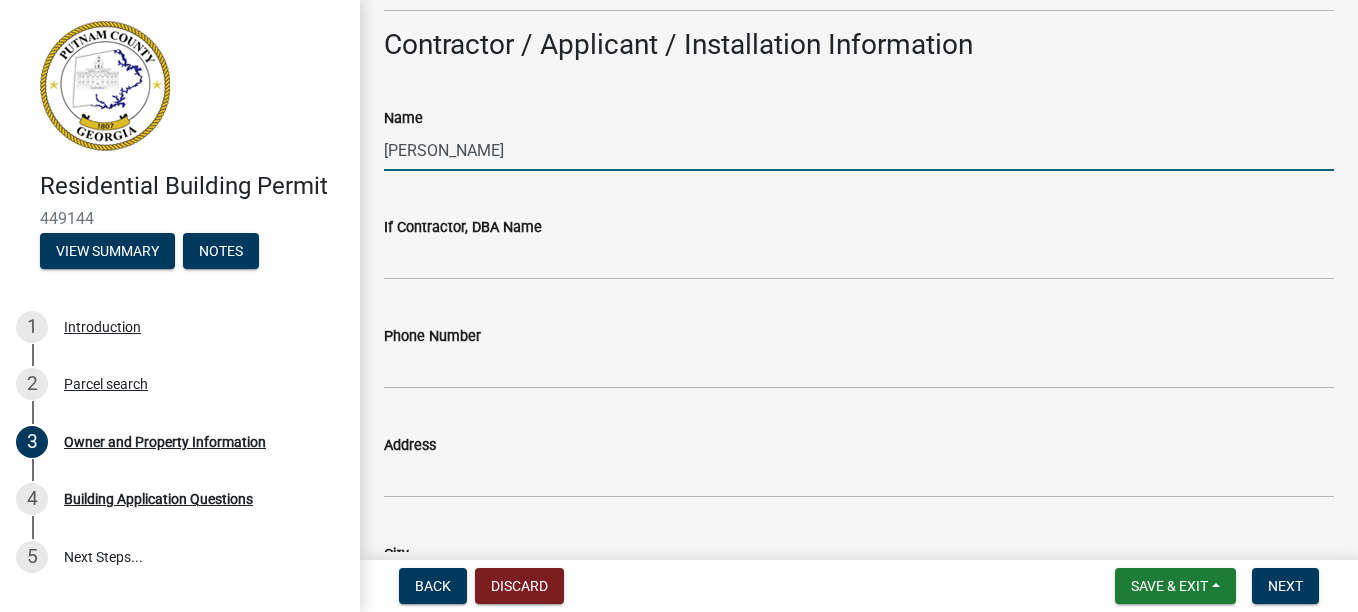 type on "[PERSON_NAME]" 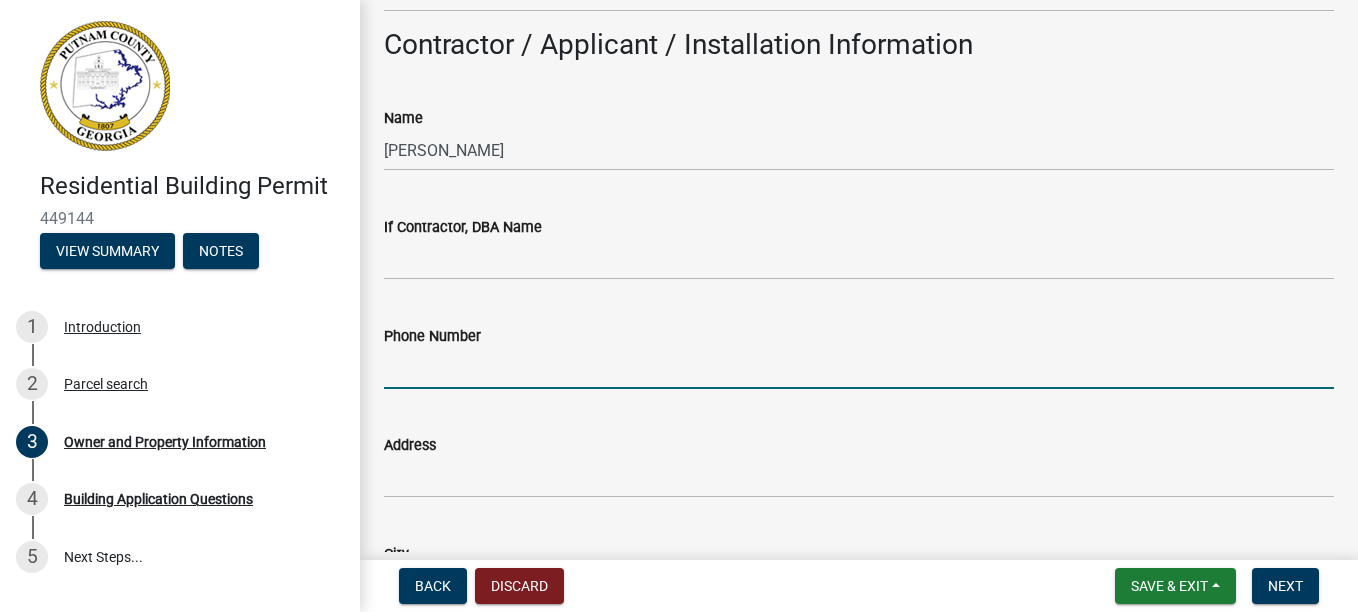 click on "Phone Number" at bounding box center (859, 368) 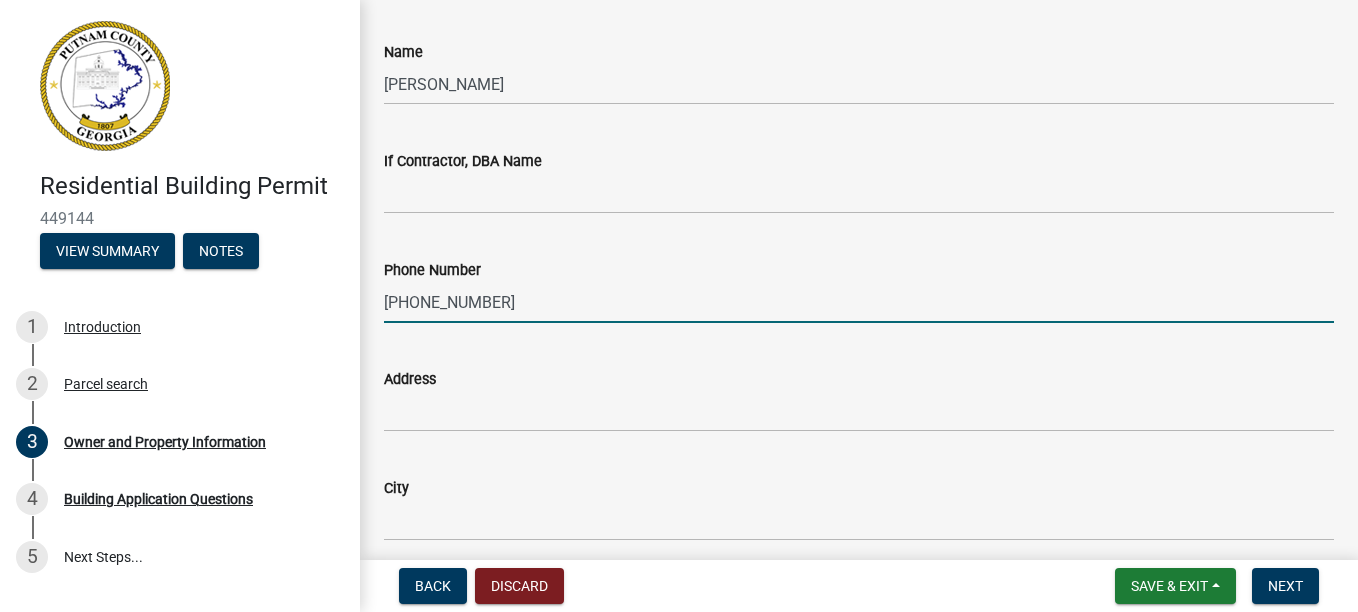 scroll, scrollTop: 1700, scrollLeft: 0, axis: vertical 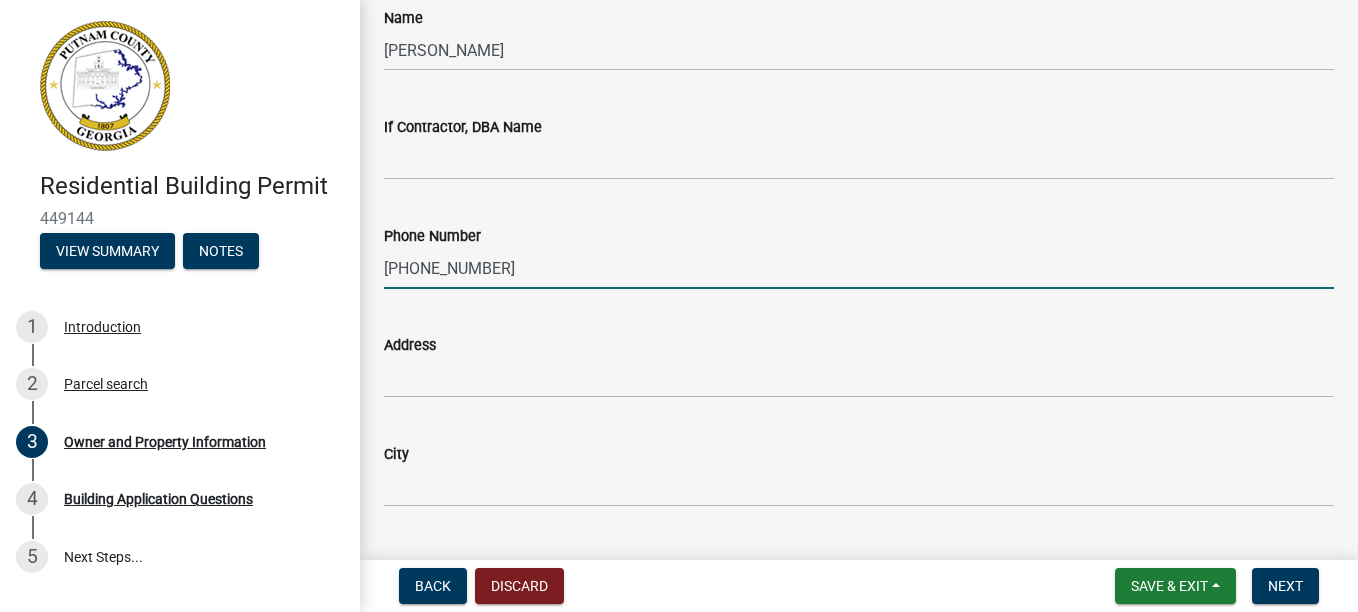 type on "[PHONE_NUMBER]" 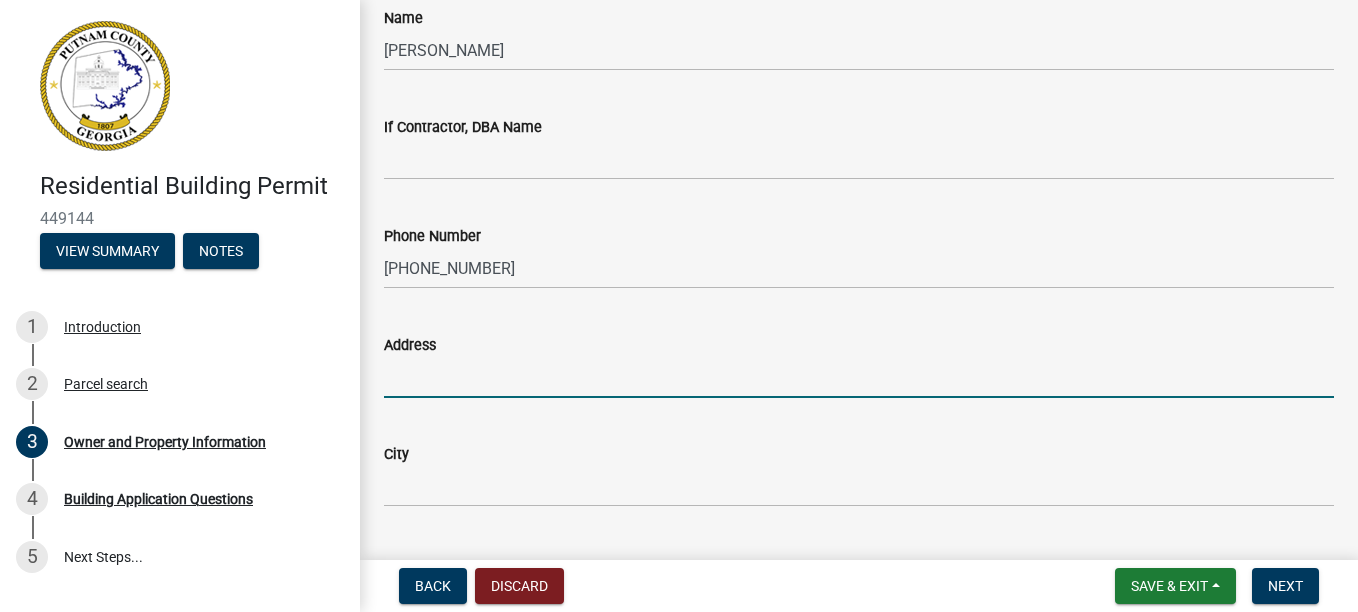 click on "Address" at bounding box center (859, 377) 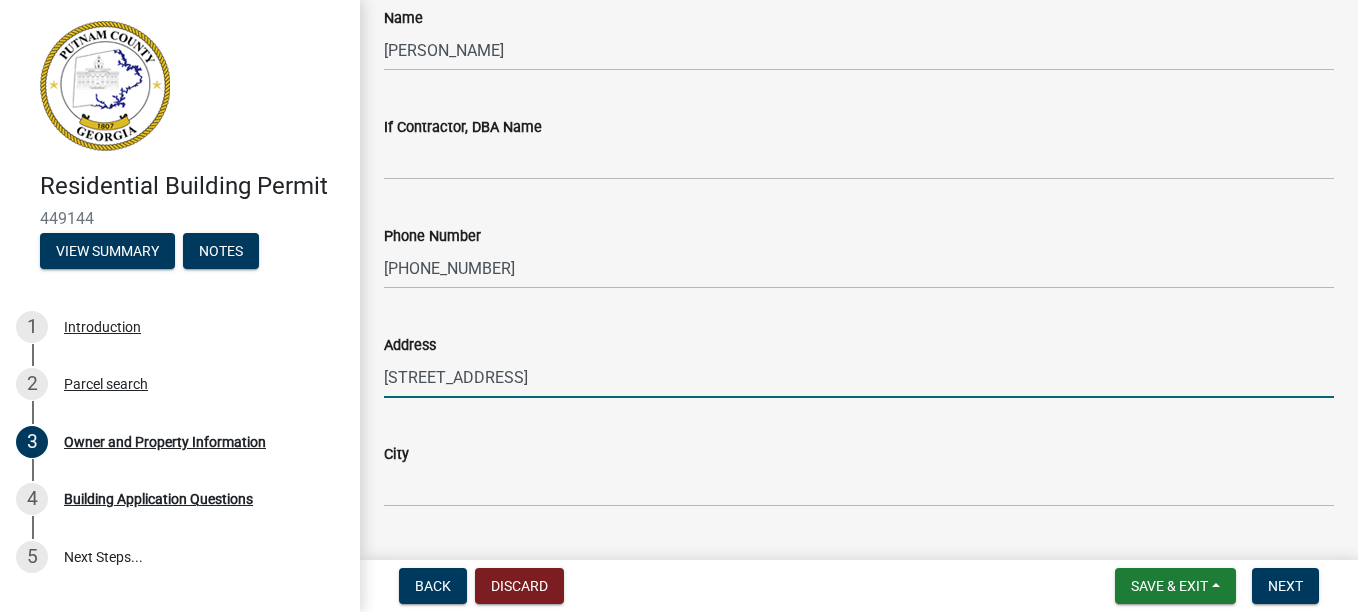 type on "[STREET_ADDRESS]" 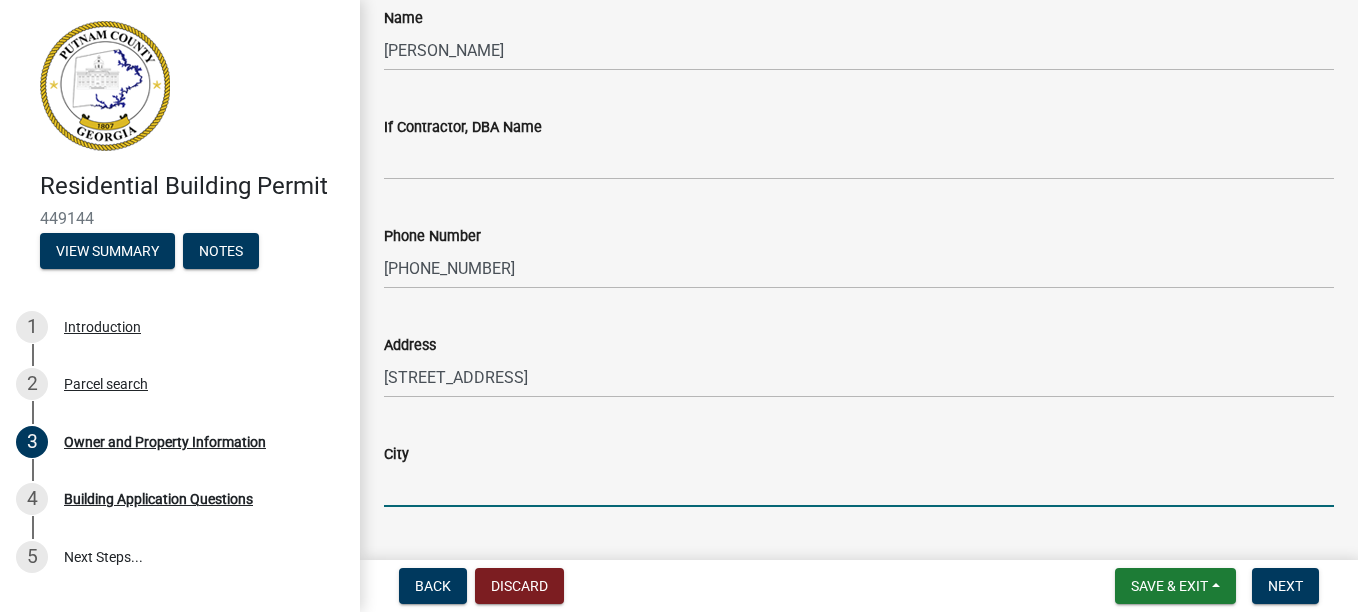 click on "City" at bounding box center [859, 486] 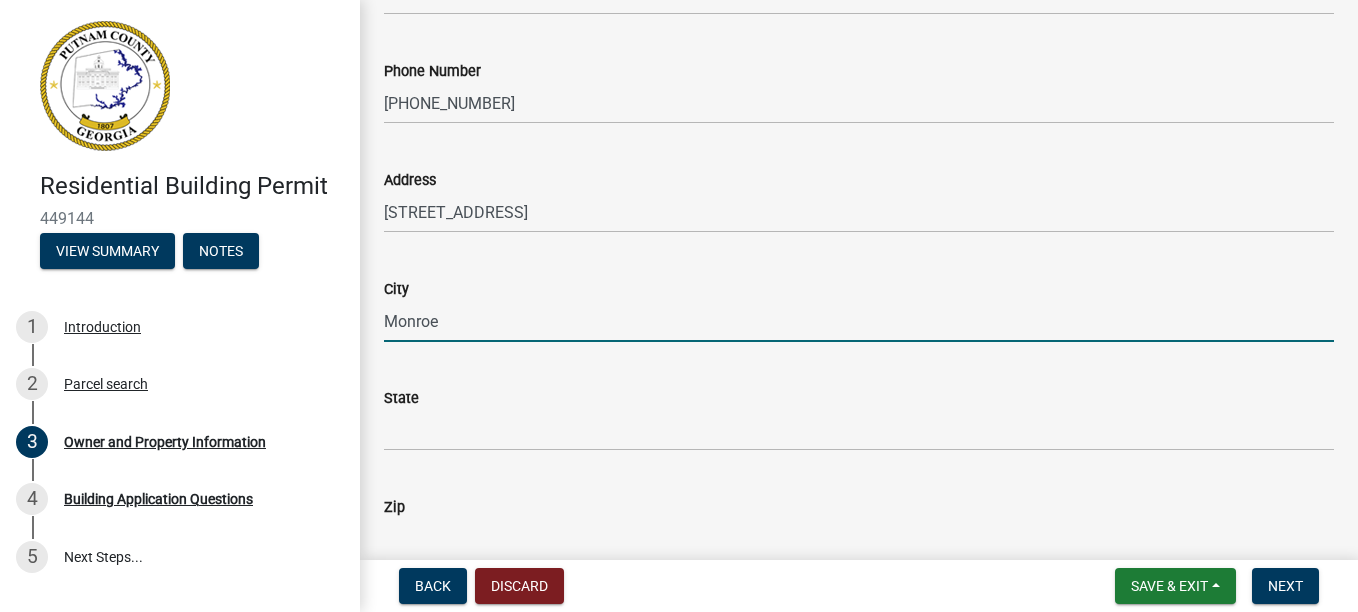 scroll, scrollTop: 1900, scrollLeft: 0, axis: vertical 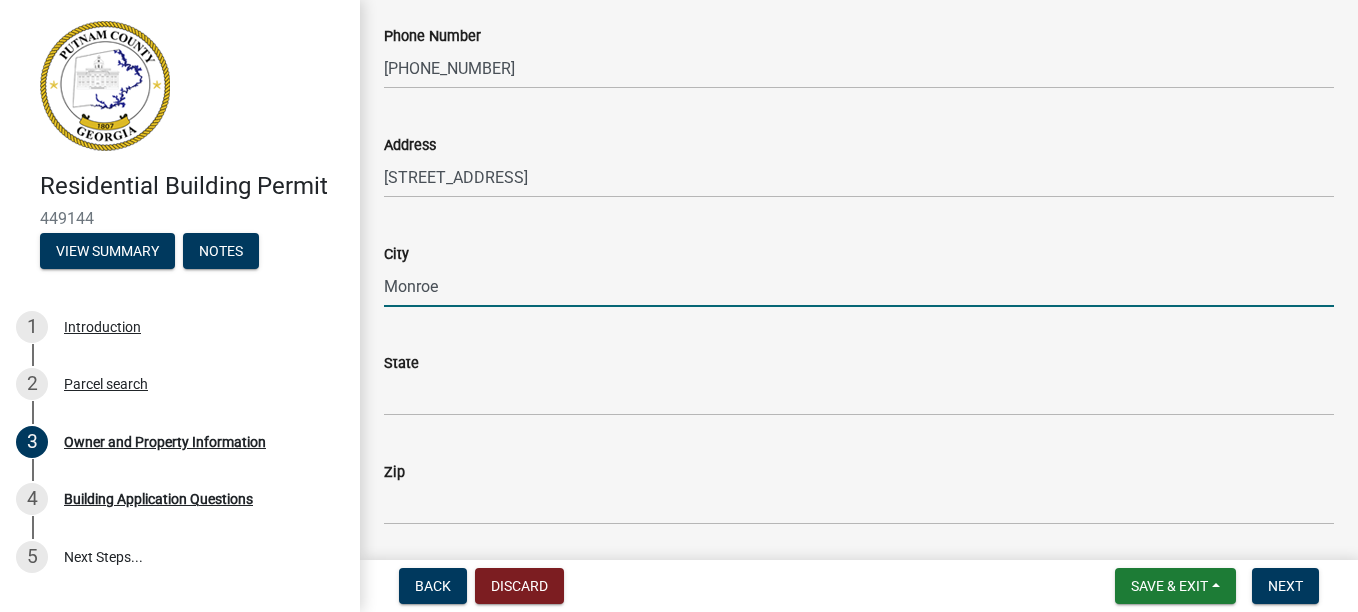 type on "Monroe" 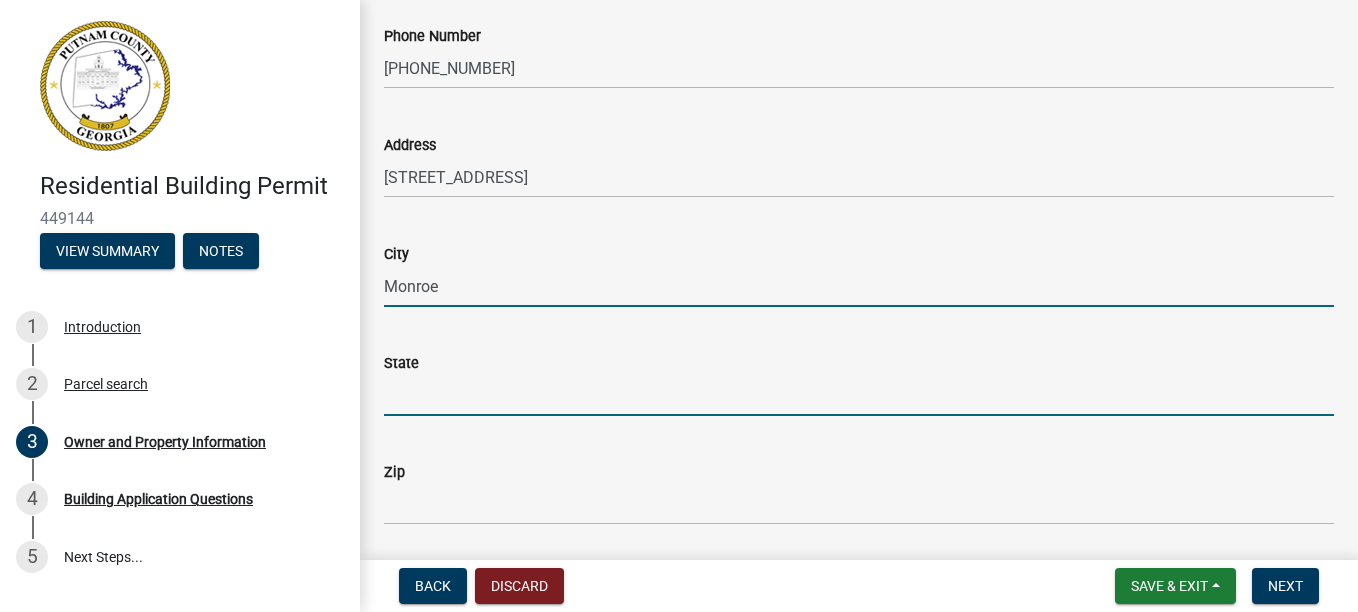 click on "State" at bounding box center [859, 395] 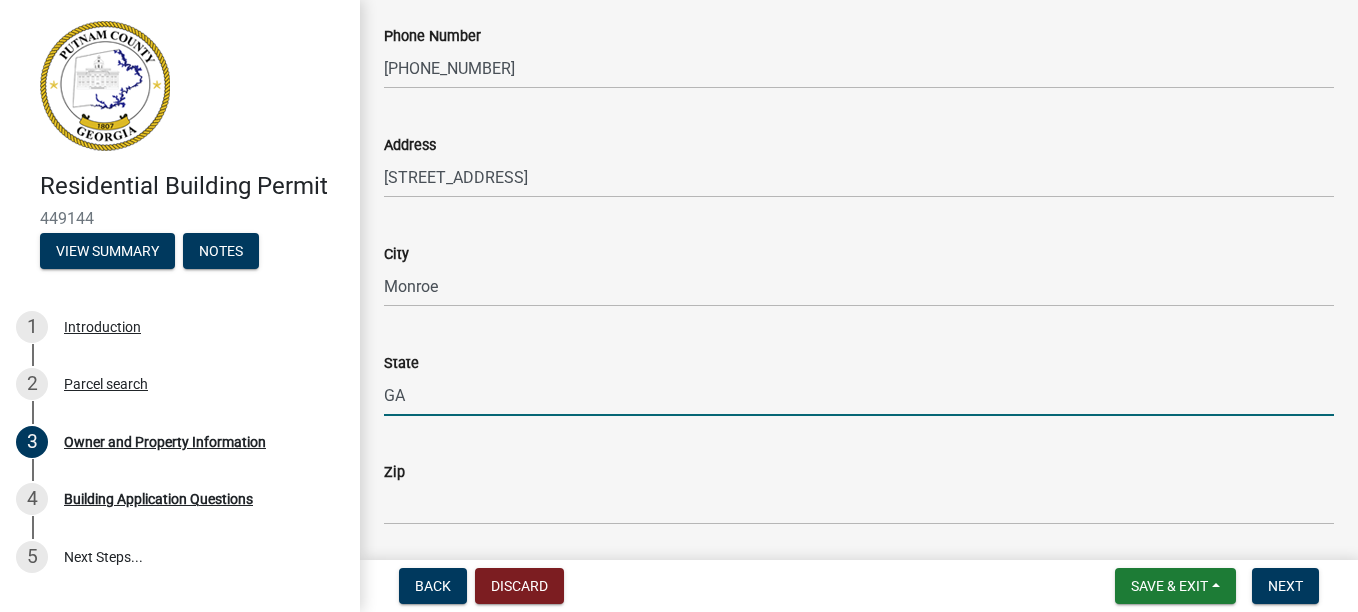 type on "GA" 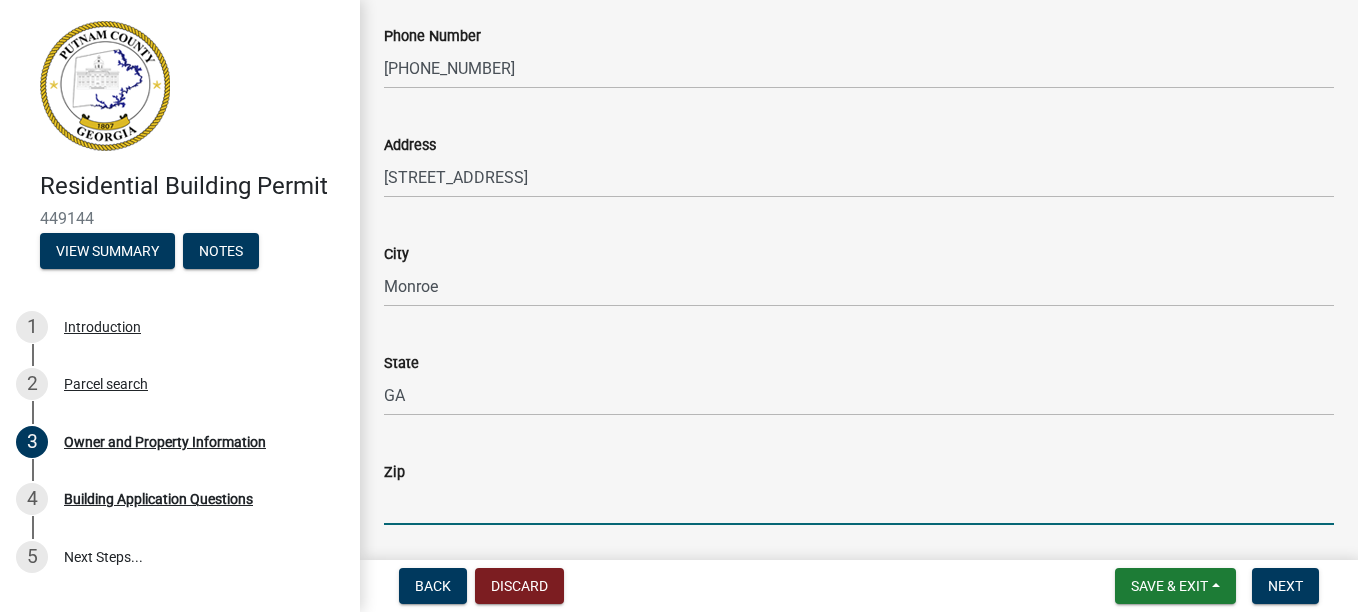 click on "Zip" at bounding box center (859, 504) 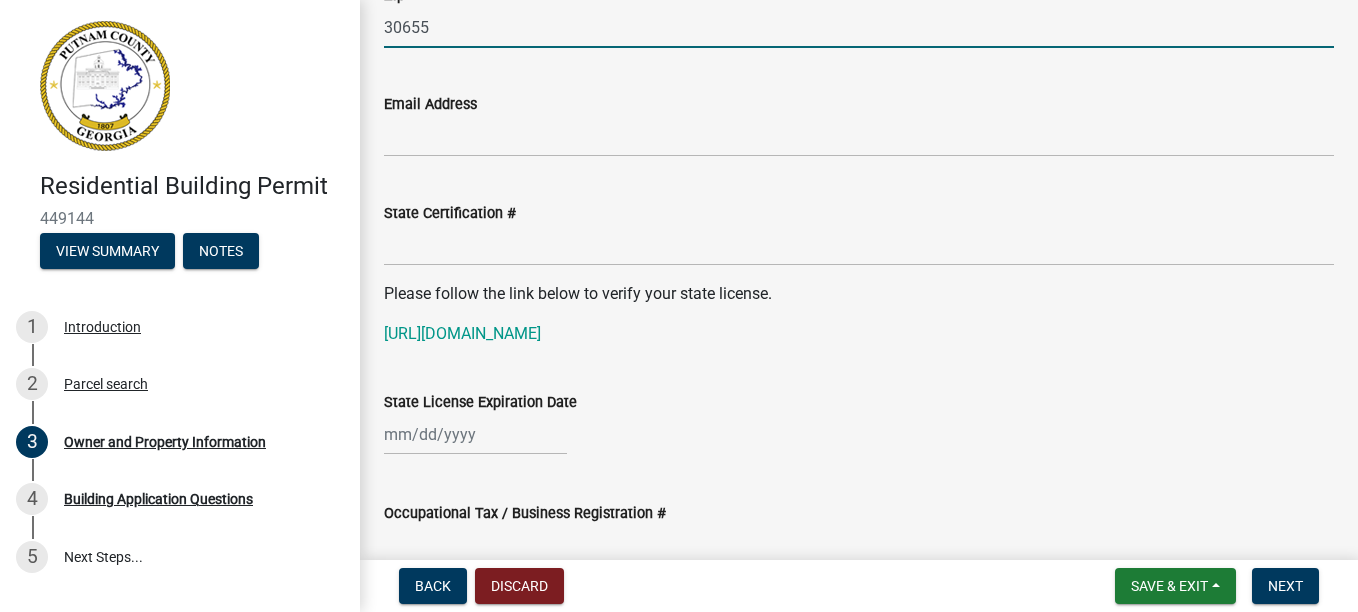 scroll, scrollTop: 2400, scrollLeft: 0, axis: vertical 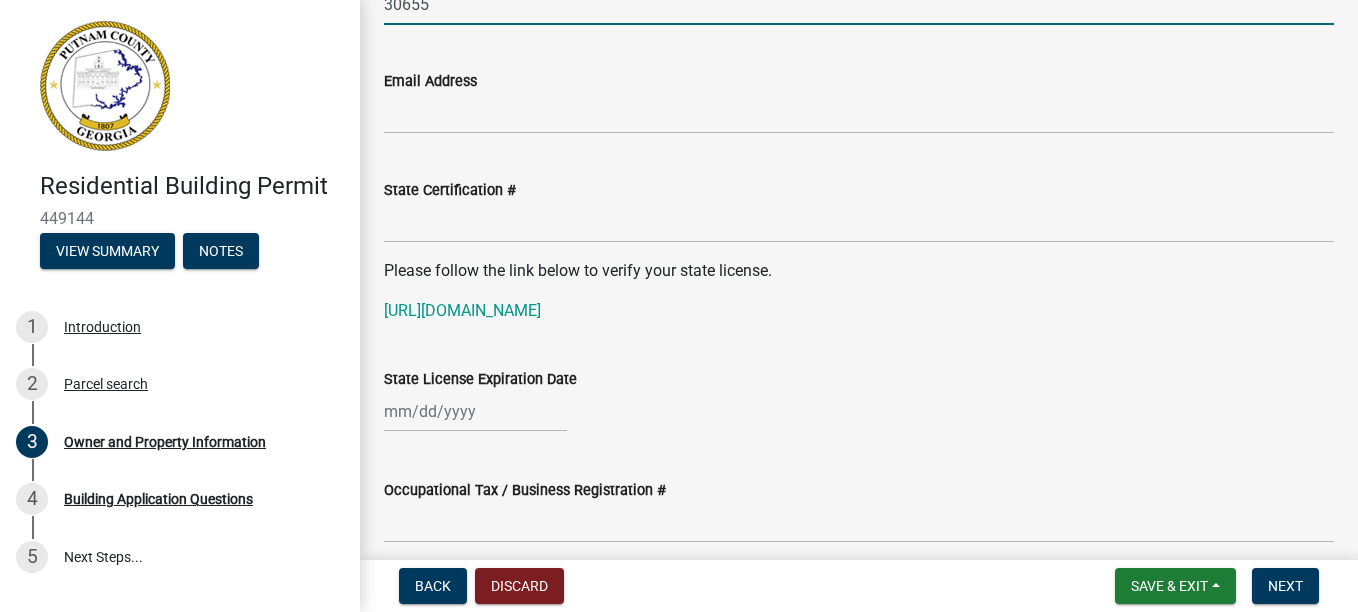 type on "30655" 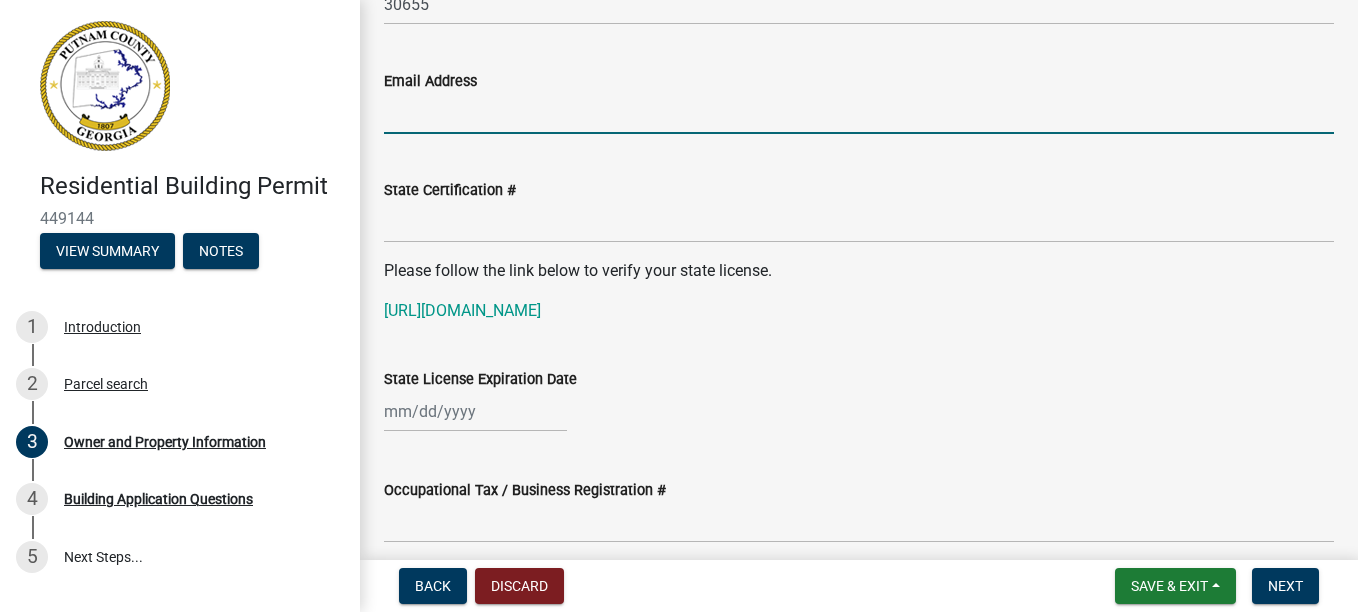 click on "Email Address" at bounding box center [859, 113] 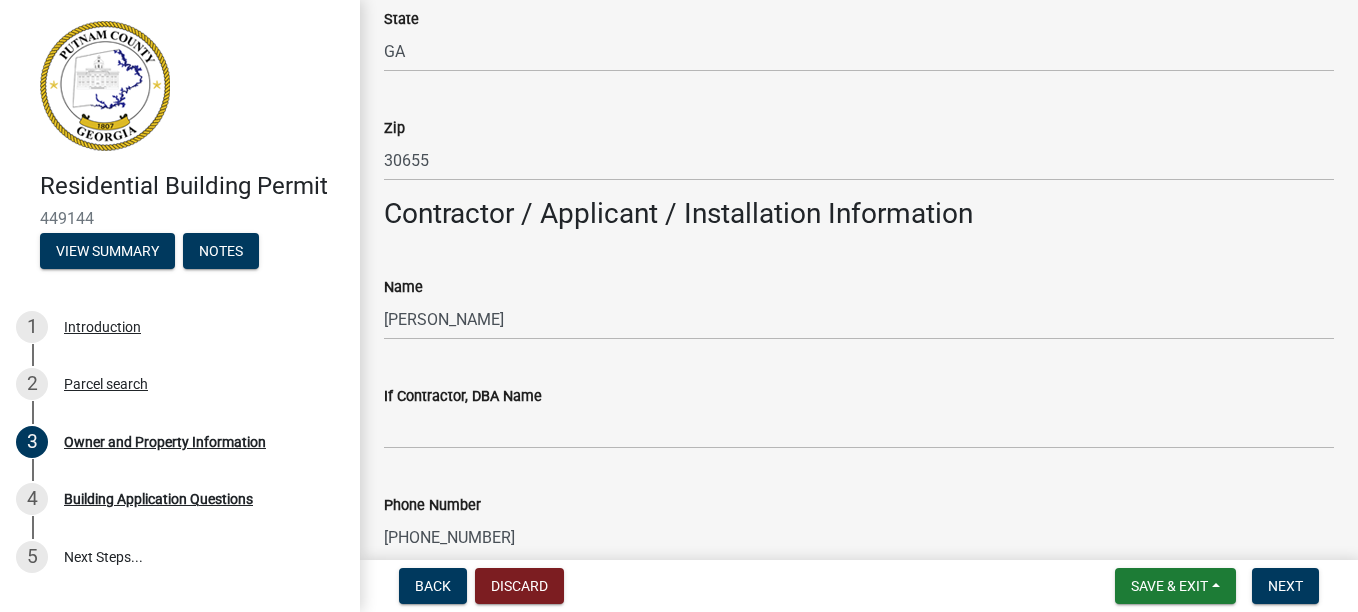 scroll, scrollTop: 1400, scrollLeft: 0, axis: vertical 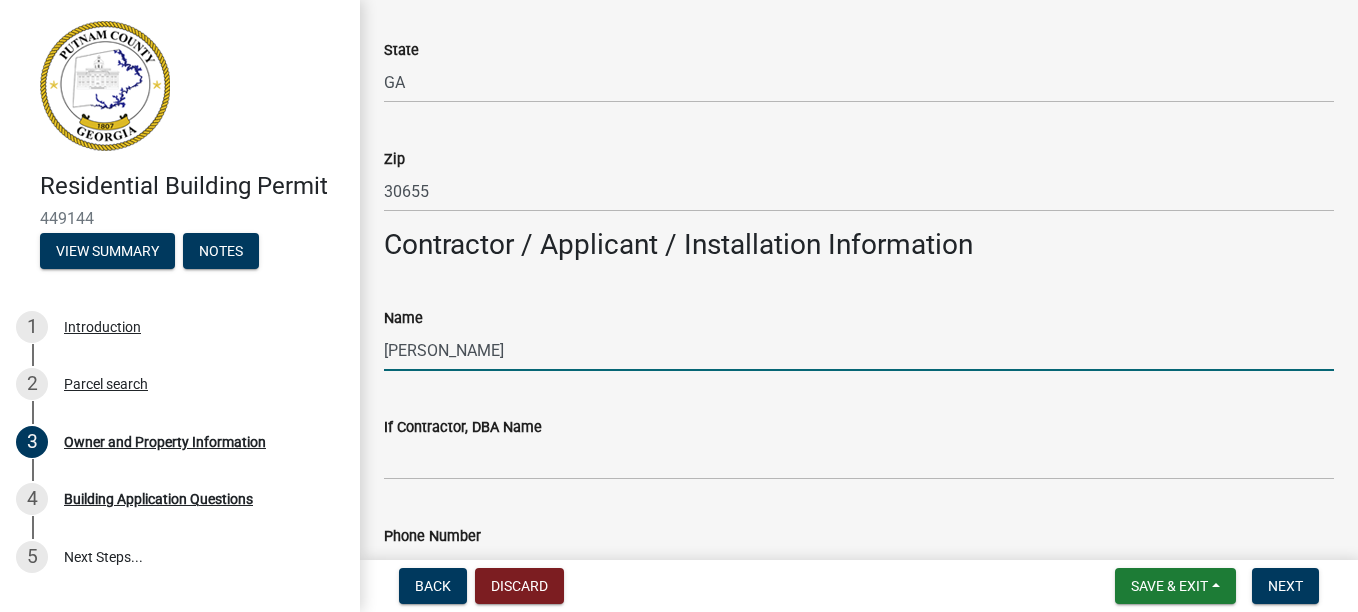 drag, startPoint x: 524, startPoint y: 344, endPoint x: 353, endPoint y: 379, distance: 174.54512 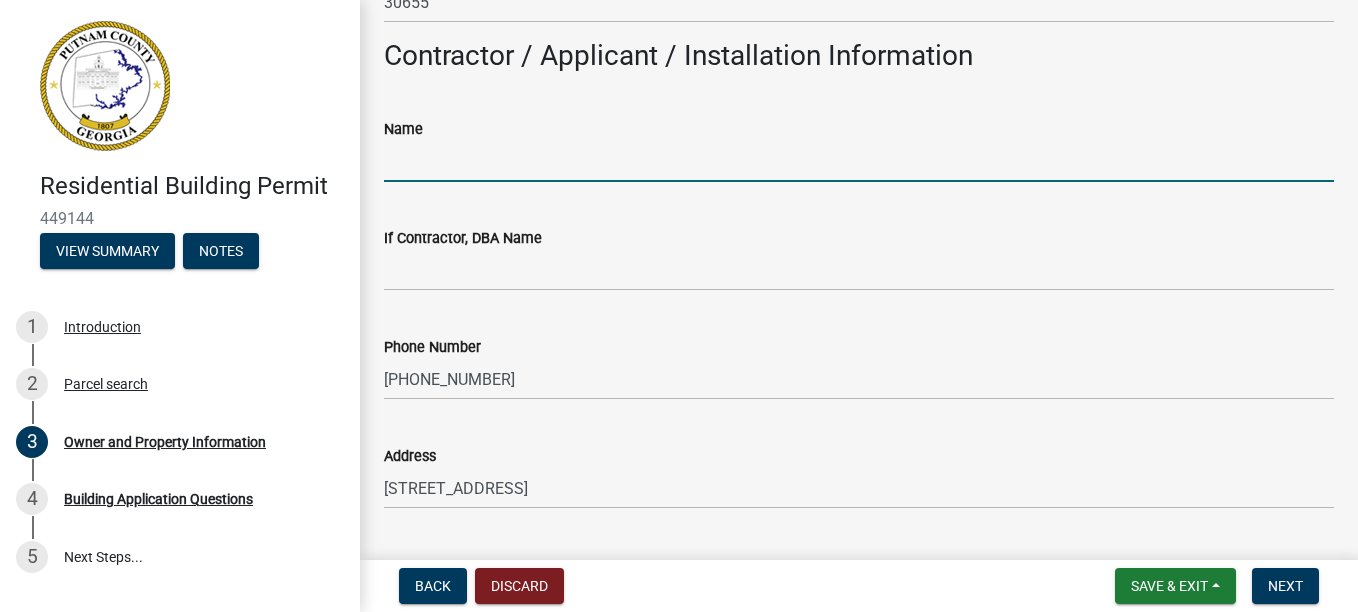 scroll, scrollTop: 1600, scrollLeft: 0, axis: vertical 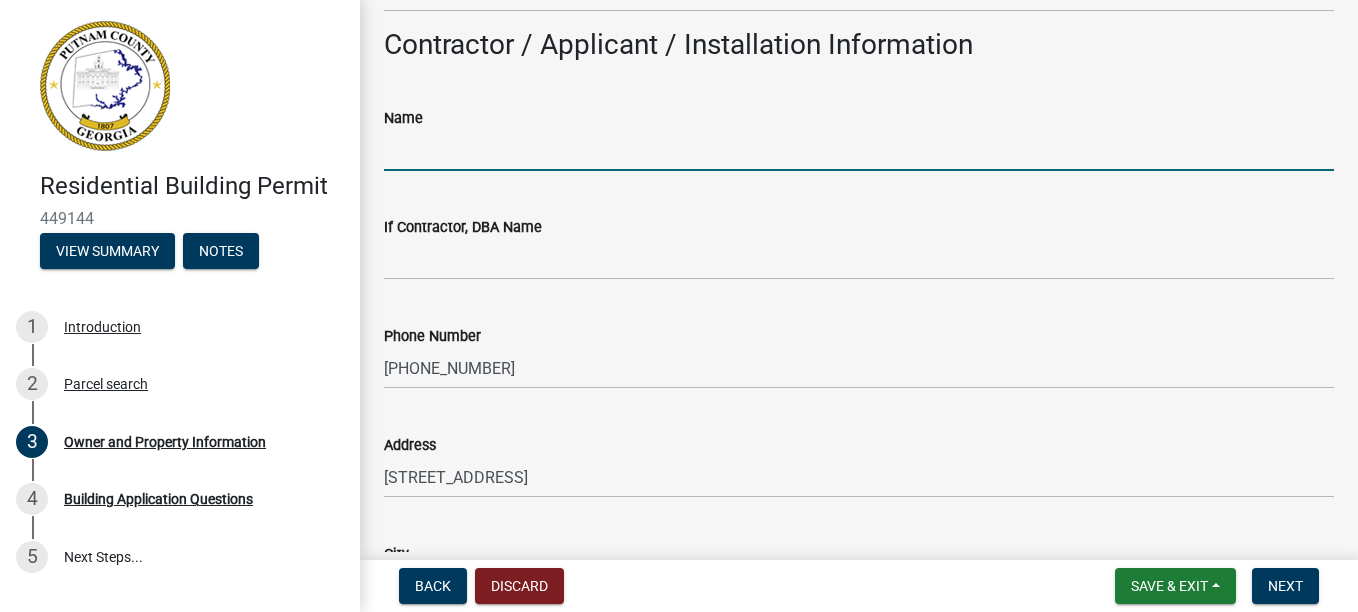 type 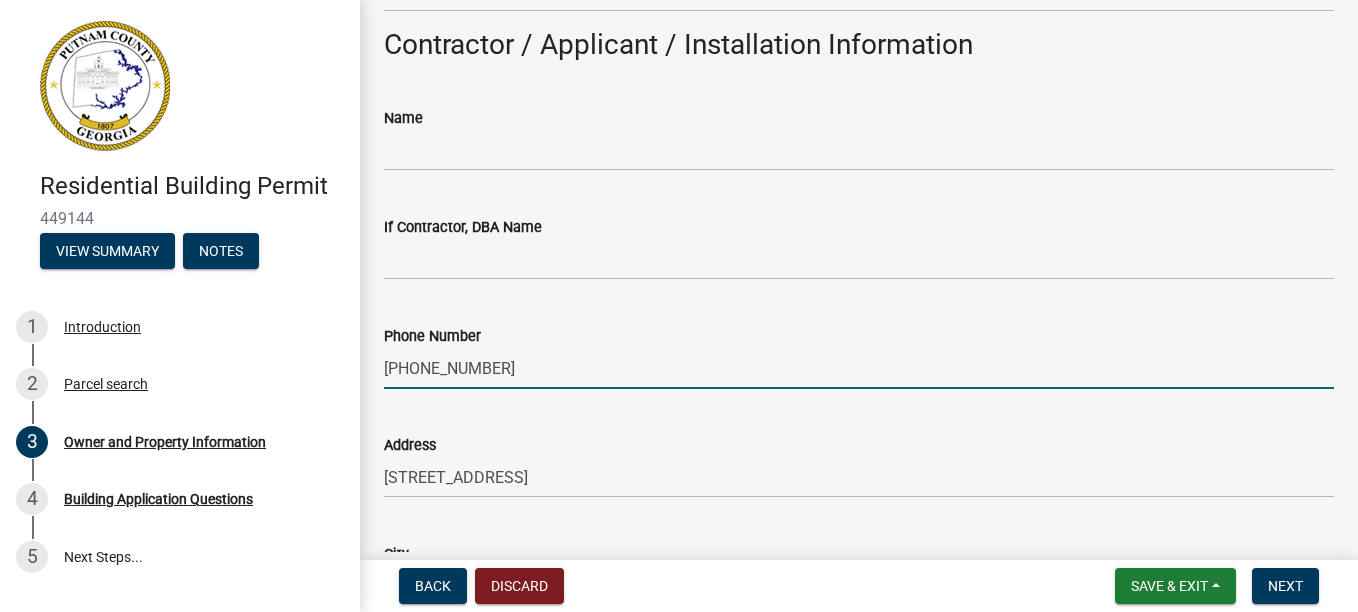 drag, startPoint x: 493, startPoint y: 365, endPoint x: 382, endPoint y: 380, distance: 112.00893 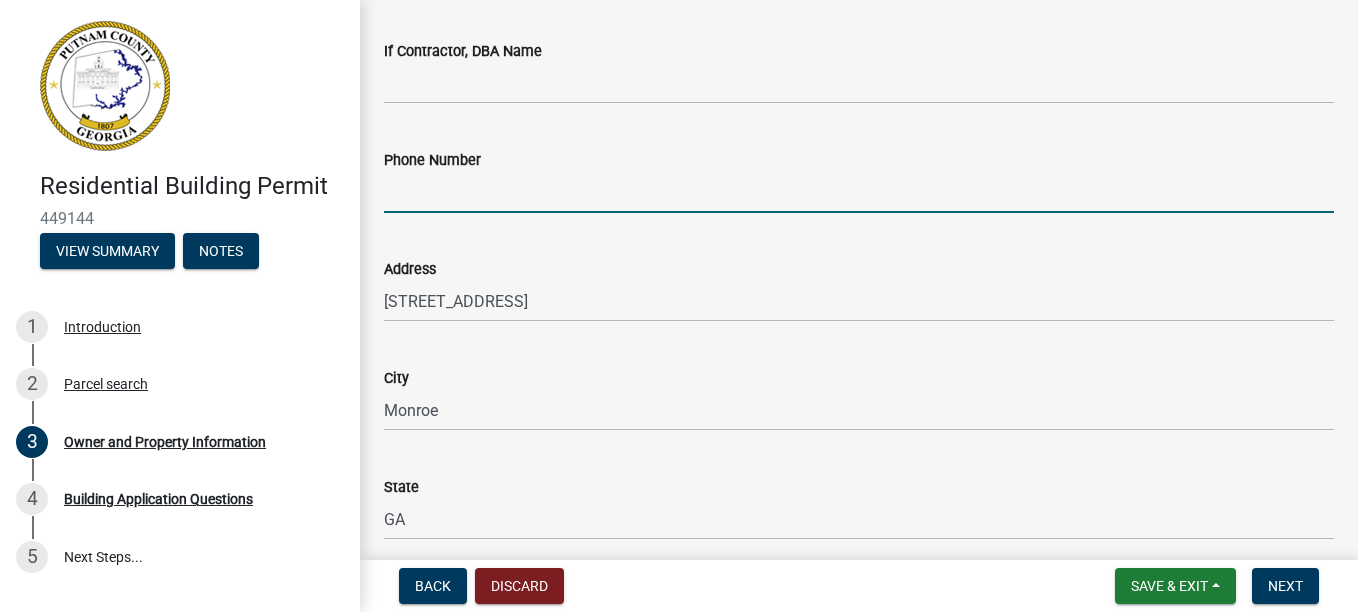 scroll, scrollTop: 1800, scrollLeft: 0, axis: vertical 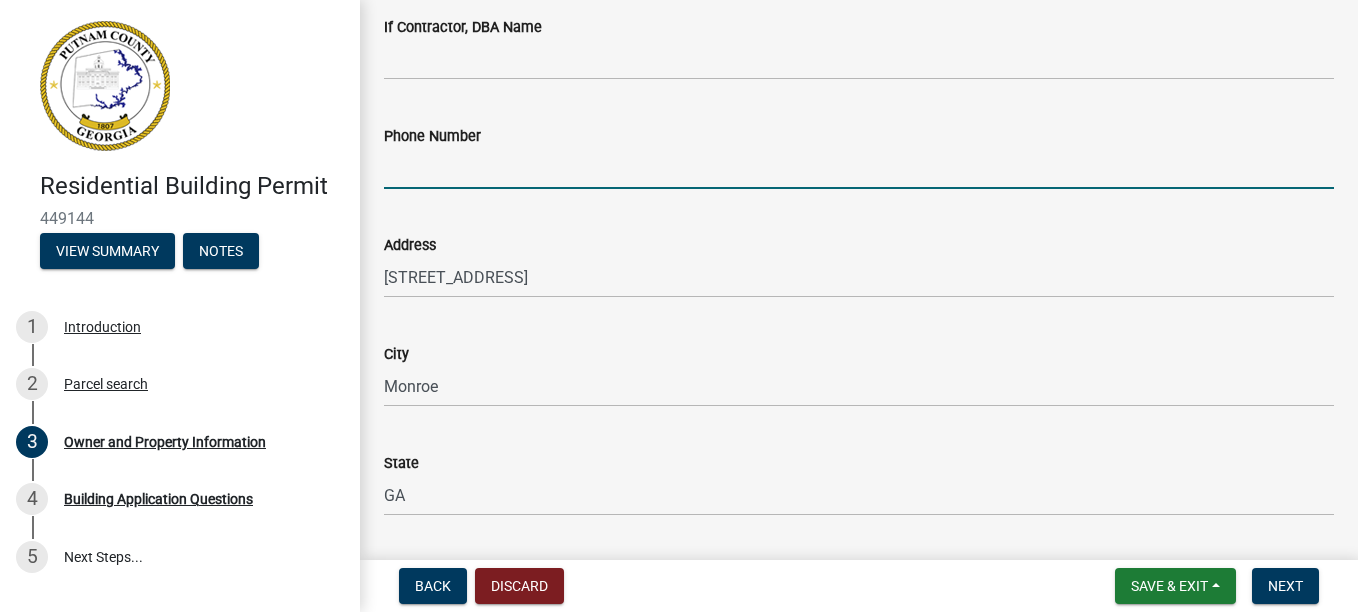 type 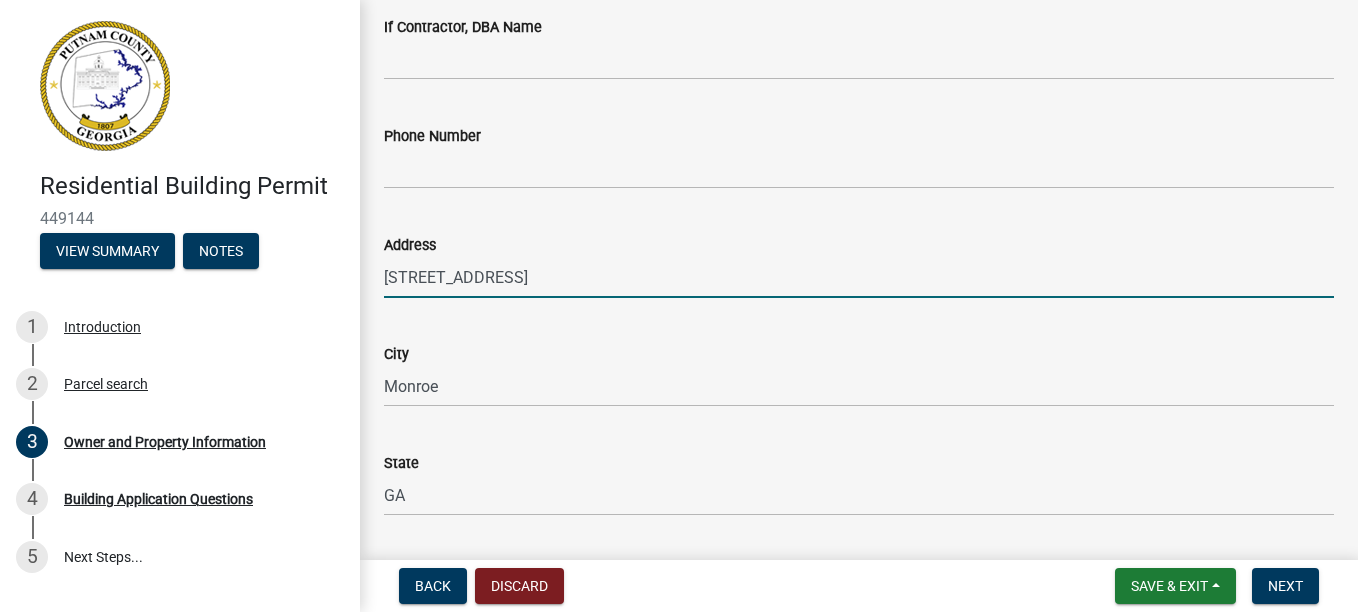 drag, startPoint x: 525, startPoint y: 277, endPoint x: 370, endPoint y: 295, distance: 156.04166 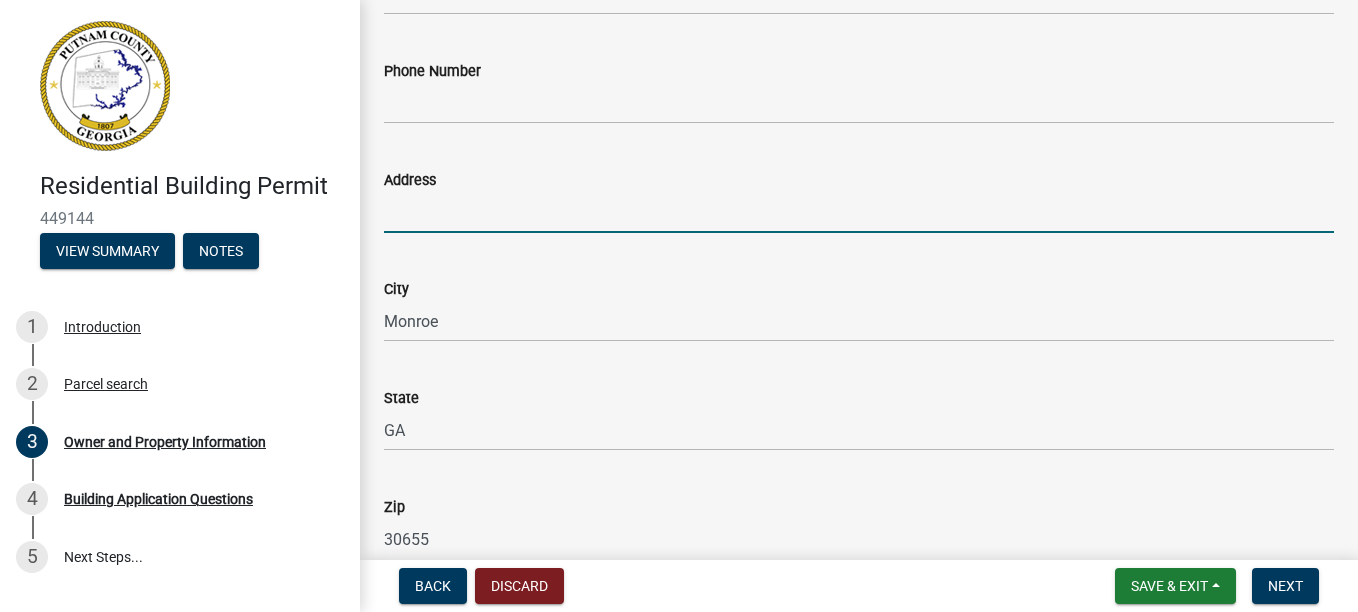 scroll, scrollTop: 1900, scrollLeft: 0, axis: vertical 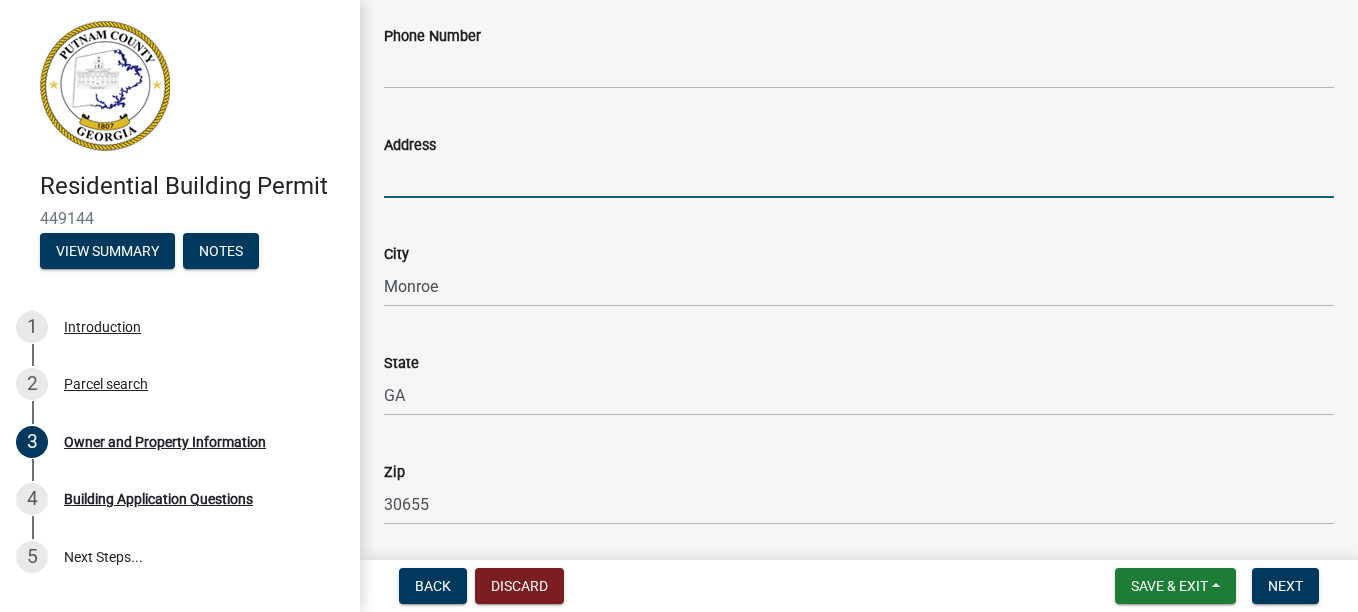 type 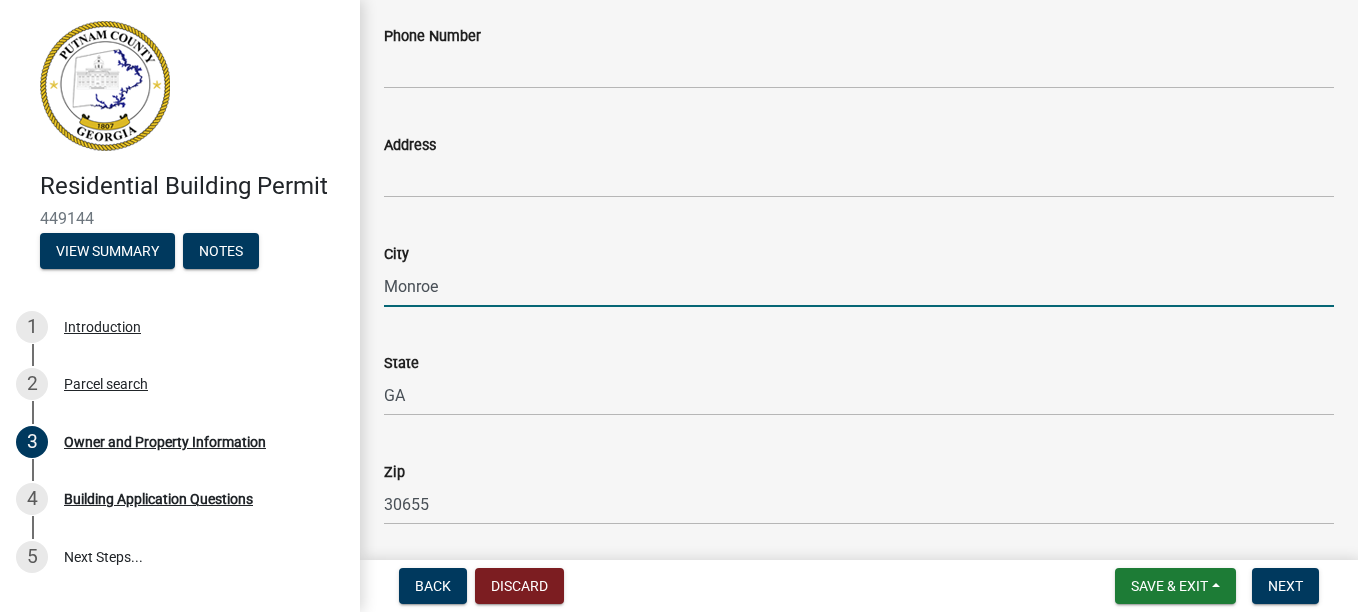 drag, startPoint x: 466, startPoint y: 275, endPoint x: 355, endPoint y: 284, distance: 111.364265 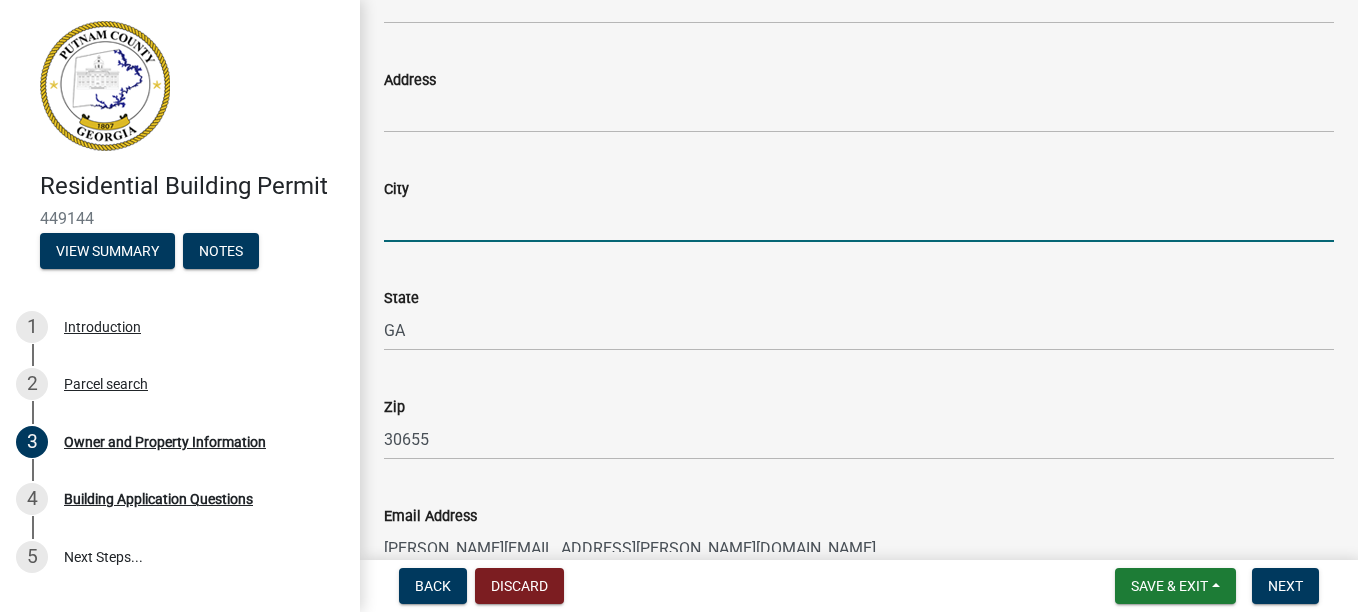 scroll, scrollTop: 2000, scrollLeft: 0, axis: vertical 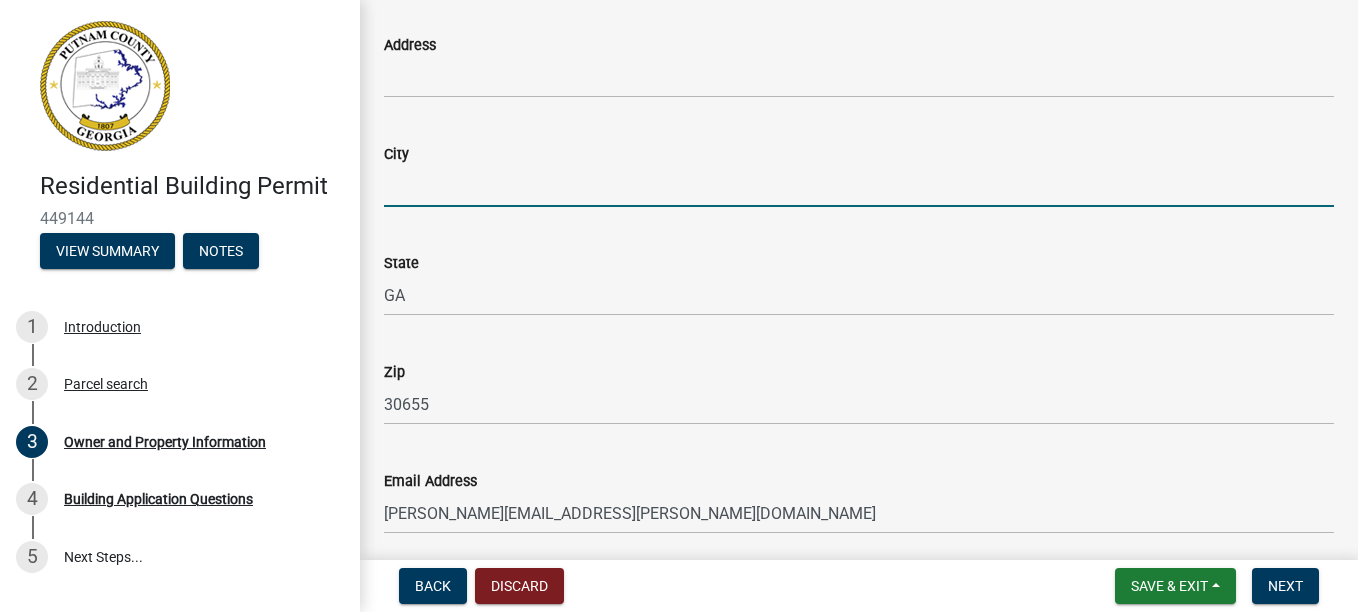 type 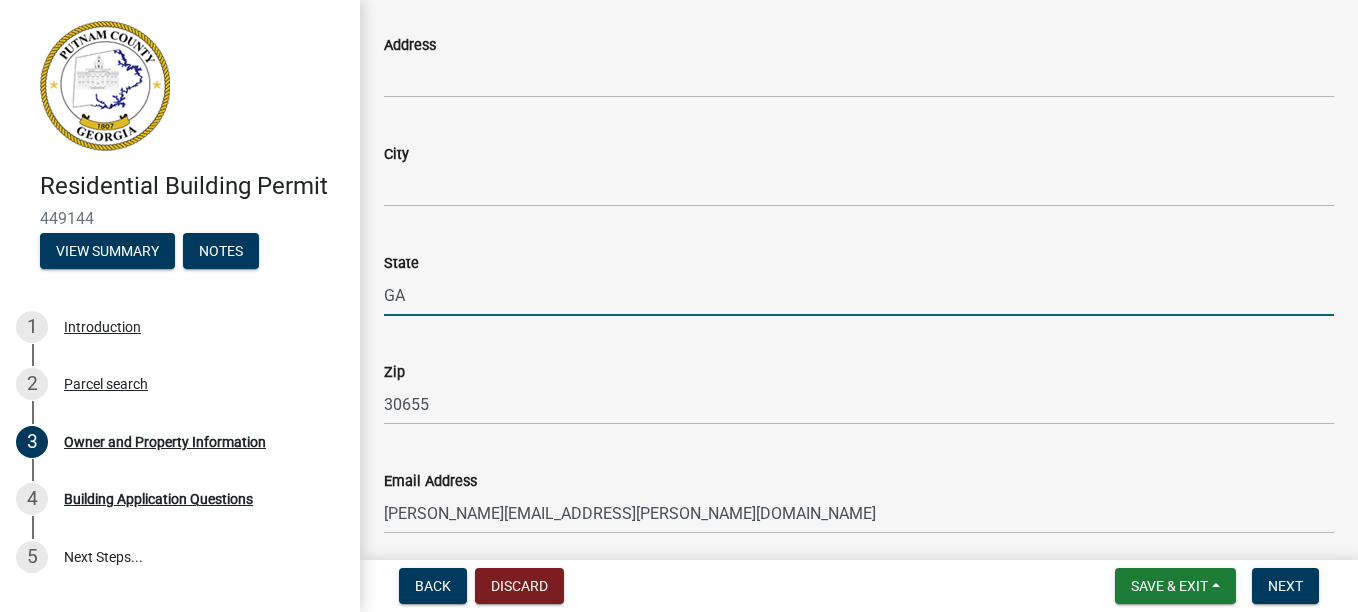 drag, startPoint x: 425, startPoint y: 295, endPoint x: 378, endPoint y: 309, distance: 49.0408 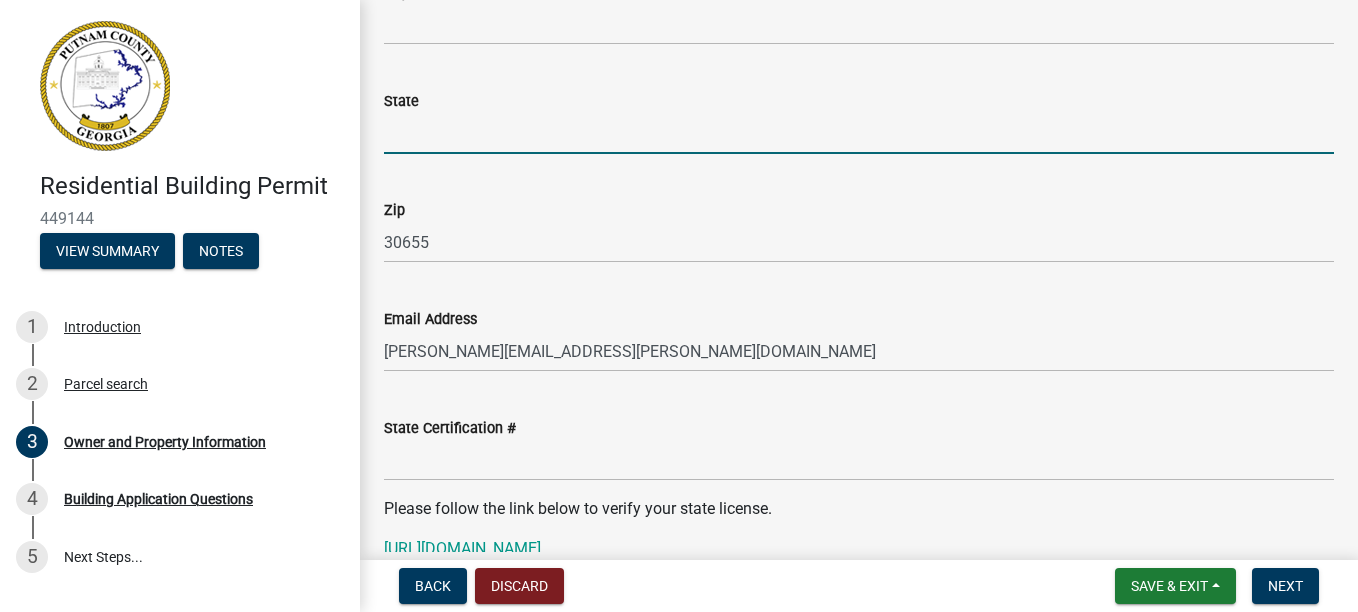 scroll, scrollTop: 2200, scrollLeft: 0, axis: vertical 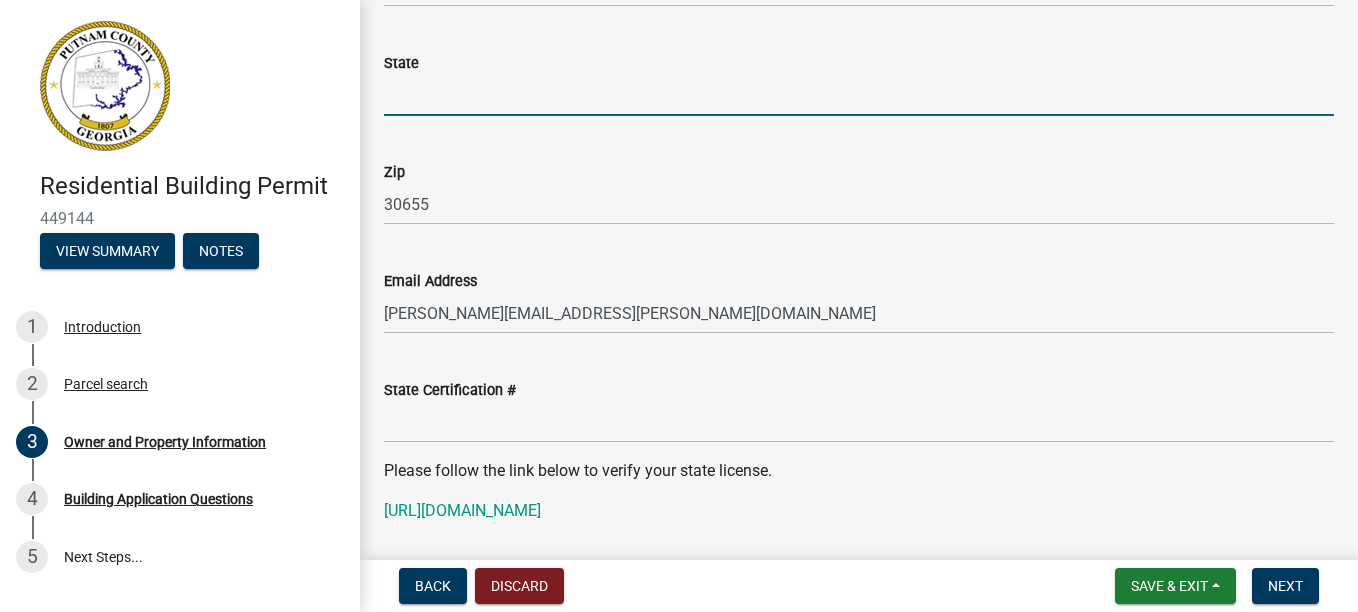 type 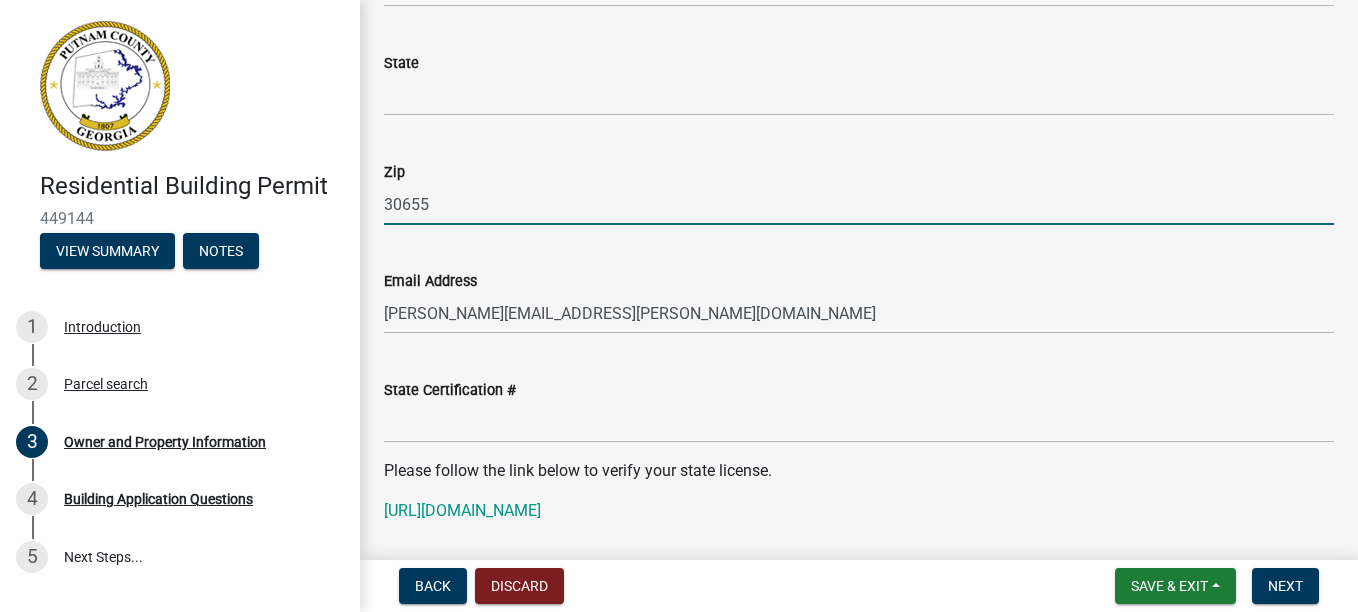 drag, startPoint x: 434, startPoint y: 205, endPoint x: 343, endPoint y: 217, distance: 91.787796 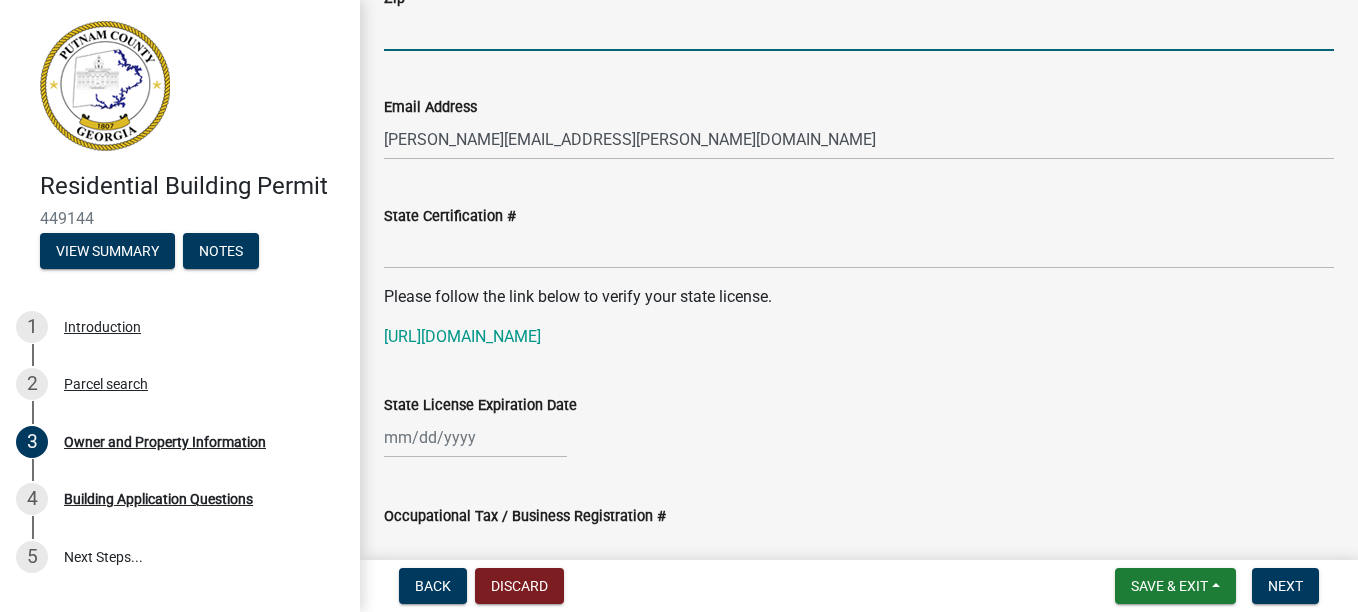 scroll, scrollTop: 2400, scrollLeft: 0, axis: vertical 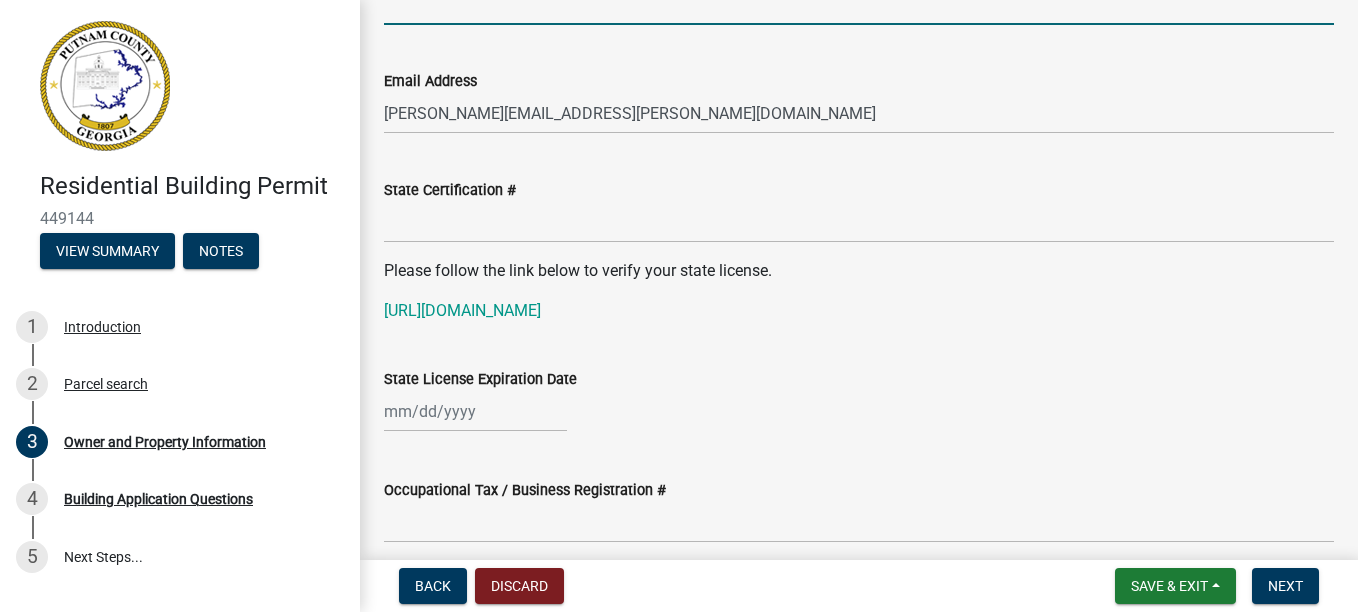 type 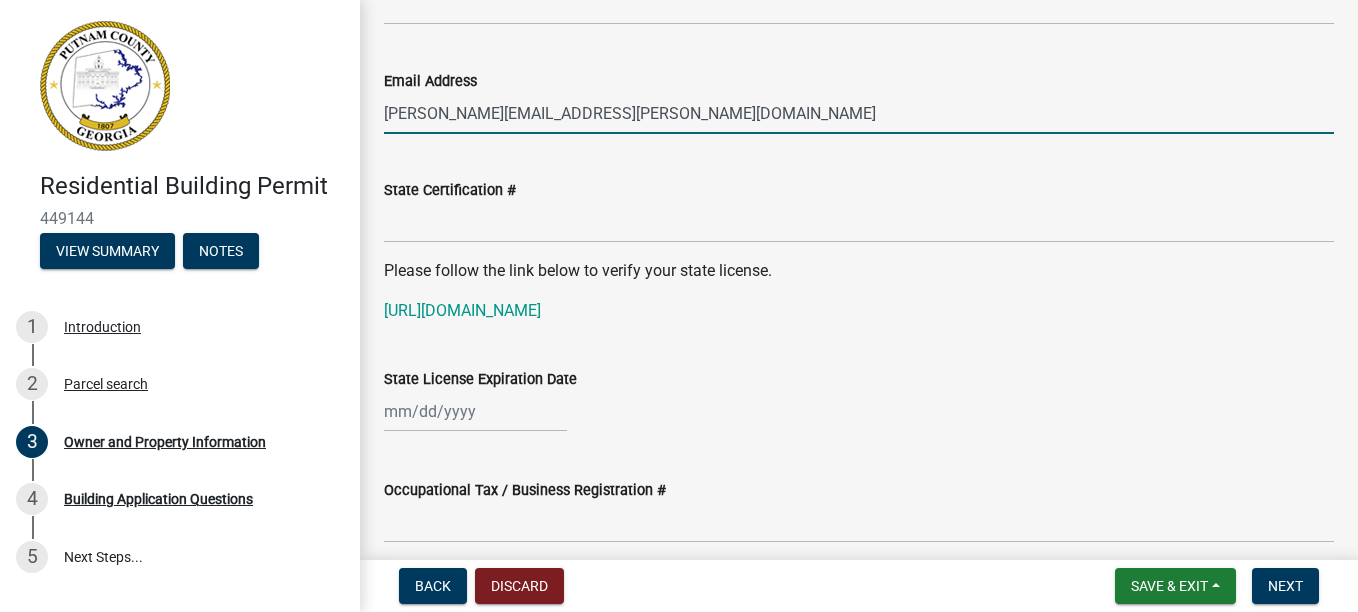 drag, startPoint x: 607, startPoint y: 114, endPoint x: 357, endPoint y: 133, distance: 250.72096 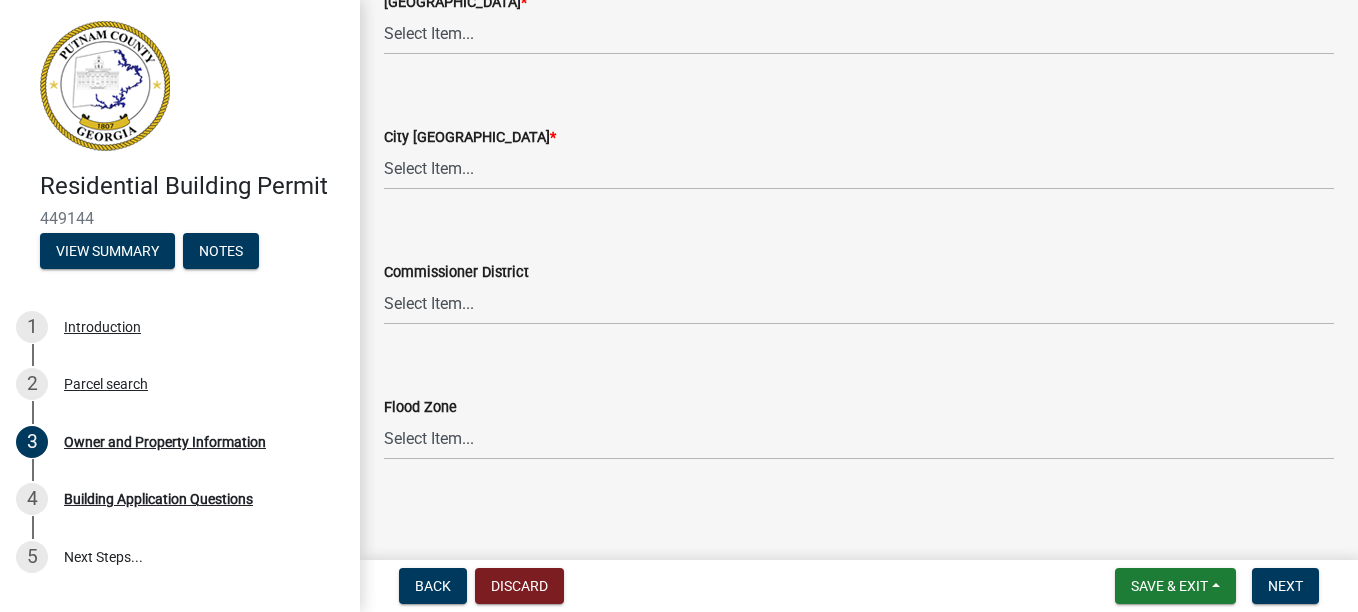 scroll, scrollTop: 3574, scrollLeft: 0, axis: vertical 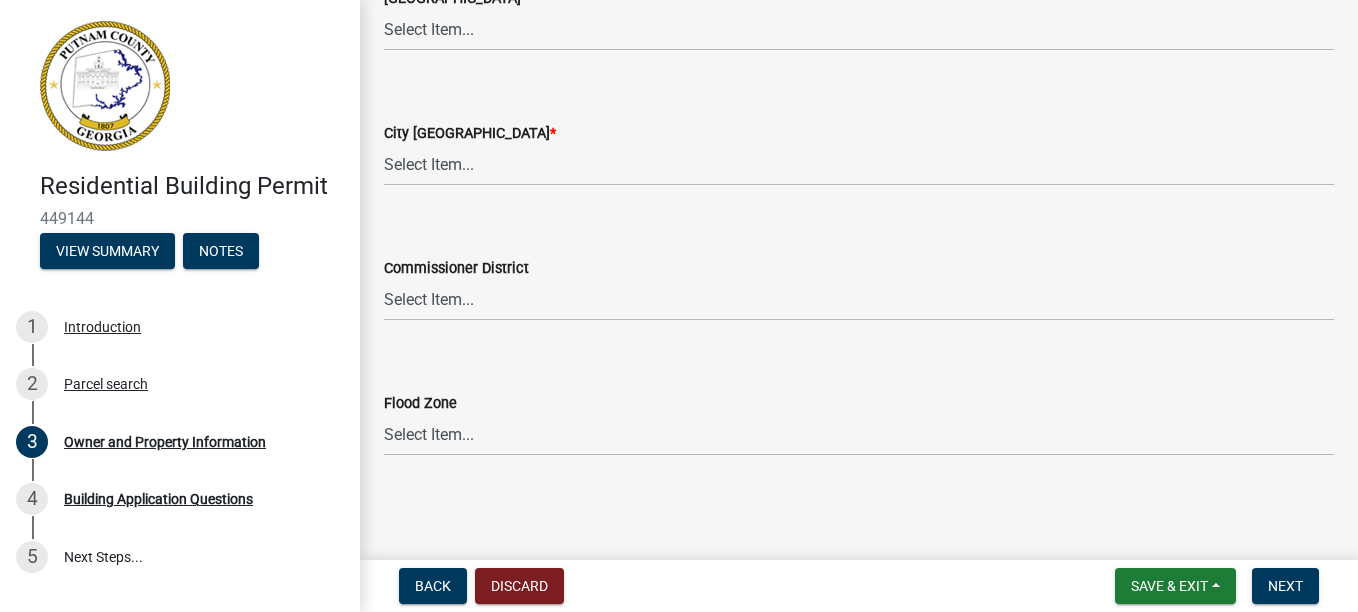 type 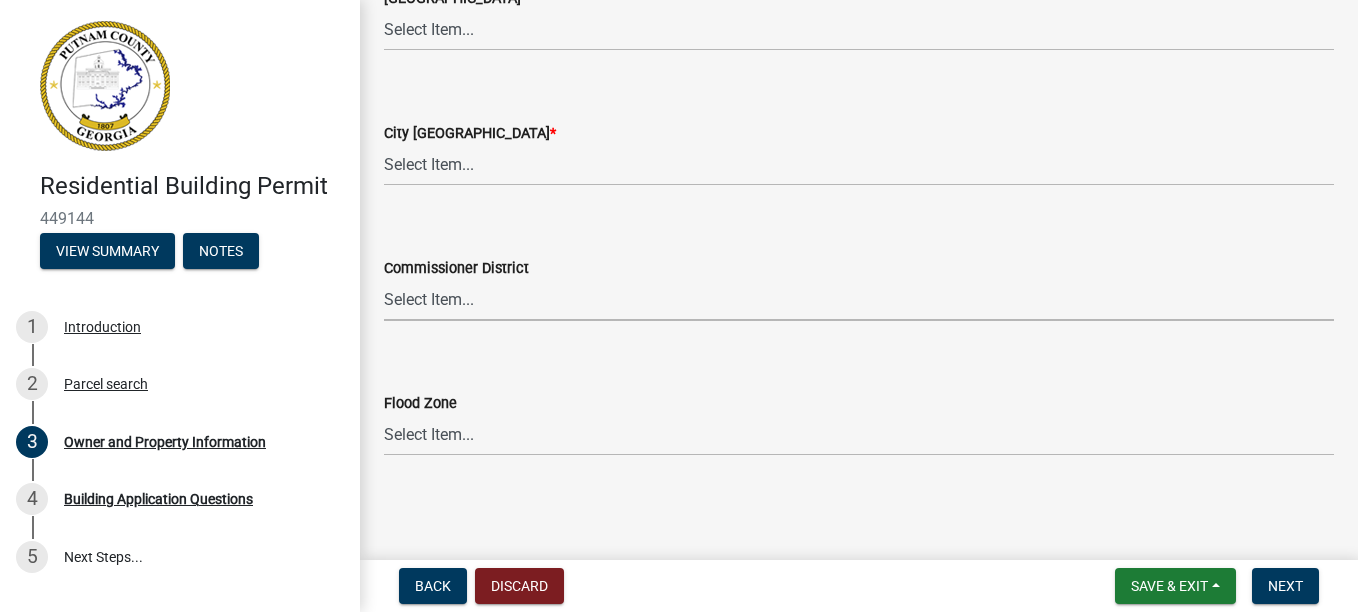 click on "Select Item...   District 1   District 2   District 3   District 4" at bounding box center (859, 300) 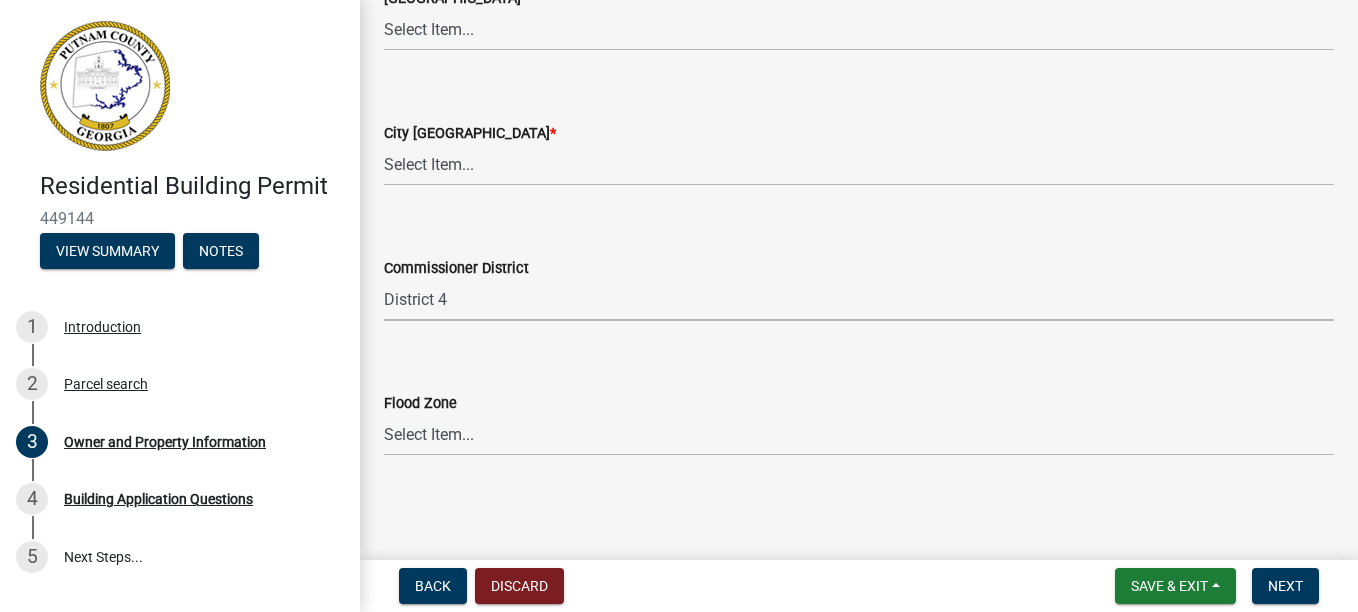 click on "Select Item...   District 1   District 2   District 3   District 4" at bounding box center [859, 300] 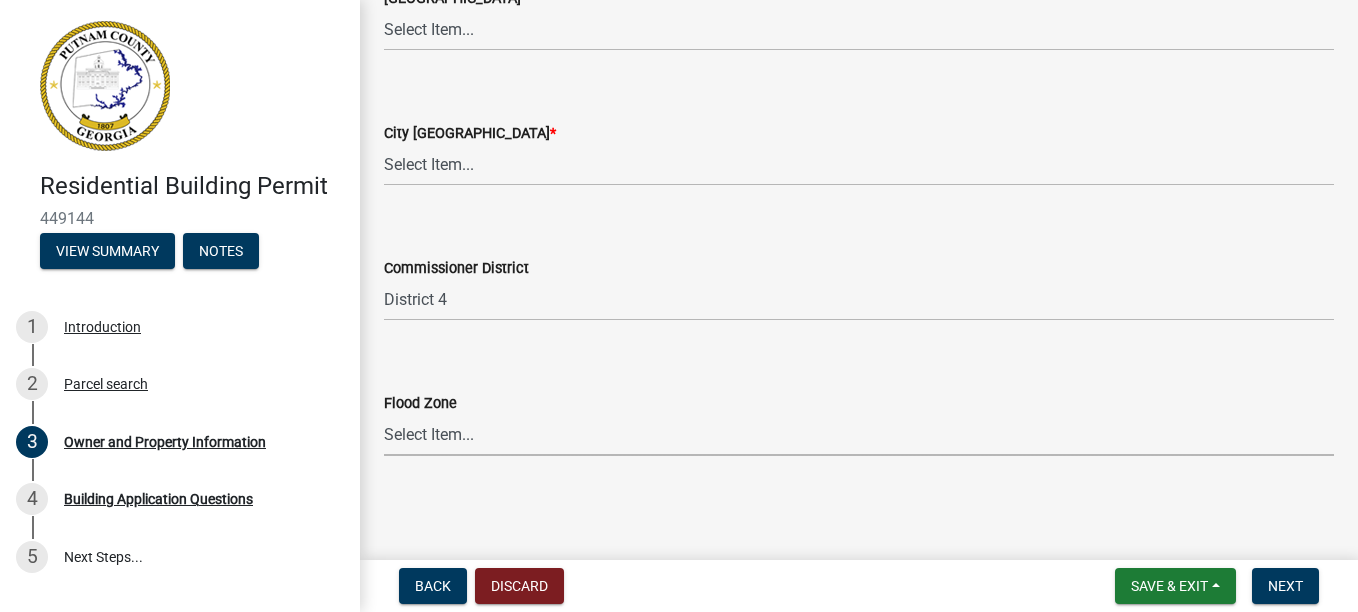 click on "Select Item...   Zone A   Zone V   Zone A99   Zone AE   Zone AO   Zone AH   Zone VE   Zone AR   Zone X   Zone D" at bounding box center [859, 435] 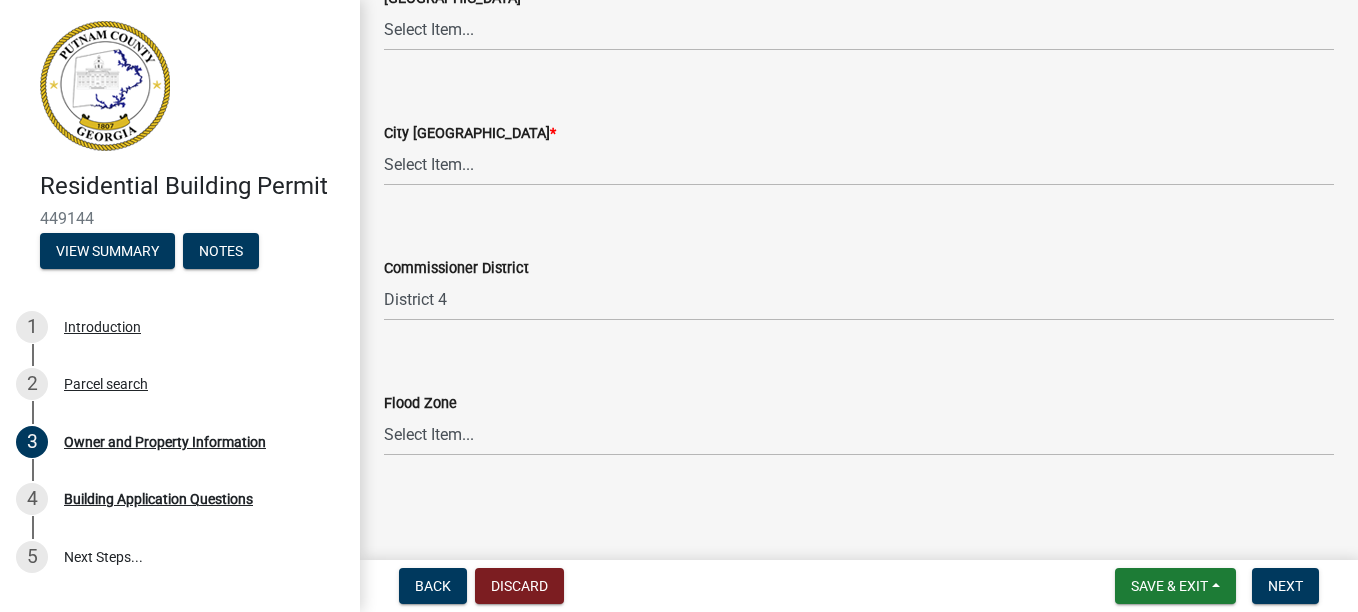 click on "Owner and Property Information share Share Property Information  Applicant Name  *  info
[PERSON_NAME]  Applicant Phone Number  * [PHONE_NUMBER]  Owner Name  * [PERSON_NAME] & [PERSON_NAME] TRUSTEES | [PERSON_NAME] FAMILY TRUST  Owner Email  [PERSON_NAME][EMAIL_ADDRESS][PERSON_NAME][DOMAIN_NAME]  Address  * [STREET_ADDRESS]  Parcel ID  * 071A002  Legal Description  lot 11  Acres  1.28 Mailing Address  Address  [STREET_ADDRESS][US_STATE] Contractor / Applicant / Installation Information  Name   If Contractor, DBA Name   Phone Number   Address   City   State   Zip   Email Address   State Certification #  Please follow the link below to verify your state license. [URL][DOMAIN_NAME]  State License Expiration Date   Occupational Tax / Business Registration #   Business License Expiration Date   Issuing County   Project Manager Name  *  Project Manager Number  *  Total Cost of Construction  *  County Zoning District  *  Select Item...   AG-1   R-1R   R-1   R-2   MHP   RM-1" 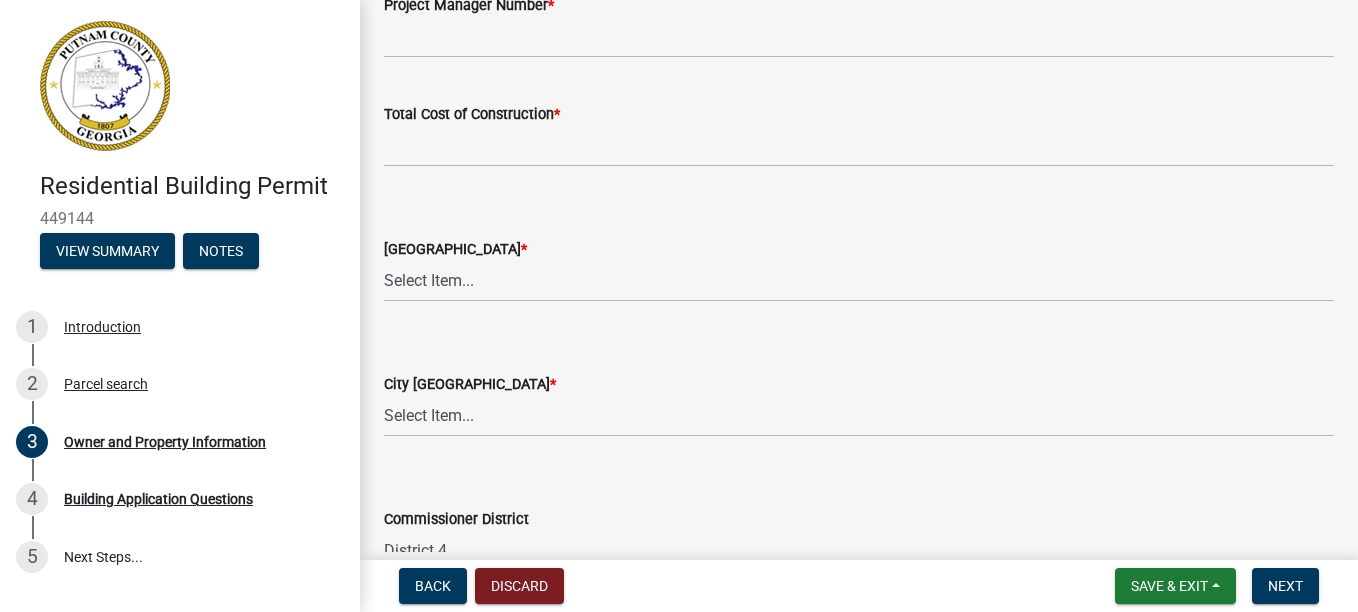 scroll, scrollTop: 3274, scrollLeft: 0, axis: vertical 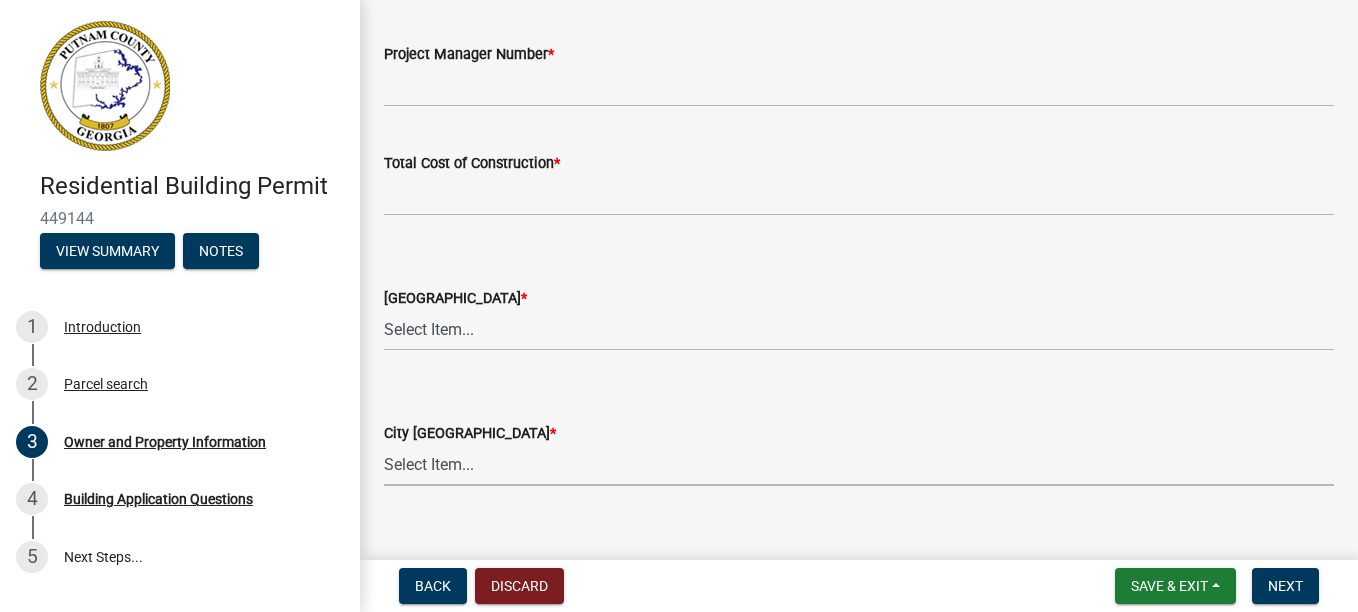 click on "Select Item...   A-1   A-2   R-1   R-2   R-3   R-4 MHP   C-1   C-2   I-1   I-2   DB   FH   H-P   N/A" at bounding box center [859, 465] 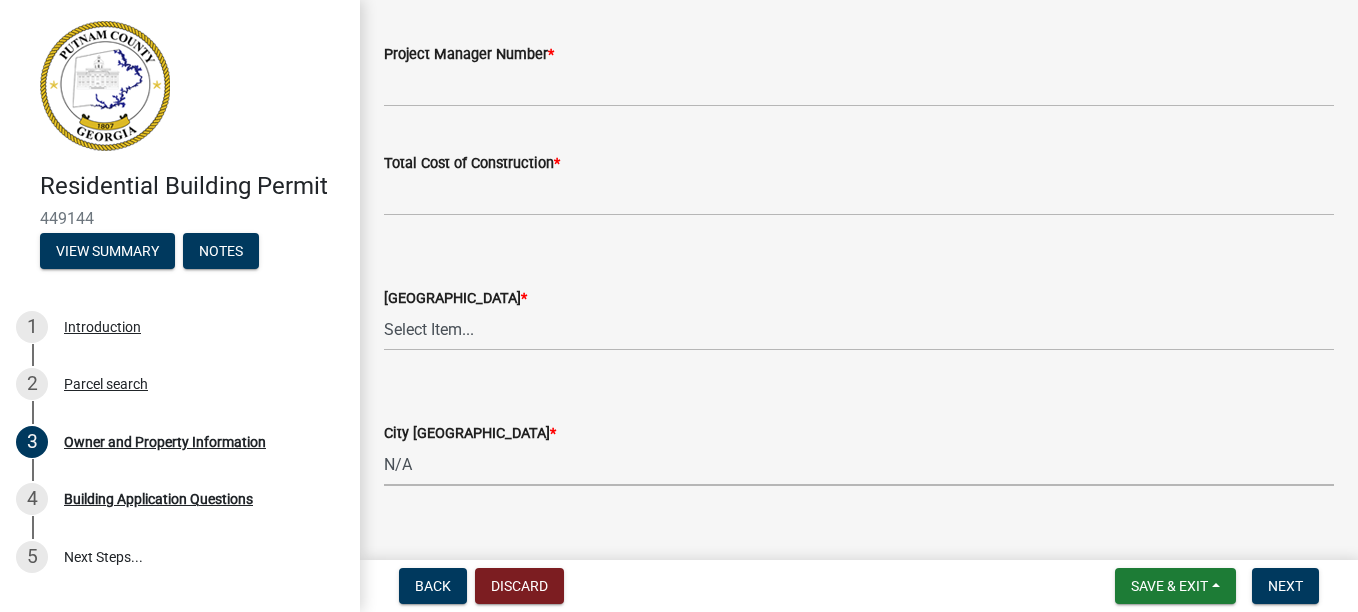 click on "Select Item...   A-1   A-2   R-1   R-2   R-3   R-4 MHP   C-1   C-2   I-1   I-2   DB   FH   H-P   N/A" at bounding box center (859, 465) 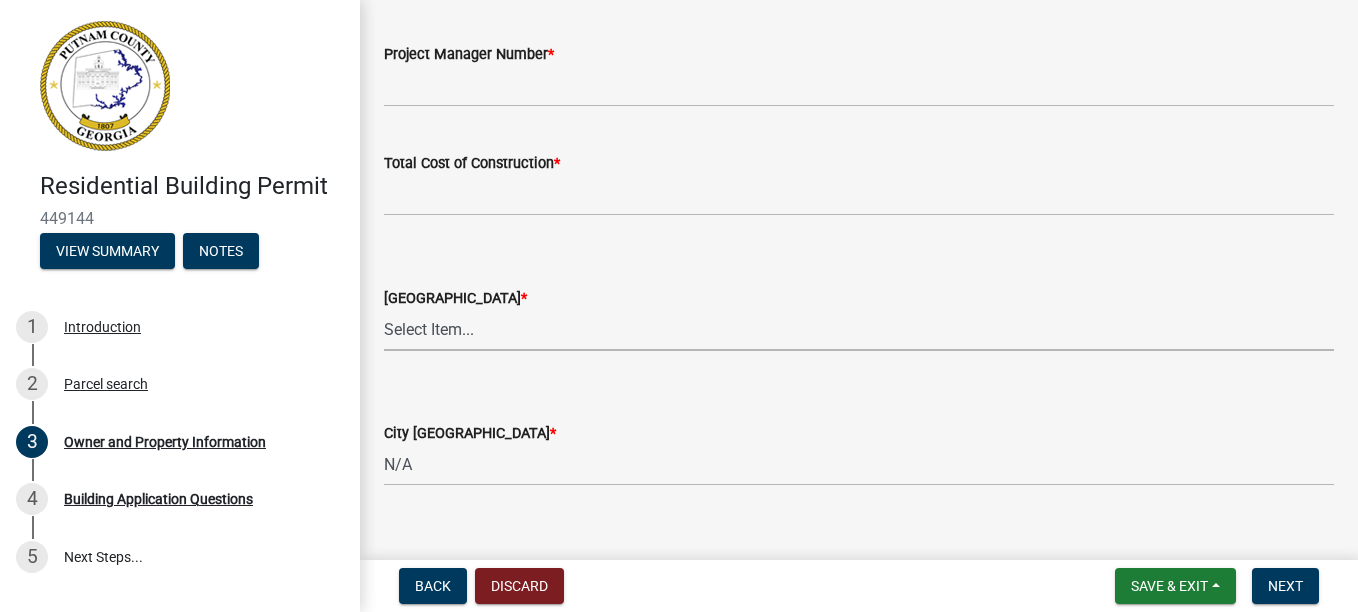 click on "Select Item...   AG-1   R-1R   R-1   R-2   MHP   RM-1   RM-3   C-1   C-2   I-M   PUD   N/A" at bounding box center [859, 330] 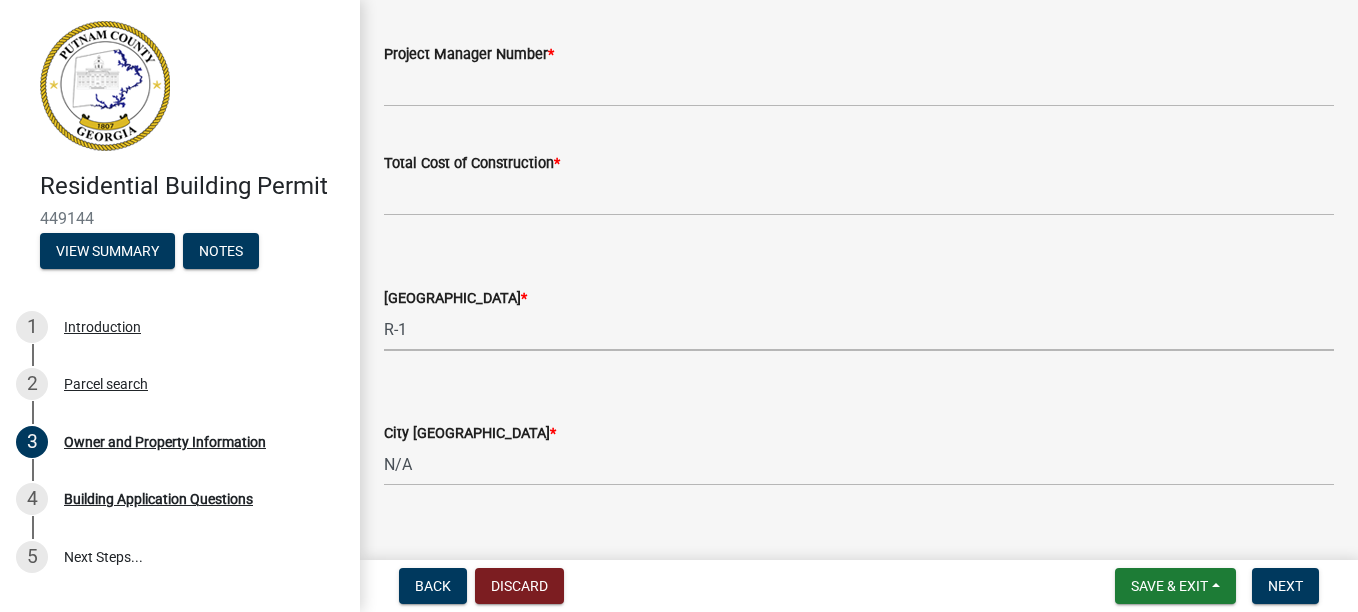 click on "Select Item...   AG-1   R-1R   R-1   R-2   MHP   RM-1   RM-3   C-1   C-2   I-M   PUD   N/A" at bounding box center (859, 330) 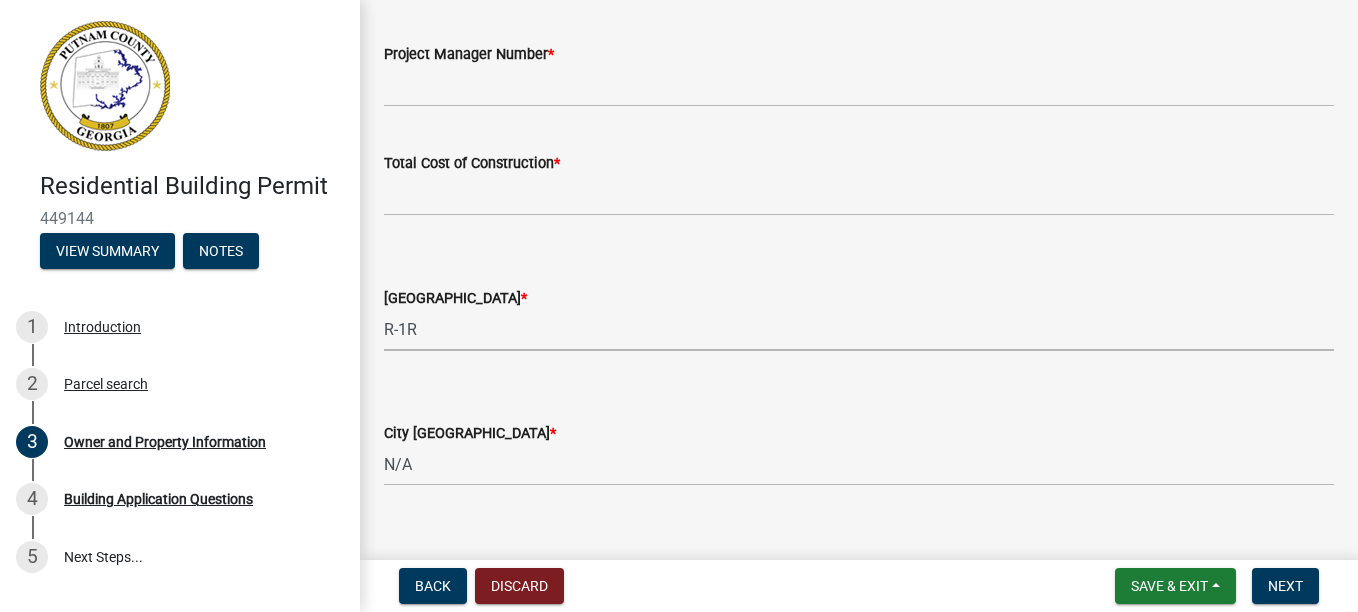 click on "Select Item...   AG-1   R-1R   R-1   R-2   MHP   RM-1   RM-3   C-1   C-2   I-M   PUD   N/A" at bounding box center (859, 330) 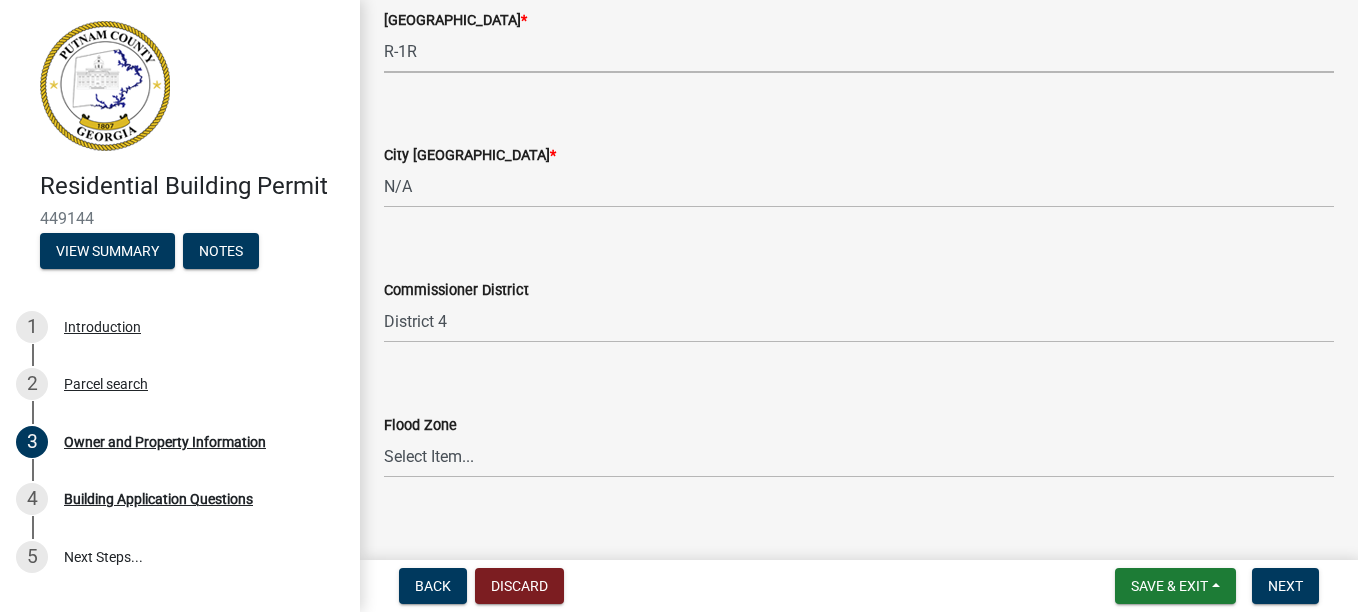 scroll, scrollTop: 3574, scrollLeft: 0, axis: vertical 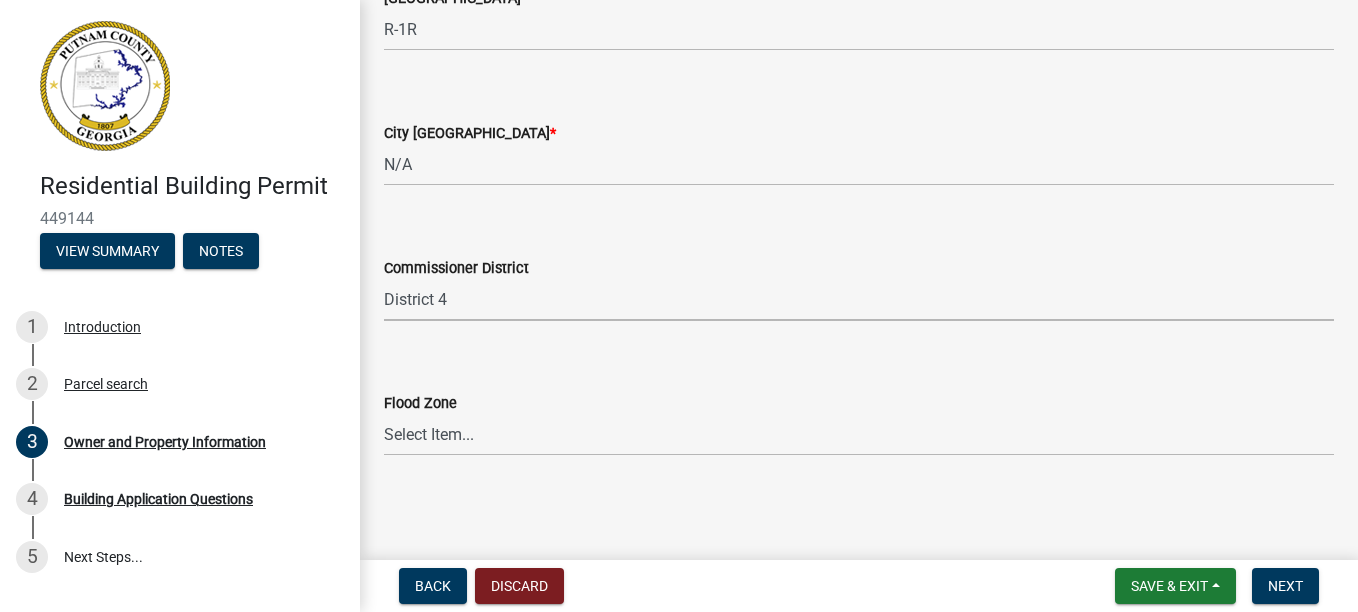 click on "Select Item...   District 1   District 2   District 3   District 4" at bounding box center (859, 300) 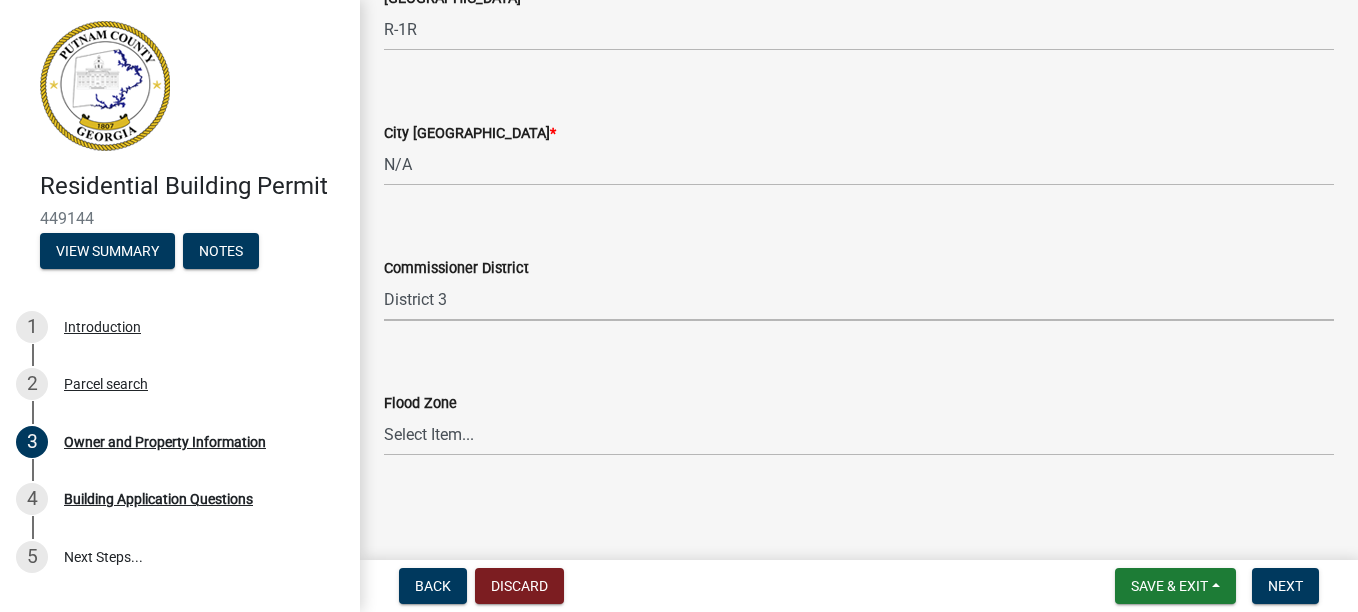 click on "Select Item...   District 1   District 2   District 3   District 4" at bounding box center [859, 300] 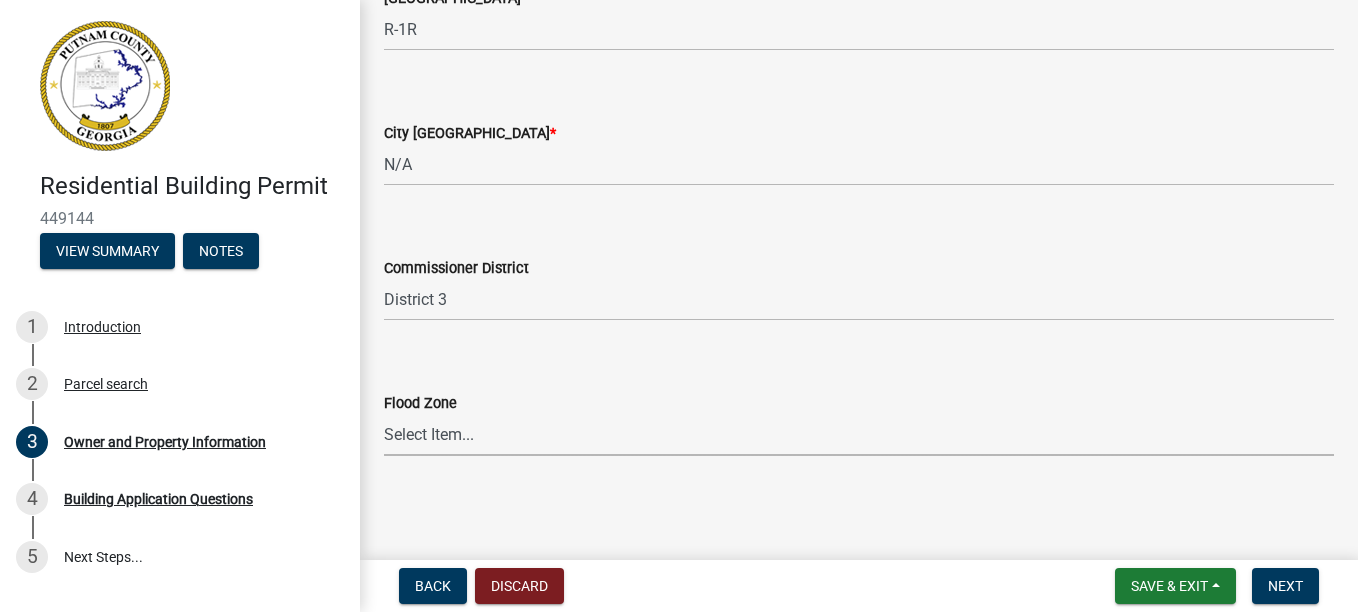 click on "Select Item...   Zone A   Zone V   Zone A99   Zone AE   Zone AO   Zone AH   Zone VE   Zone AR   Zone X   Zone D" at bounding box center [859, 435] 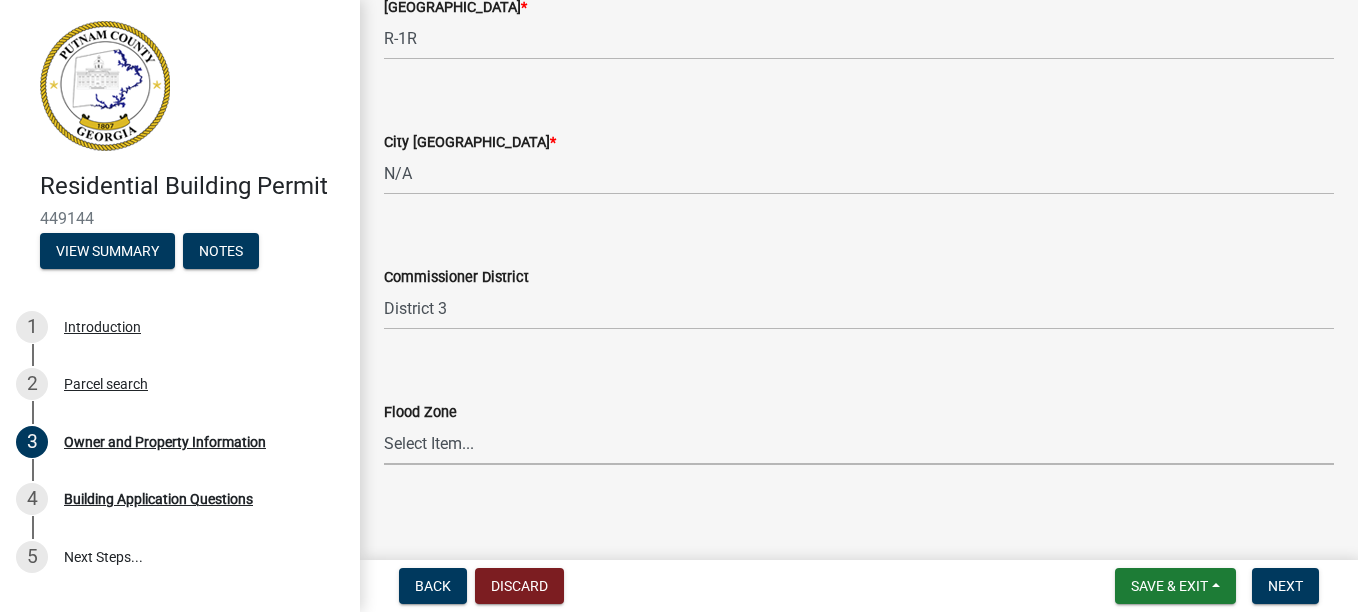 scroll, scrollTop: 3574, scrollLeft: 0, axis: vertical 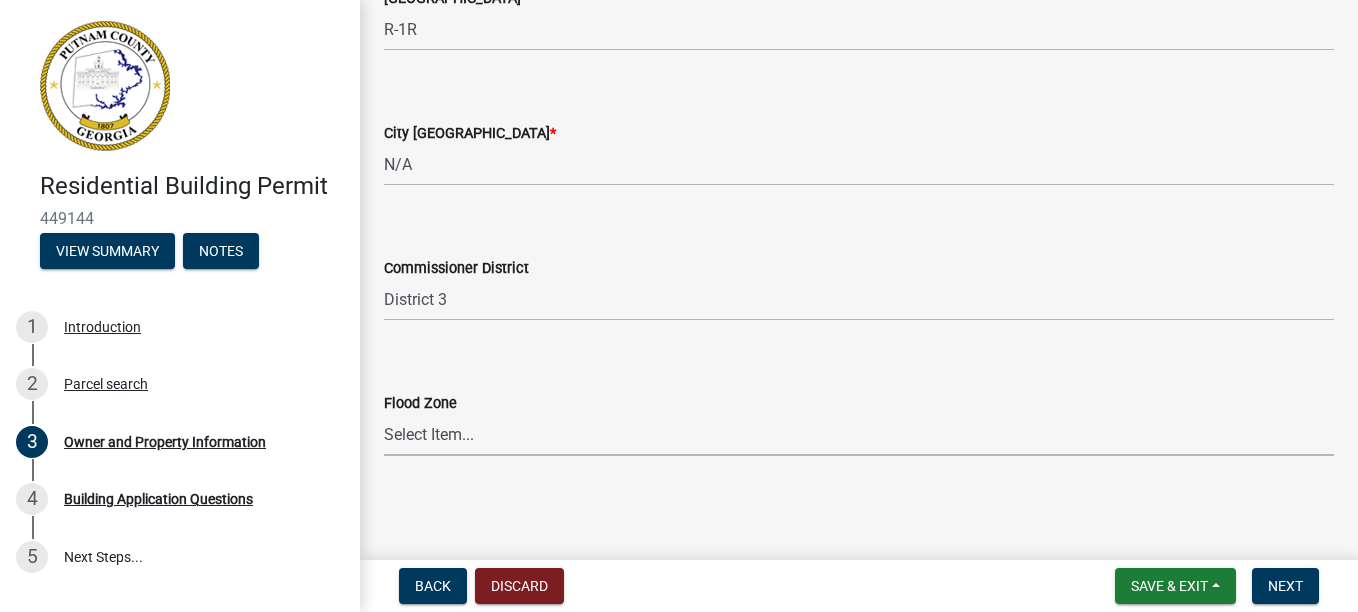 click on "Select Item...   Zone A   Zone V   Zone A99   Zone AE   Zone AO   Zone AH   Zone VE   Zone AR   Zone X   Zone D" at bounding box center (859, 435) 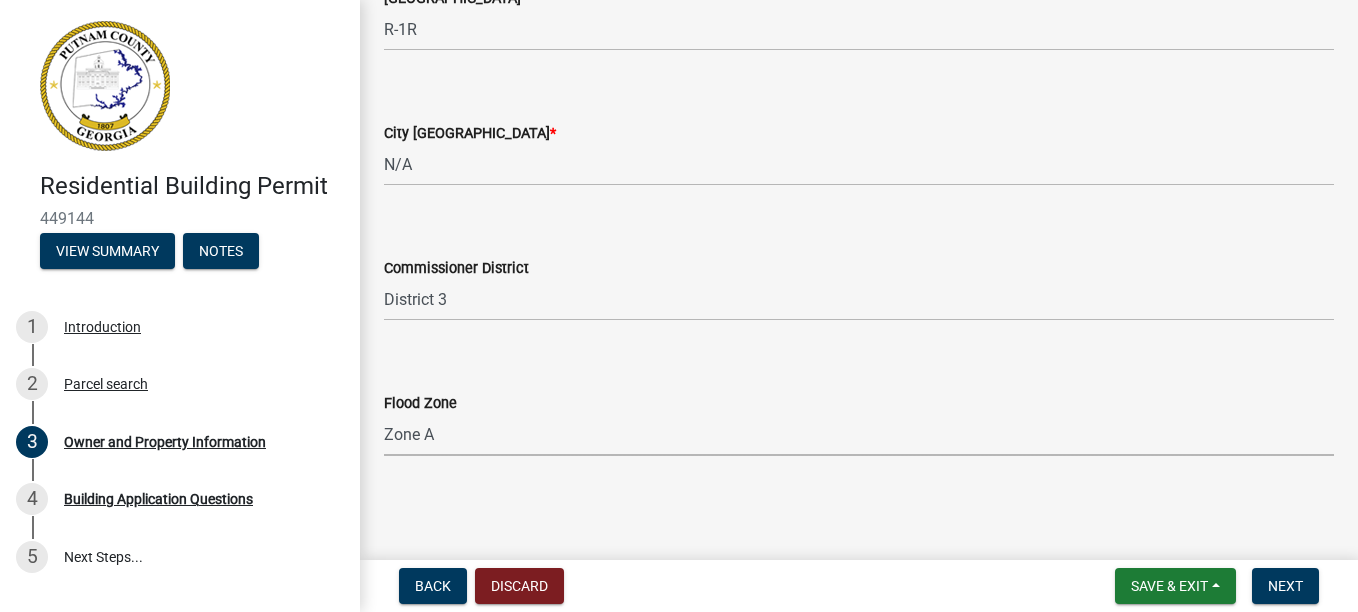 click on "Select Item...   Zone A   Zone V   Zone A99   Zone AE   Zone AO   Zone AH   Zone VE   Zone AR   Zone X   Zone D" at bounding box center (859, 435) 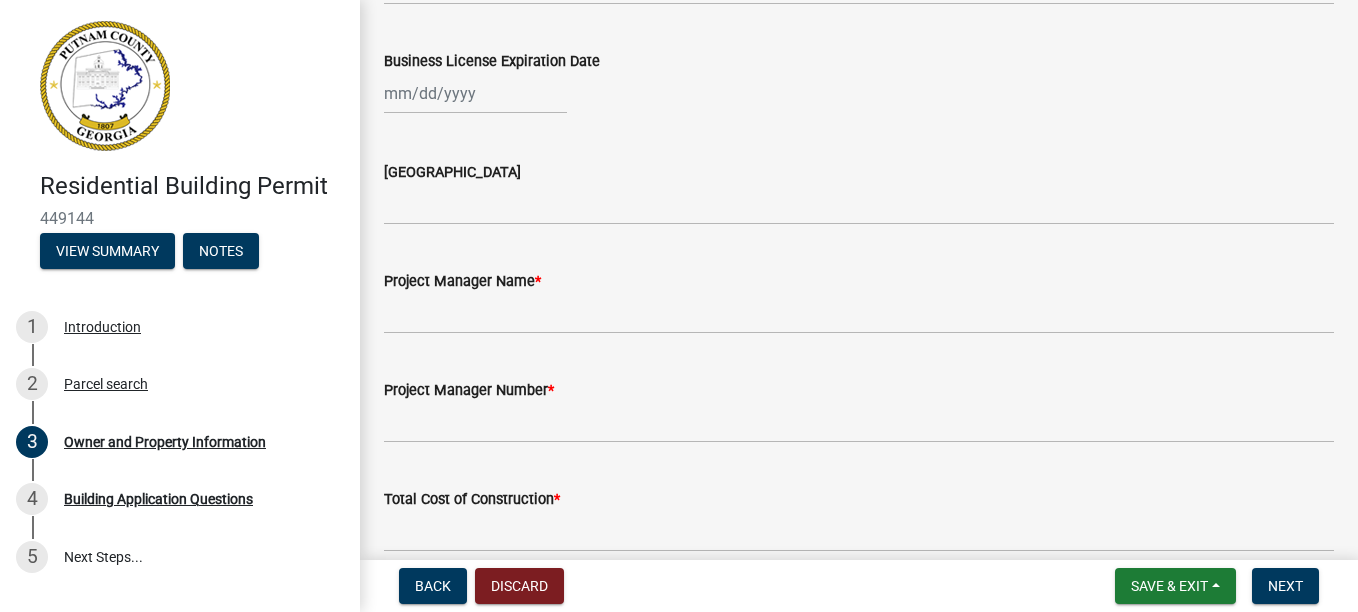 scroll, scrollTop: 2974, scrollLeft: 0, axis: vertical 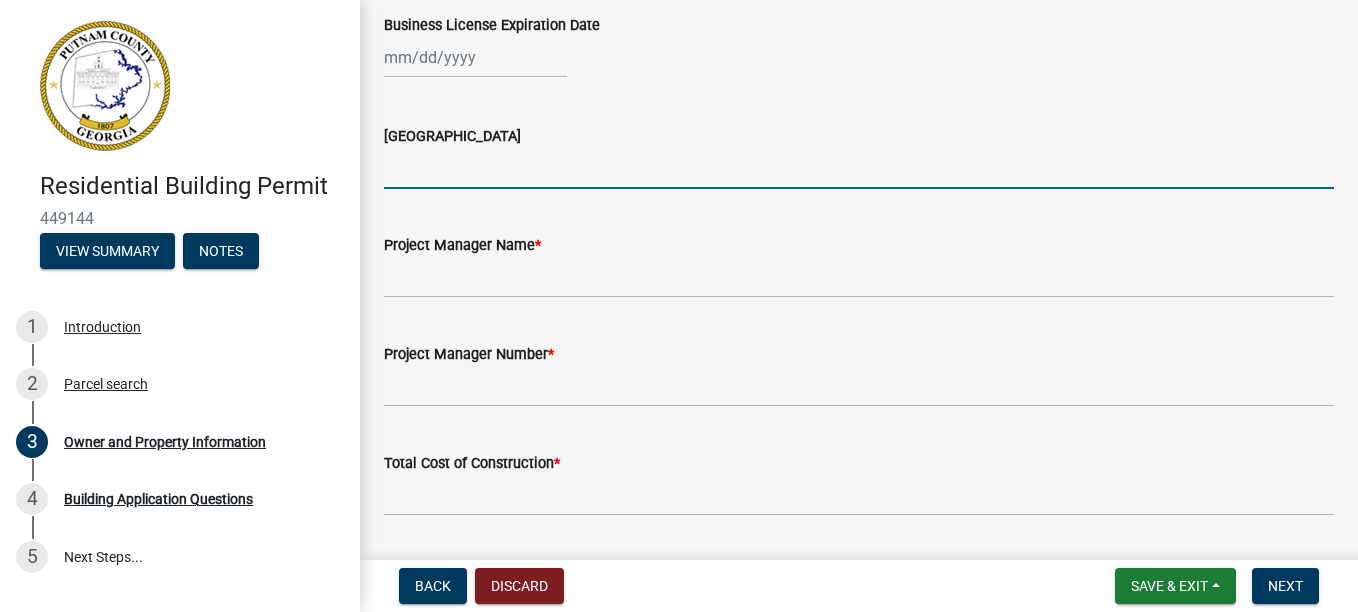 click on "[GEOGRAPHIC_DATA]" at bounding box center [859, 168] 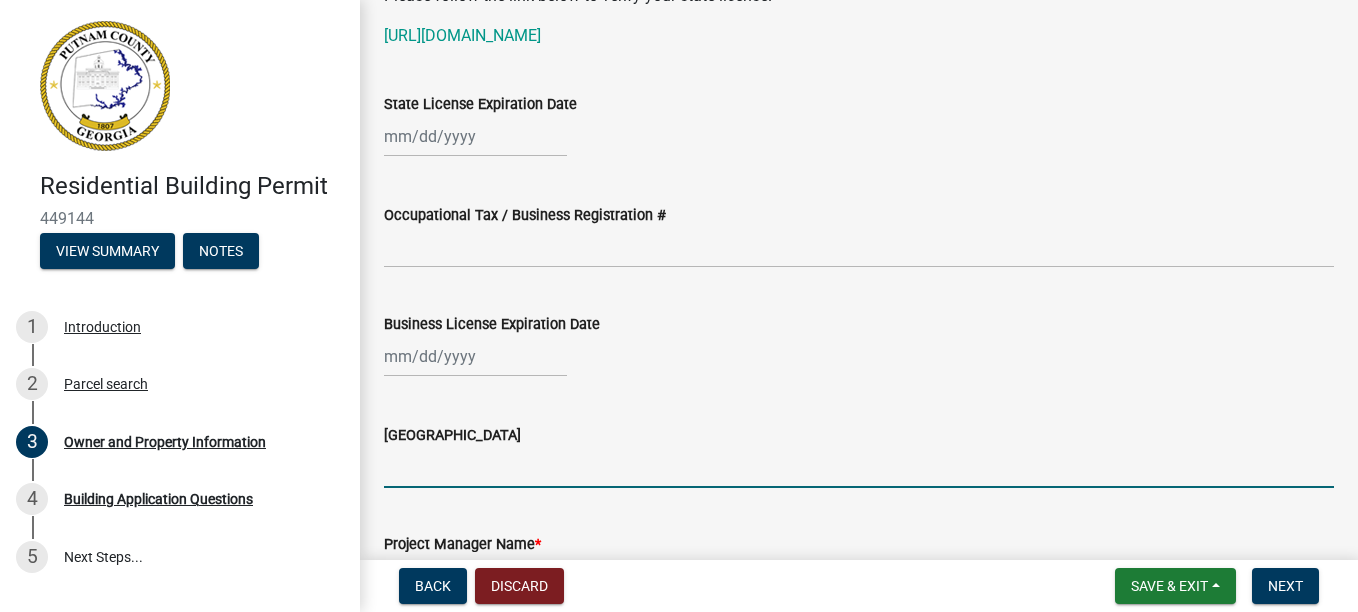 scroll, scrollTop: 2674, scrollLeft: 0, axis: vertical 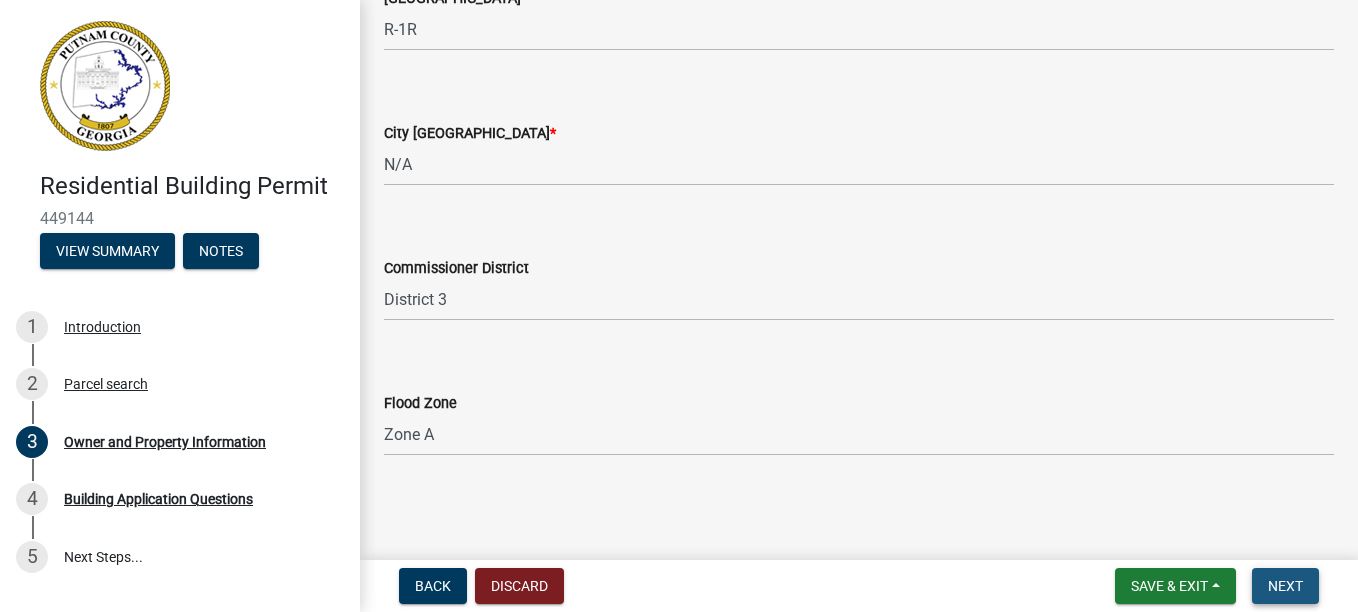 click on "Next" at bounding box center [1285, 586] 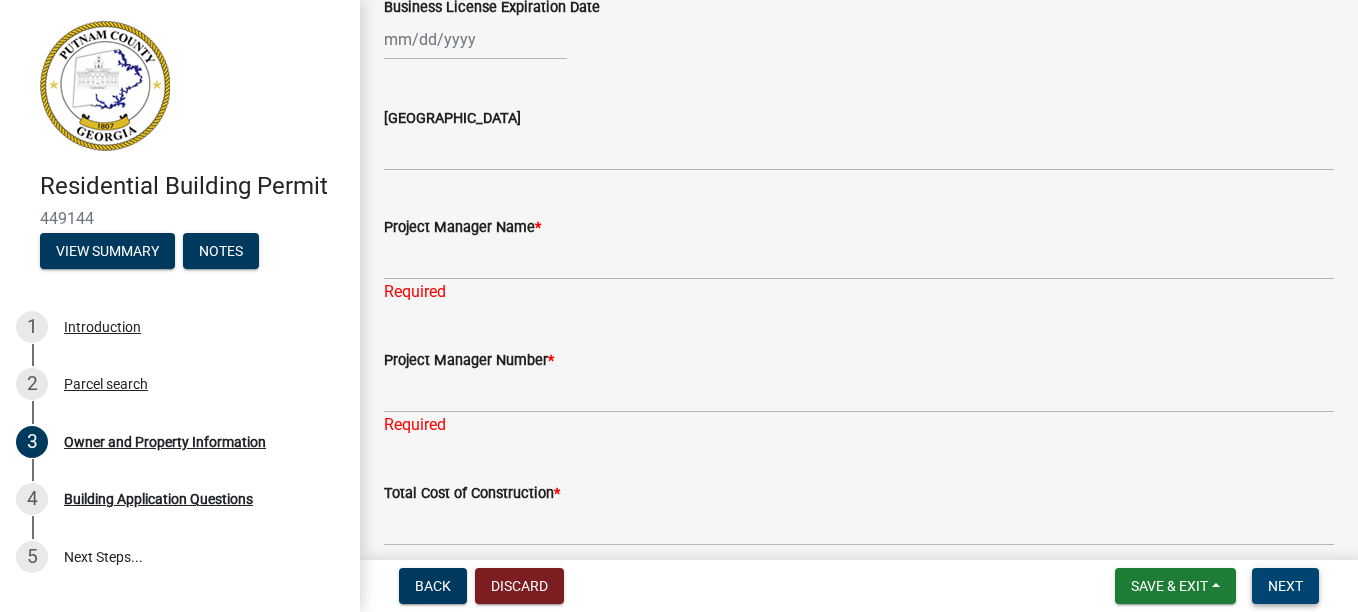 scroll, scrollTop: 3000, scrollLeft: 0, axis: vertical 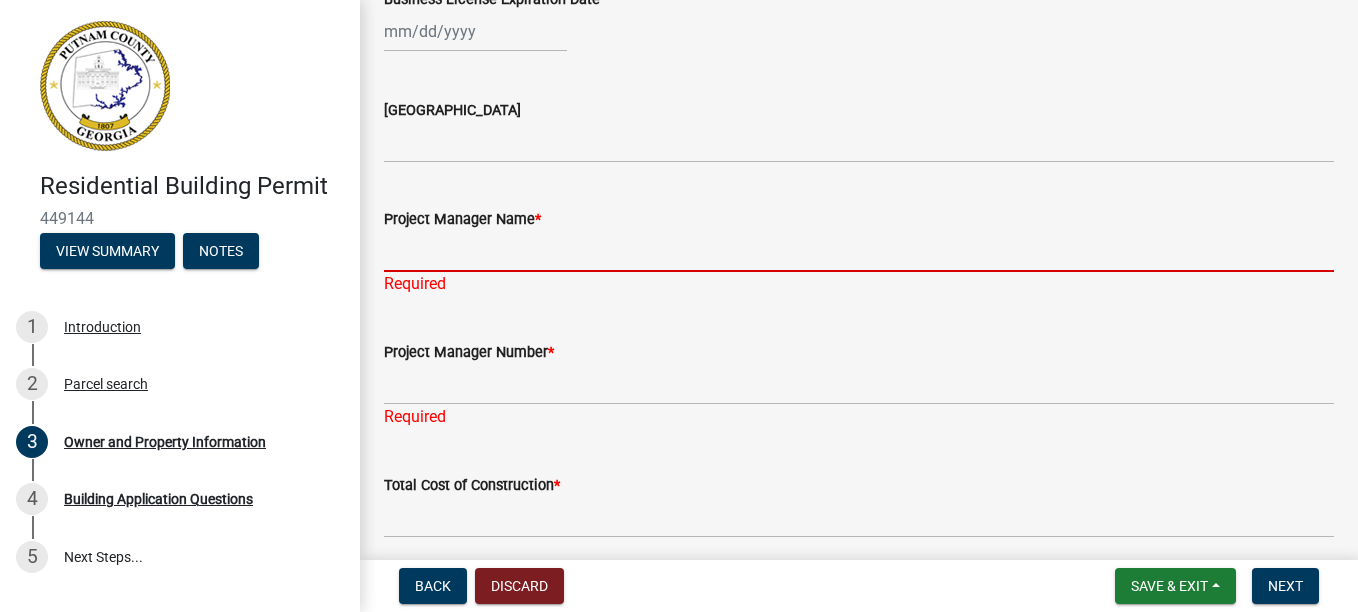 click on "Project Manager Name  *" at bounding box center (859, 251) 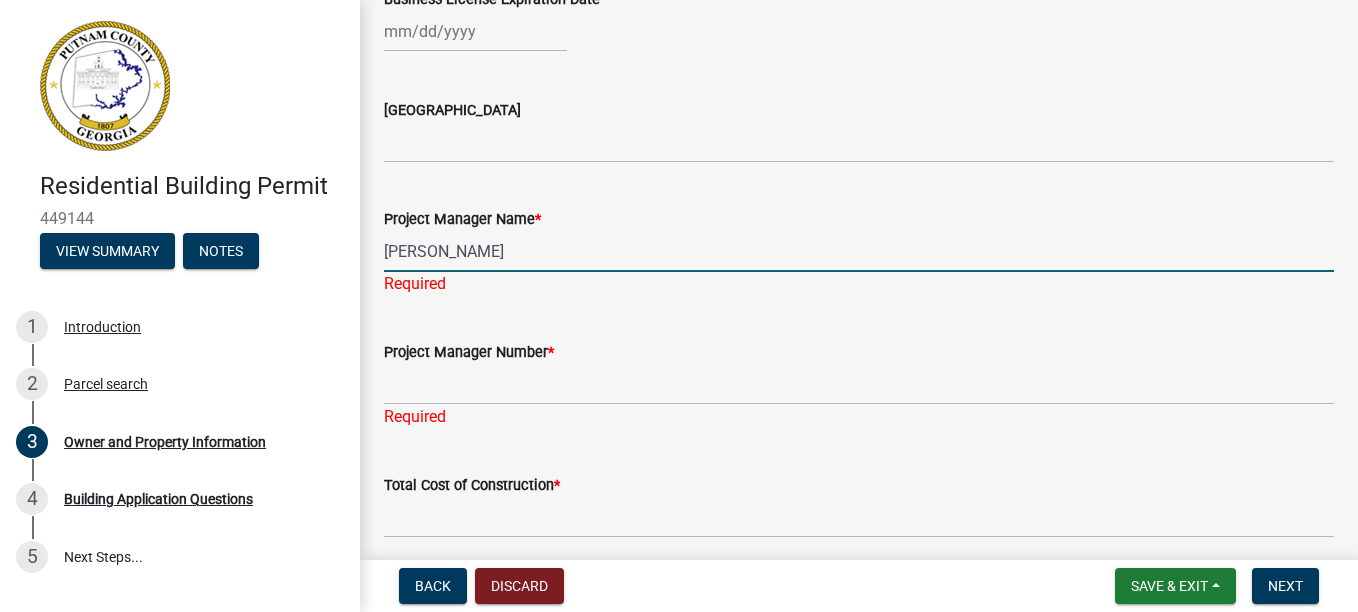 type on "[PERSON_NAME]" 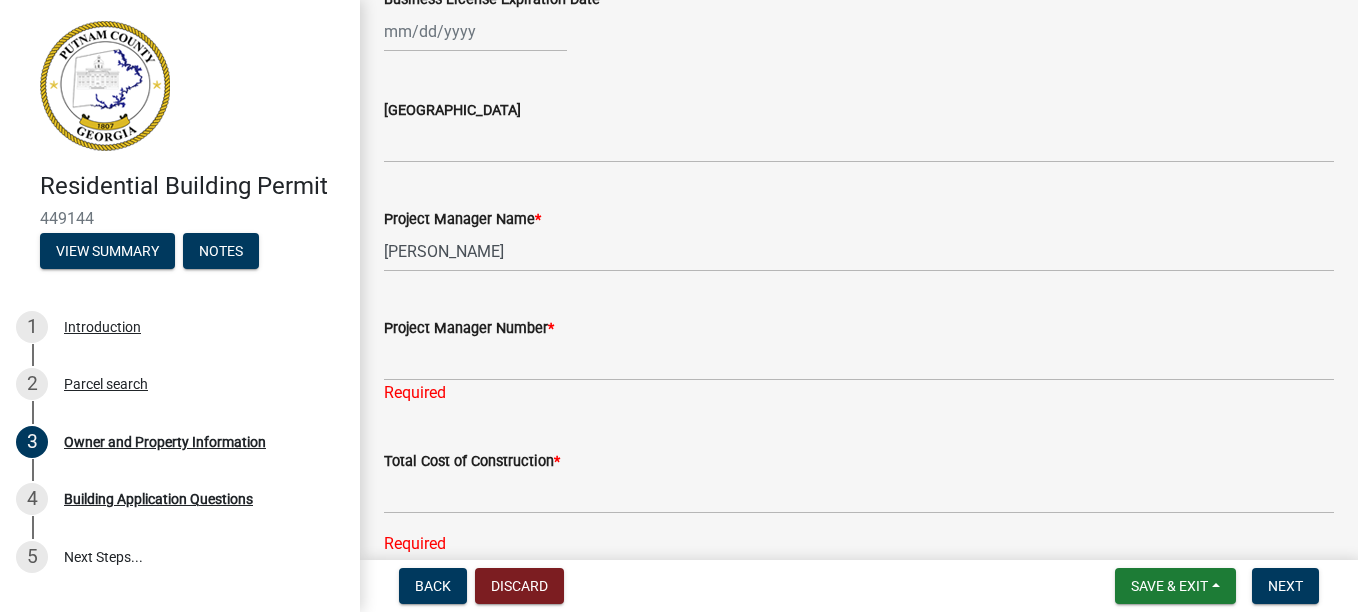 click on "Project Manager Number  *" 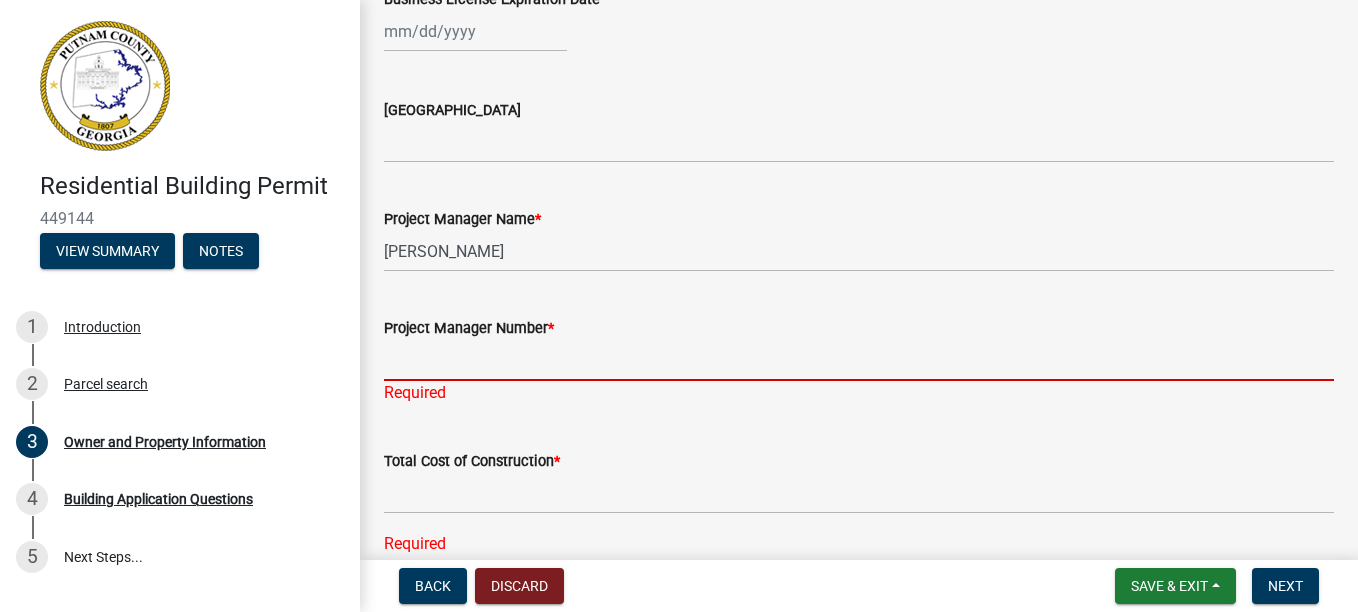 click on "Project Manager Number  *" at bounding box center [859, 360] 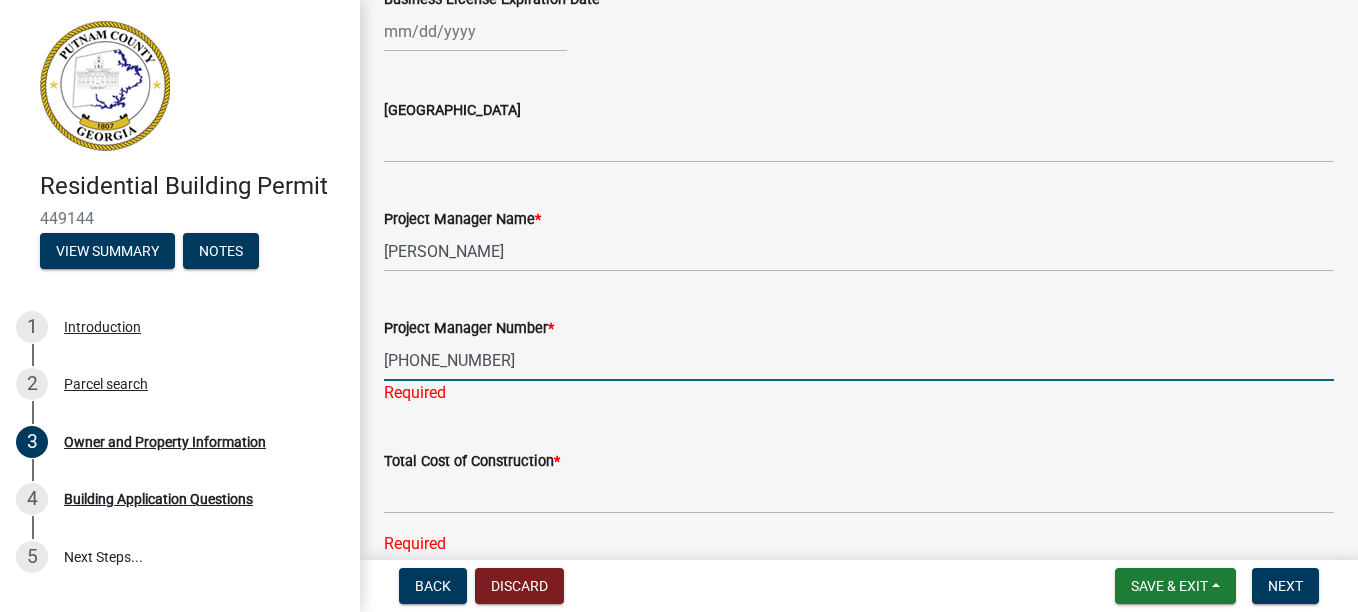 type on "[PHONE_NUMBER]" 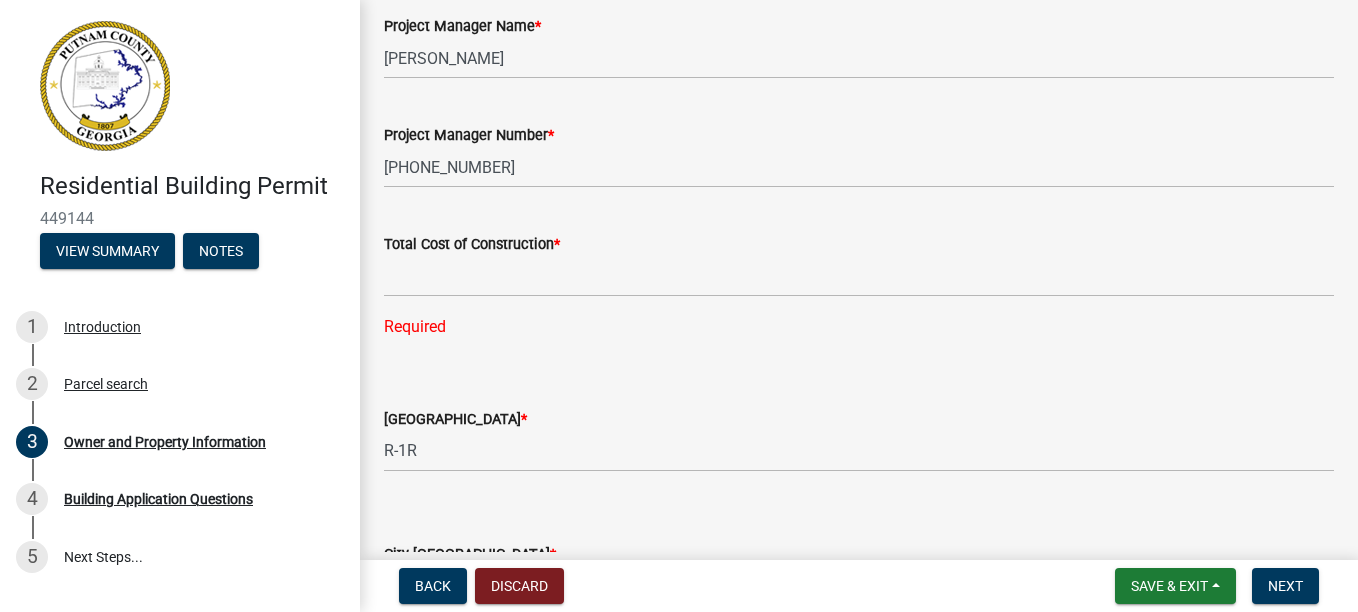 scroll, scrollTop: 3200, scrollLeft: 0, axis: vertical 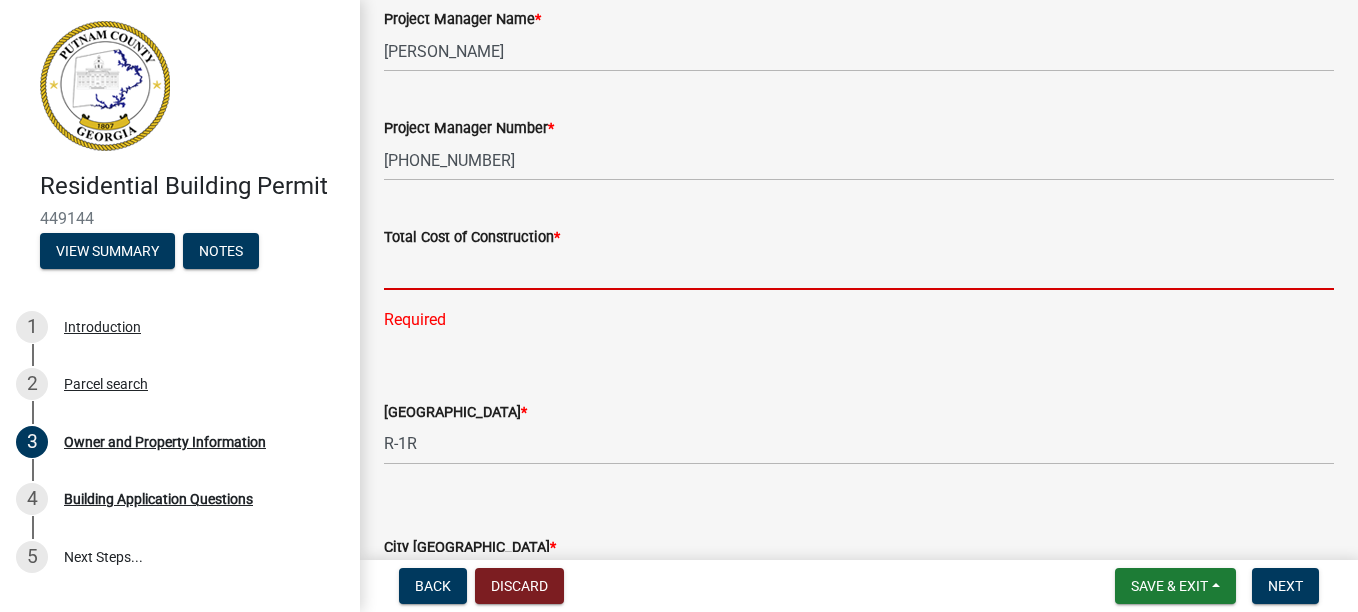 click 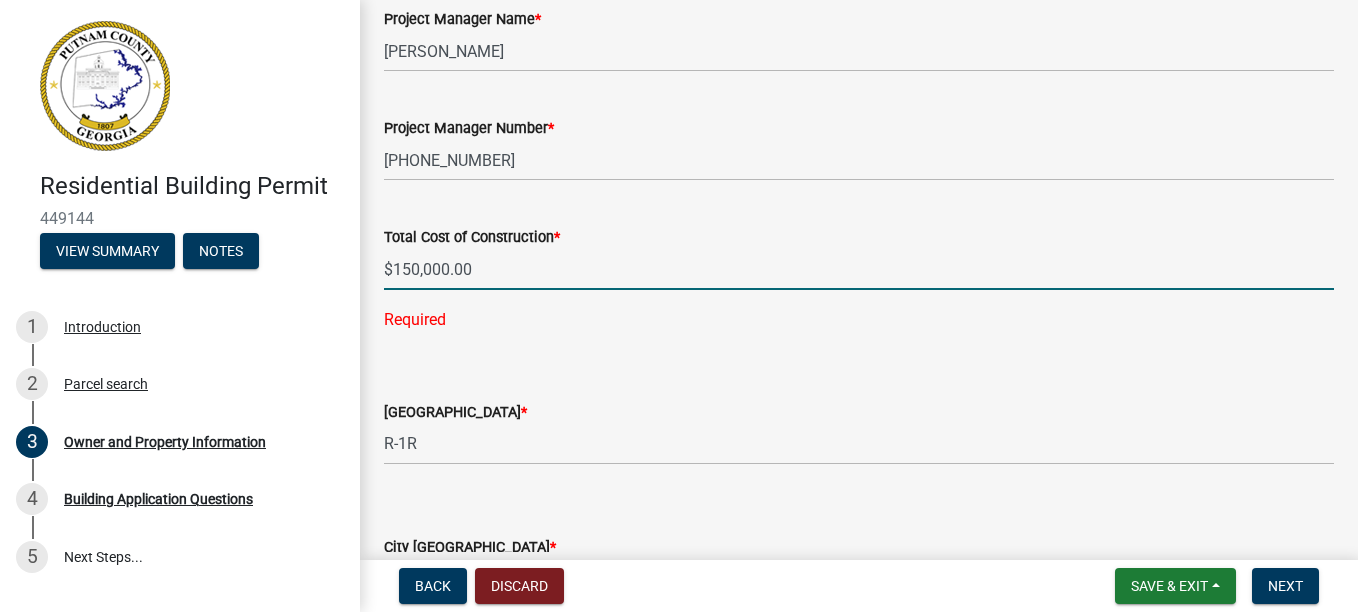 type on "150000" 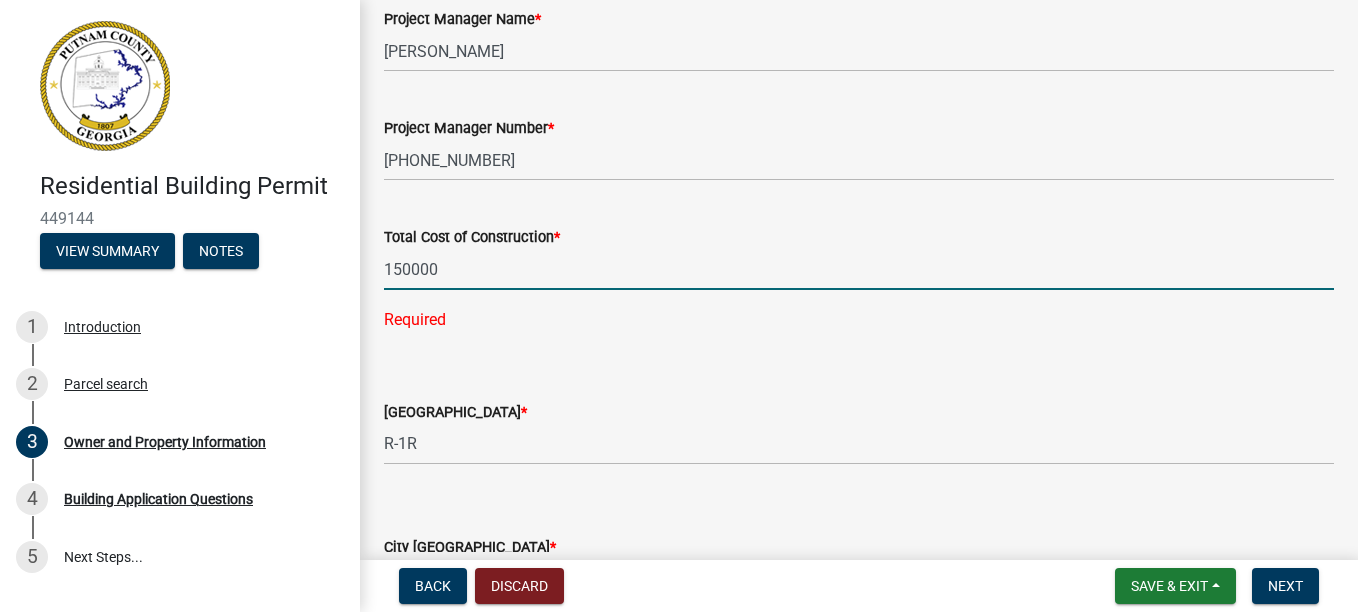 click on "County Zoning District  *  Select Item...   AG-1   R-1R   R-1   R-2   MHP   RM-1   RM-3   C-1   C-2   I-M   PUD   N/A" 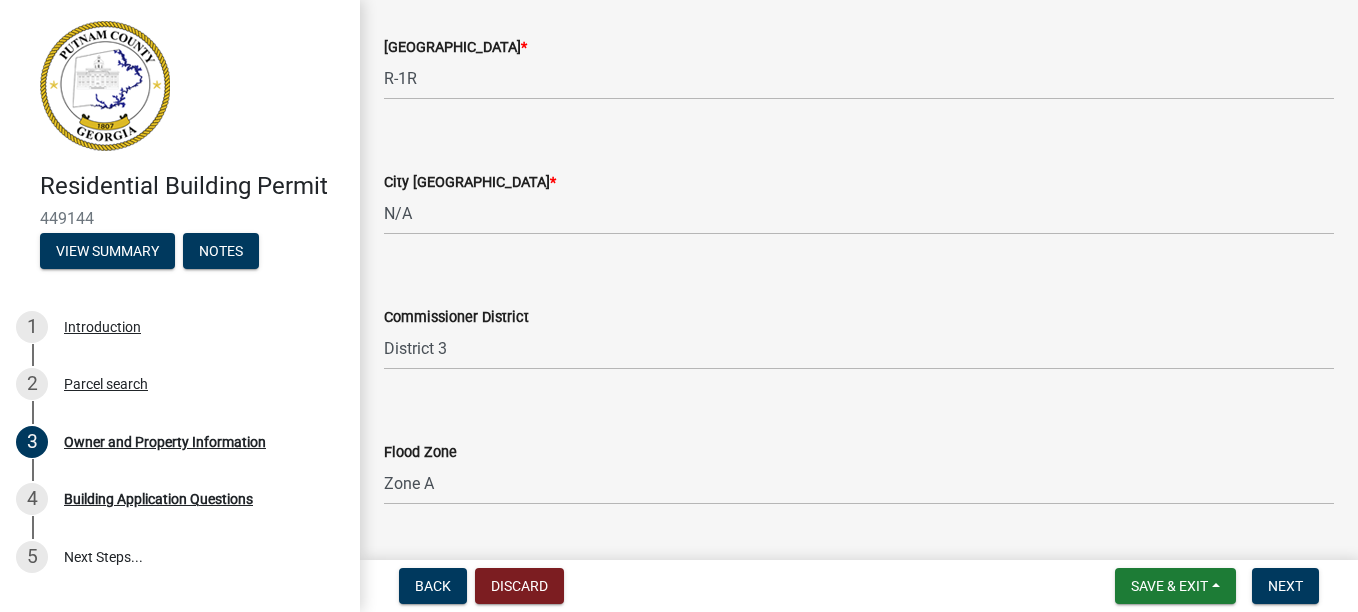 scroll, scrollTop: 3574, scrollLeft: 0, axis: vertical 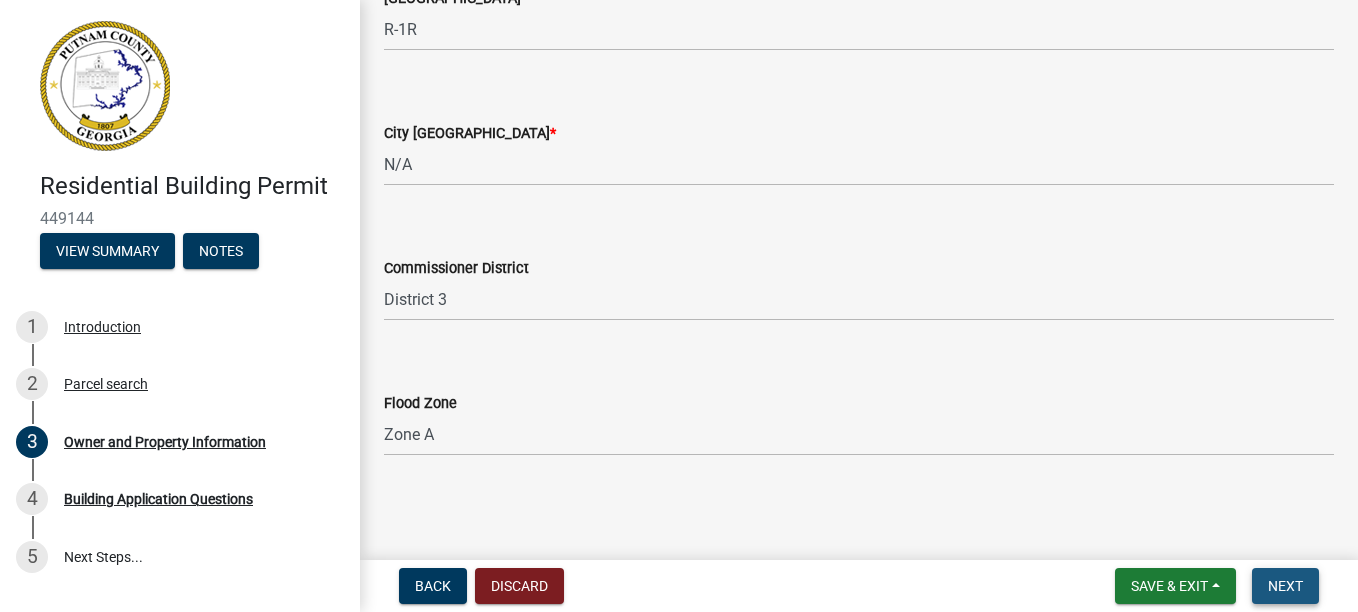 click on "Next" at bounding box center (1285, 586) 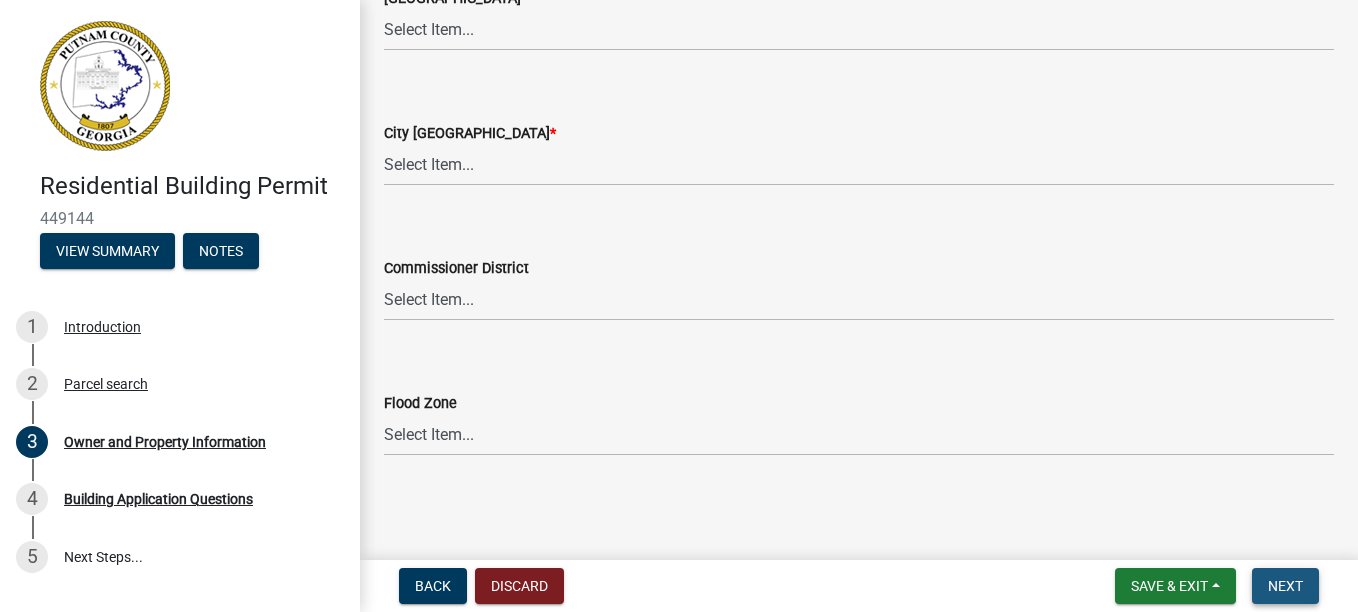 scroll, scrollTop: 0, scrollLeft: 0, axis: both 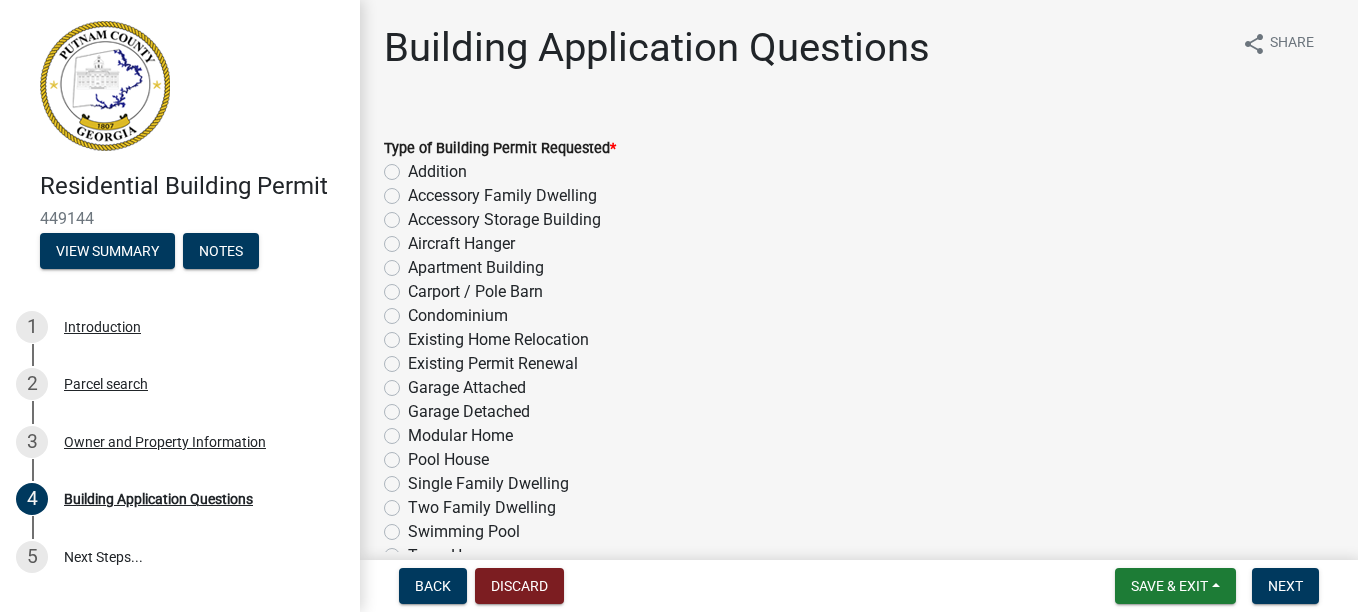 click on "Addition" 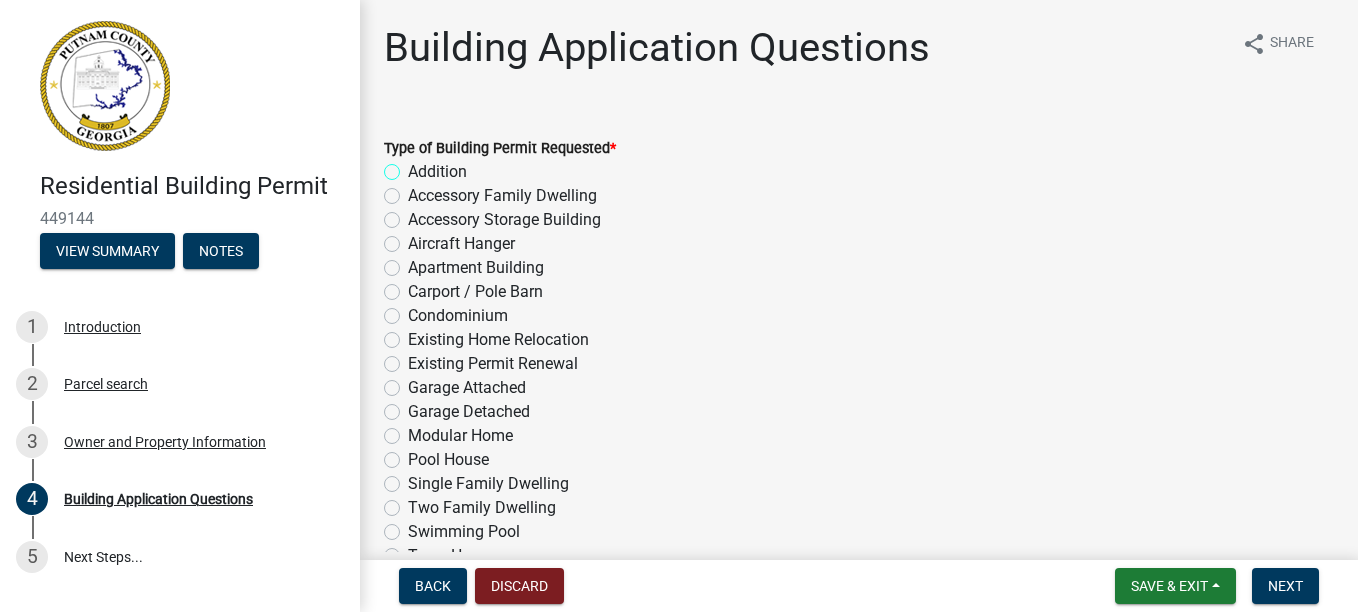 click on "Addition" at bounding box center [414, 166] 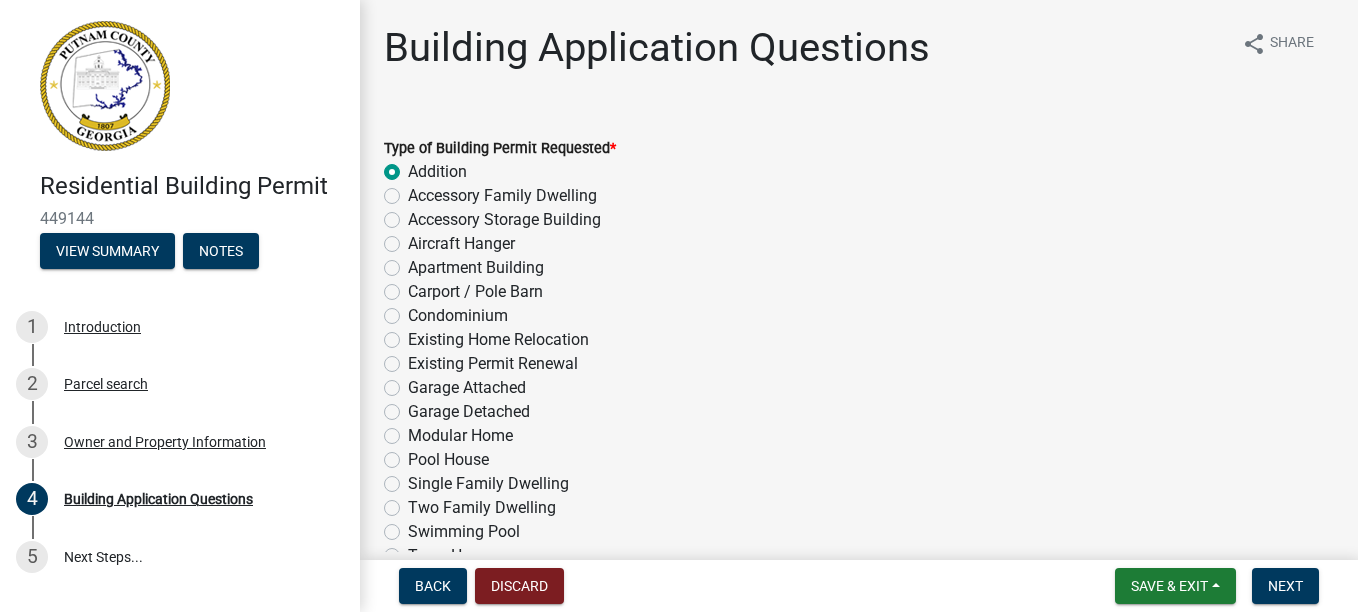 radio on "true" 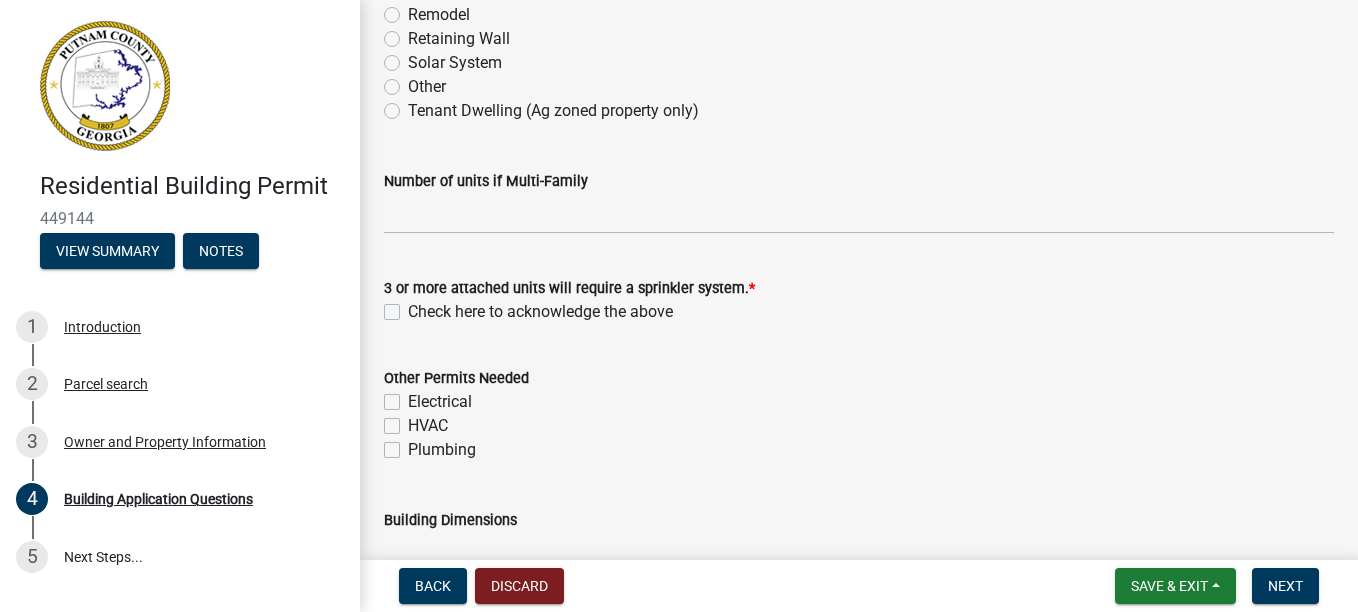 scroll, scrollTop: 600, scrollLeft: 0, axis: vertical 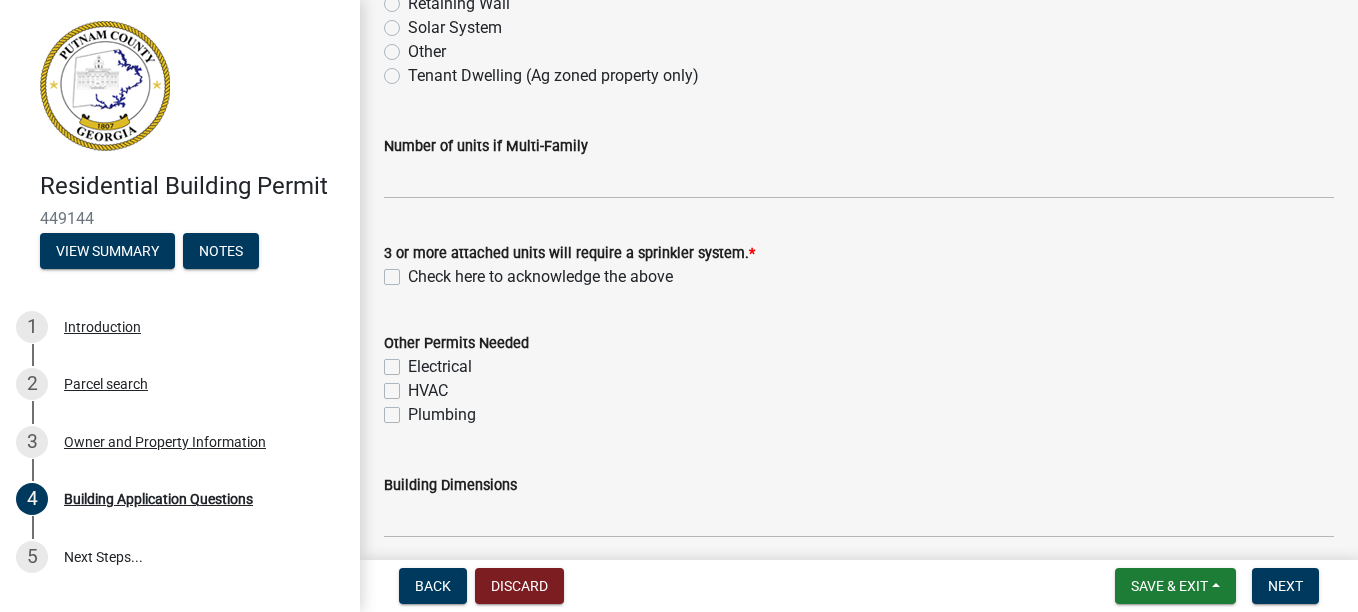 click on "Check here to acknowledge the above" 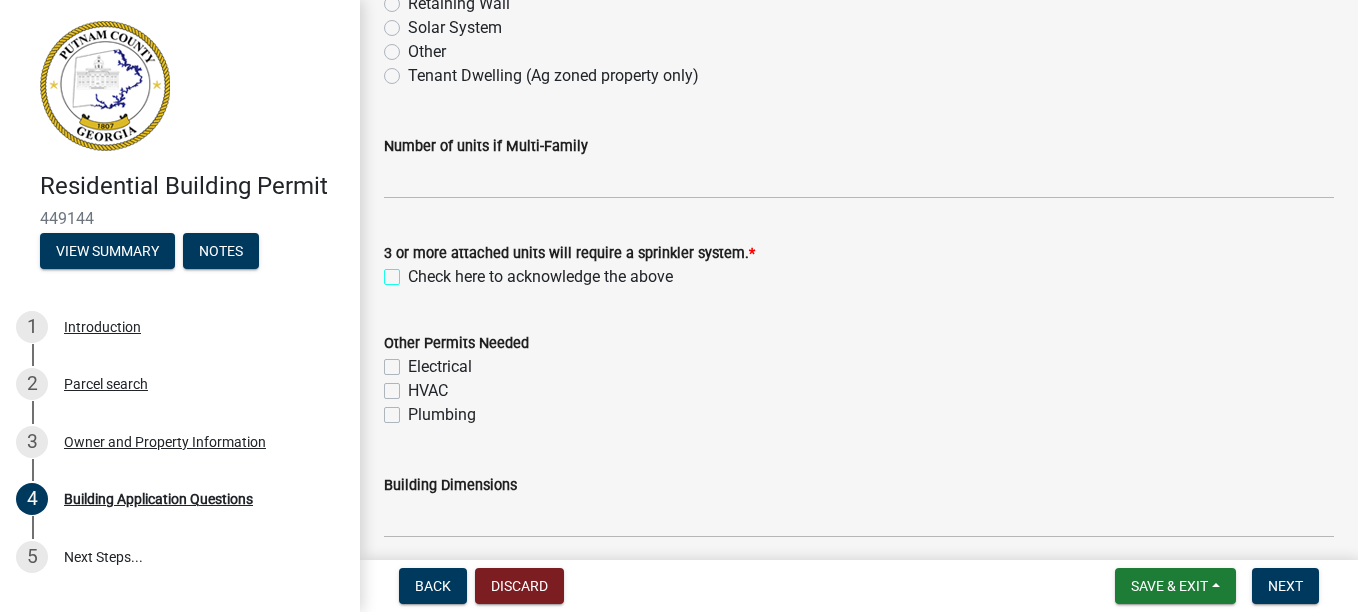 click on "Check here to acknowledge the above" at bounding box center [414, 271] 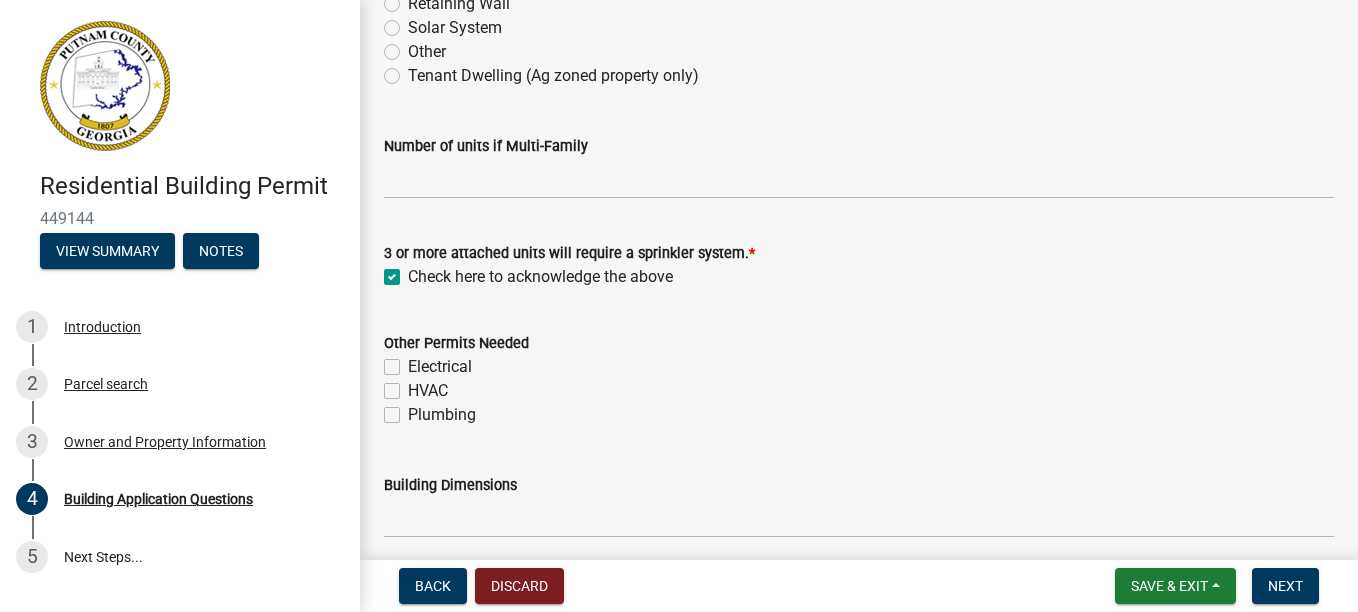 checkbox on "true" 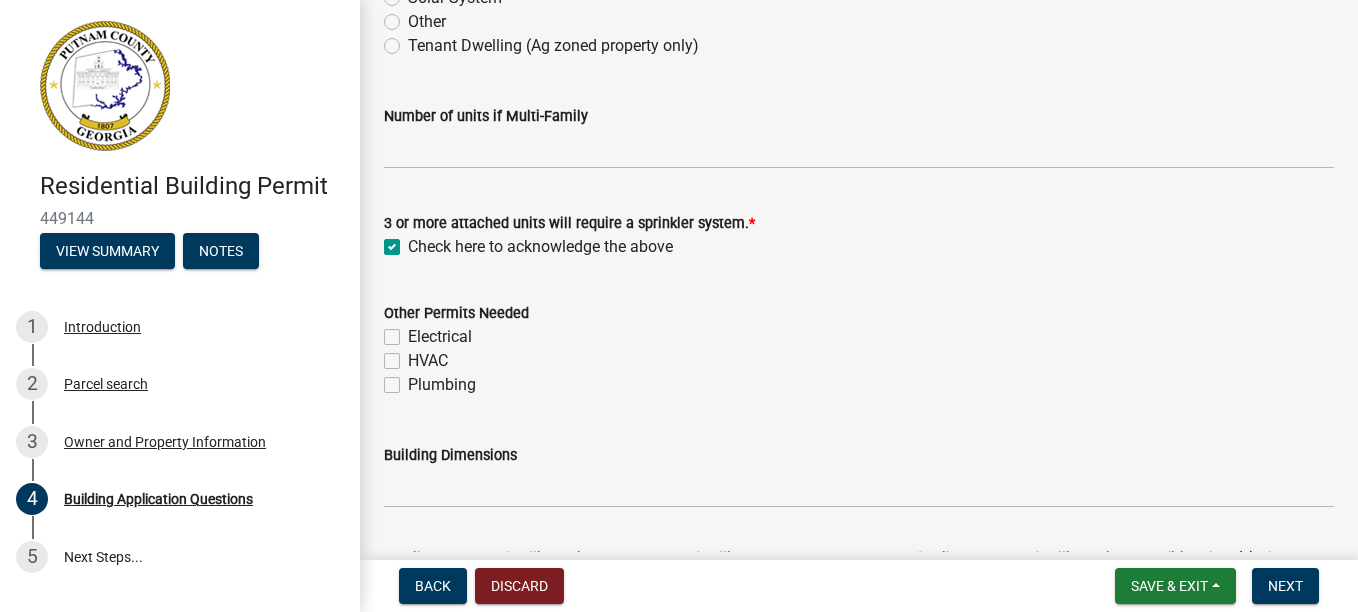 scroll, scrollTop: 700, scrollLeft: 0, axis: vertical 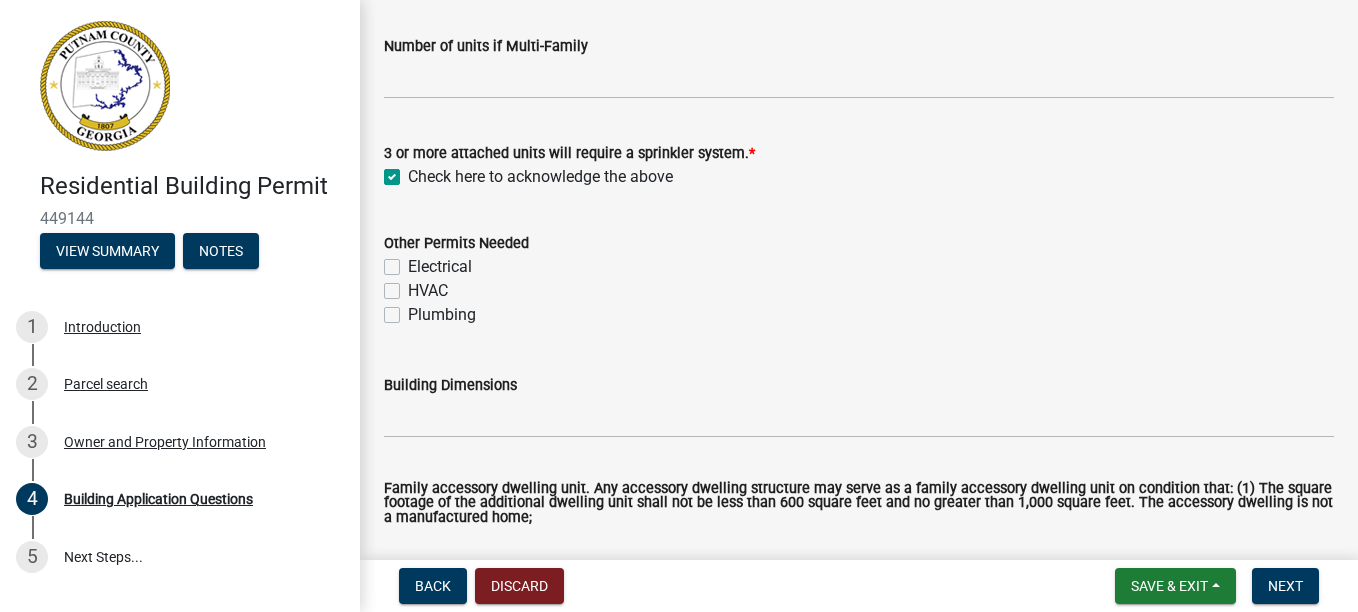 click on "Electrical" 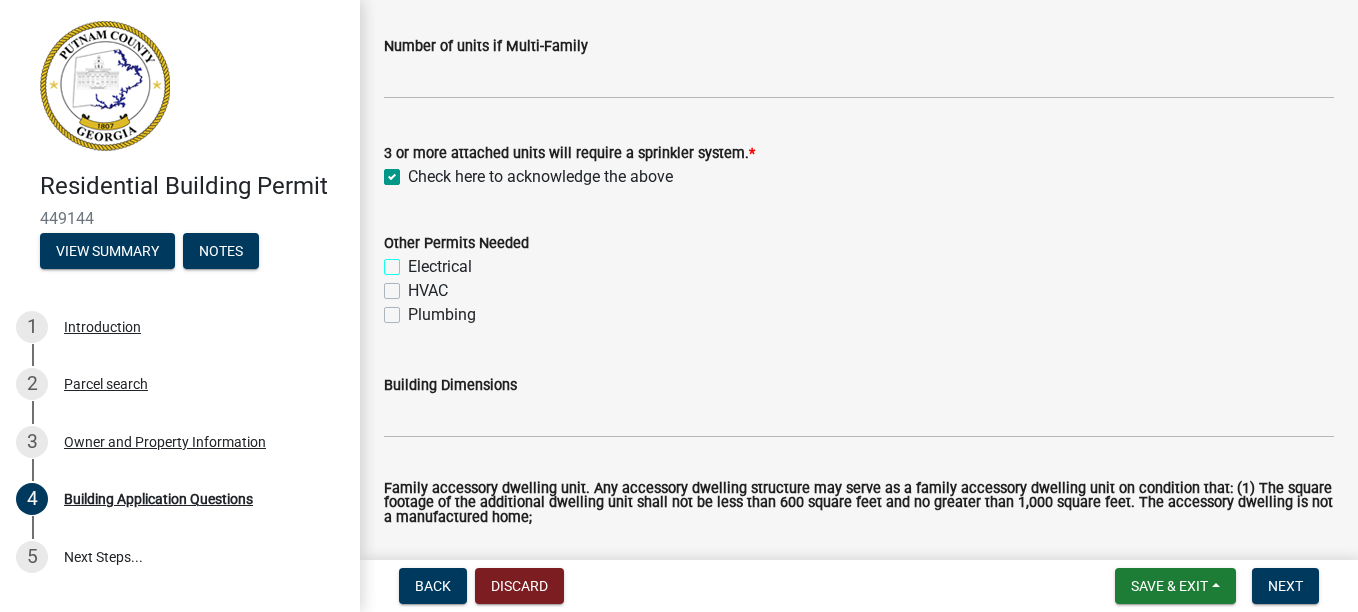 click on "Electrical" at bounding box center (414, 261) 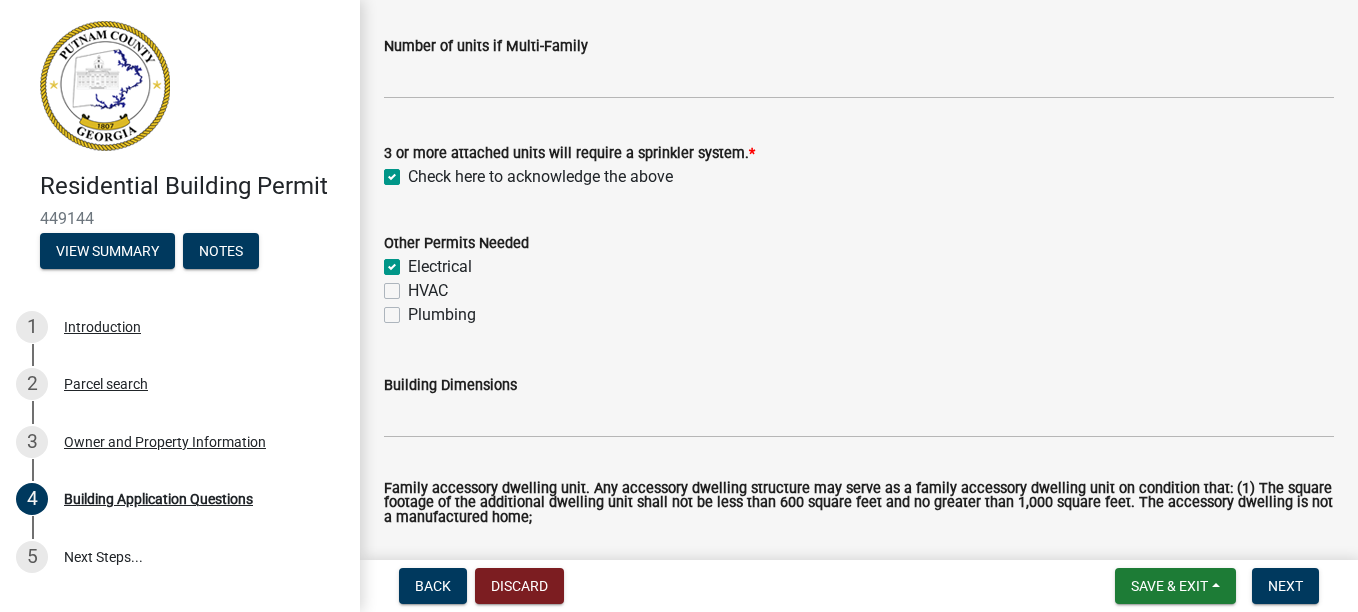 checkbox on "true" 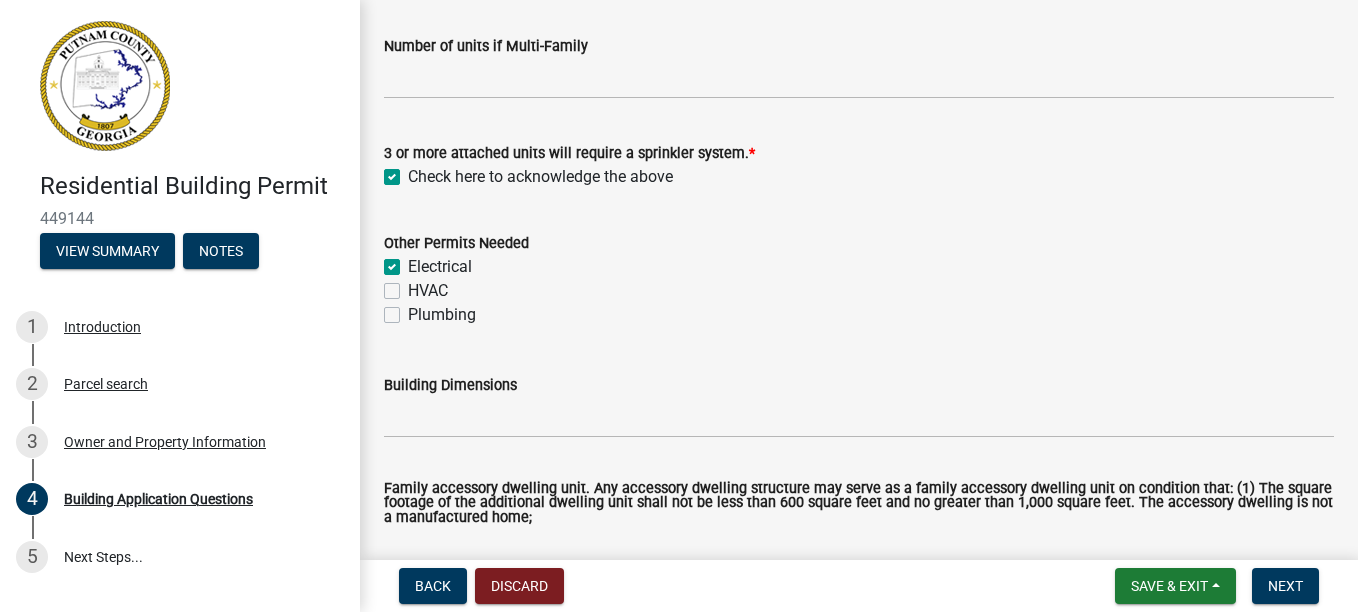 click on "HVAC" 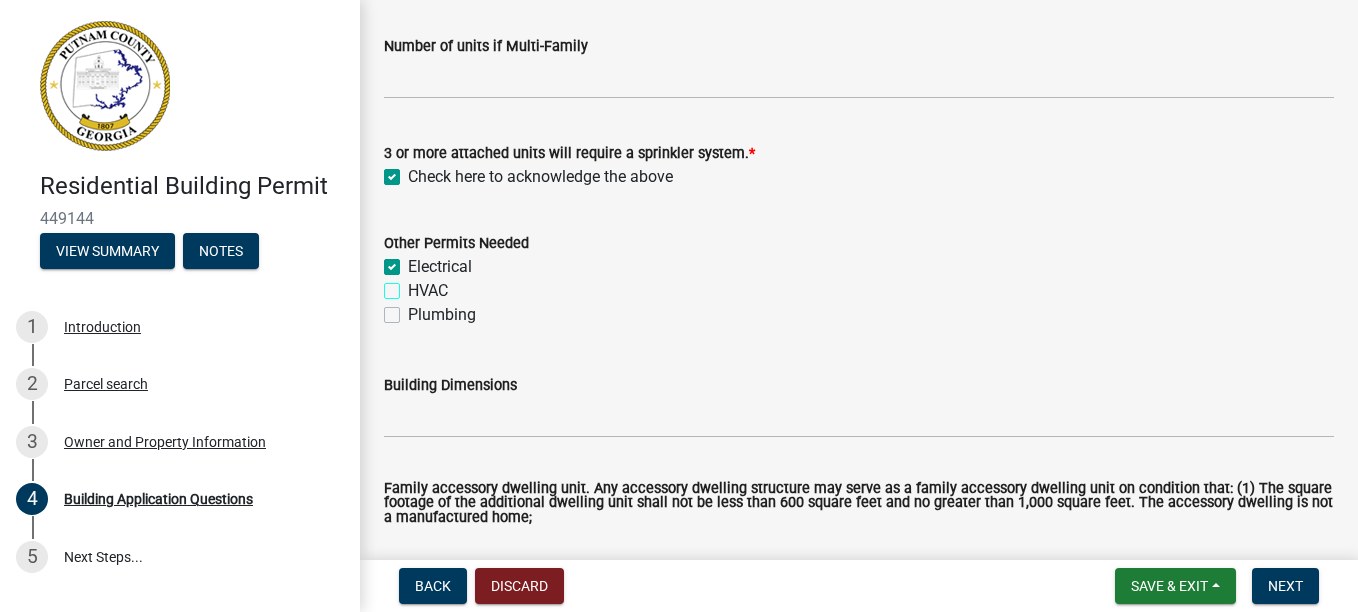 click on "HVAC" at bounding box center (414, 285) 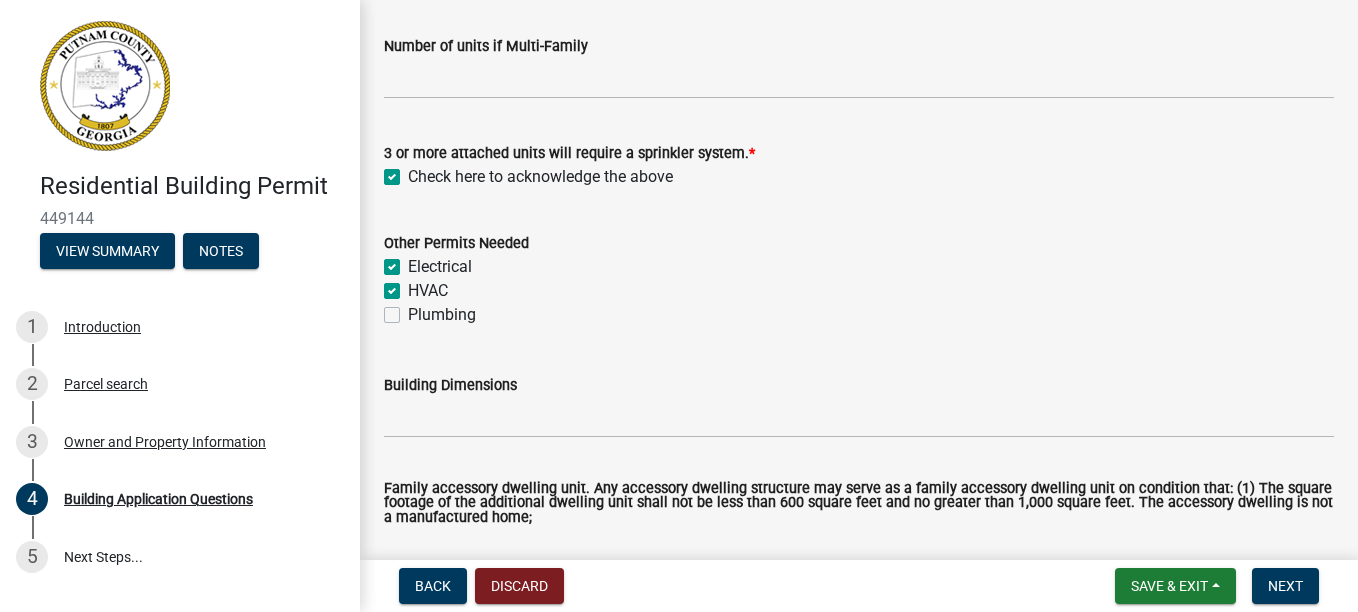 checkbox on "true" 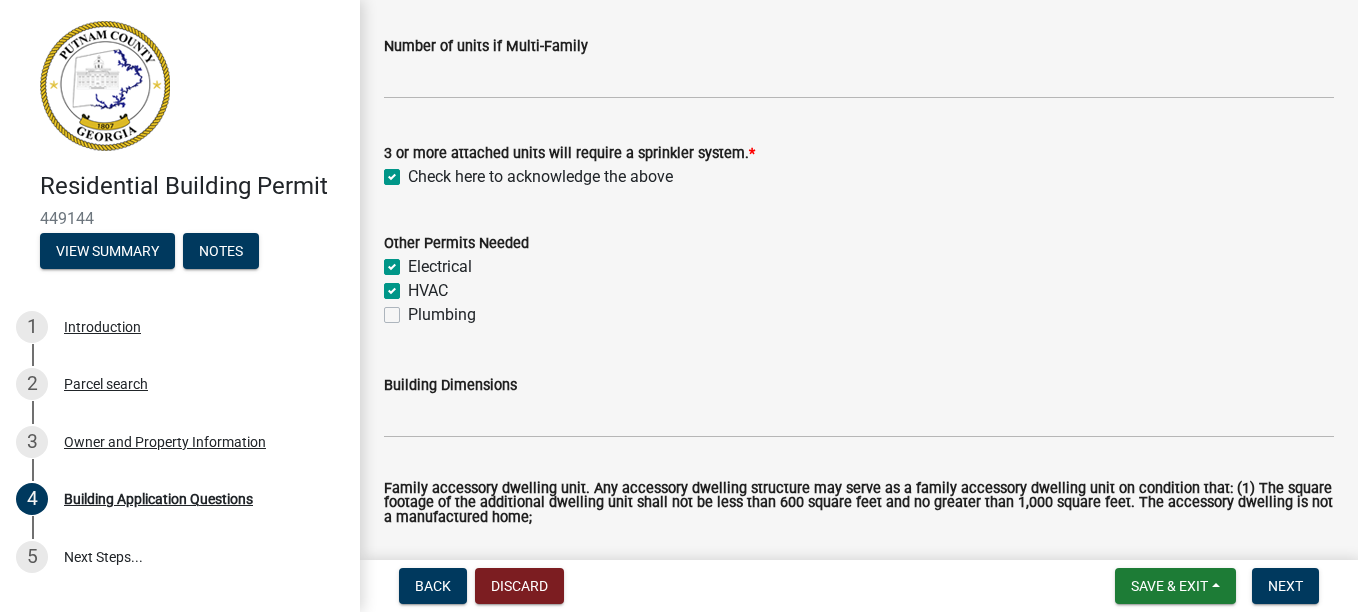 click on "Plumbing" 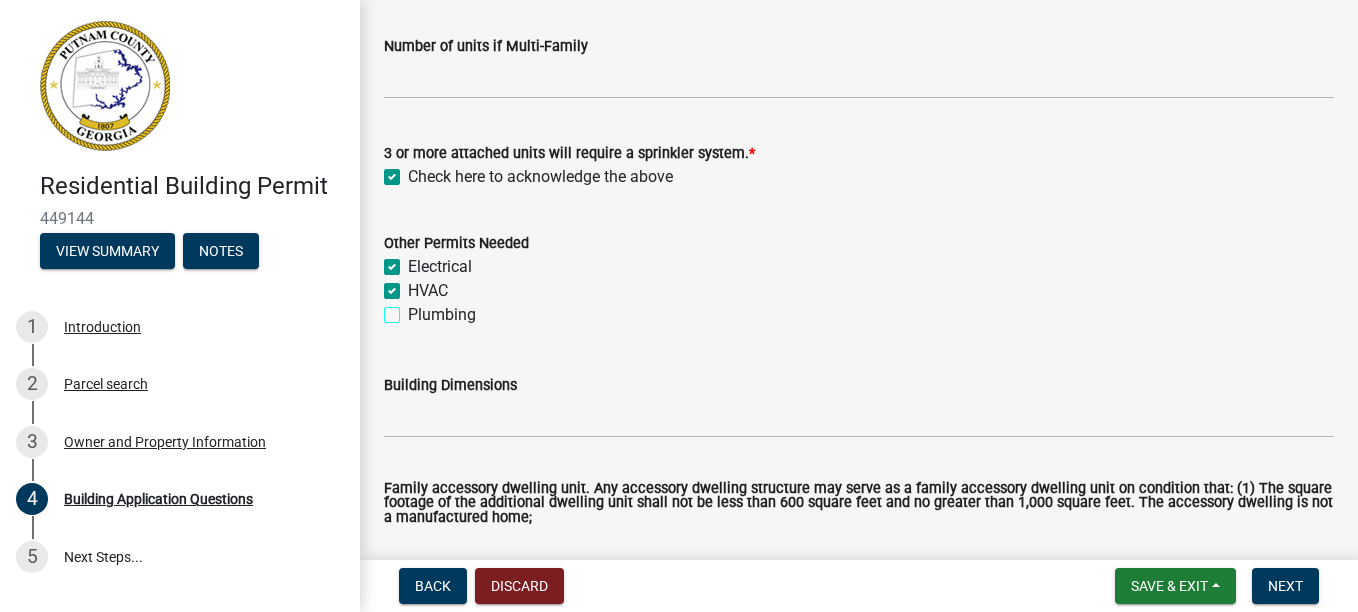 click on "Plumbing" at bounding box center [414, 309] 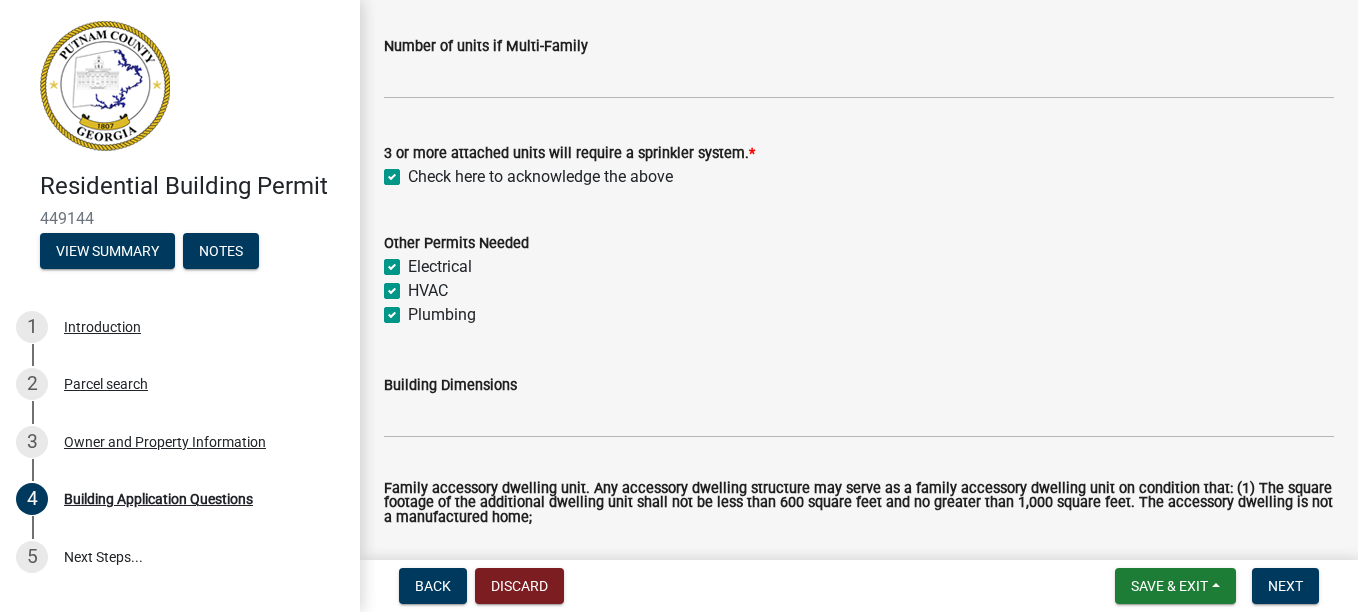 checkbox on "true" 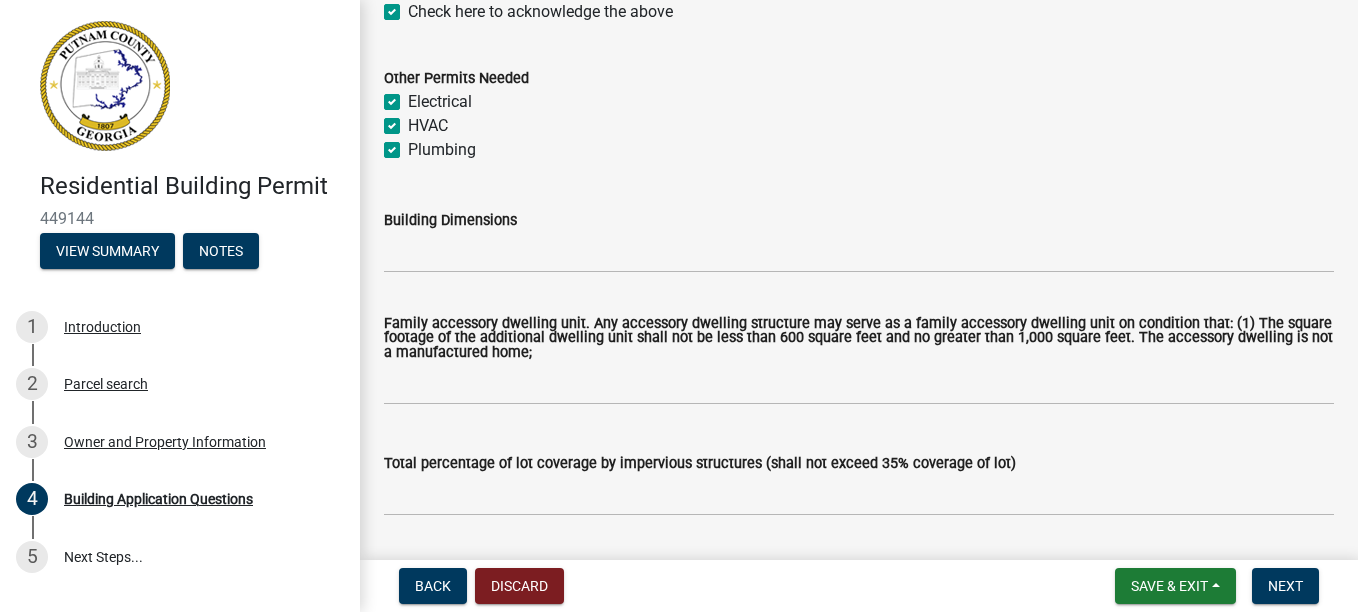 scroll, scrollTop: 900, scrollLeft: 0, axis: vertical 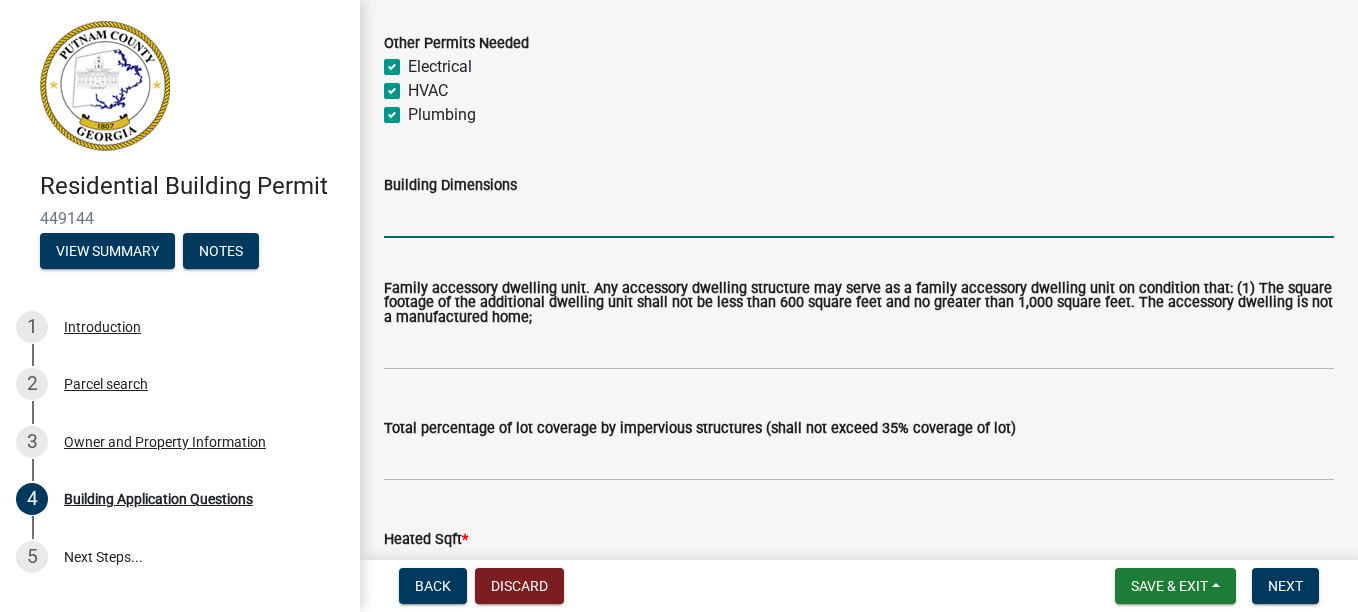 click on "Building Dimensions" at bounding box center (859, 217) 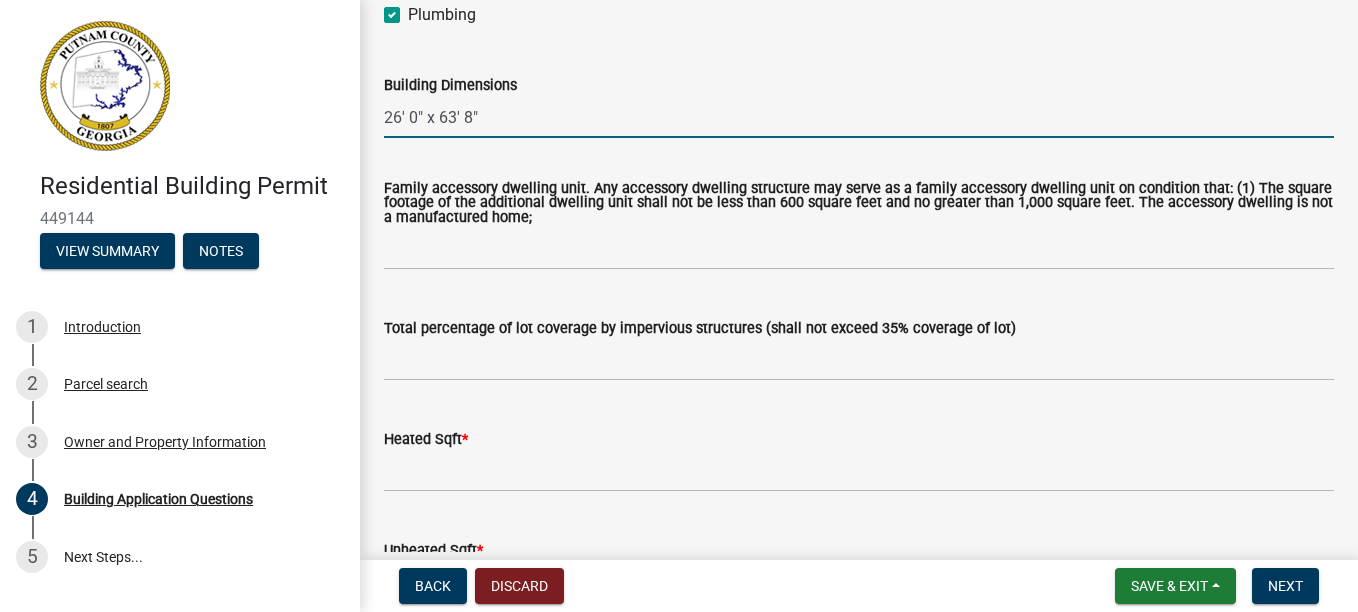 scroll, scrollTop: 1100, scrollLeft: 0, axis: vertical 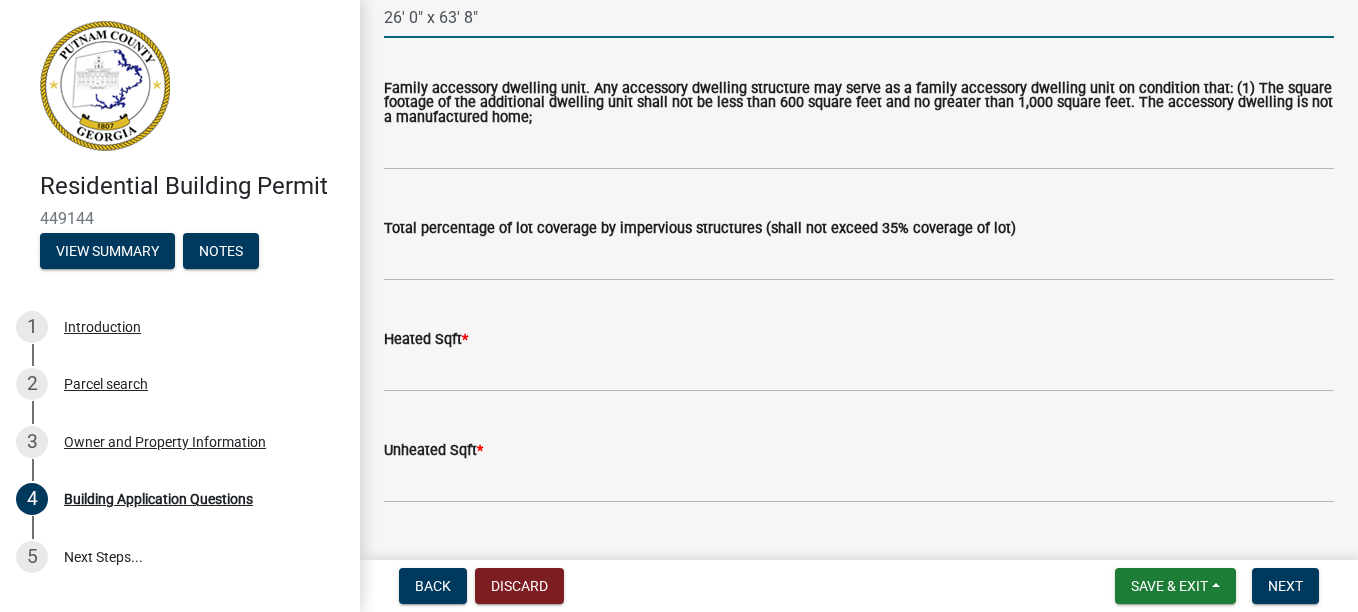 type on "26' 0" x 63' 8"" 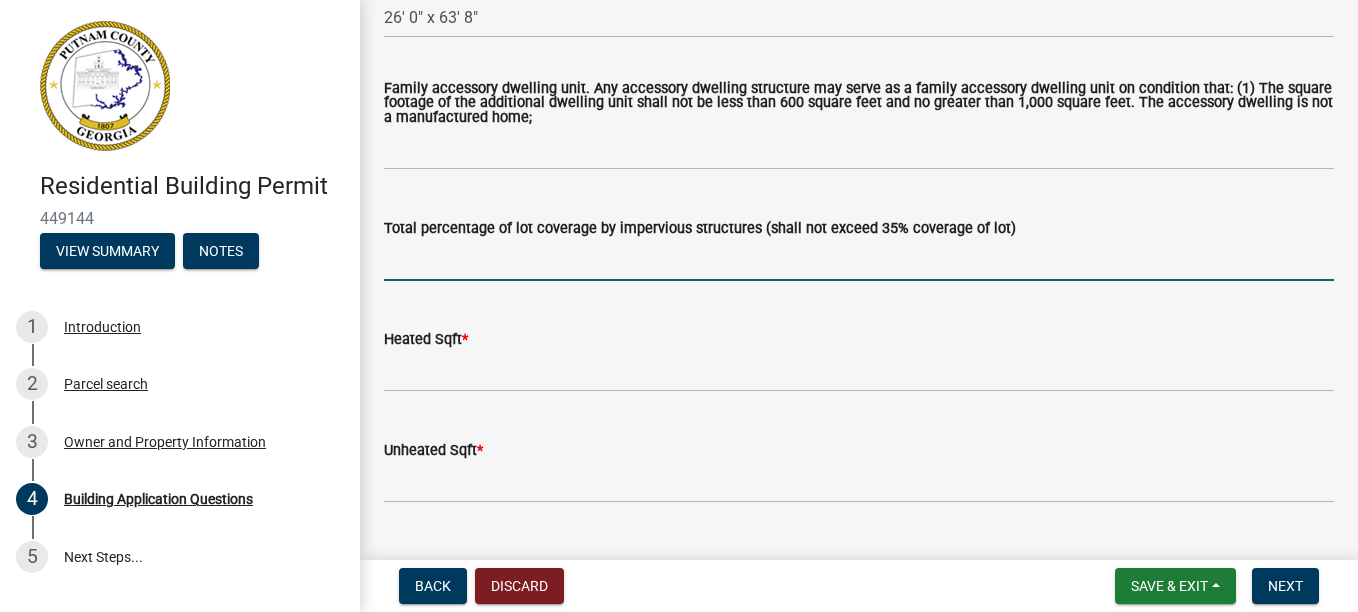 click 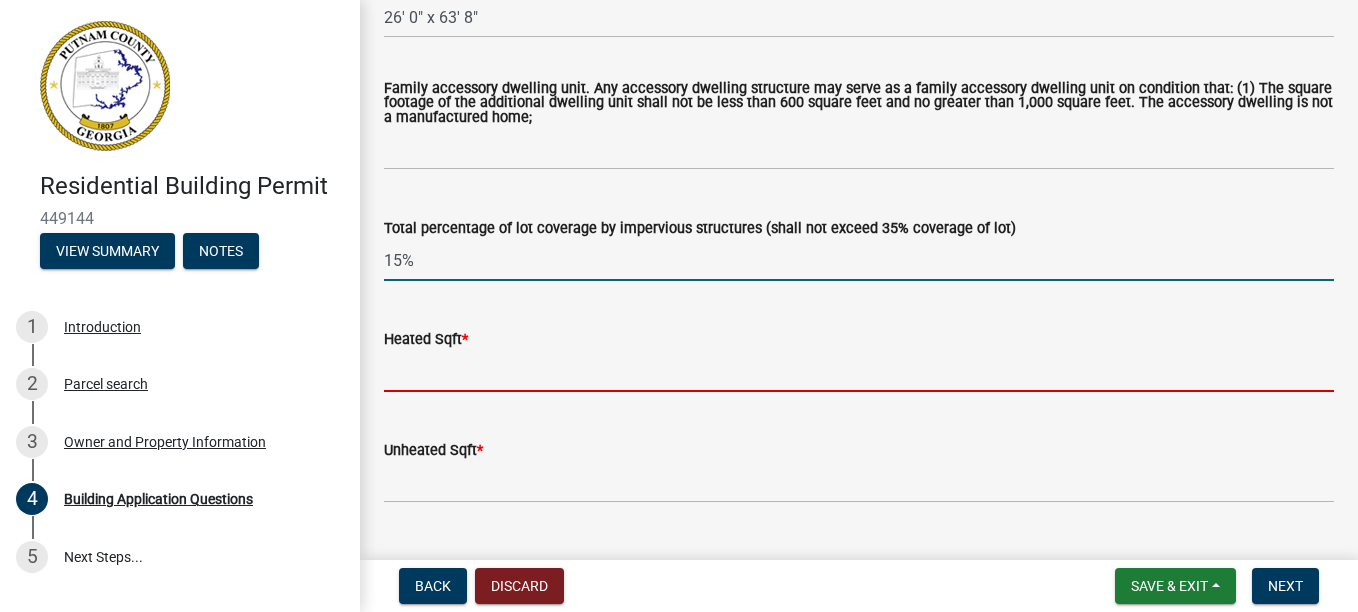 type on "0.15" 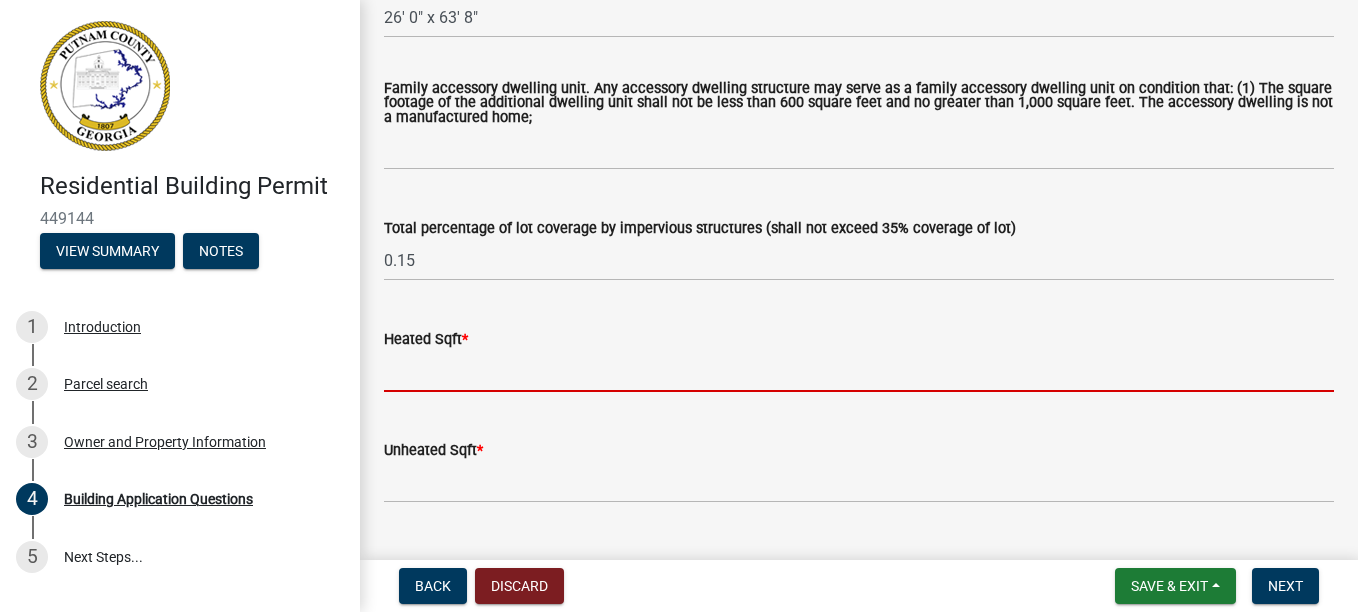 click 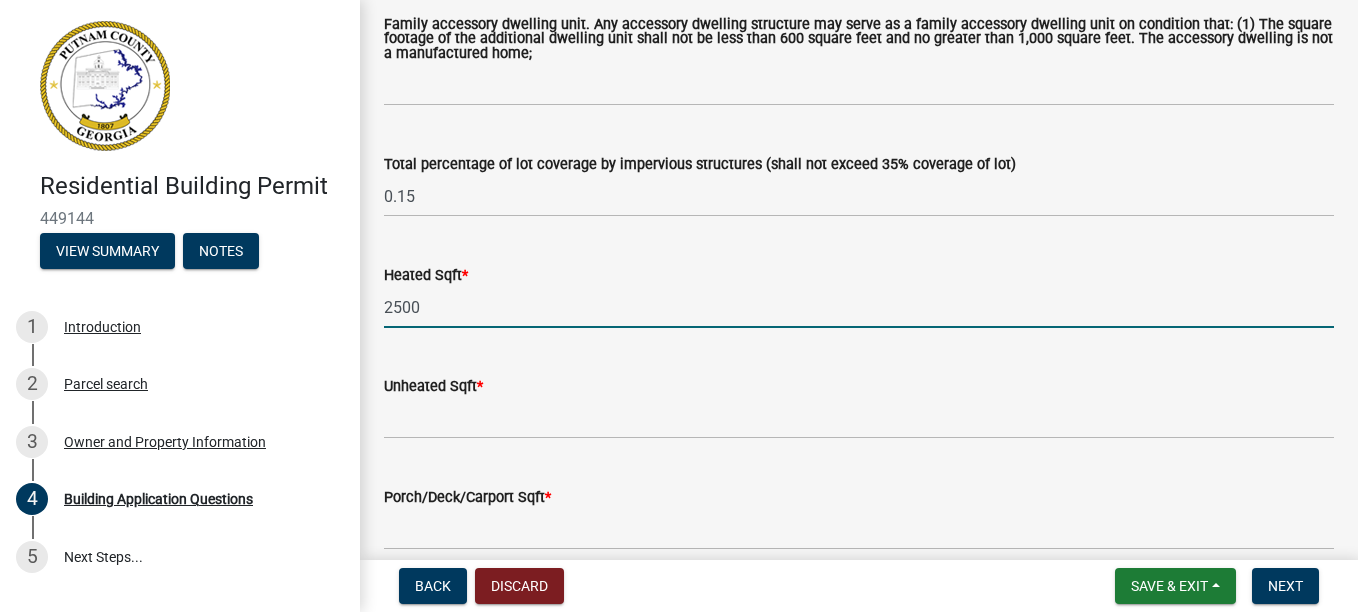 scroll, scrollTop: 1200, scrollLeft: 0, axis: vertical 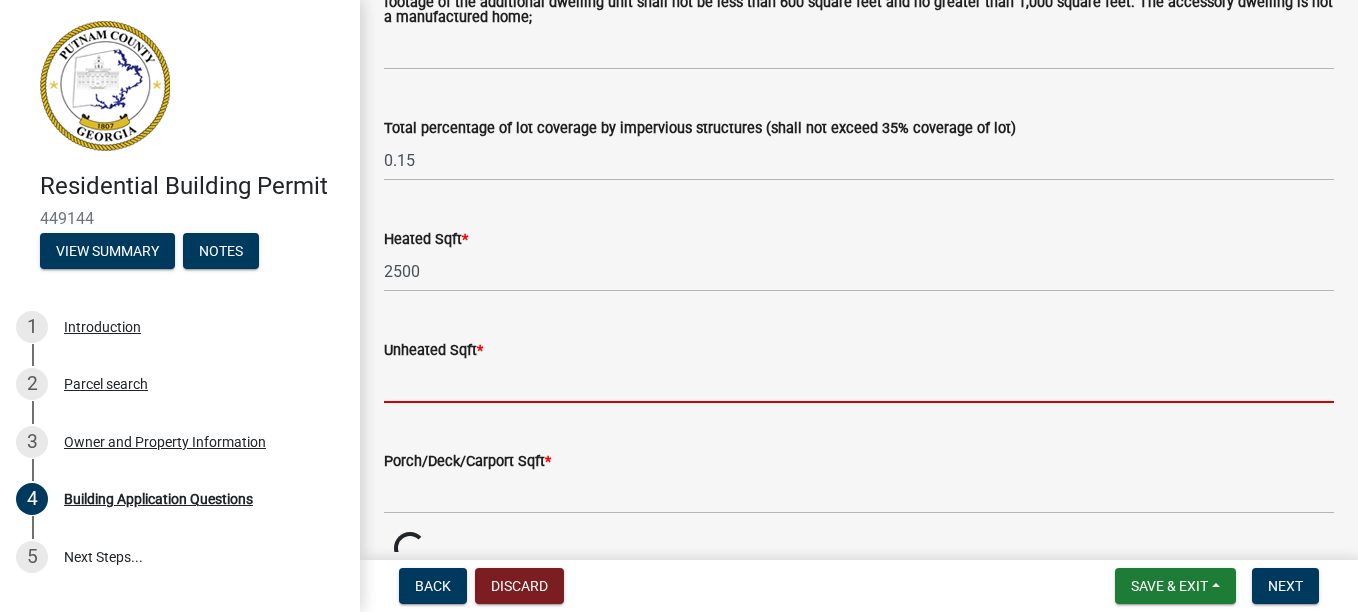 click 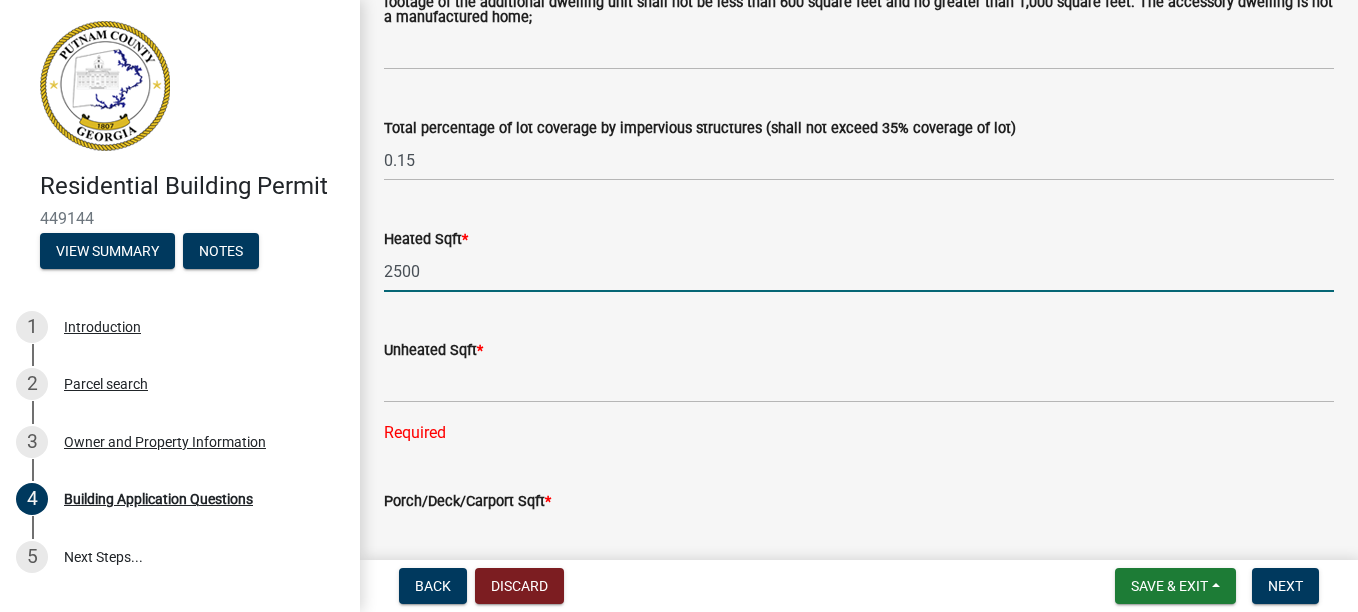 drag, startPoint x: 427, startPoint y: 273, endPoint x: 360, endPoint y: 283, distance: 67.74216 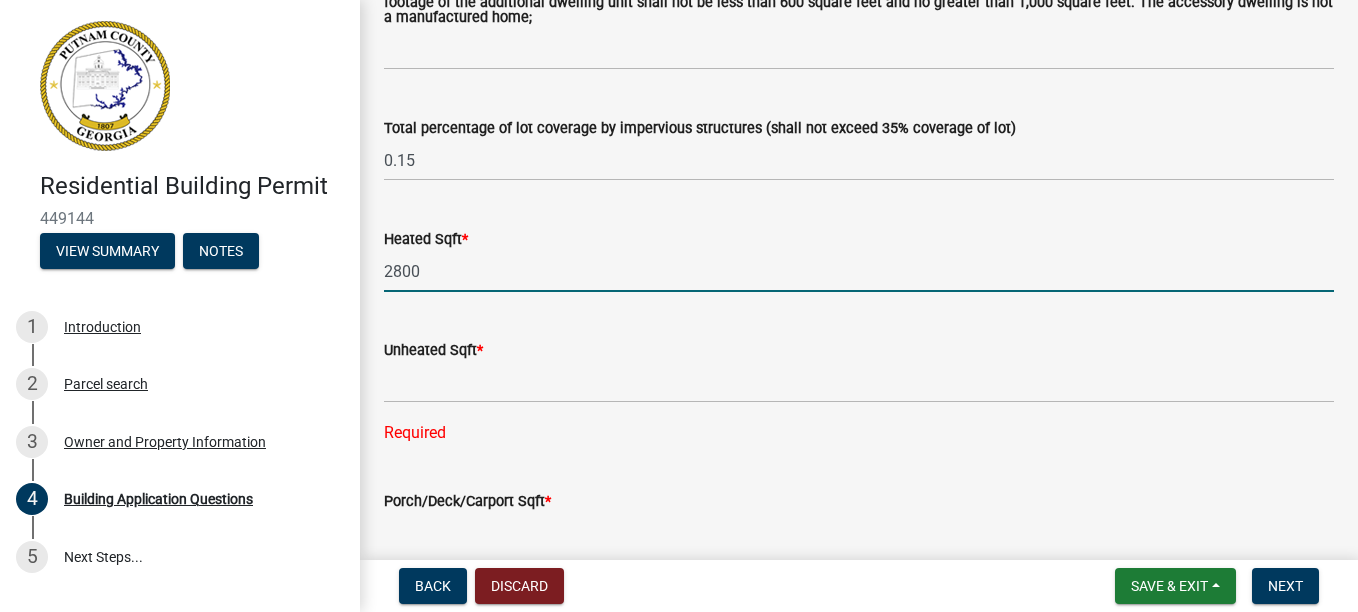 type on "2800" 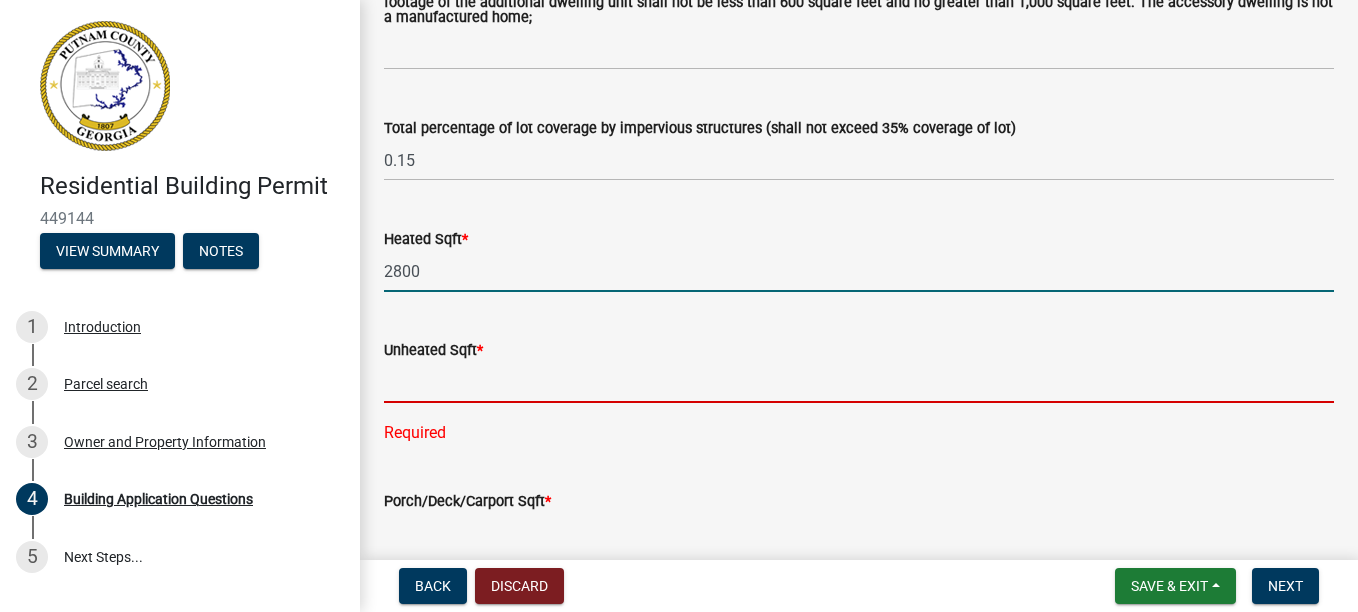 click 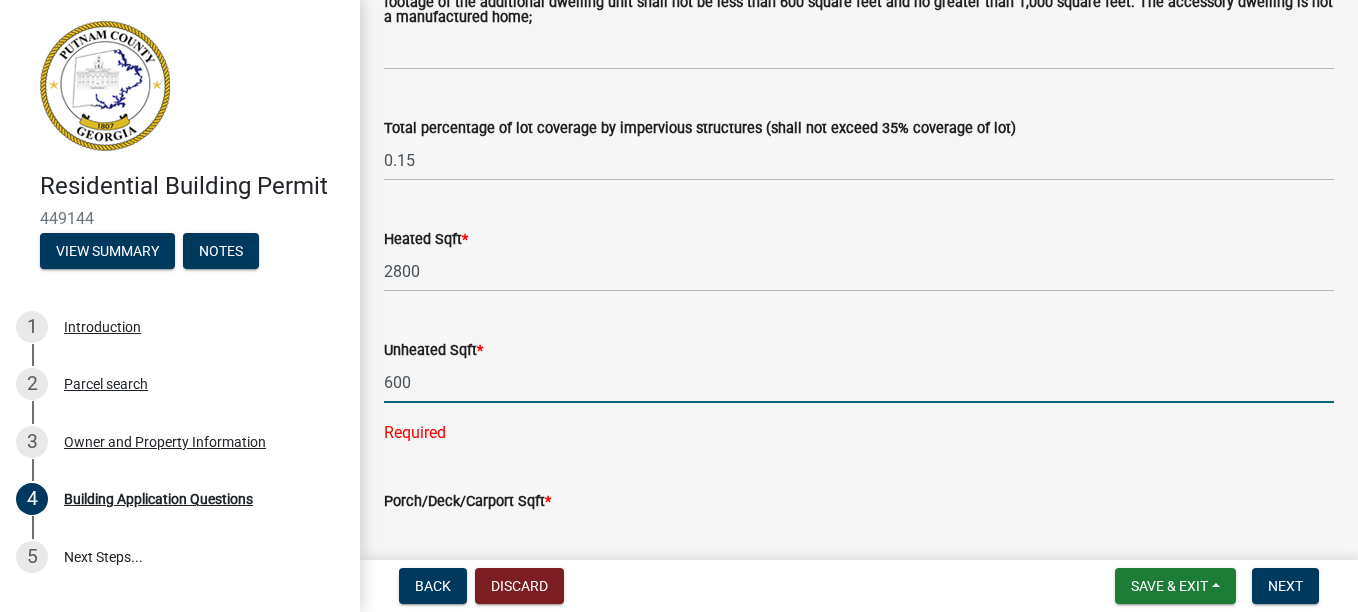 type on "600" 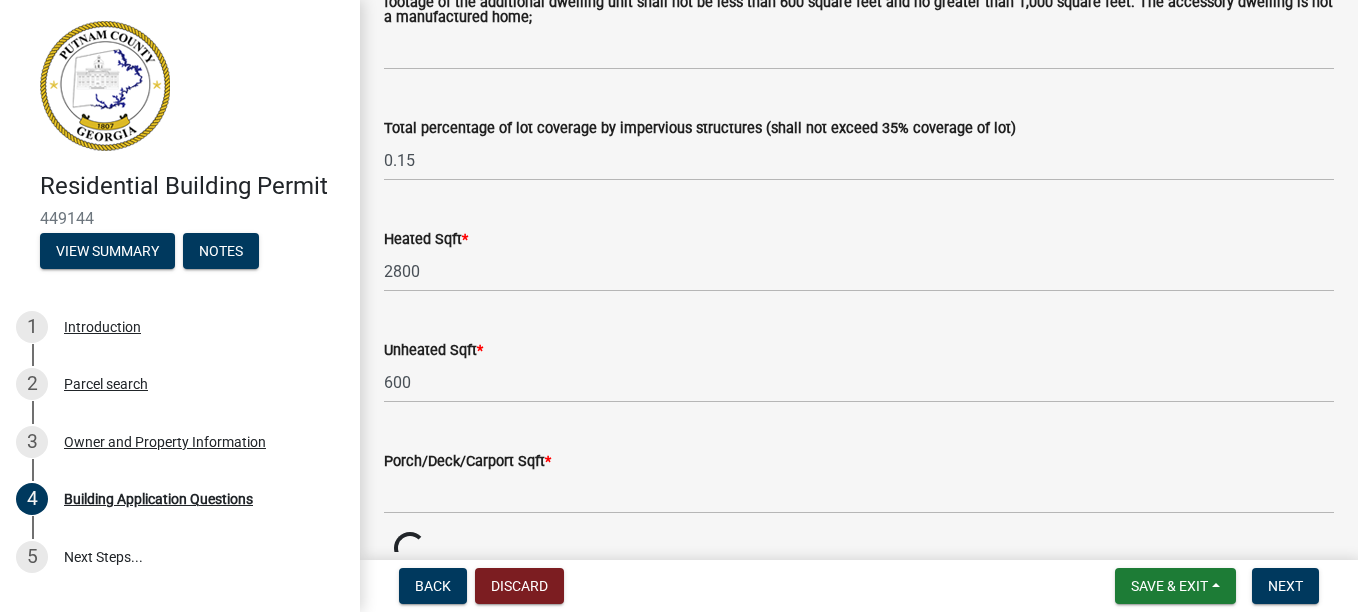 click on "Unheated Sqft  * 600" 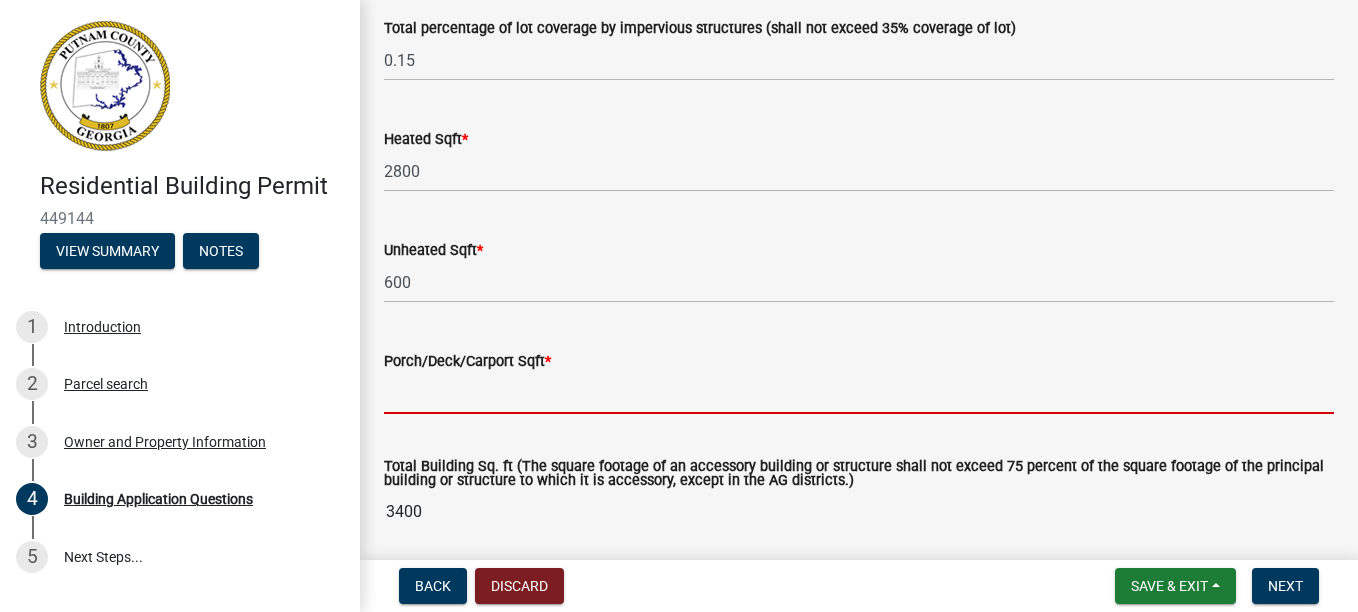 click 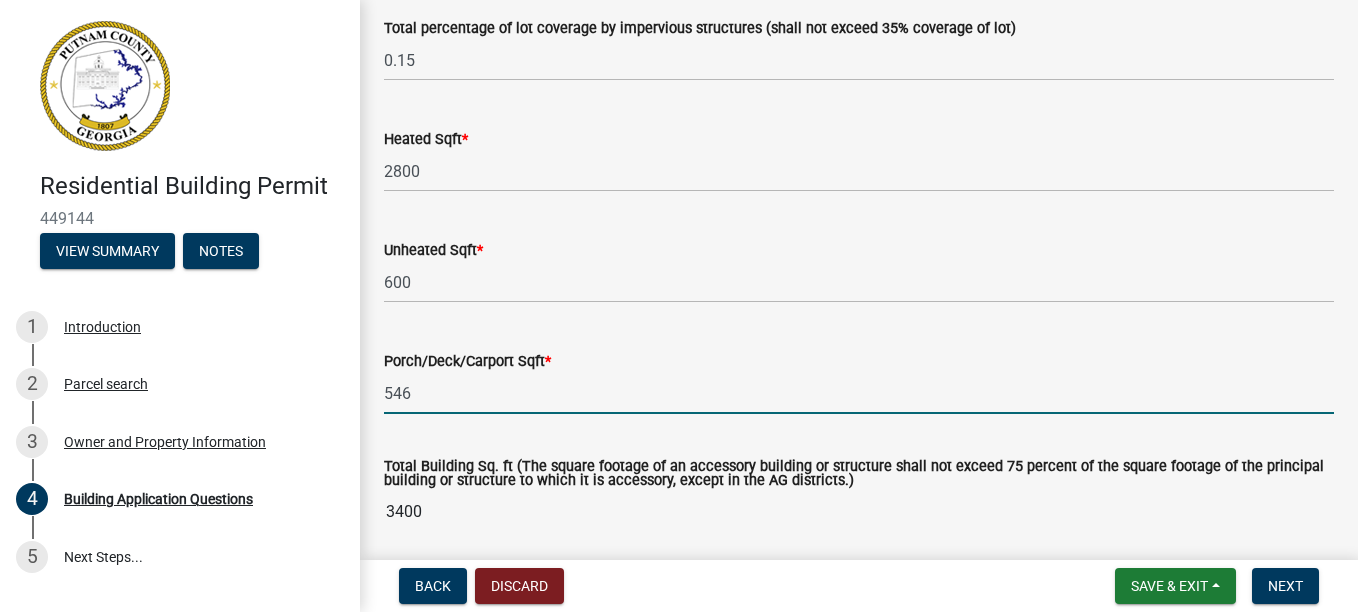 scroll, scrollTop: 1400, scrollLeft: 0, axis: vertical 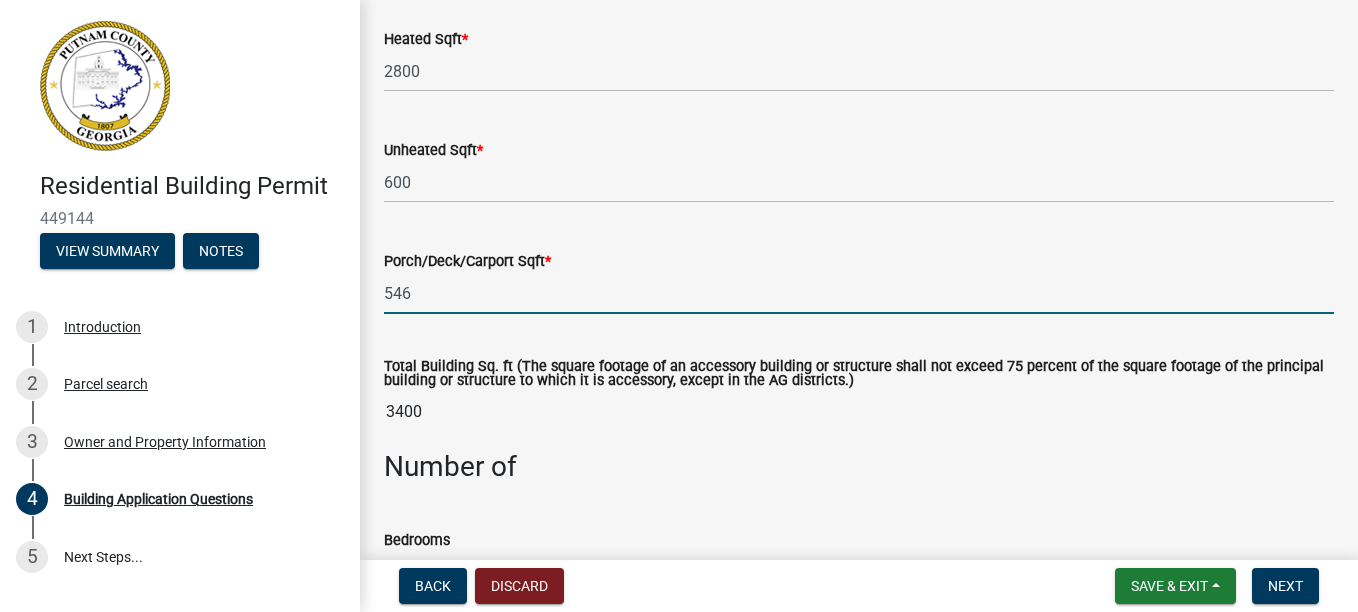 click on "546" 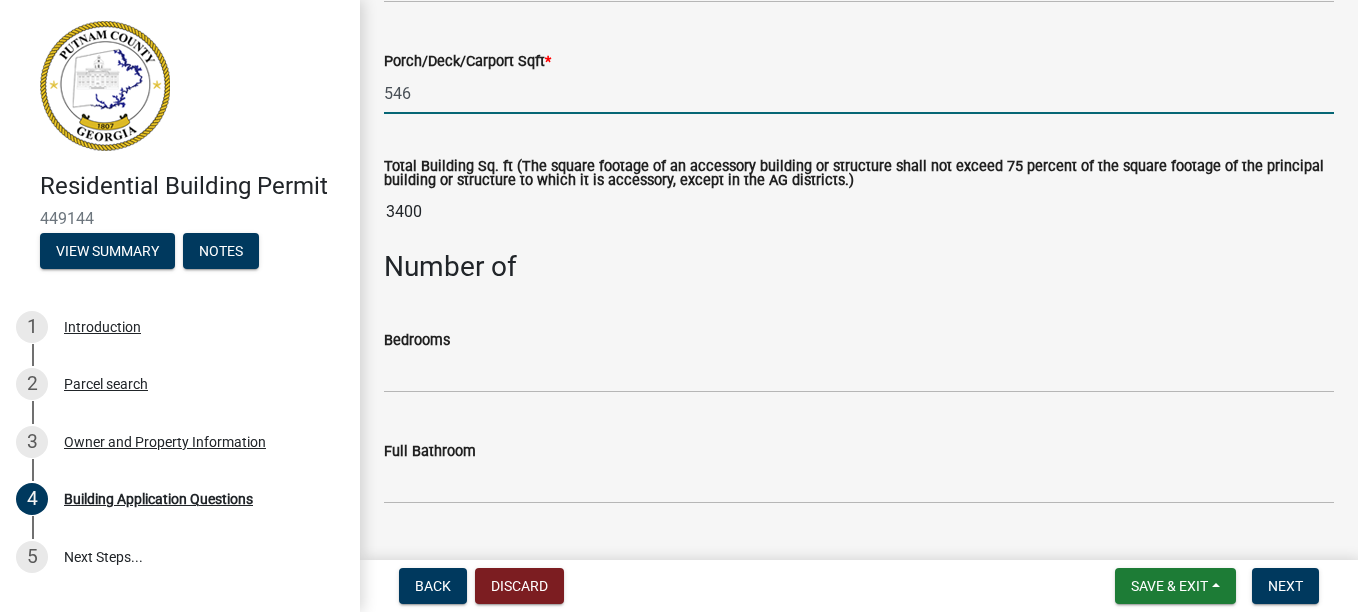 scroll, scrollTop: 1700, scrollLeft: 0, axis: vertical 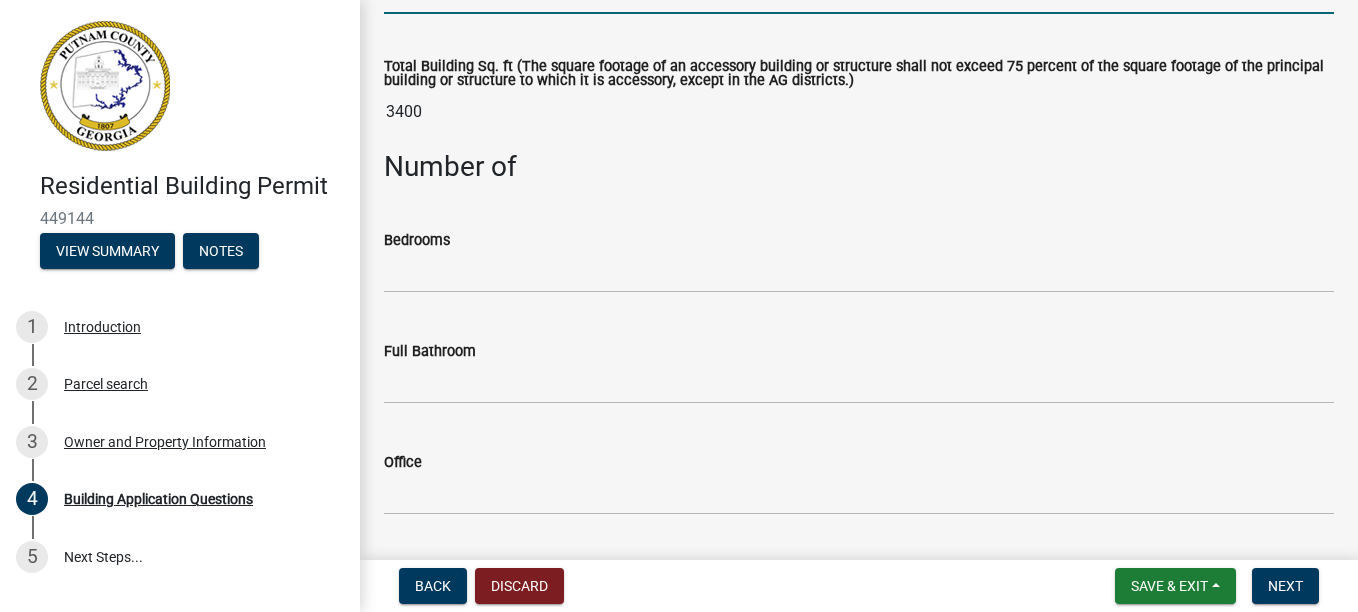 type on "546" 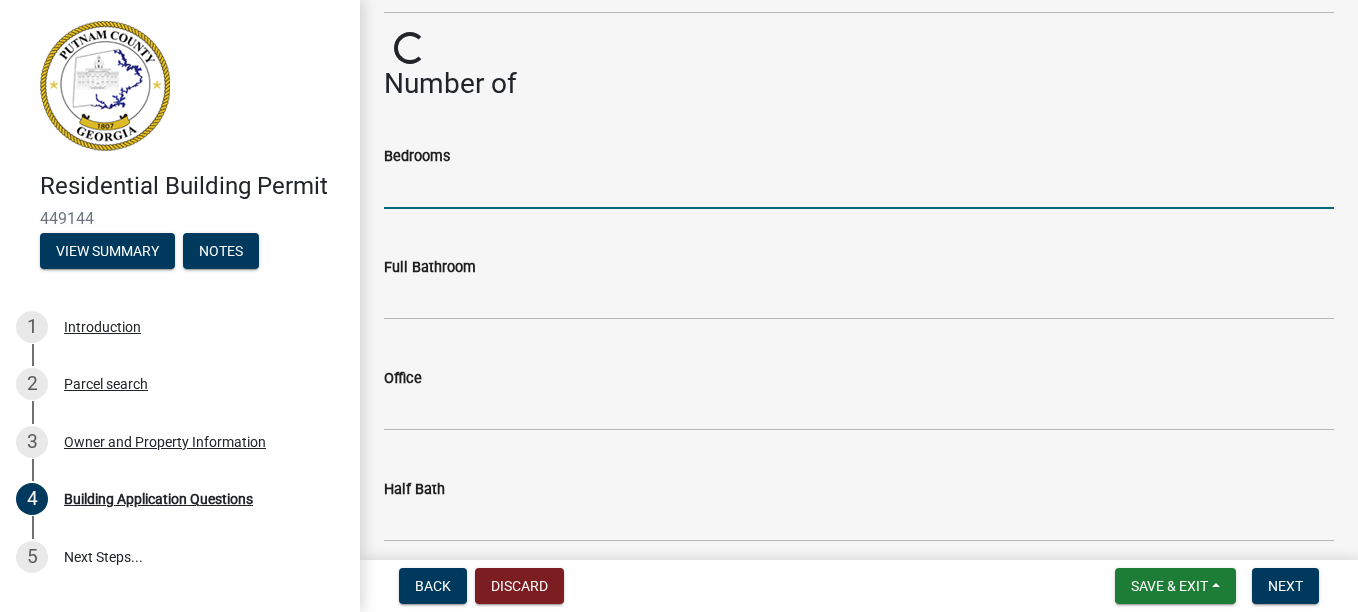 click on "Type of Building Permit Requested  *  Addition   Accessory Family Dwelling   Accessory Storage Building   Aircraft Hanger   Apartment Building   Carport / Pole Barn   Condominium   Existing Home Relocation   Existing Permit Renewal   Garage Attached   Garage Detached   Modular Home   Pool House   Single Family Dwelling   Two Family Dwelling   Swimming Pool   Town Home   Remodel   Retaining Wall   Solar System   Other   Tenant Dwelling (Ag zoned property only)   Number of units if Multi-Family   3 or more attached units will require a sprinkler system.  *  Check here to acknowledge the above    Other Permits Needed   Electrical   HVAC   Plumbing   Building Dimensions  26' 0" x 63' 8"  Family accessory dwelling unit. Any accessory dwelling structure may serve as a family accessory dwelling unit on condition that: (1) The square footage of the additional dwelling unit shall not be less than 600 square feet and no greater than 1,000 square feet. The accessory dwelling is not a manufactured home;   0.15 * 2800 *" 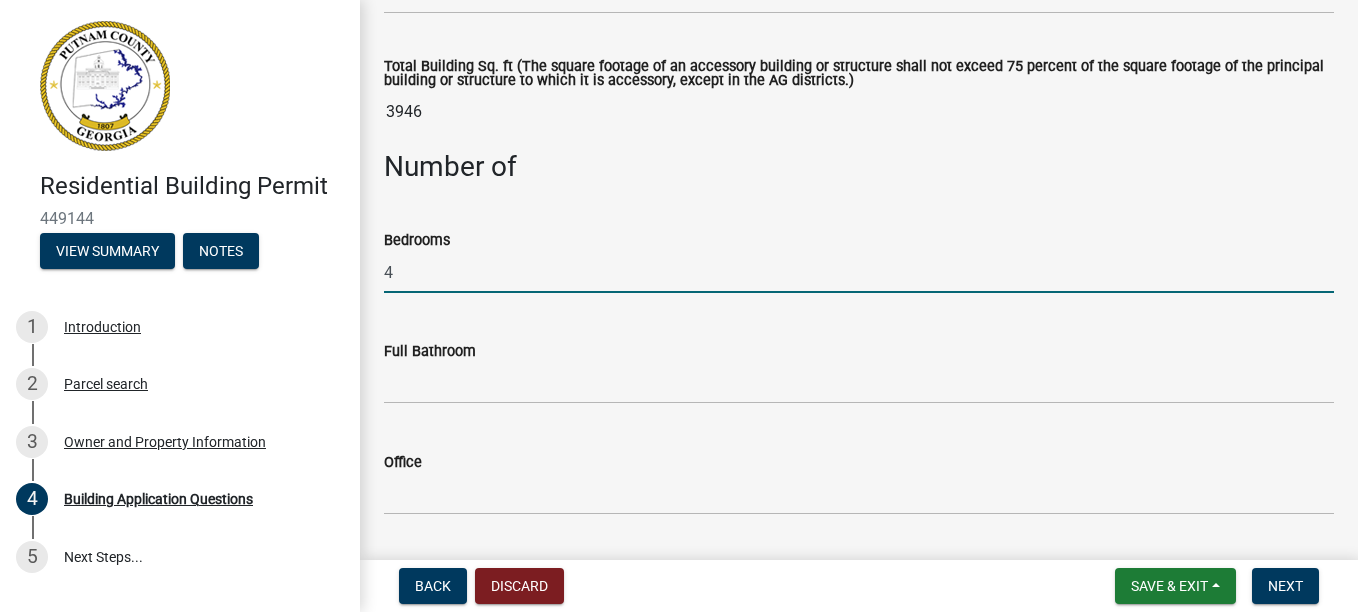 type on "4" 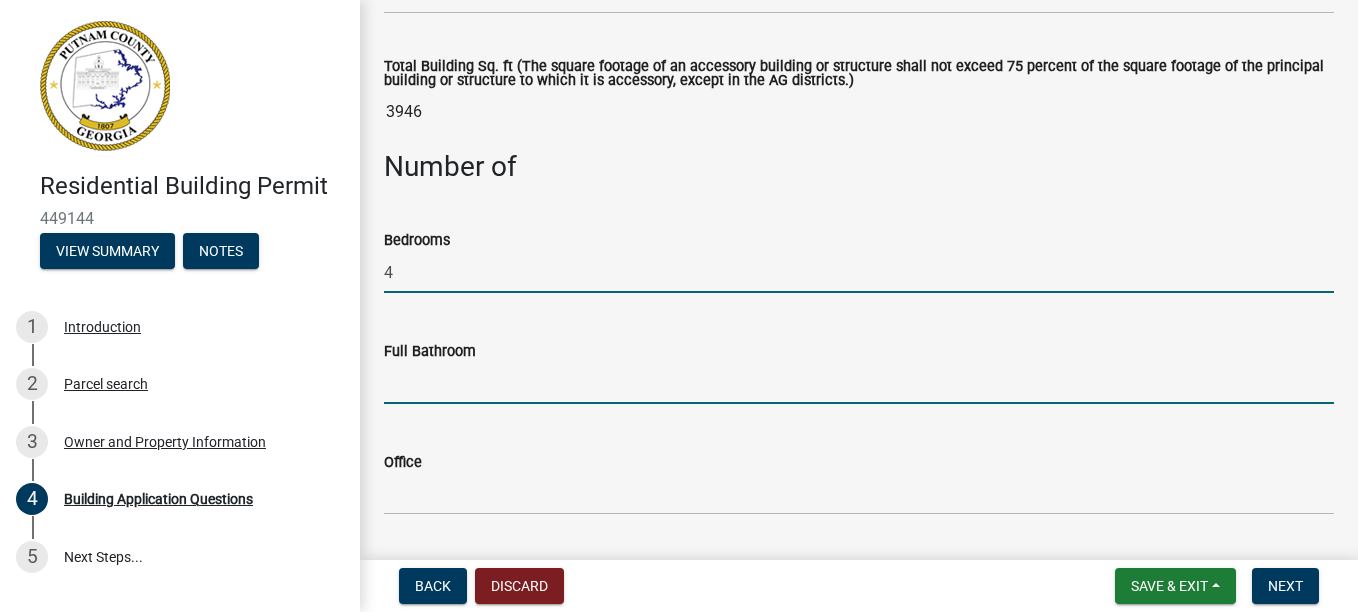 click 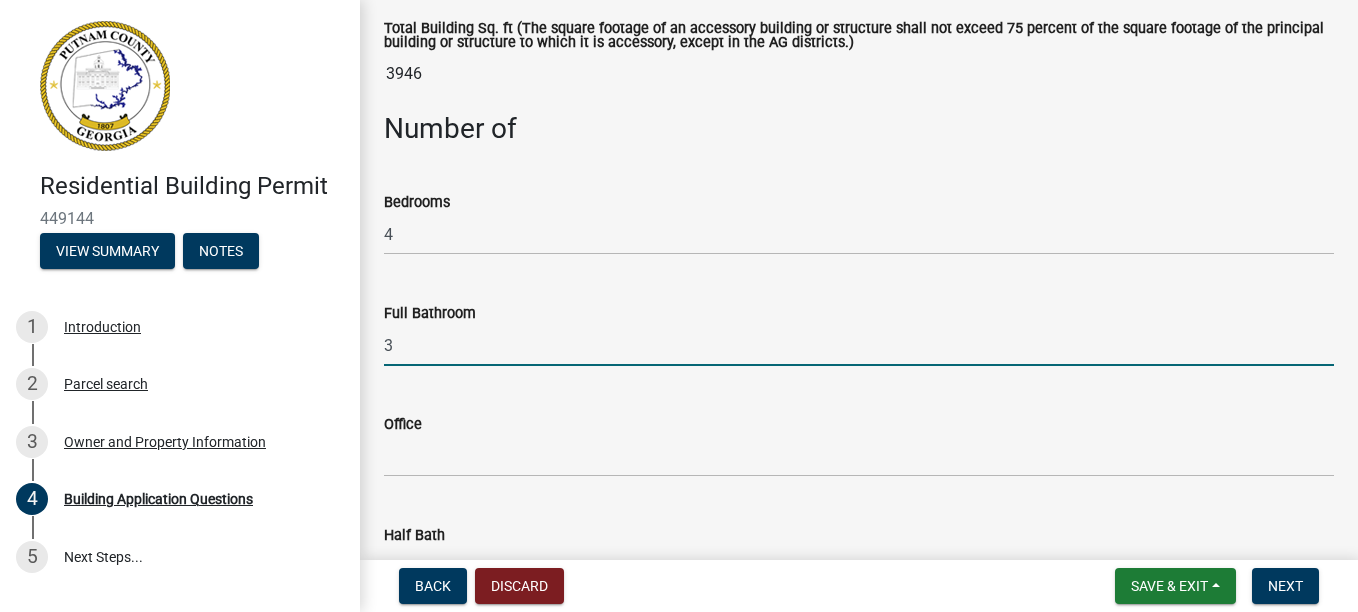 scroll, scrollTop: 1800, scrollLeft: 0, axis: vertical 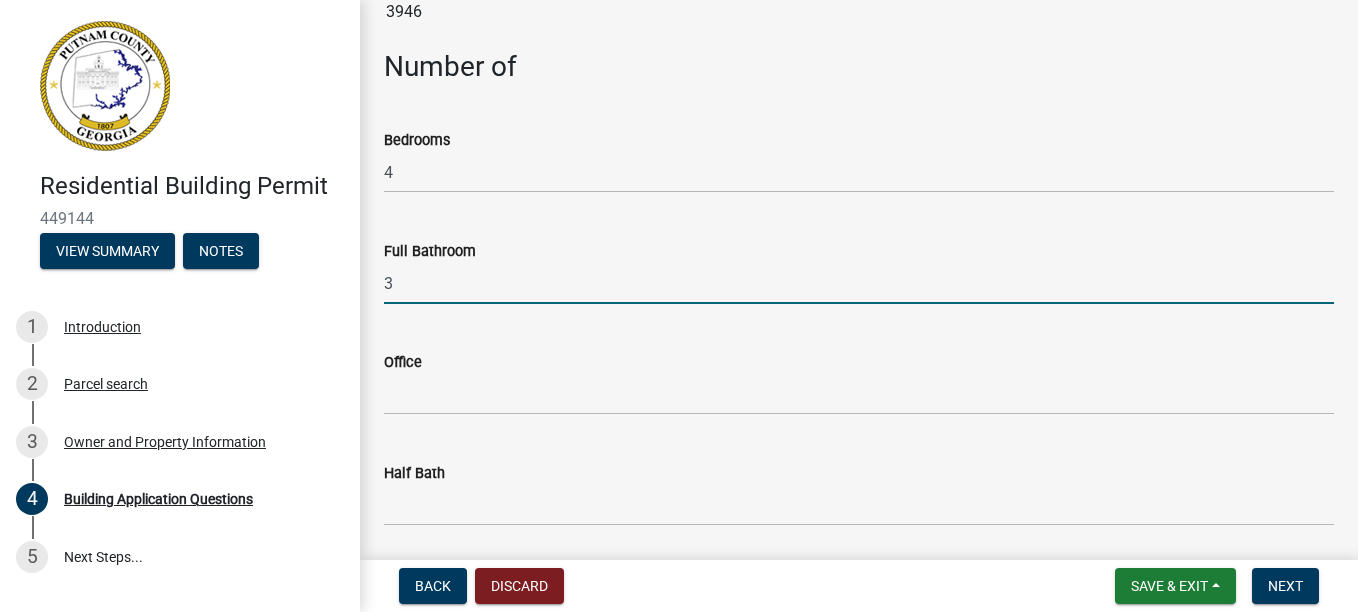 type on "3" 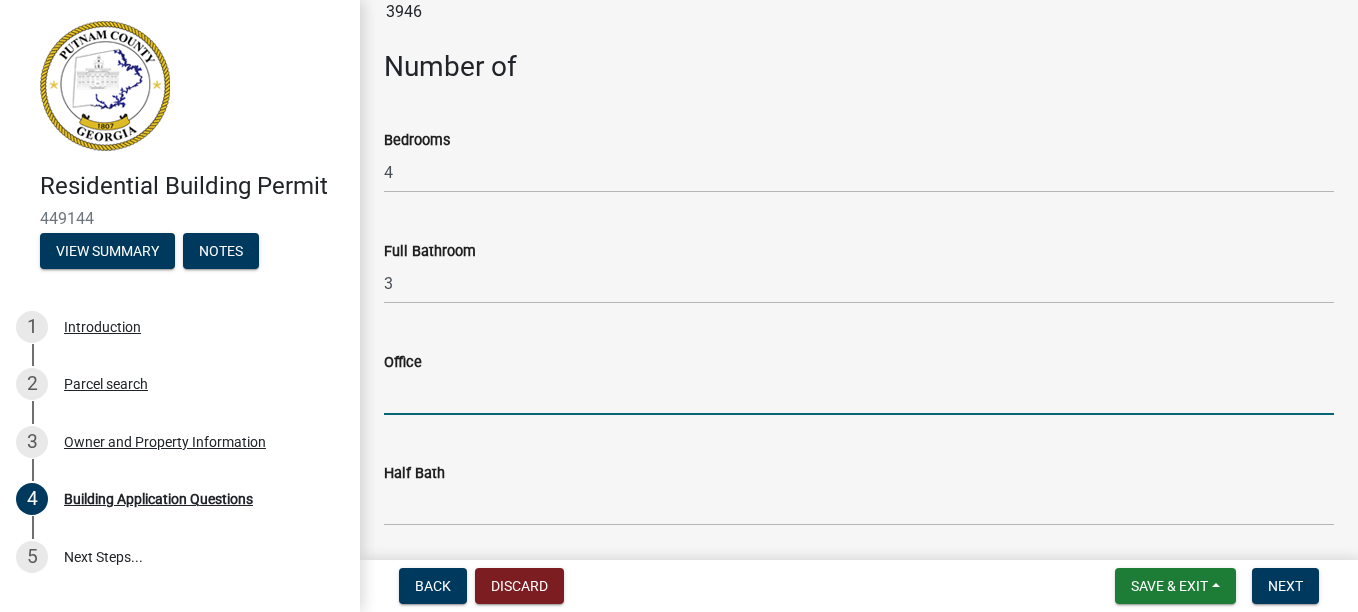 click 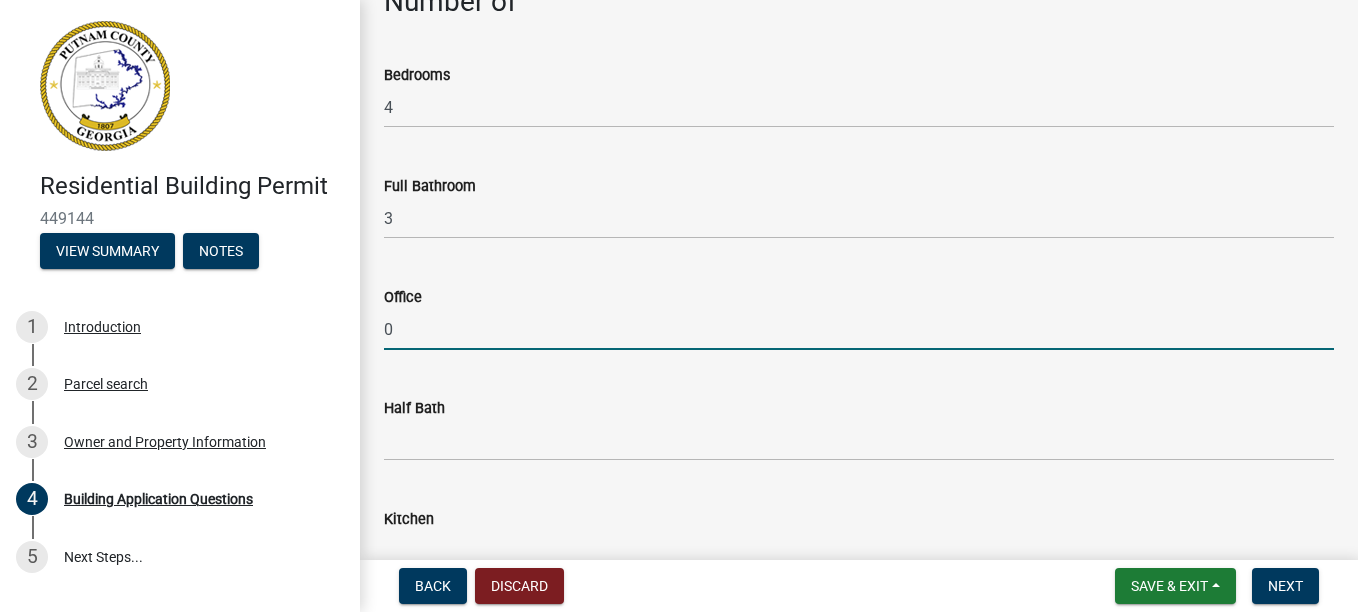 scroll, scrollTop: 1900, scrollLeft: 0, axis: vertical 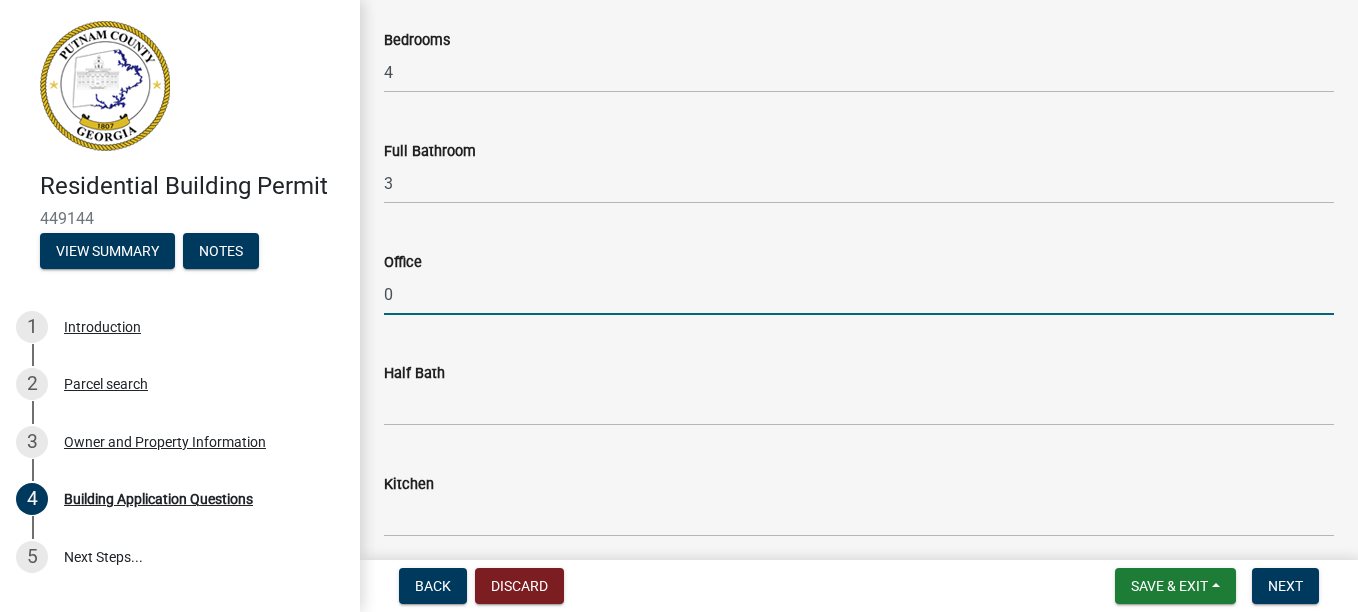 type on "0" 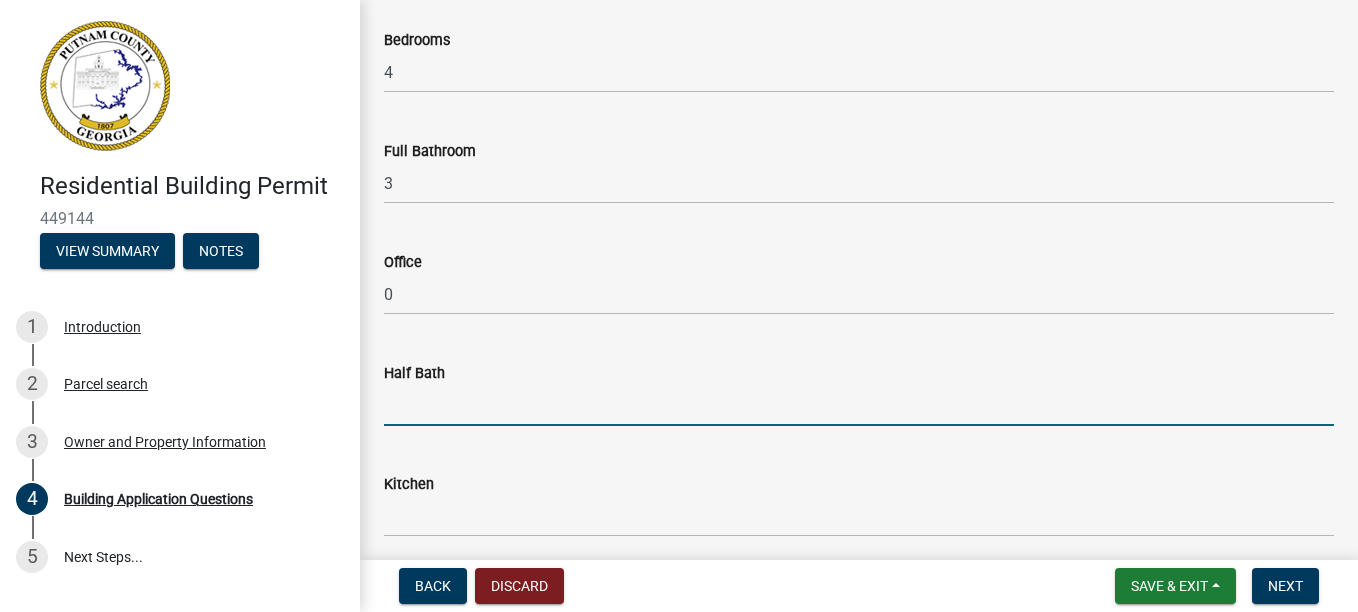 click 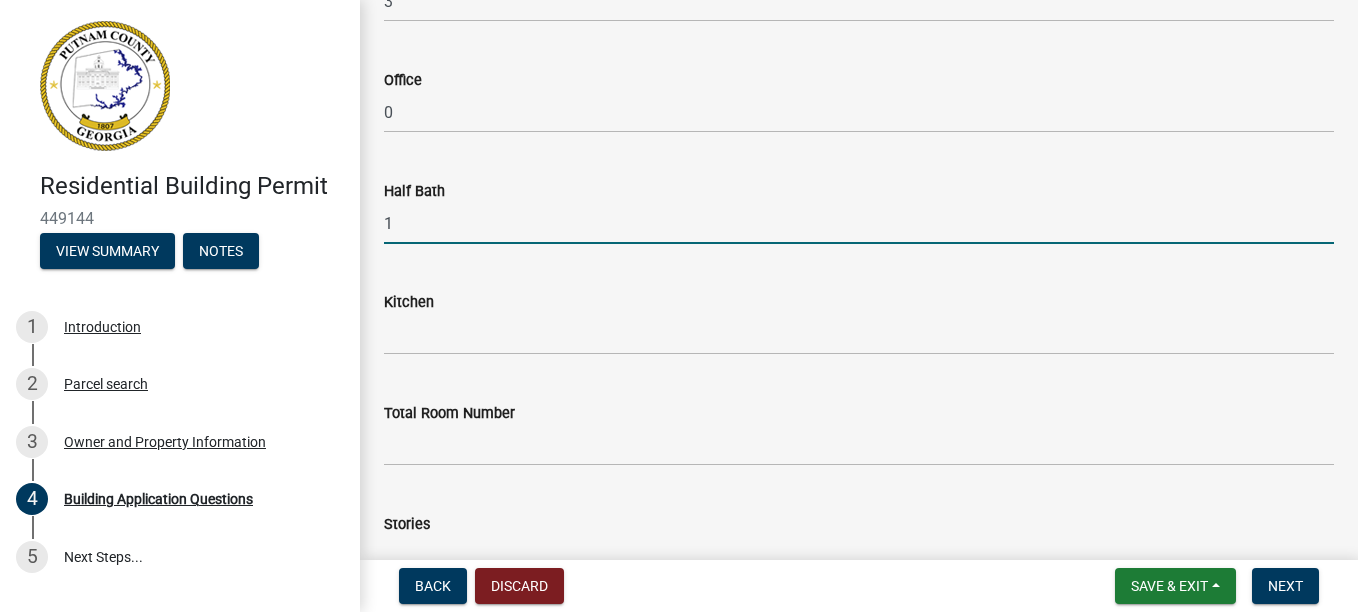scroll, scrollTop: 2100, scrollLeft: 0, axis: vertical 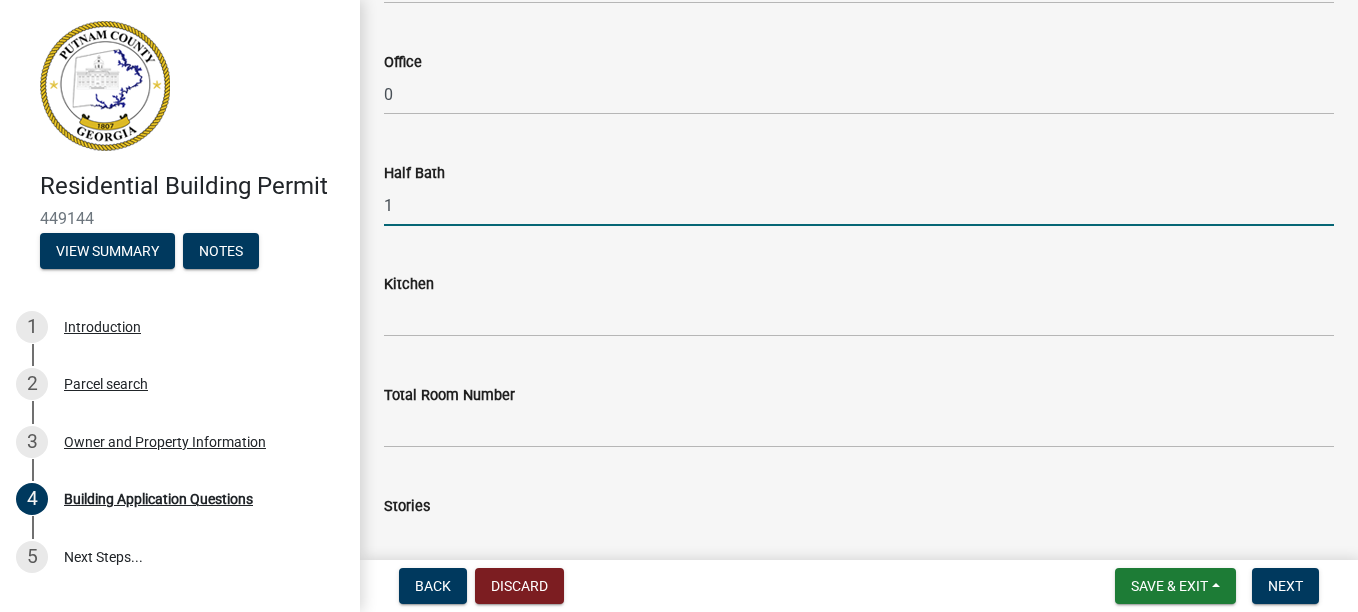 type on "1" 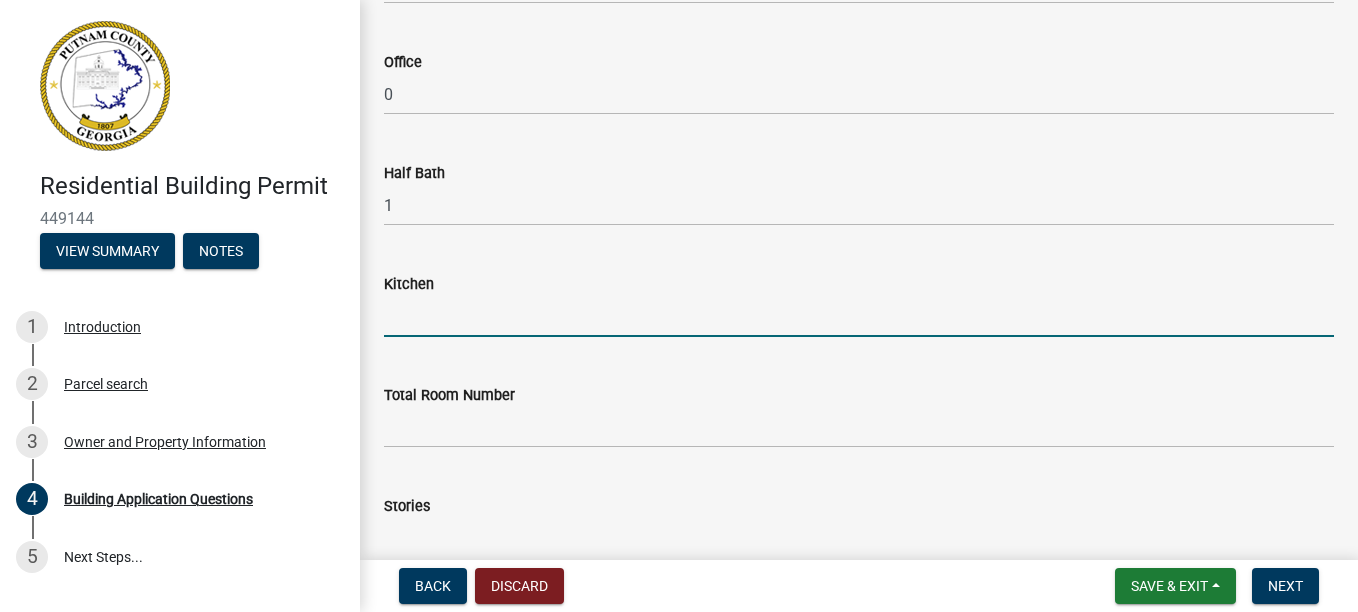 click 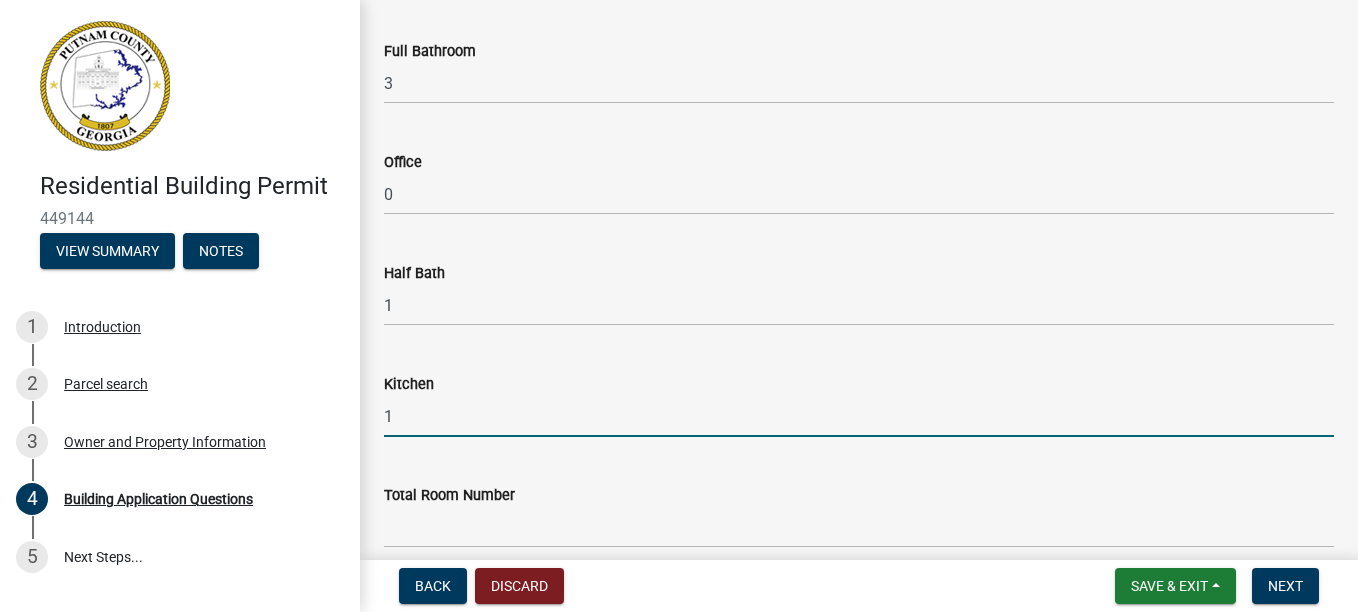 scroll, scrollTop: 2100, scrollLeft: 0, axis: vertical 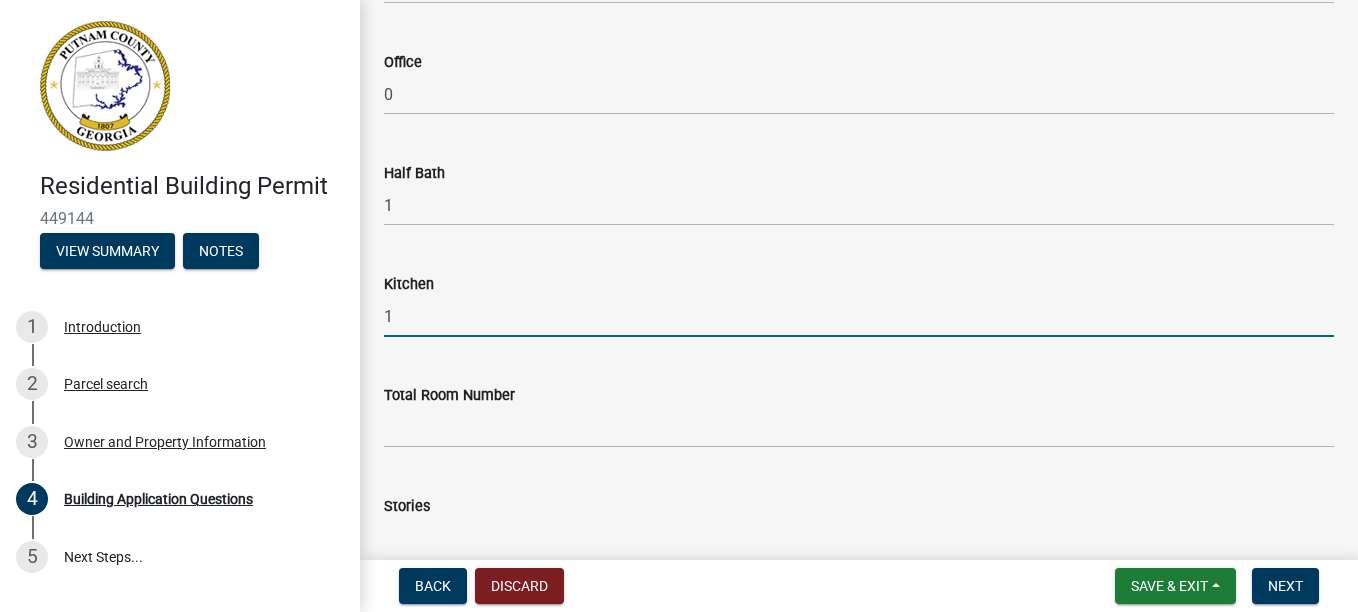 type on "1" 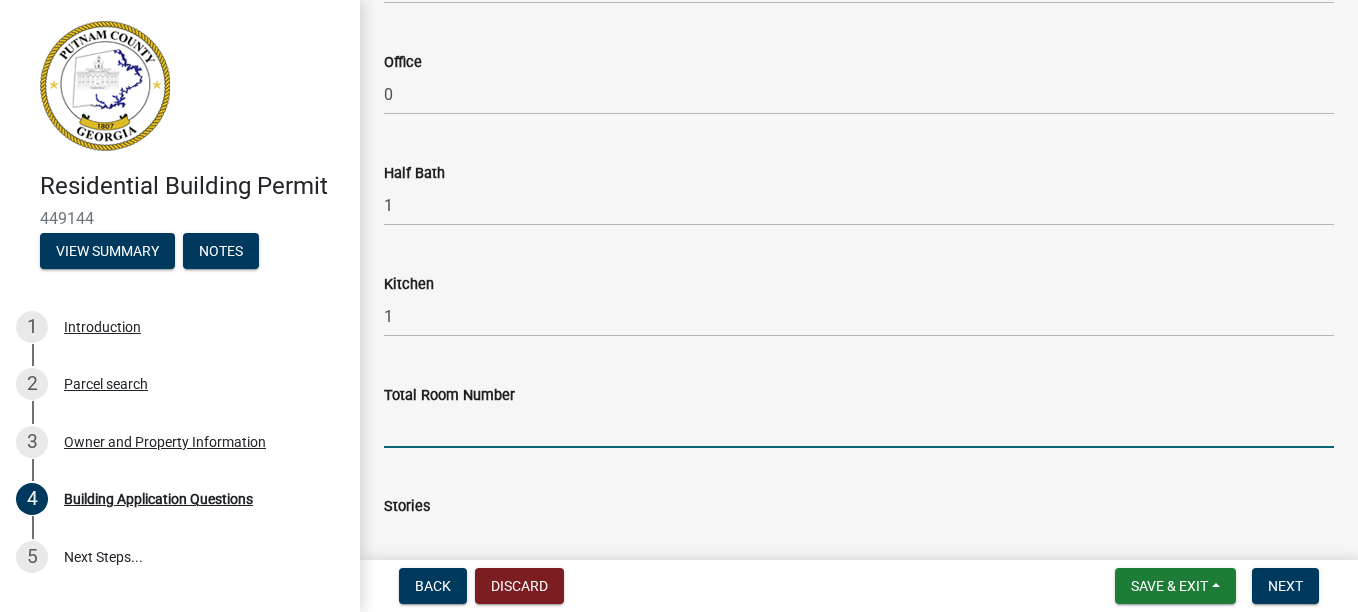 click 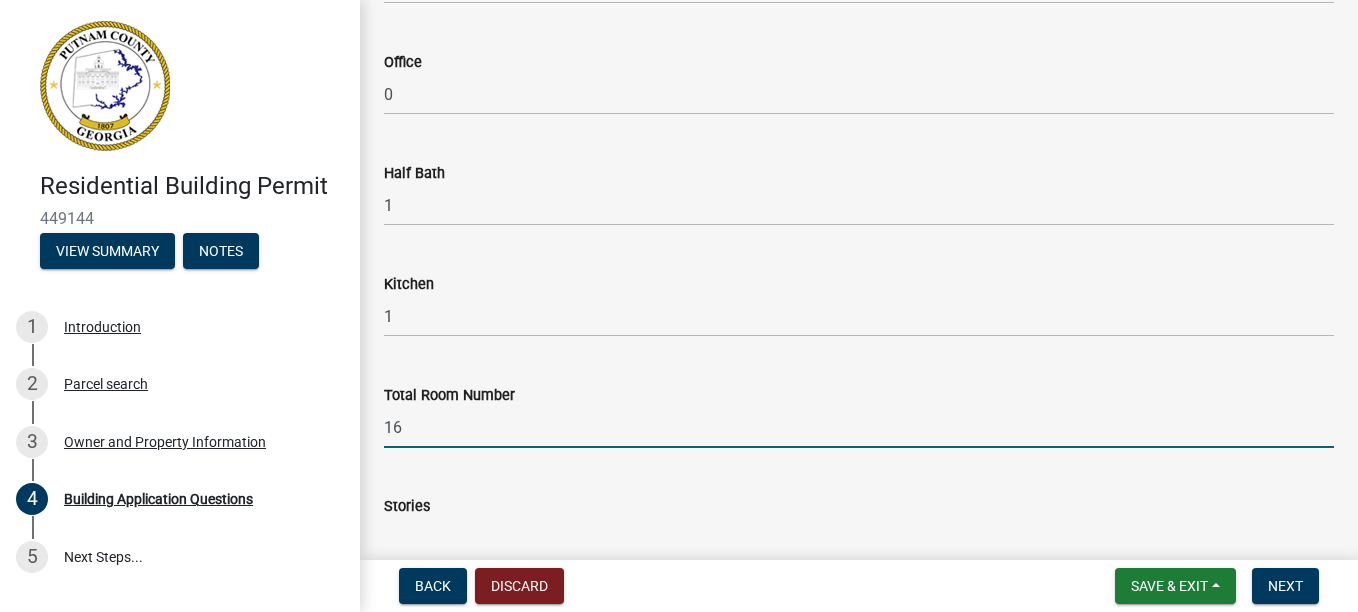 type on "16" 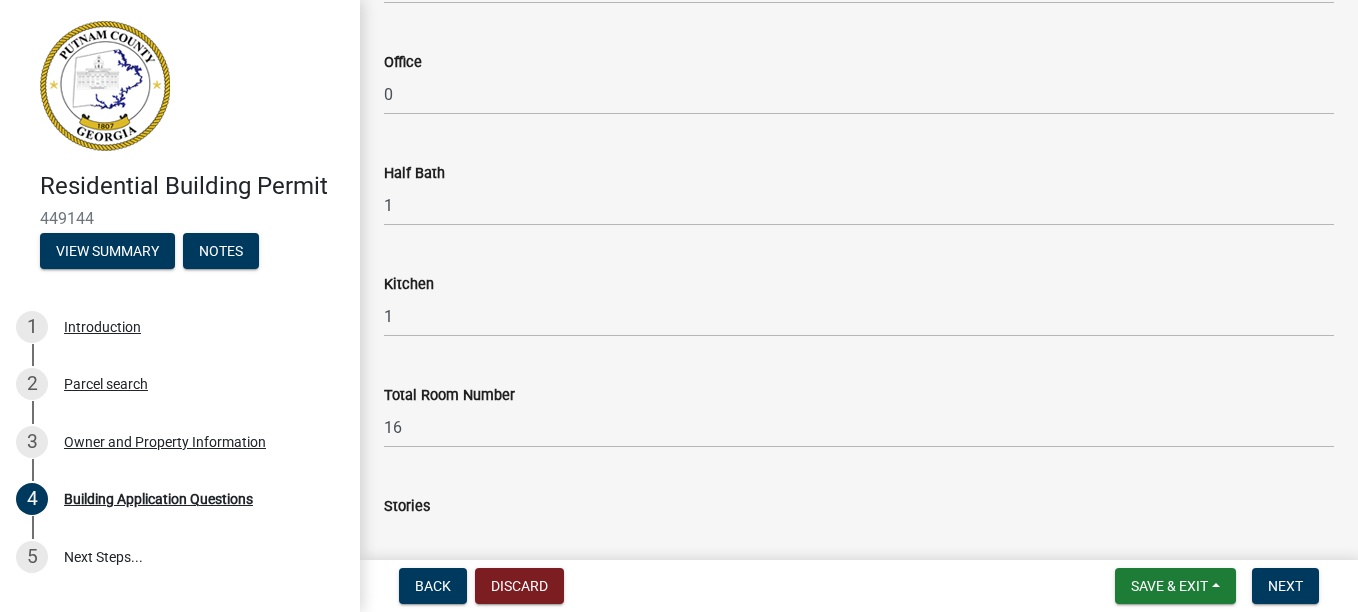 click on "Stories" 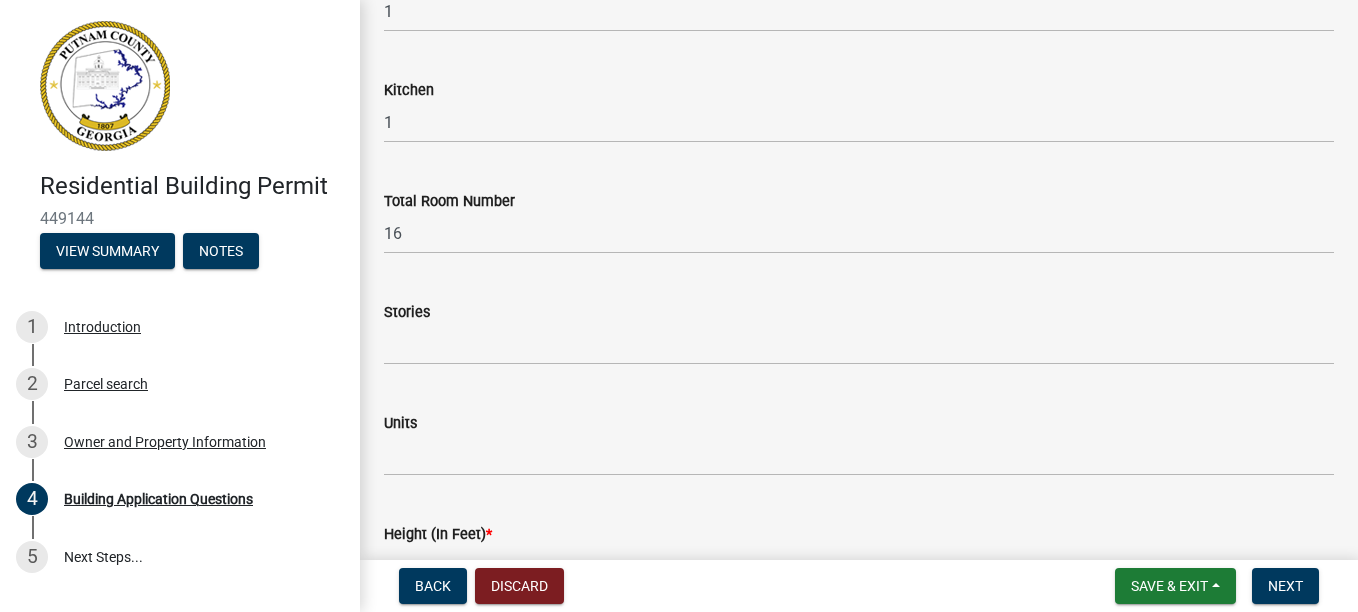 scroll, scrollTop: 2300, scrollLeft: 0, axis: vertical 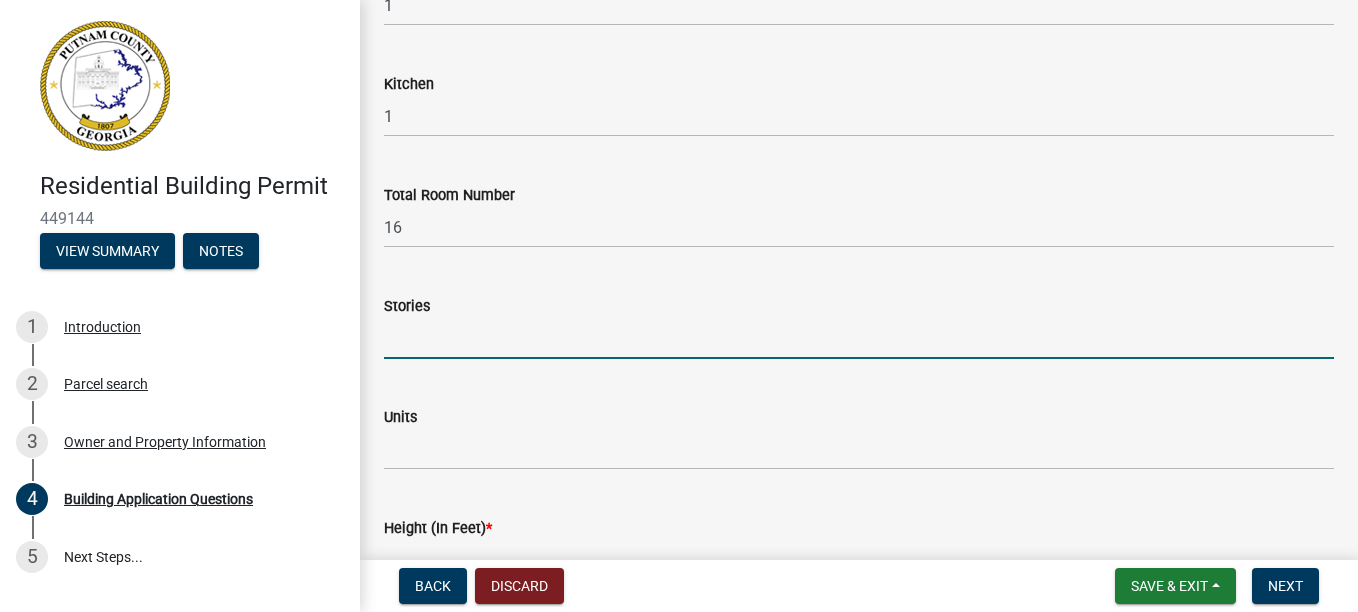 click 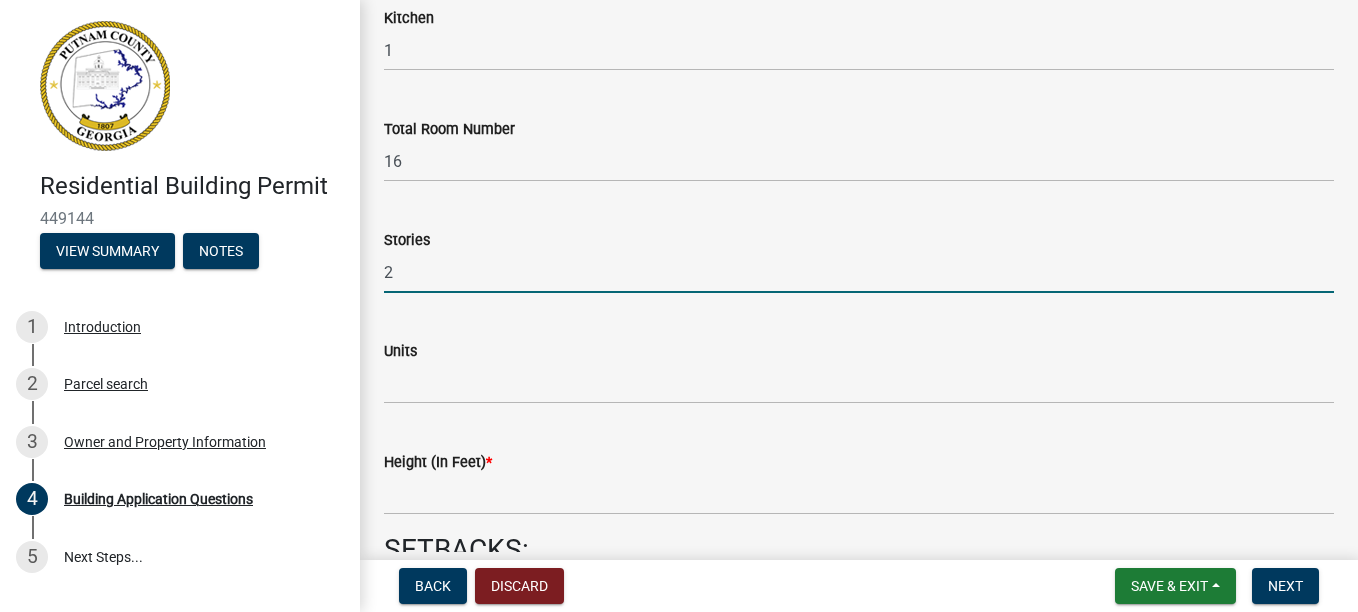 scroll, scrollTop: 2400, scrollLeft: 0, axis: vertical 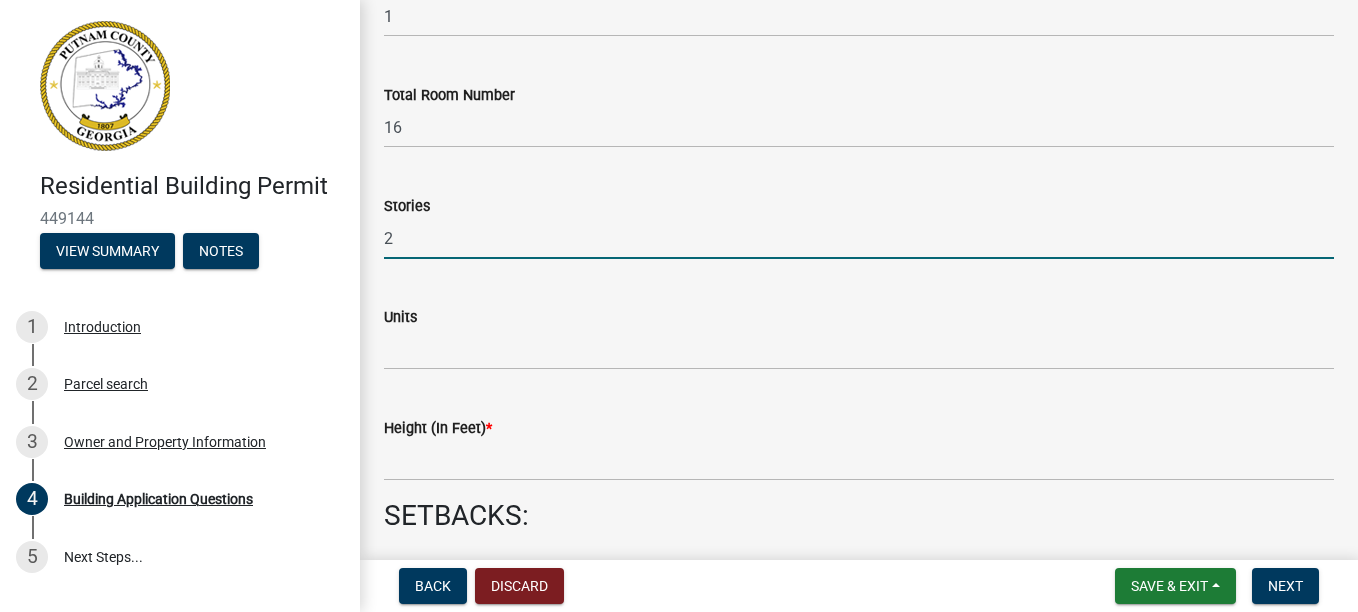 type on "2" 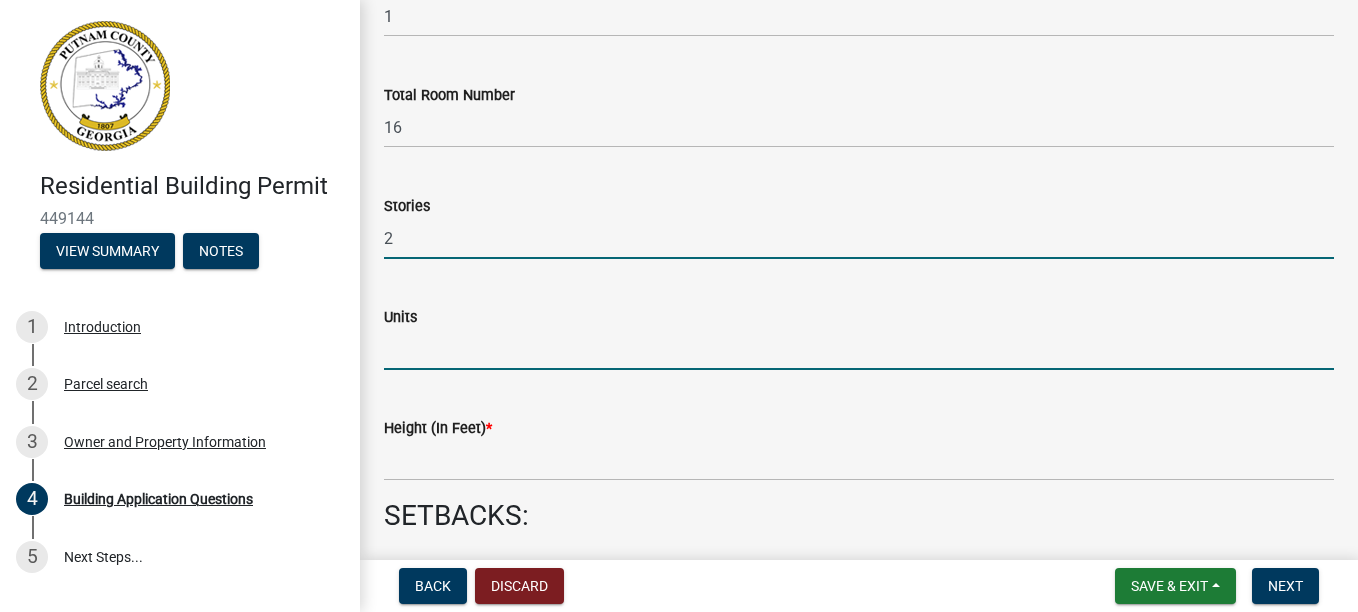 click 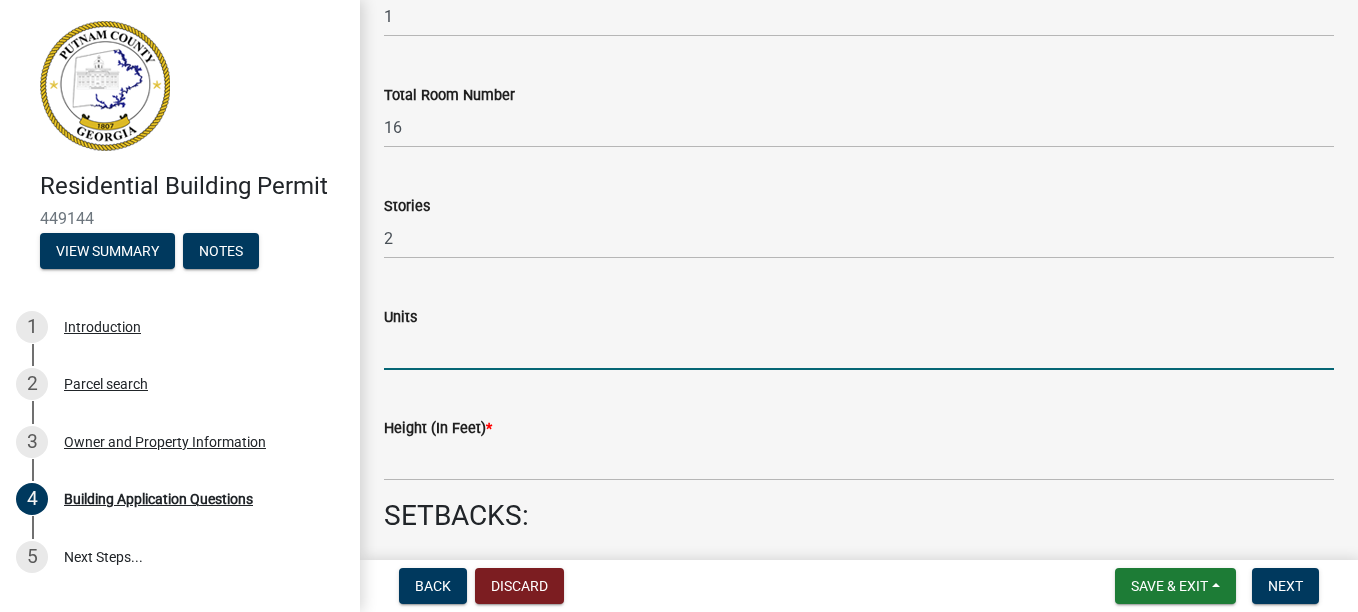 scroll, scrollTop: 2500, scrollLeft: 0, axis: vertical 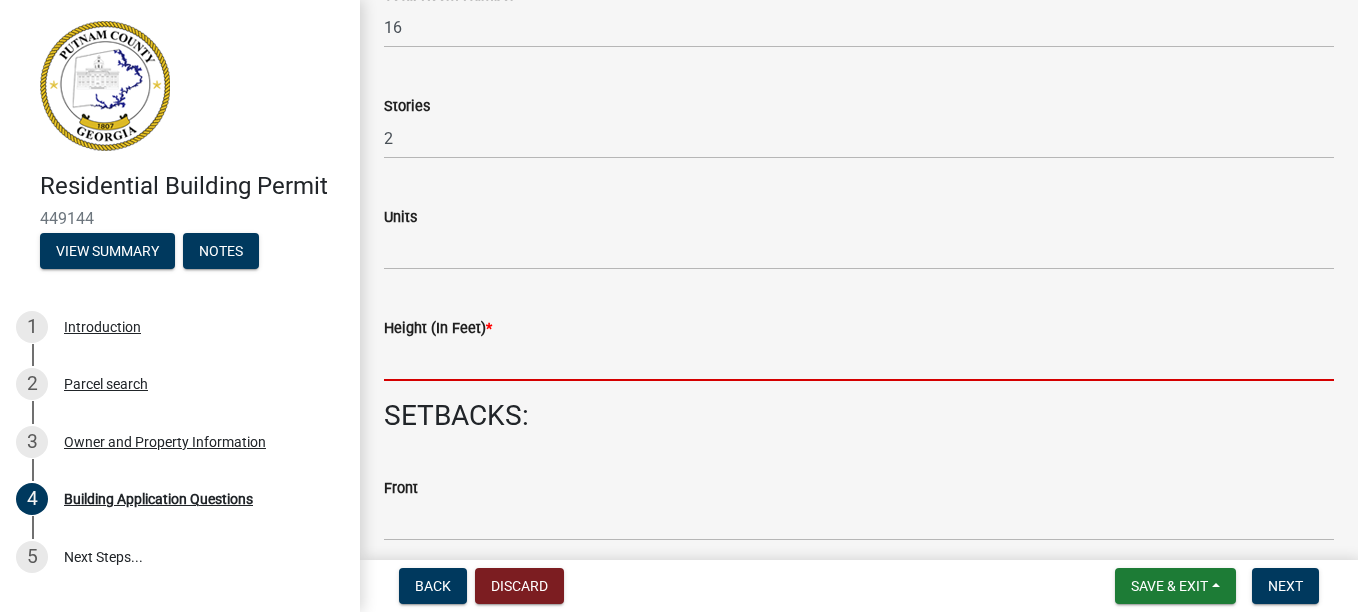 click 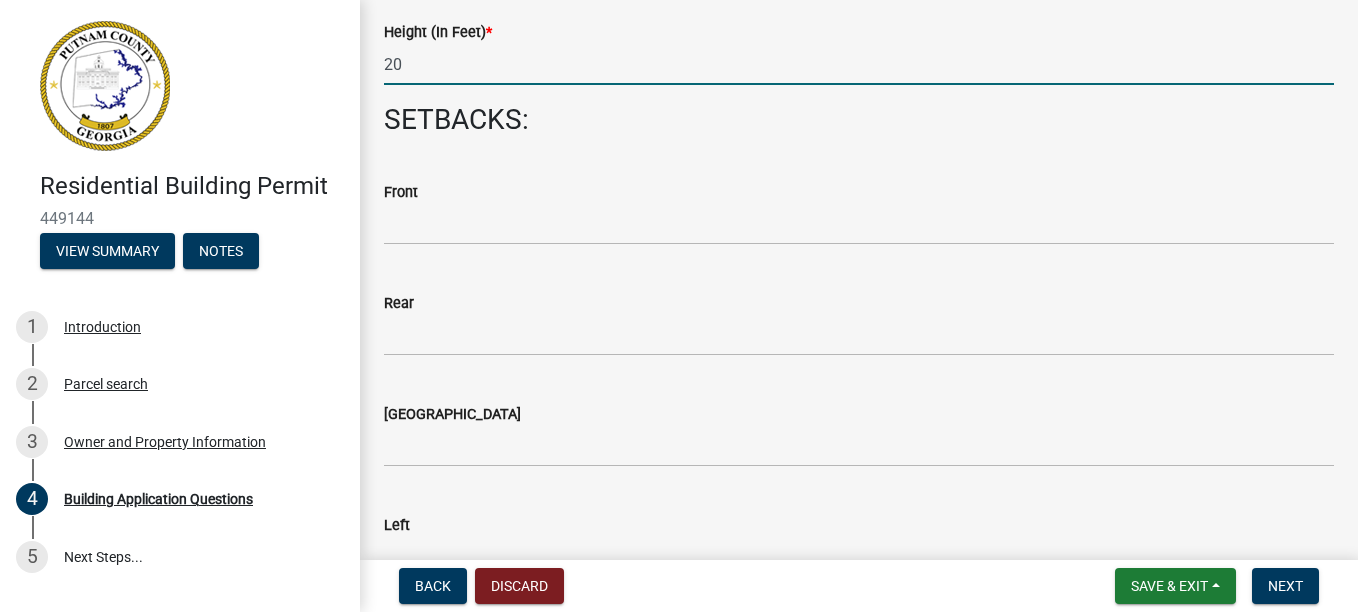 scroll, scrollTop: 3000, scrollLeft: 0, axis: vertical 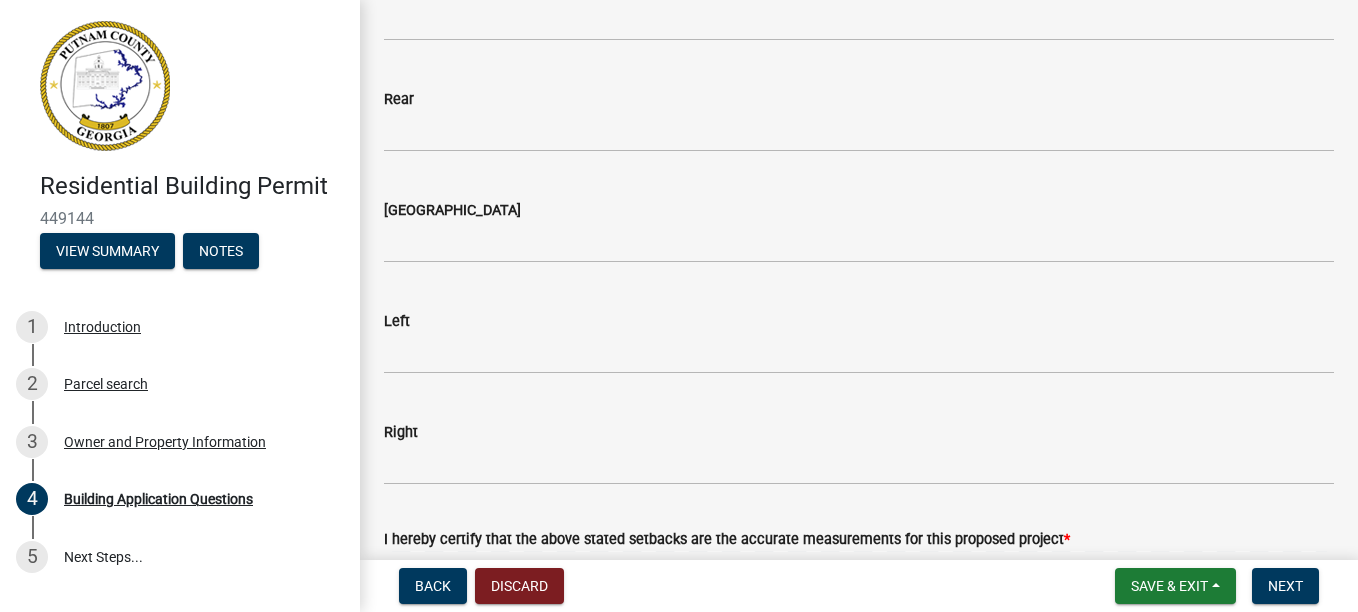 type on "20" 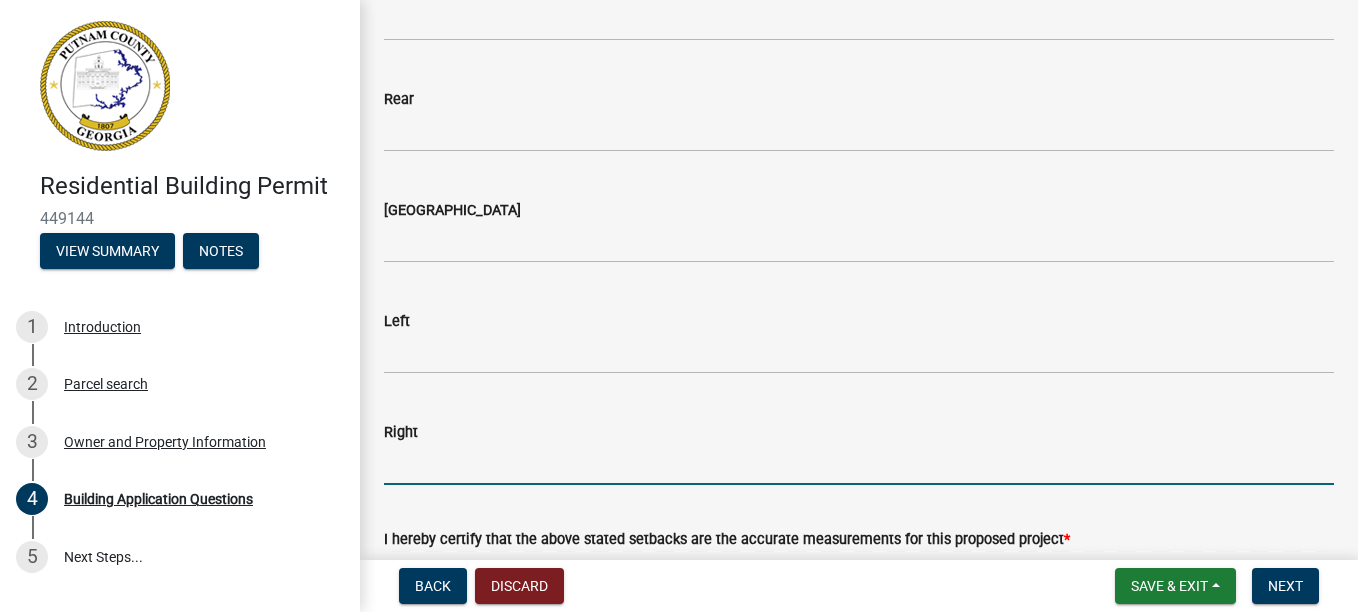 click 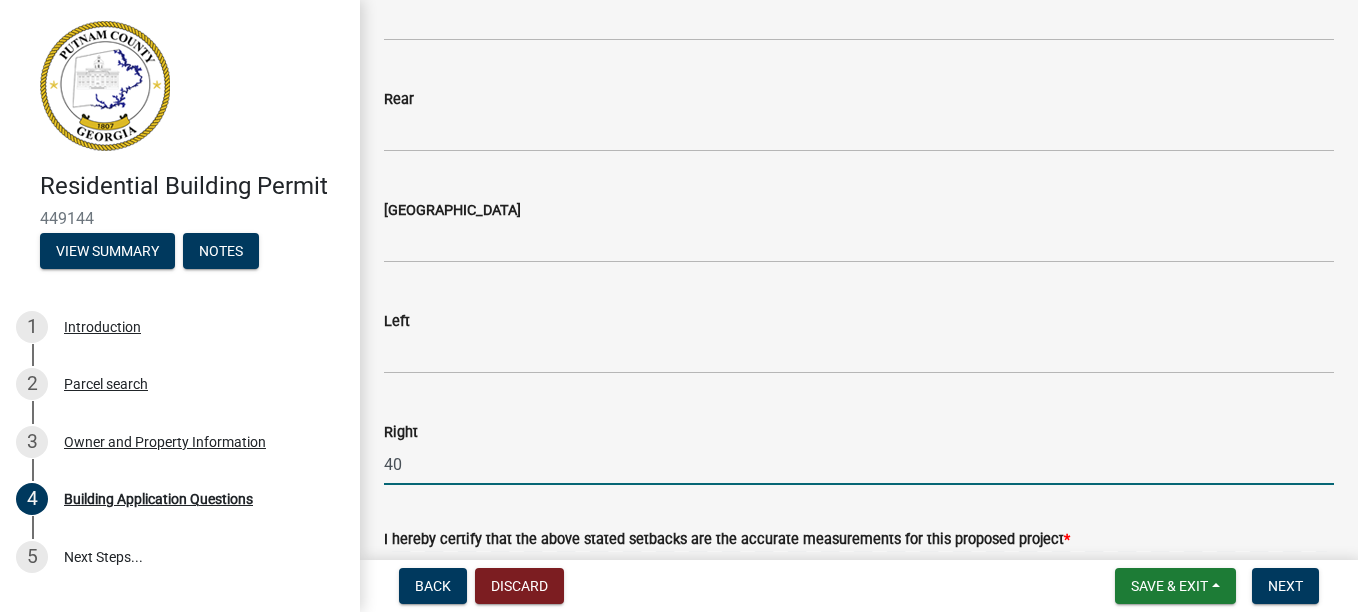 type on "40" 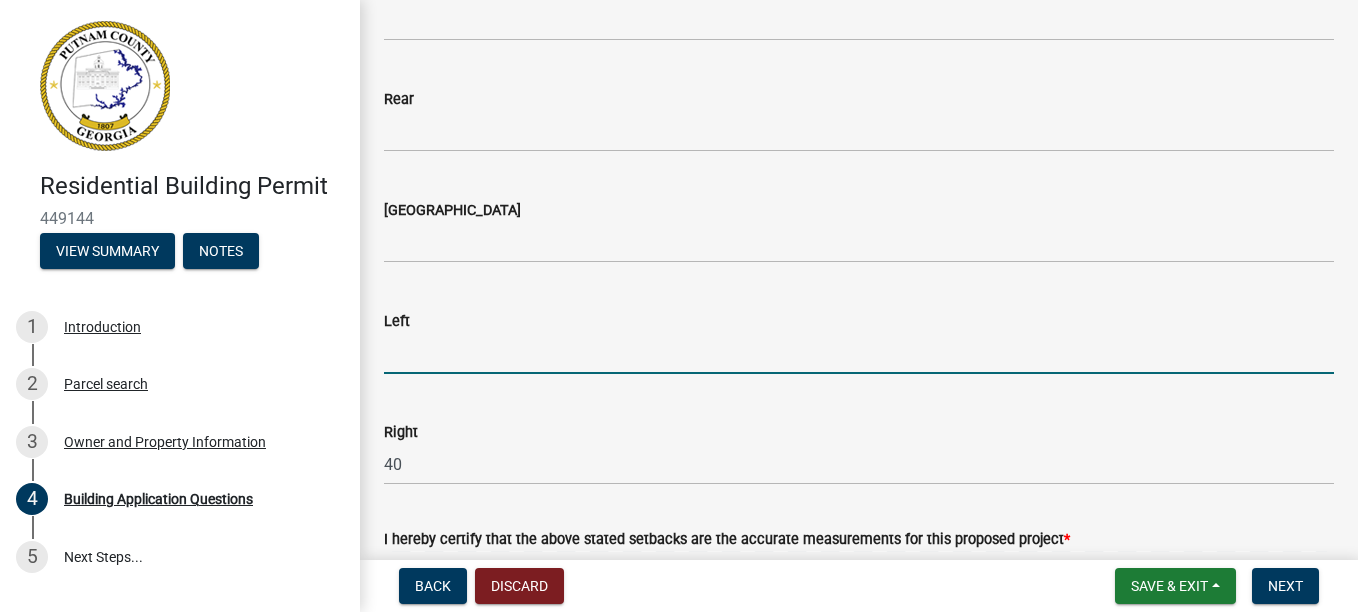 click 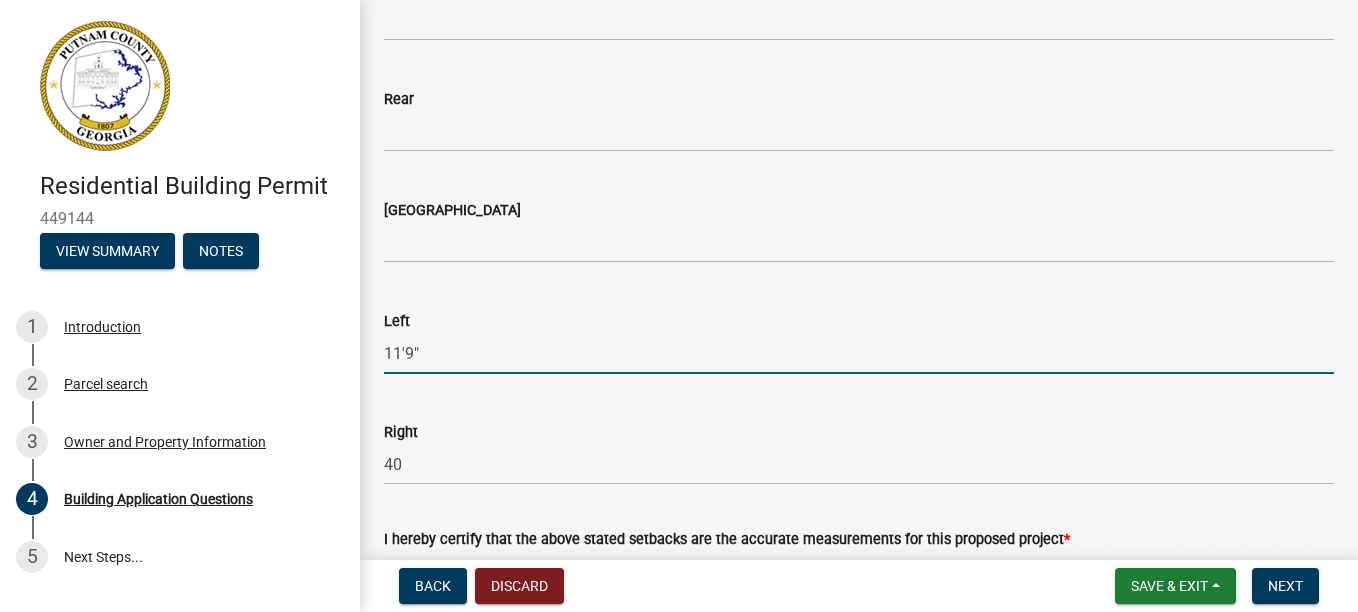 scroll, scrollTop: 2900, scrollLeft: 0, axis: vertical 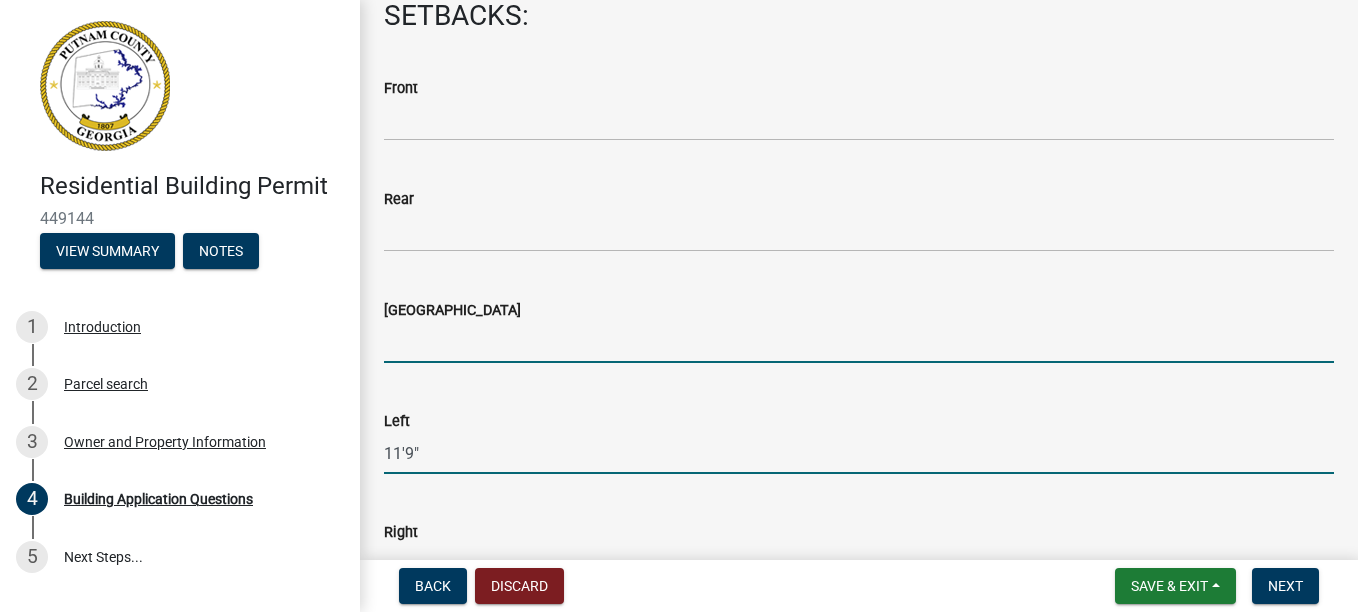 type on "119" 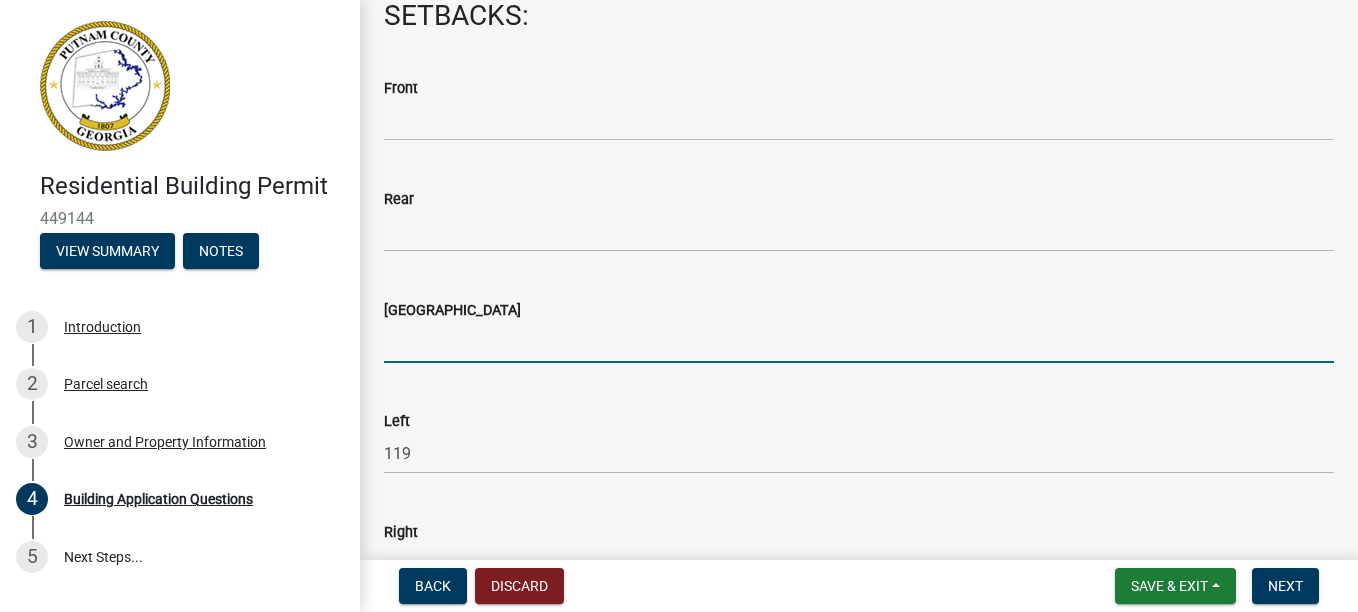 click 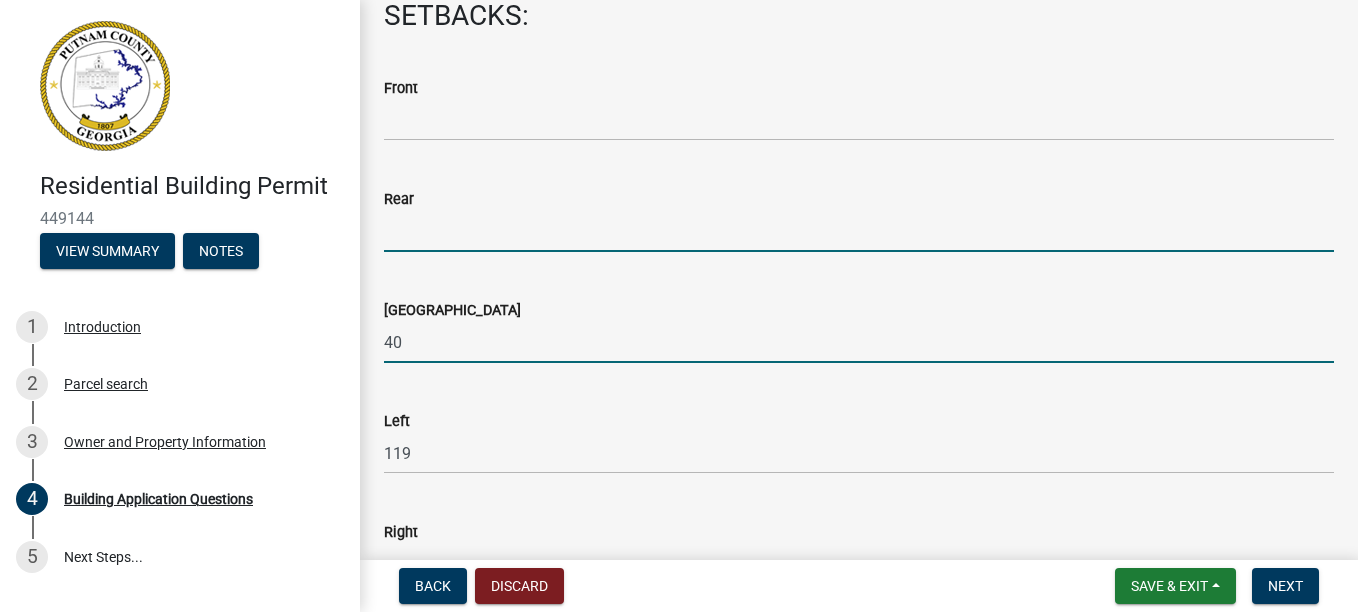 click 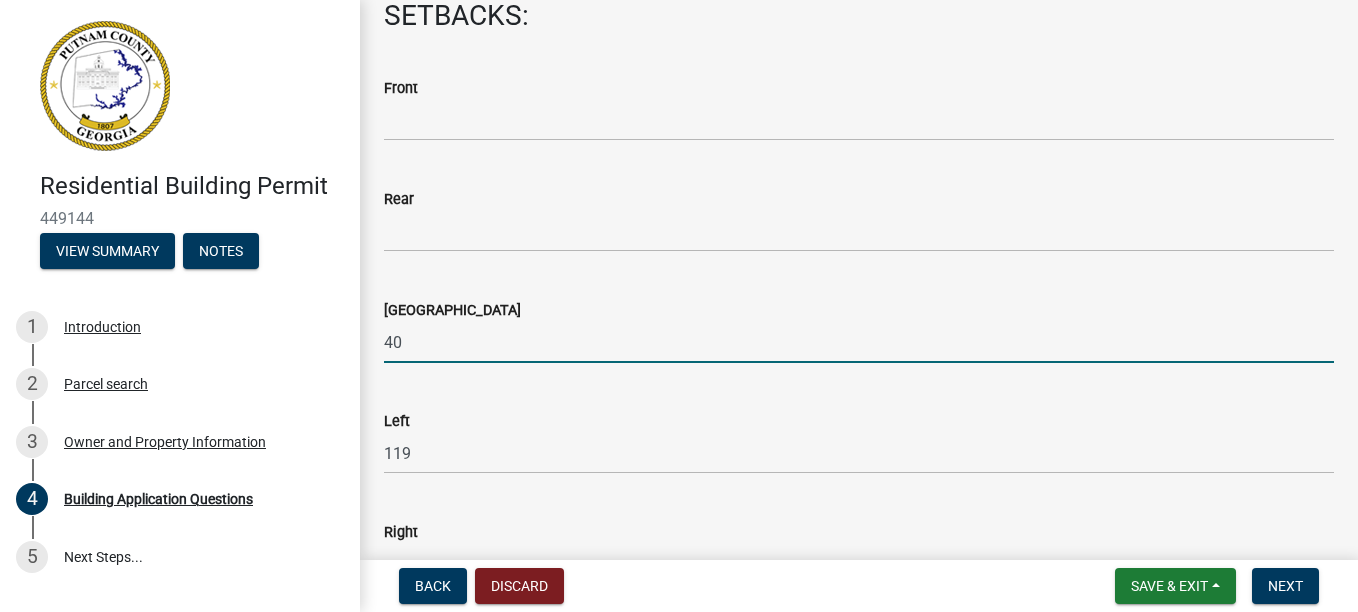drag, startPoint x: 414, startPoint y: 344, endPoint x: 379, endPoint y: 341, distance: 35.128338 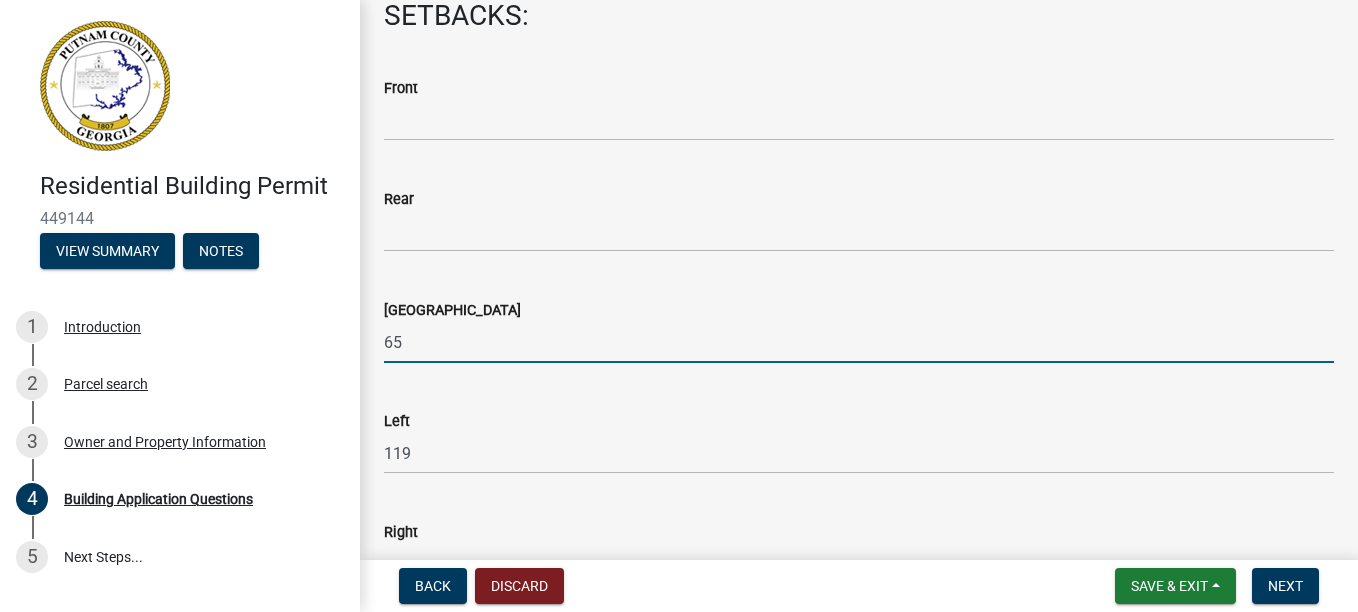 type on "65" 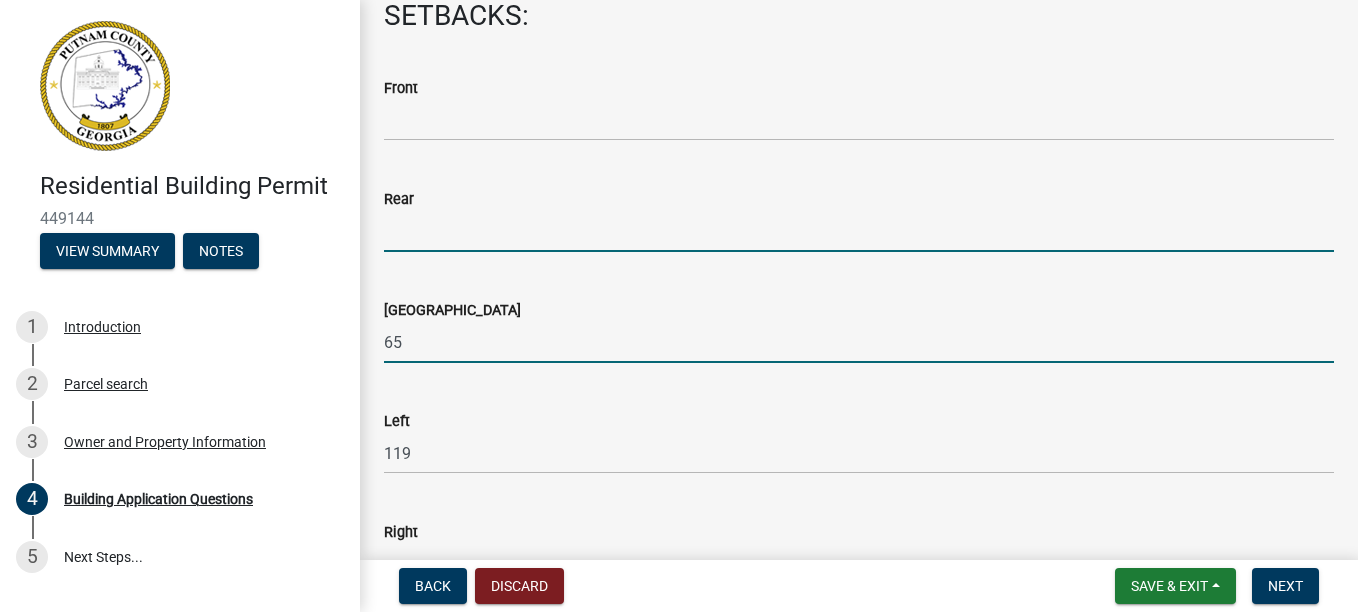 click 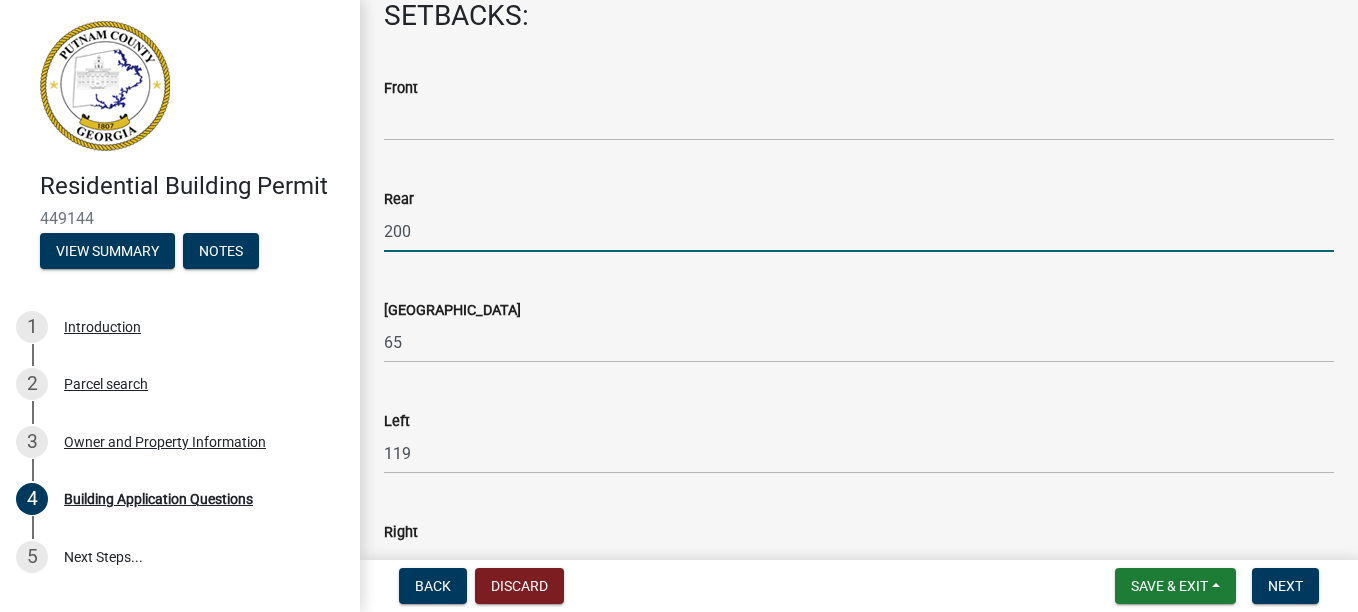 type on "200" 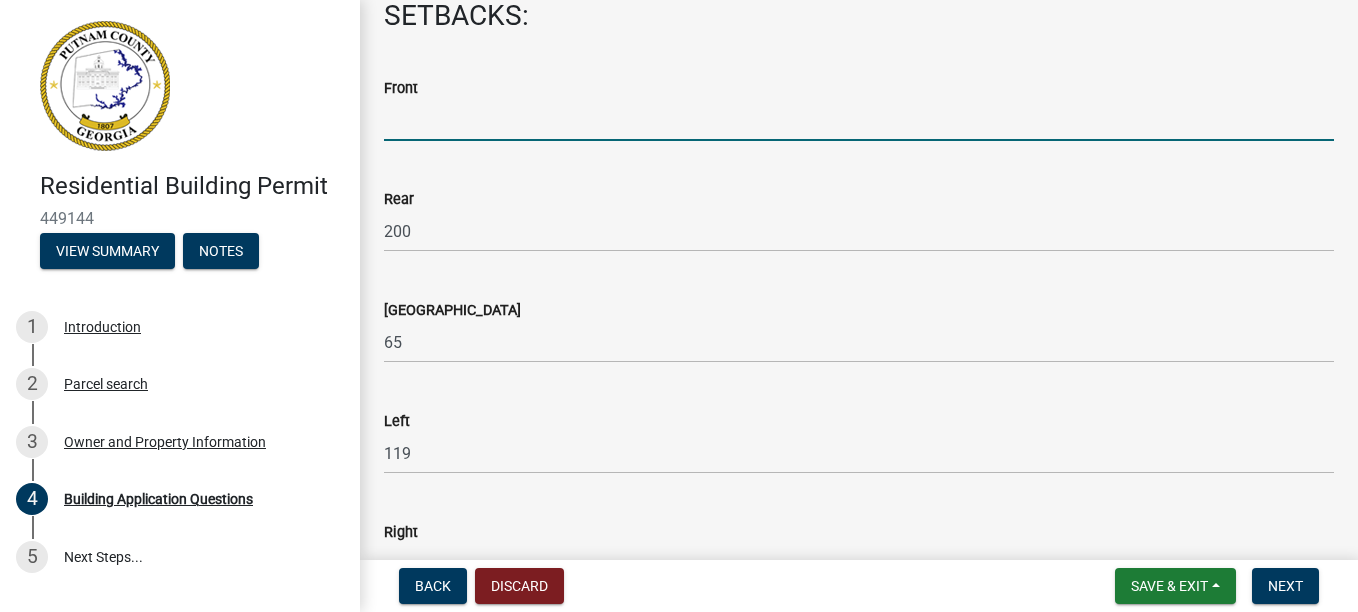 click 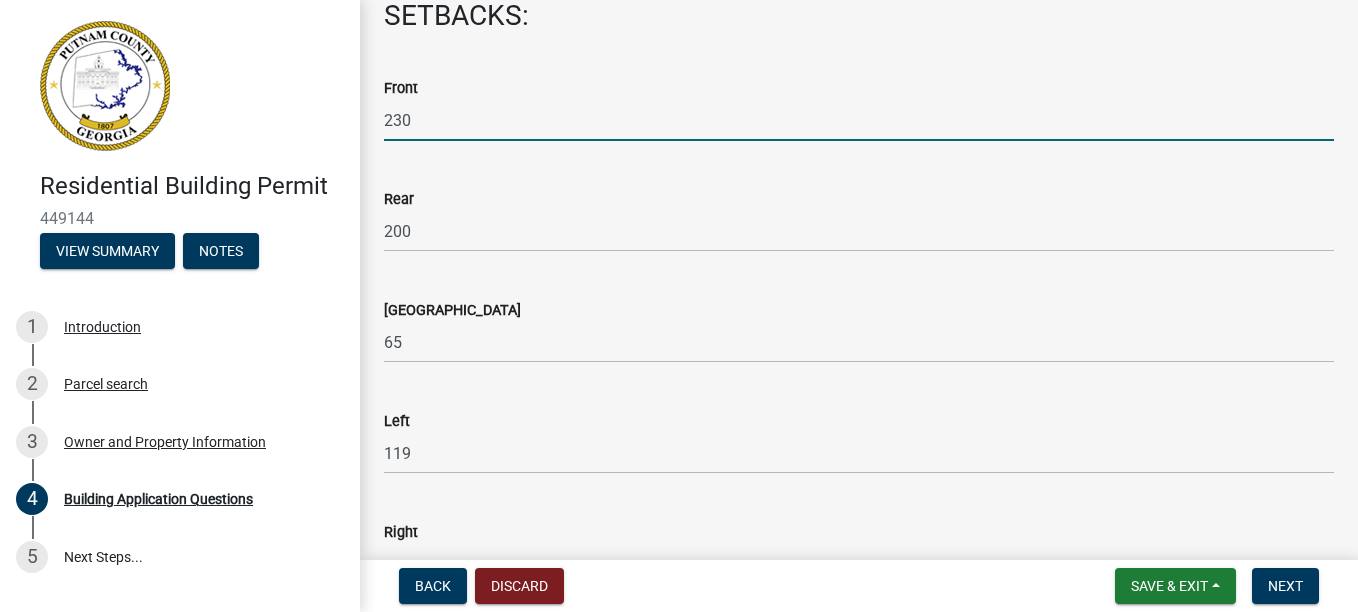 type on "230" 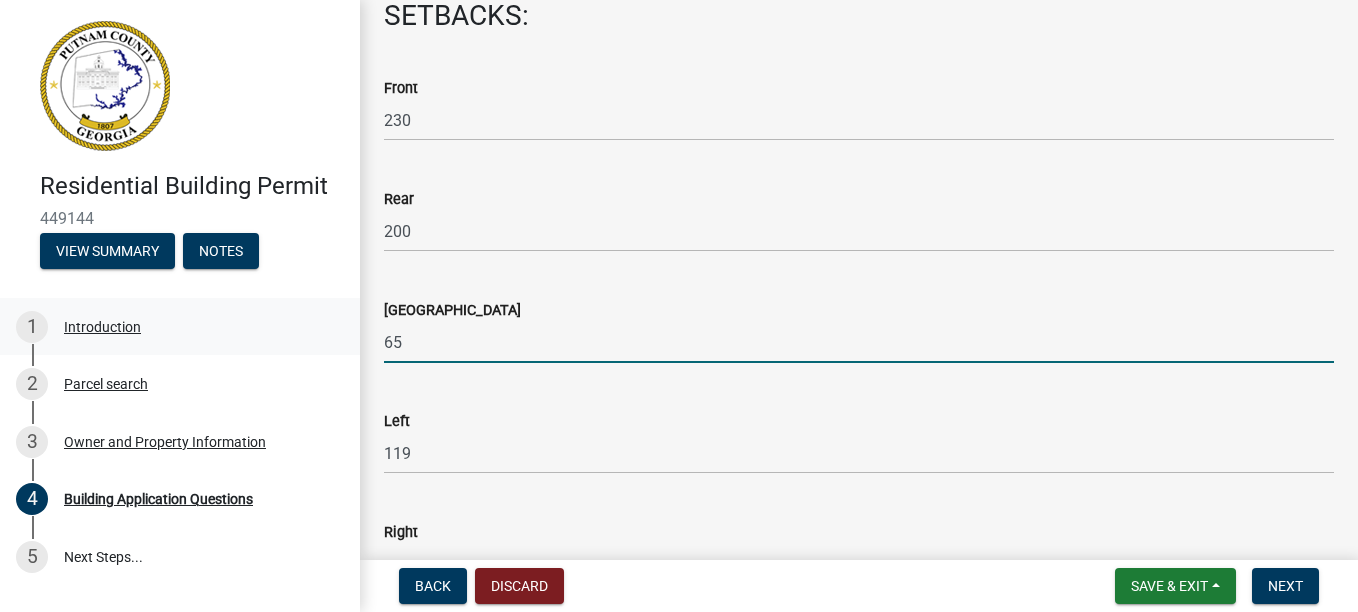 drag, startPoint x: 434, startPoint y: 346, endPoint x: 265, endPoint y: 333, distance: 169.49927 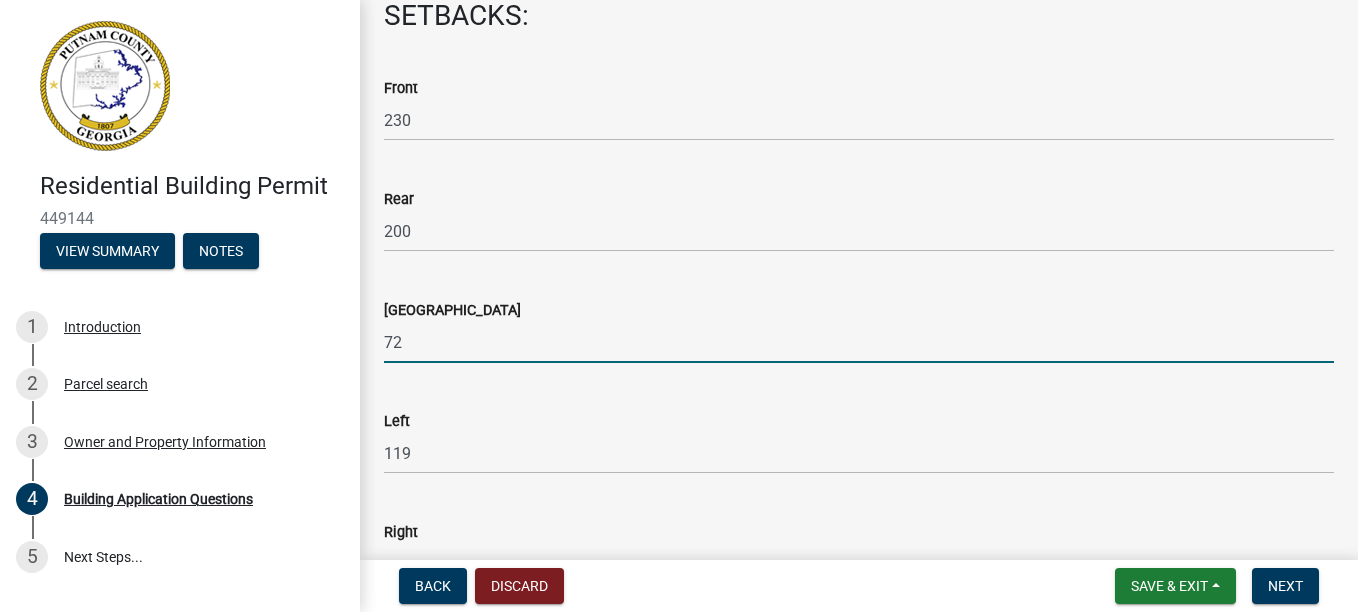 type on "72" 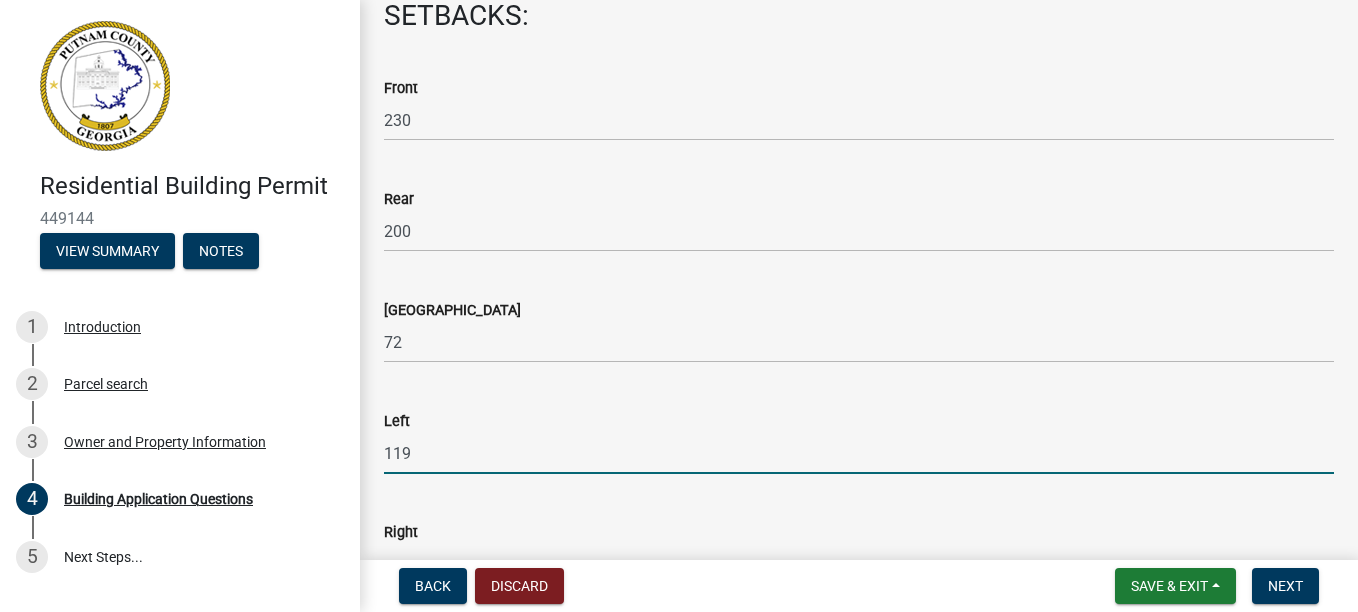 drag, startPoint x: 420, startPoint y: 455, endPoint x: 378, endPoint y: 455, distance: 42 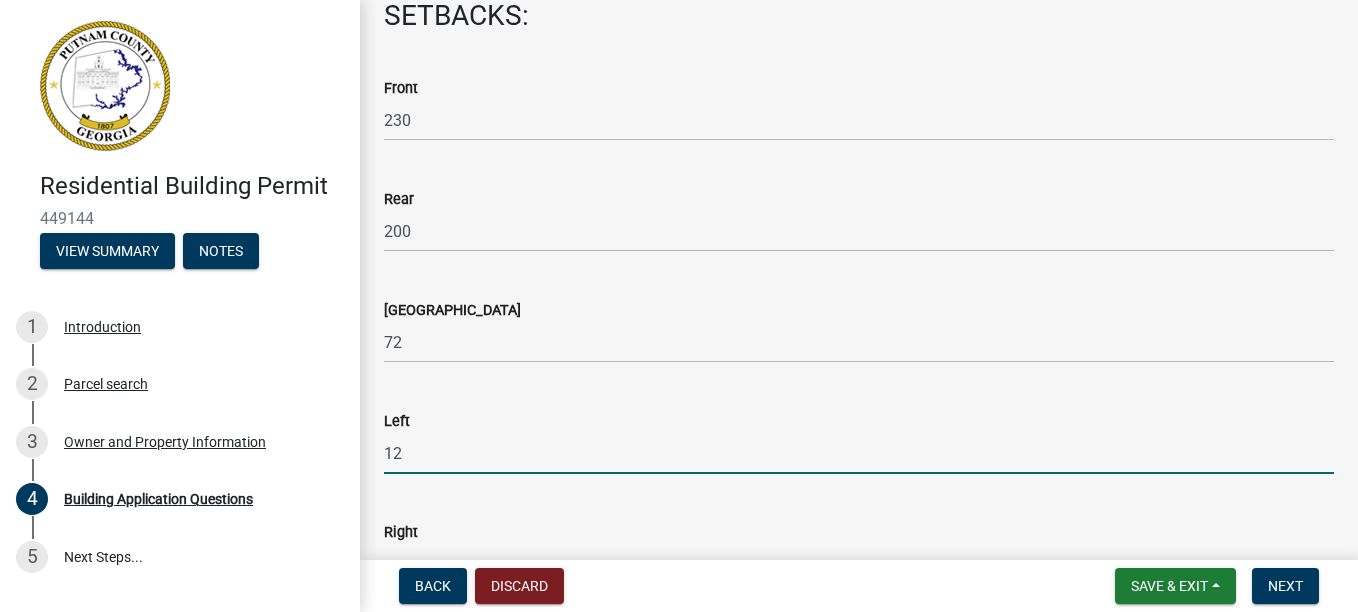 scroll, scrollTop: 3000, scrollLeft: 0, axis: vertical 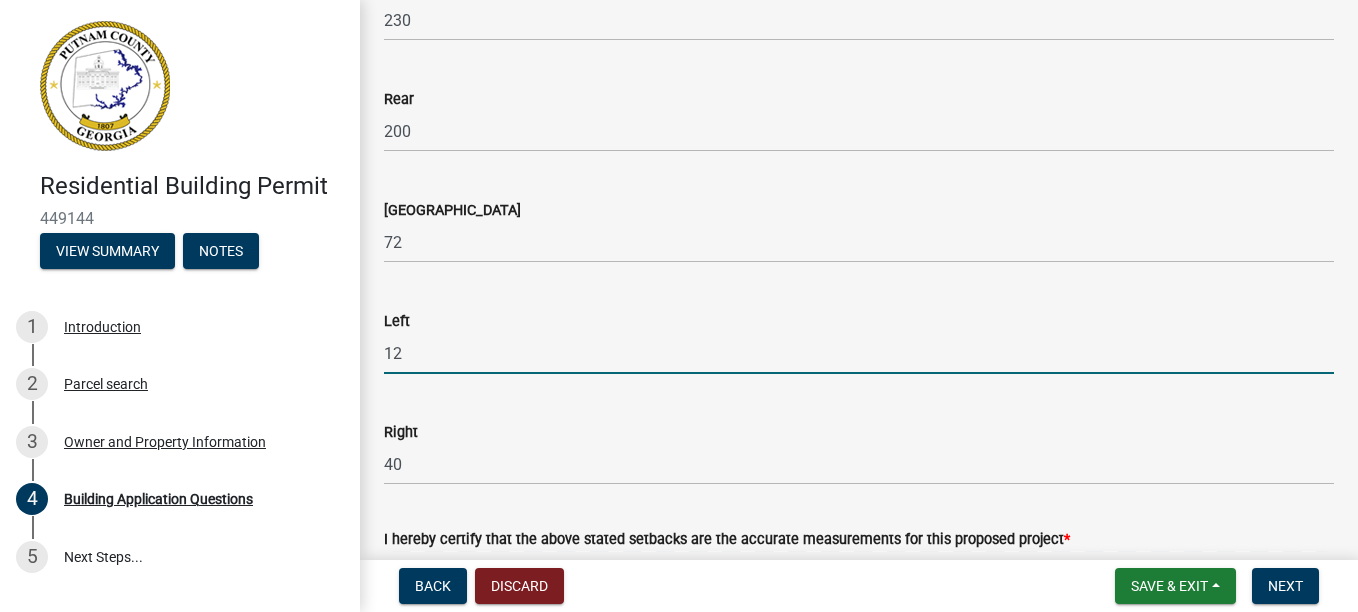 type on "12" 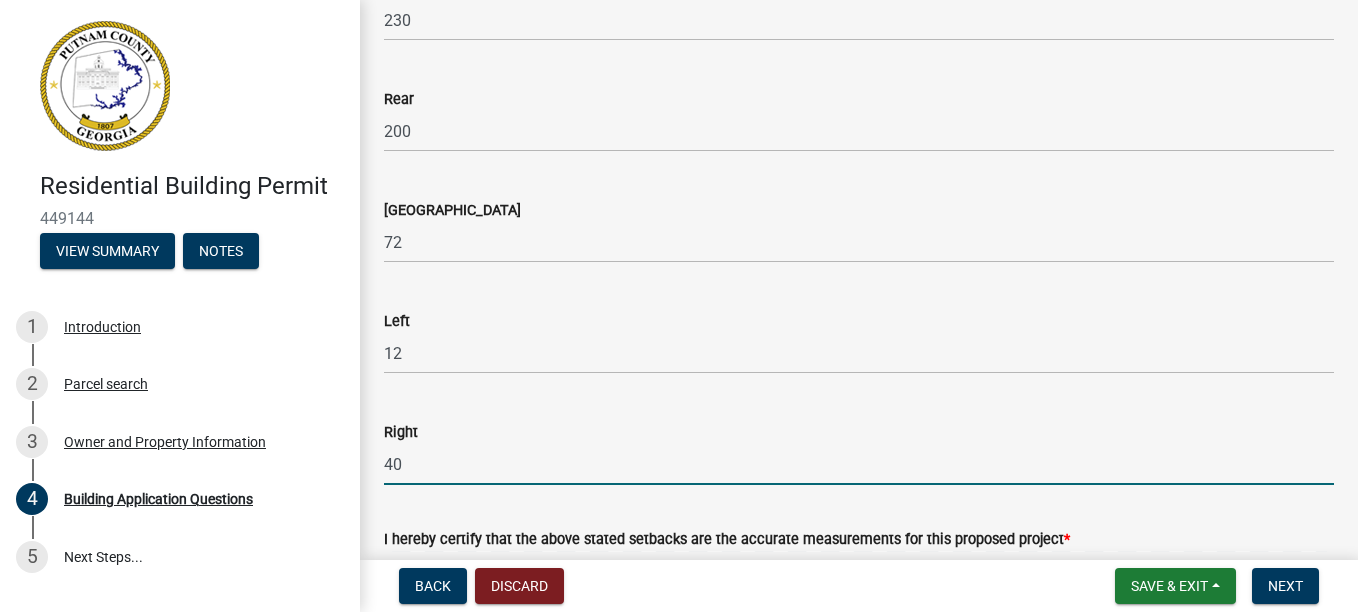 drag, startPoint x: 432, startPoint y: 465, endPoint x: 380, endPoint y: 453, distance: 53.366657 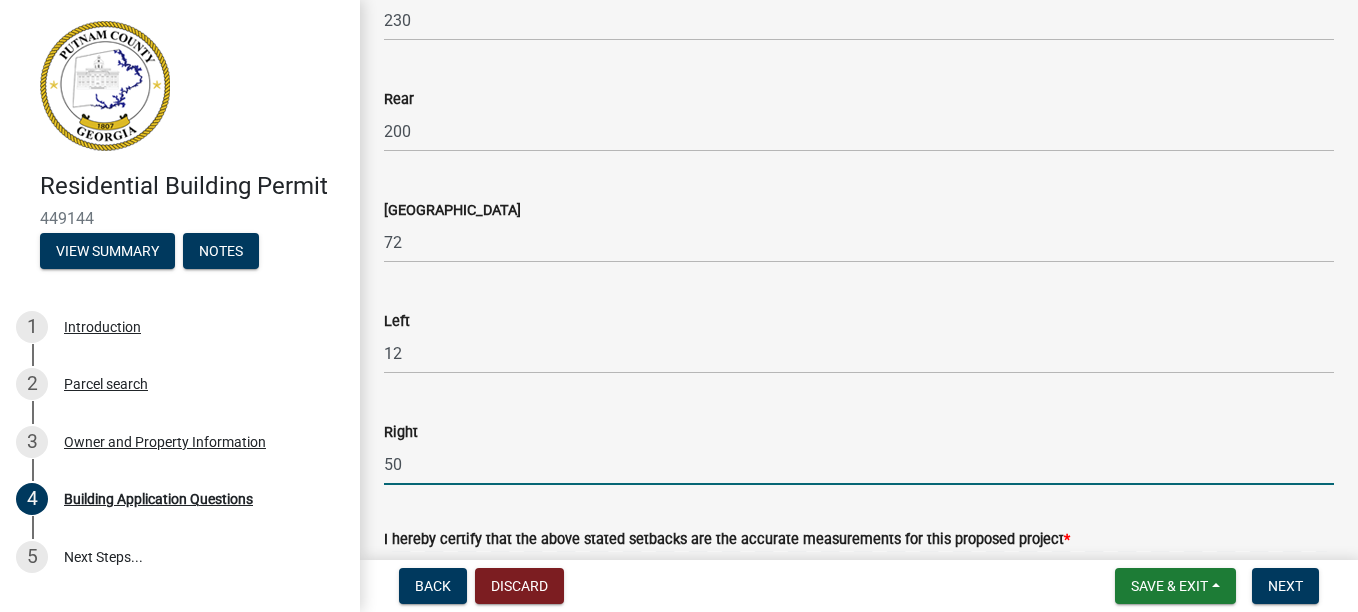 click on "50" 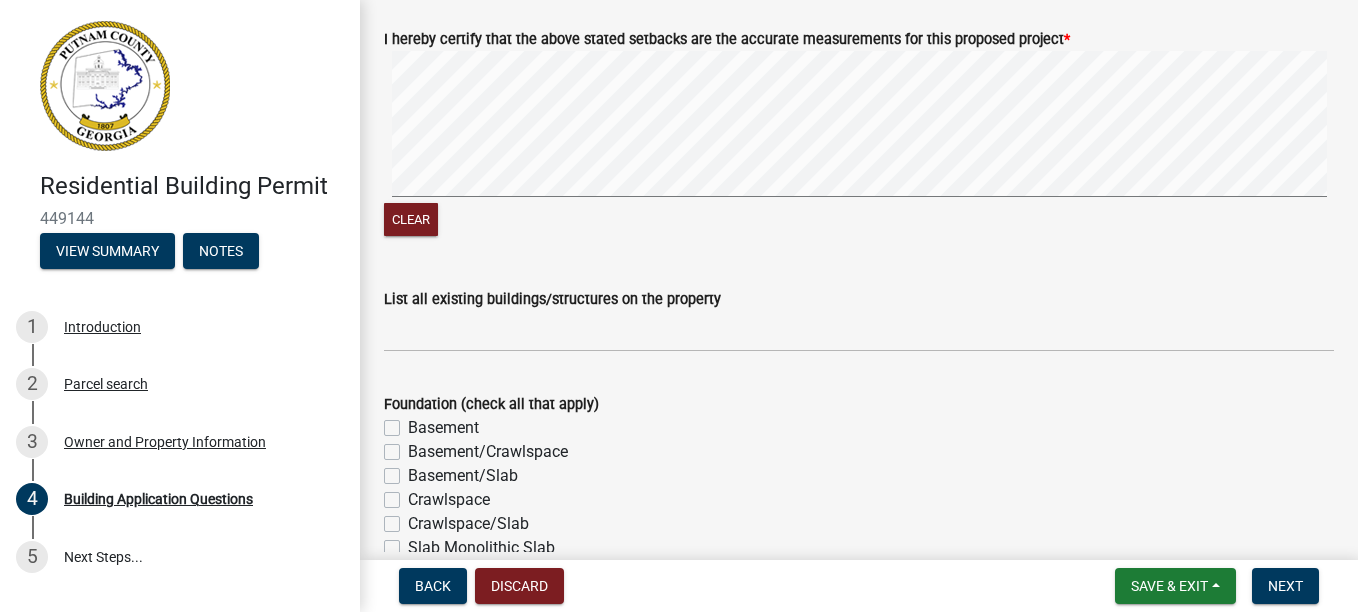 scroll, scrollTop: 3600, scrollLeft: 0, axis: vertical 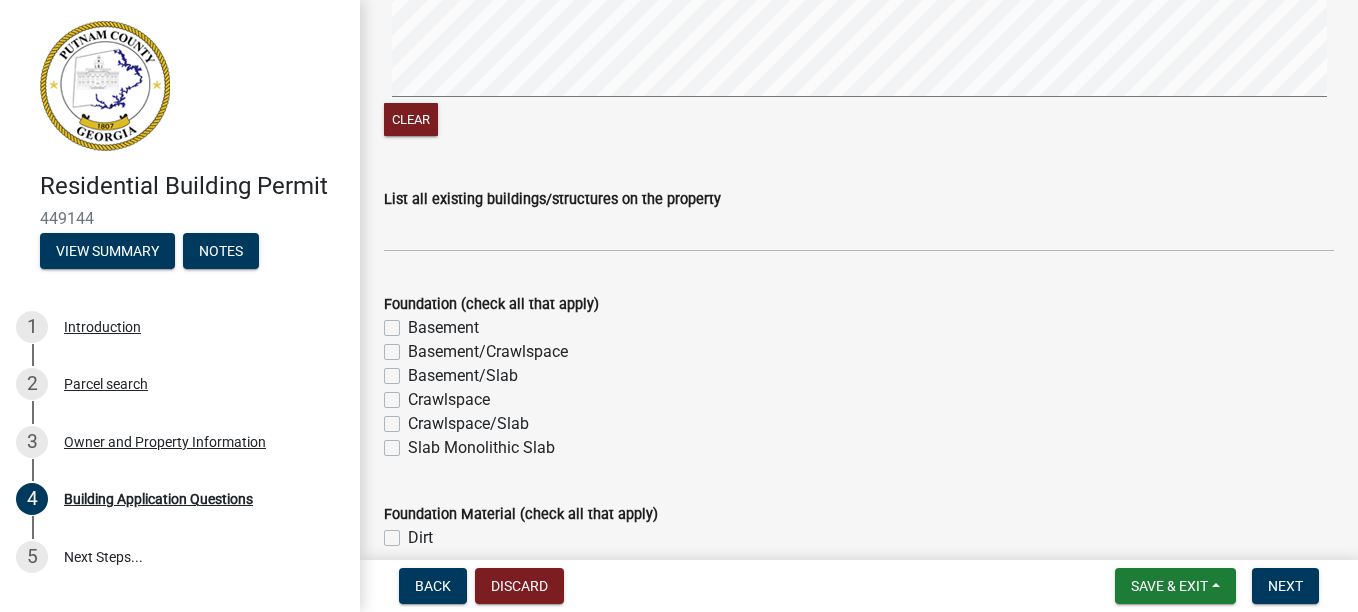 type on "50" 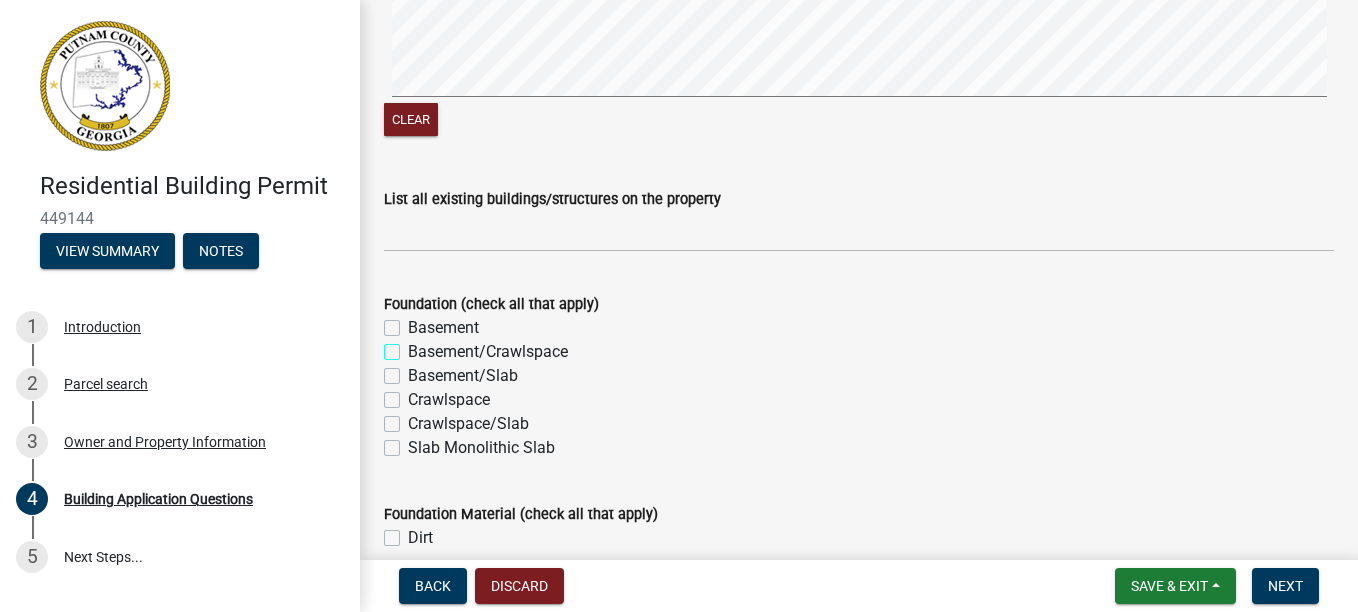 click on "Basement/Crawlspace" at bounding box center [414, 346] 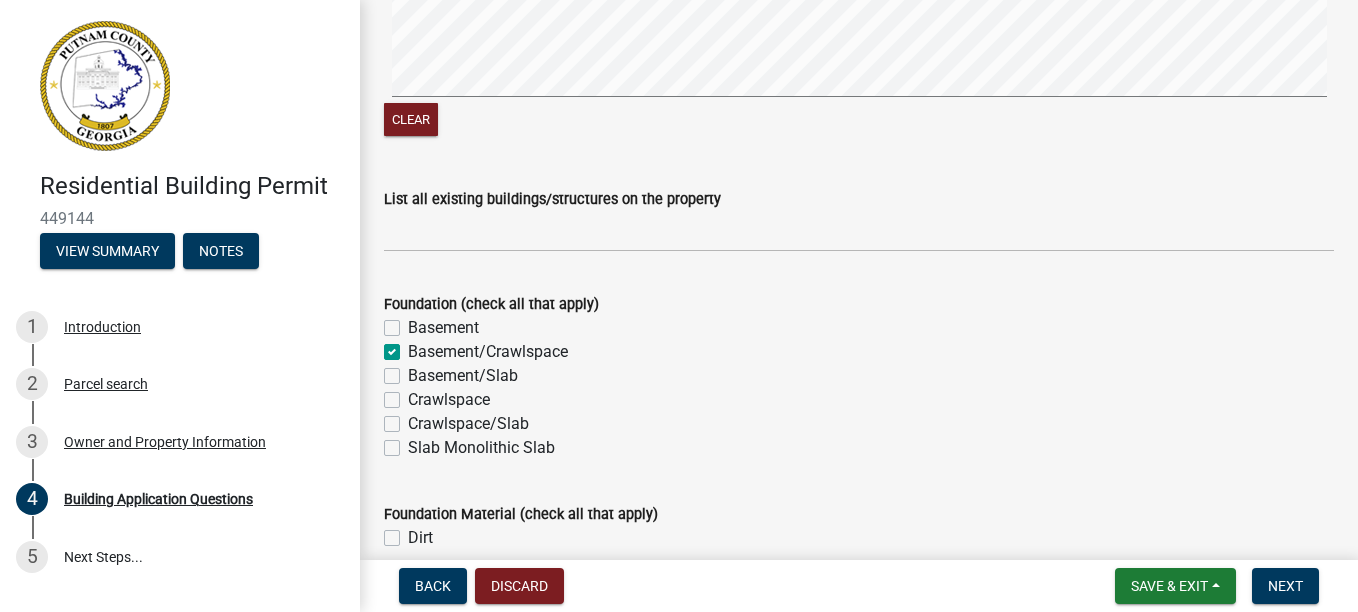 checkbox on "false" 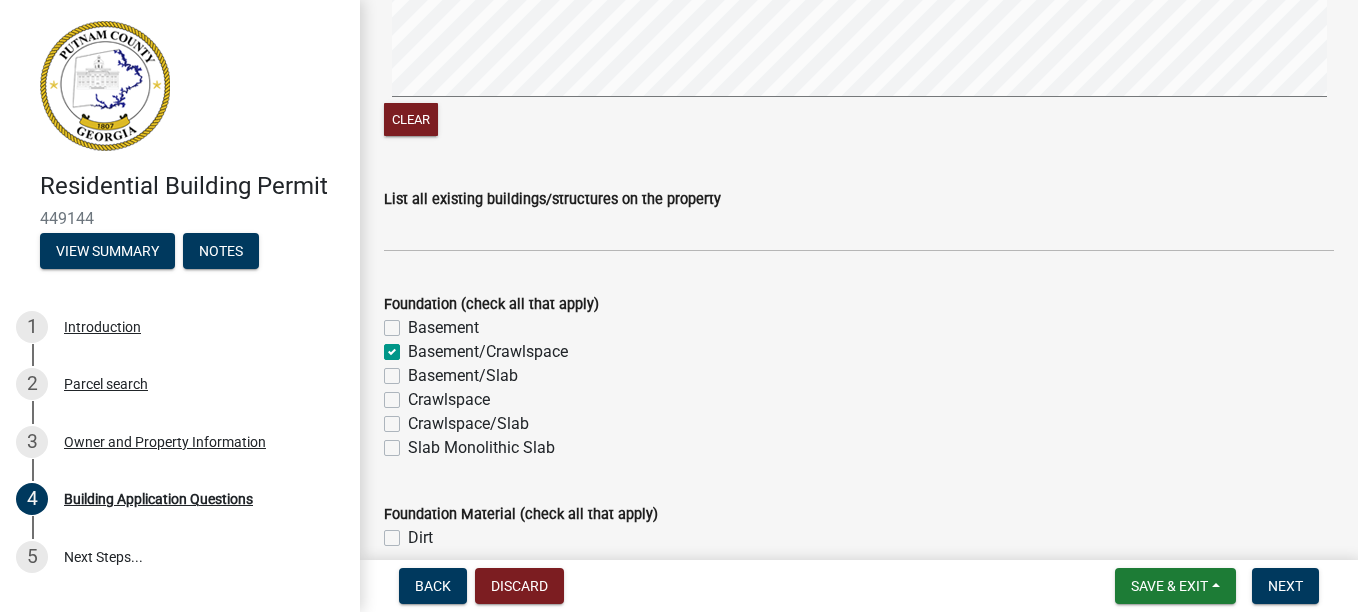 click on "Basement/Crawlspace" 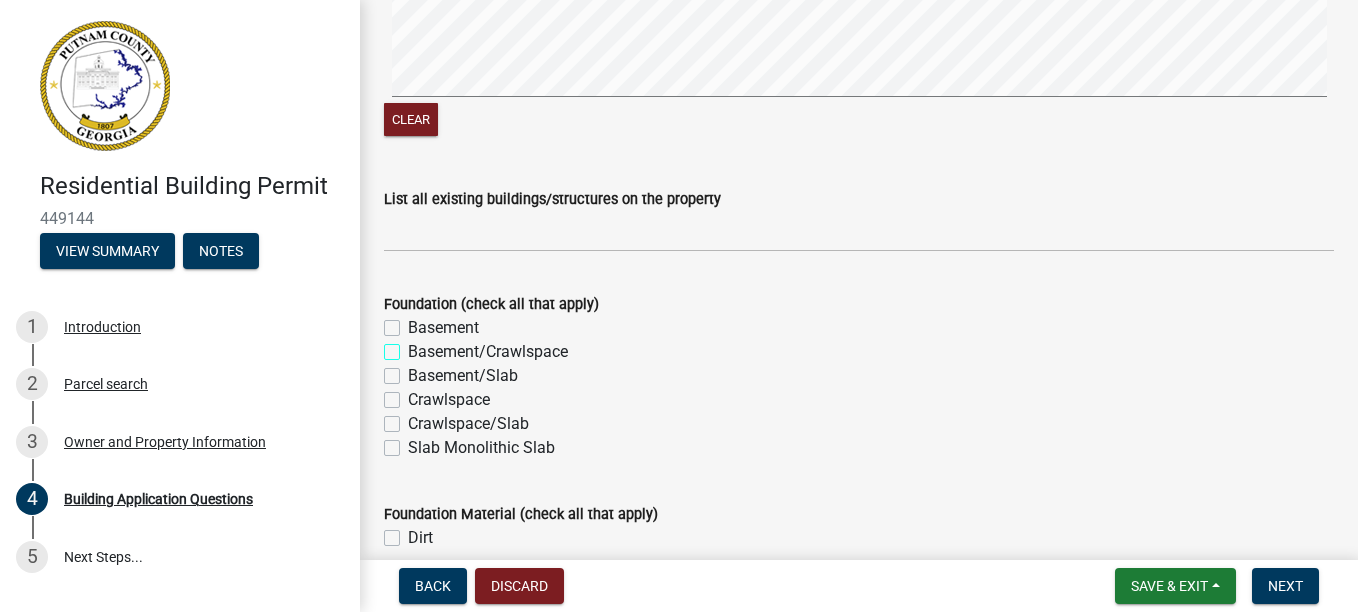 checkbox on "false" 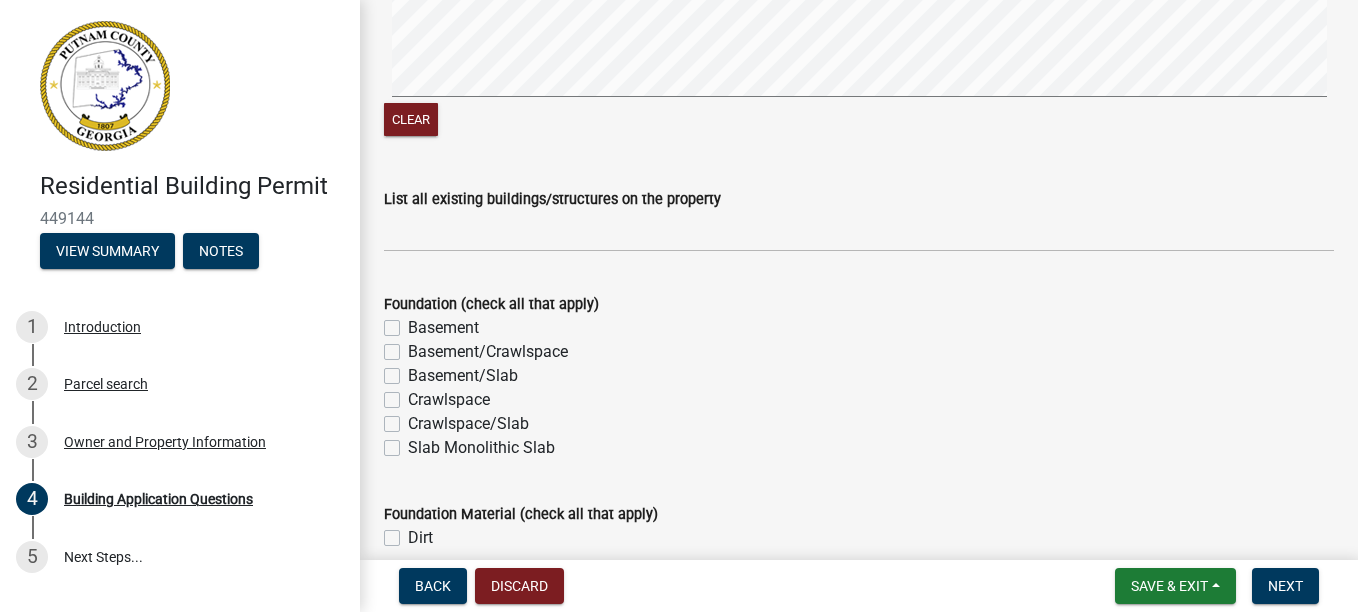 click on "Crawlspace" 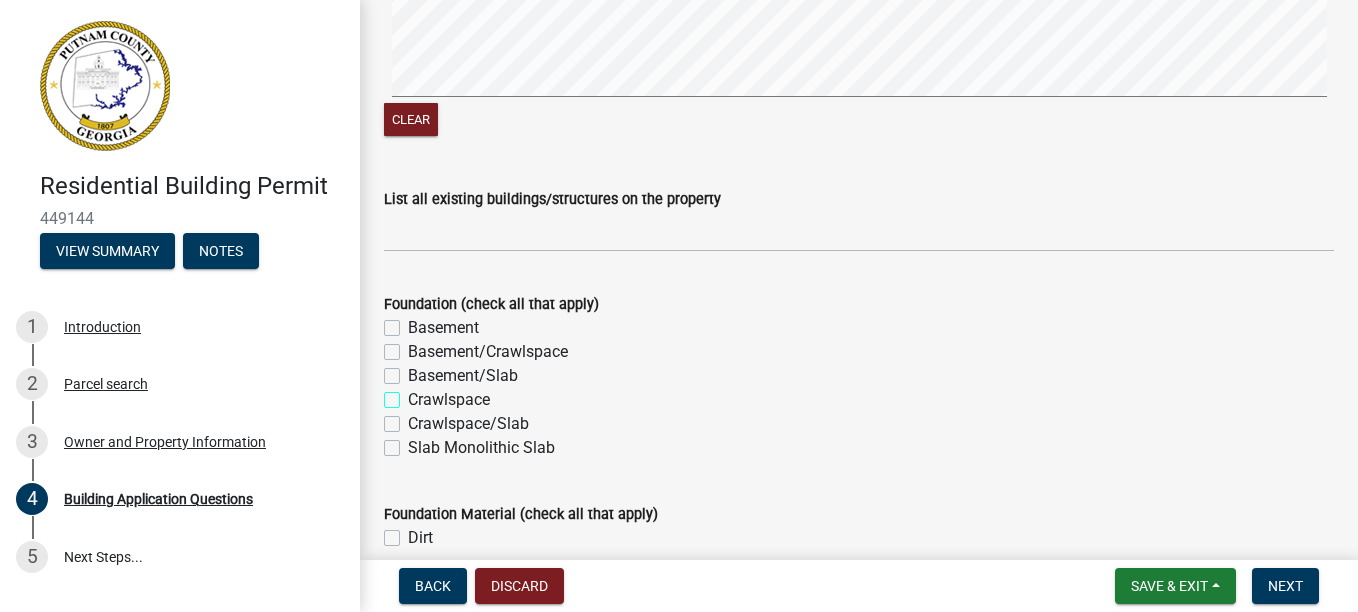 click on "Crawlspace" at bounding box center [414, 394] 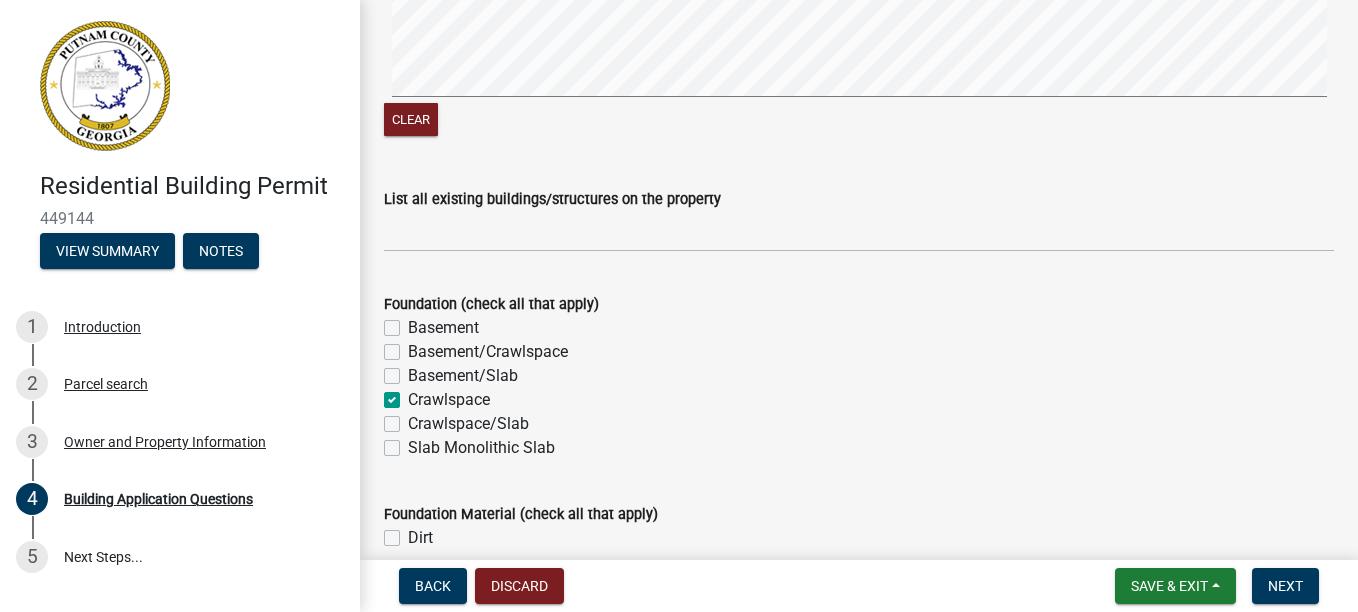 checkbox on "false" 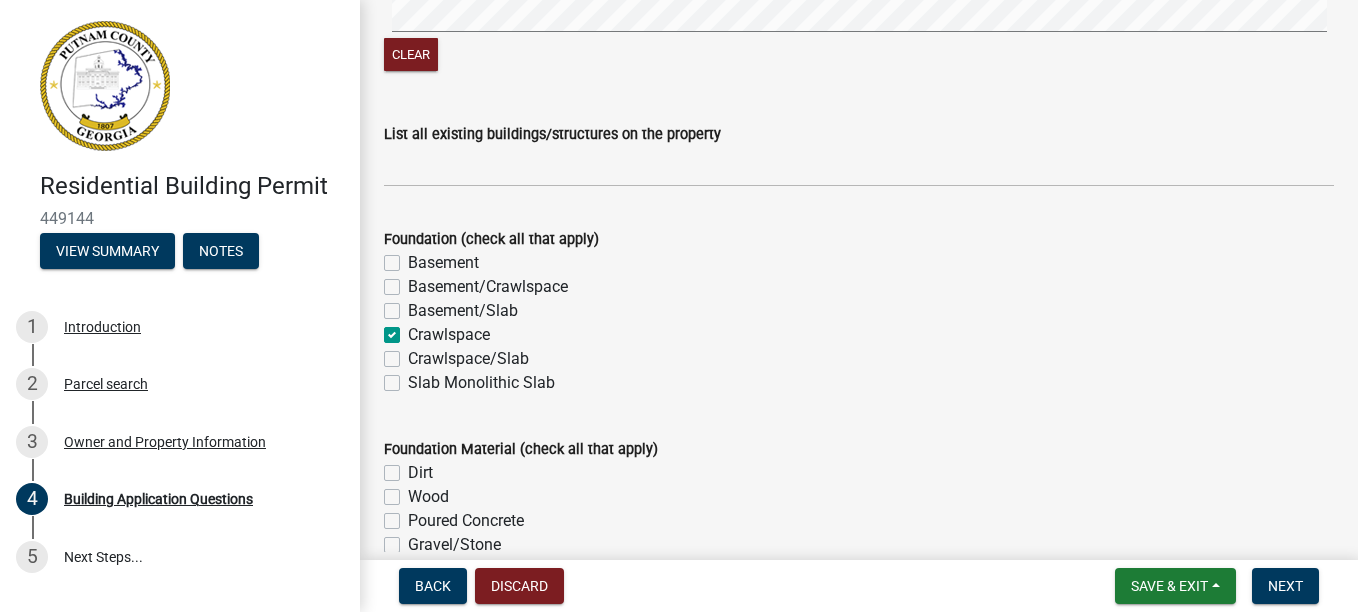 scroll, scrollTop: 3700, scrollLeft: 0, axis: vertical 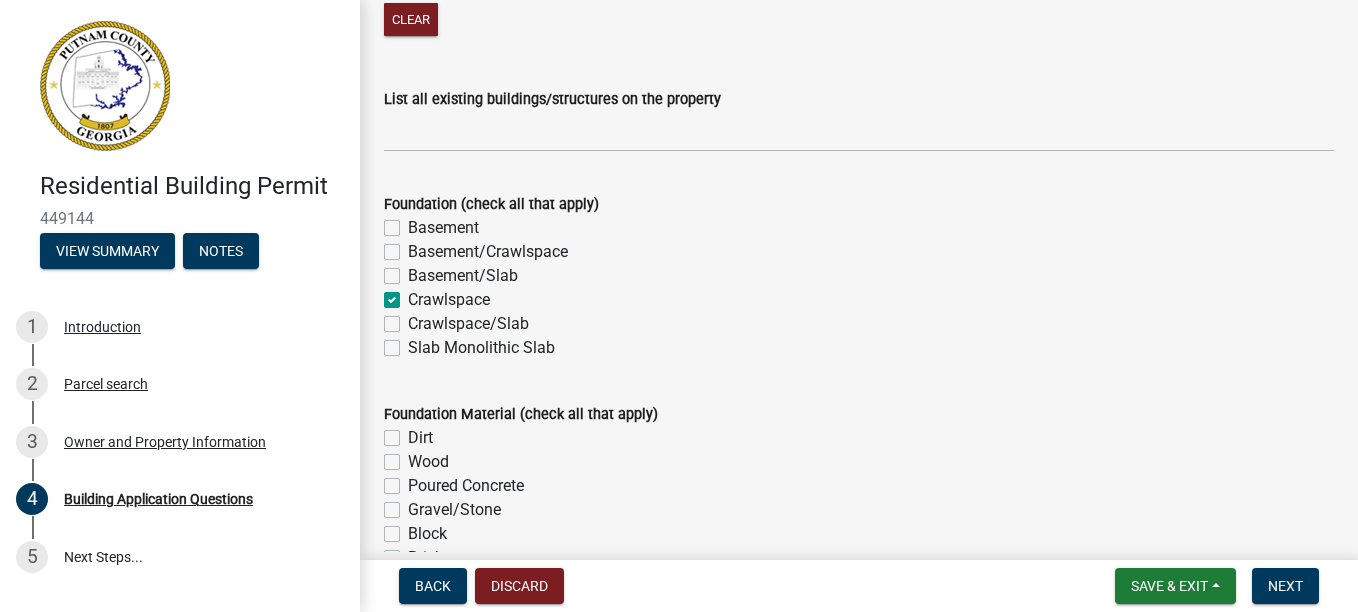 click on "Crawlspace/Slab" 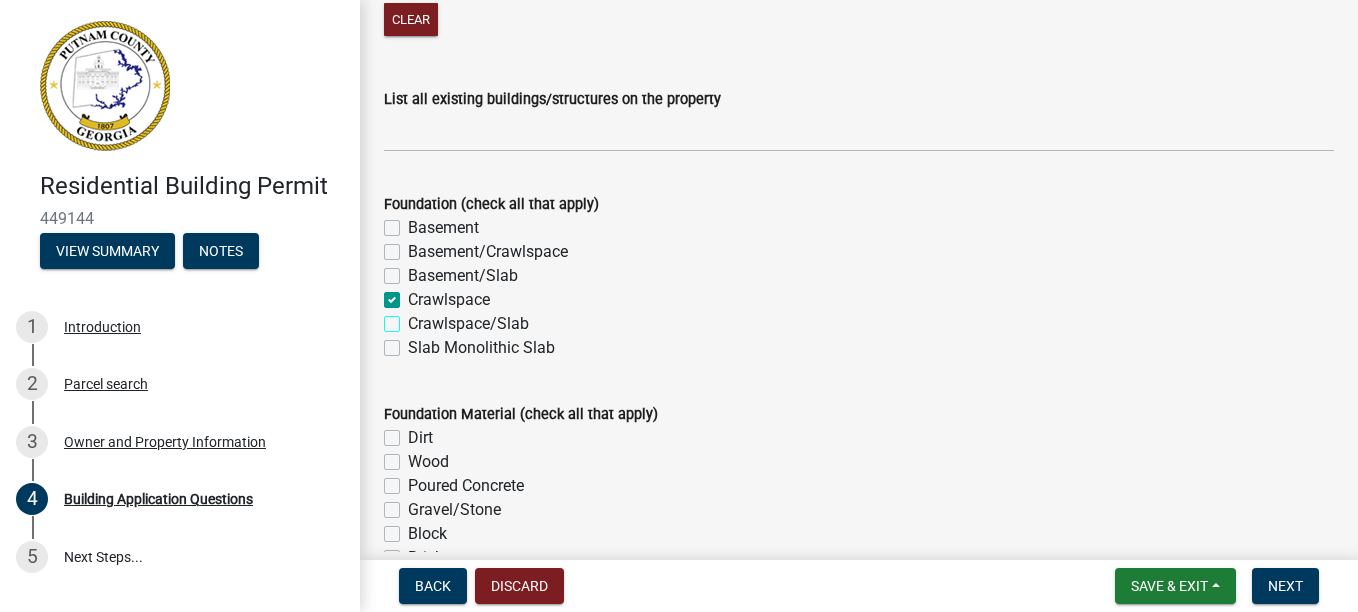 click on "Crawlspace/Slab" at bounding box center [414, 318] 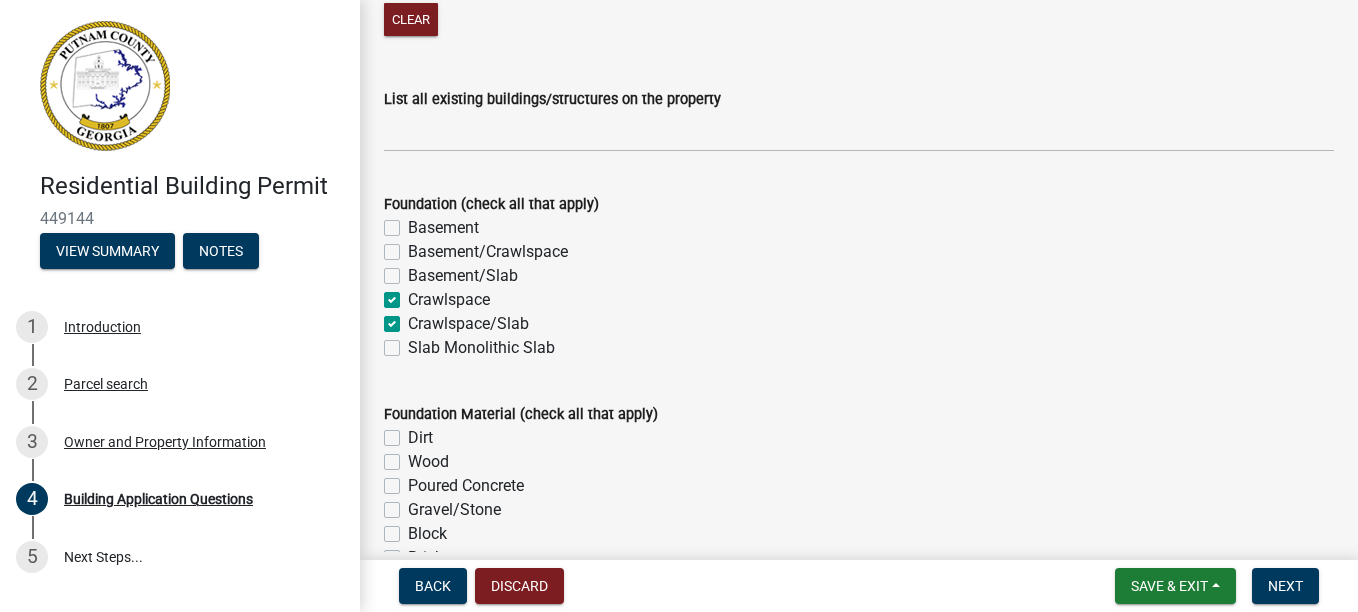 checkbox on "false" 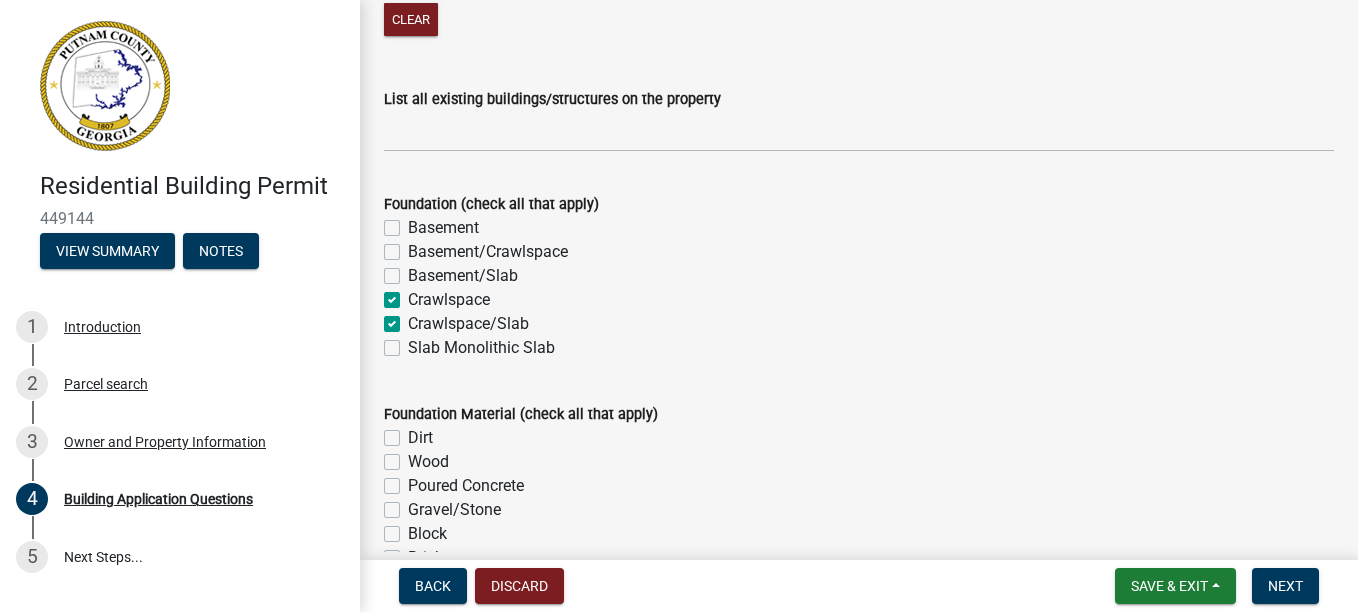 click on "Crawlspace/Slab" 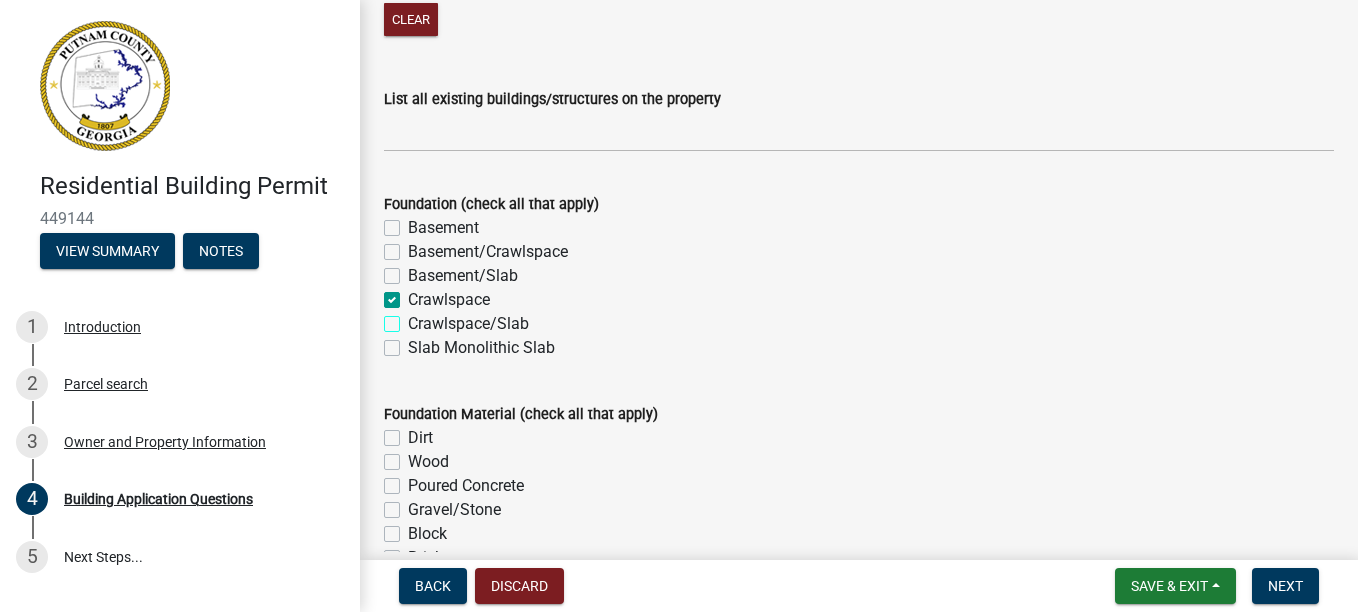 checkbox on "false" 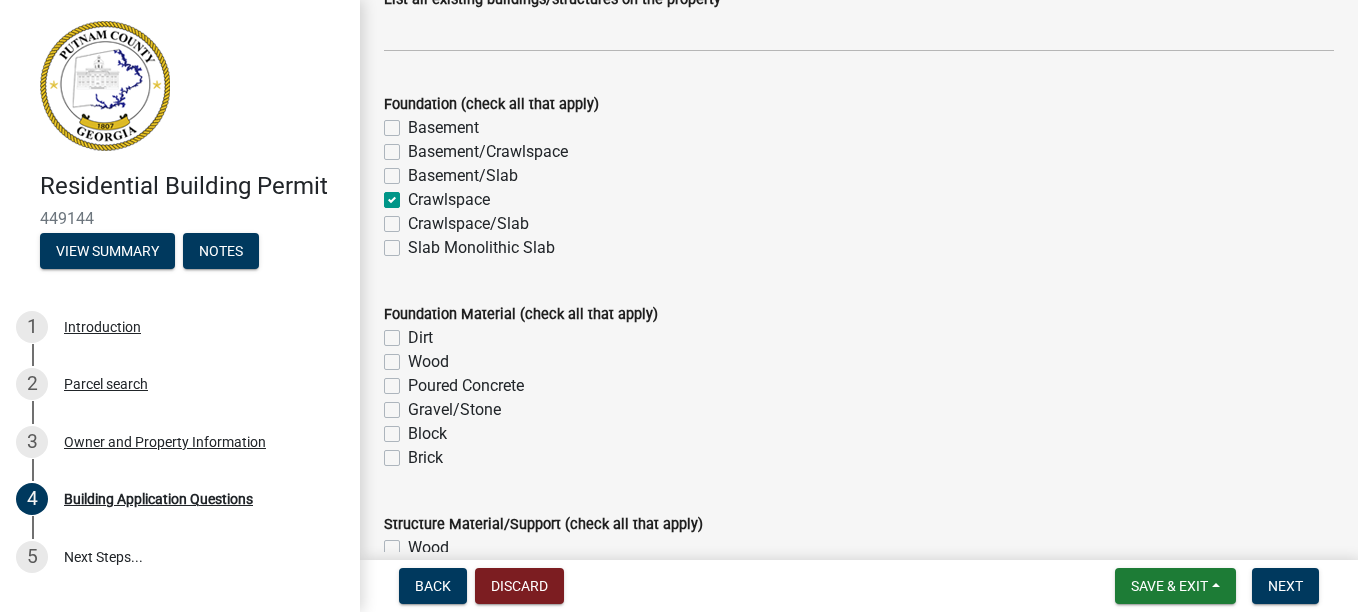 click on "Block" 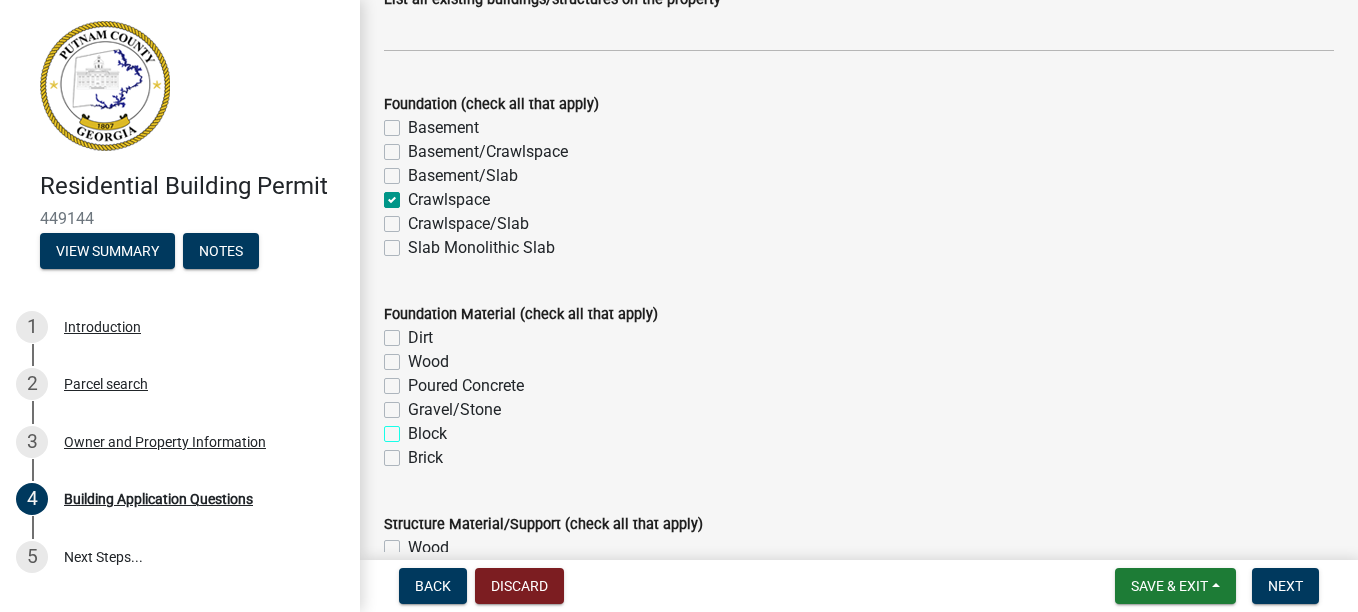 click on "Block" at bounding box center [414, 428] 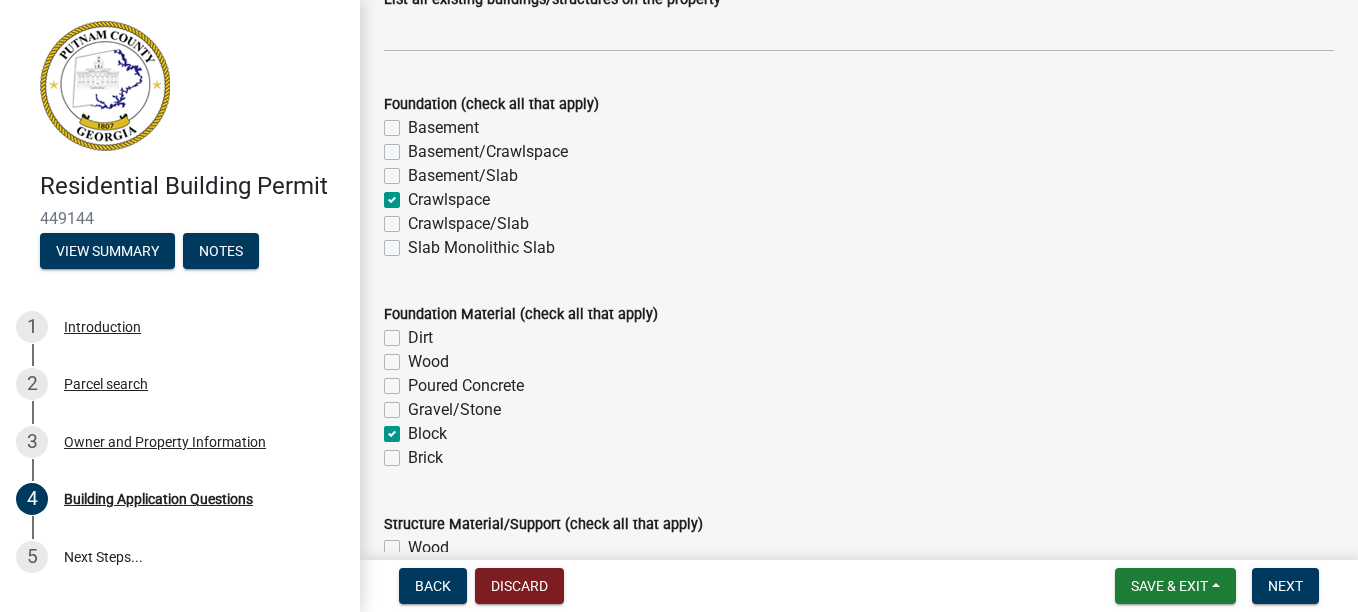 checkbox on "false" 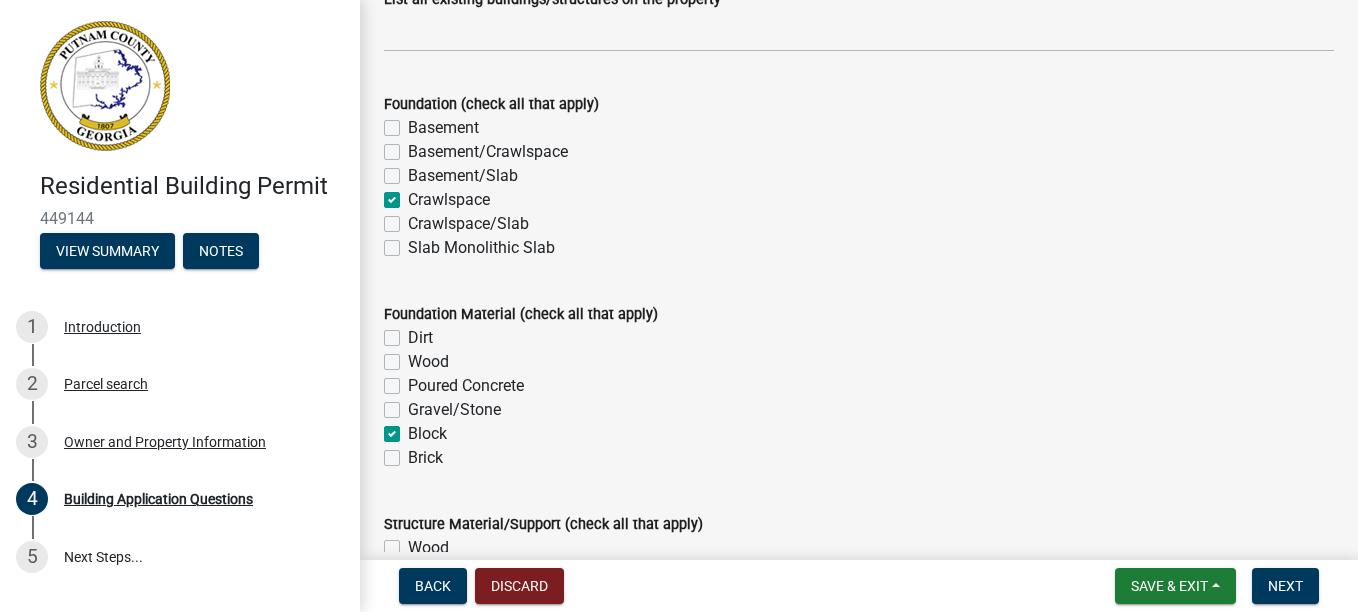 click on "Brick" 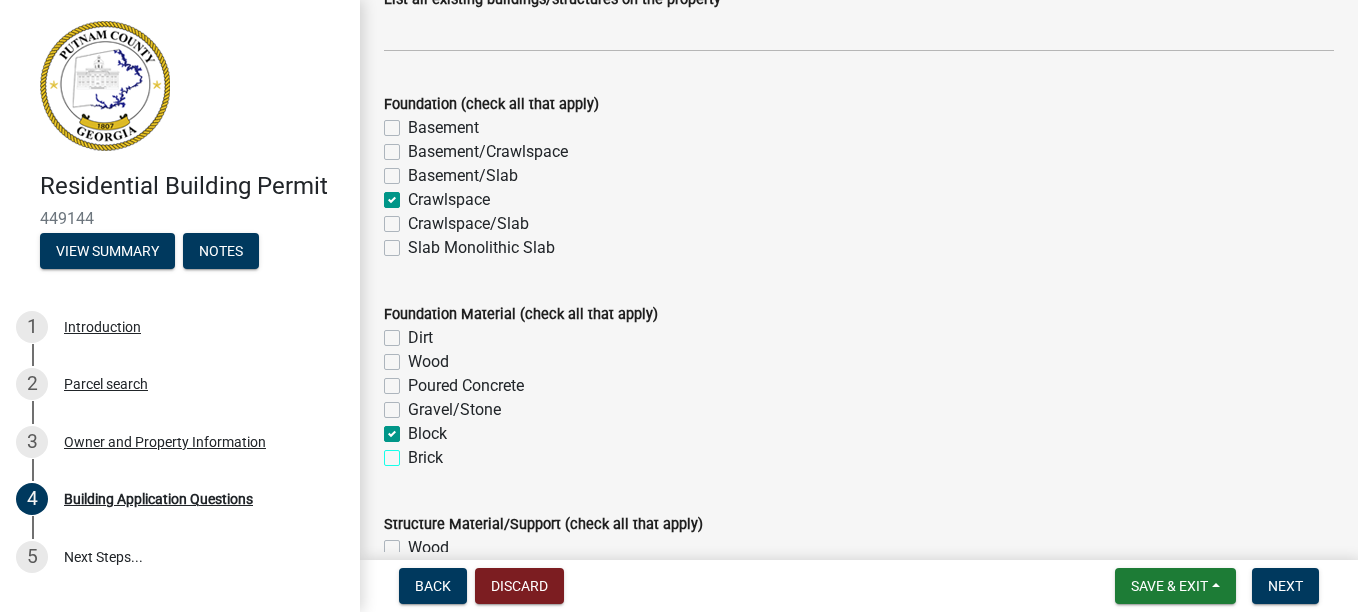 click on "Brick" at bounding box center [414, 452] 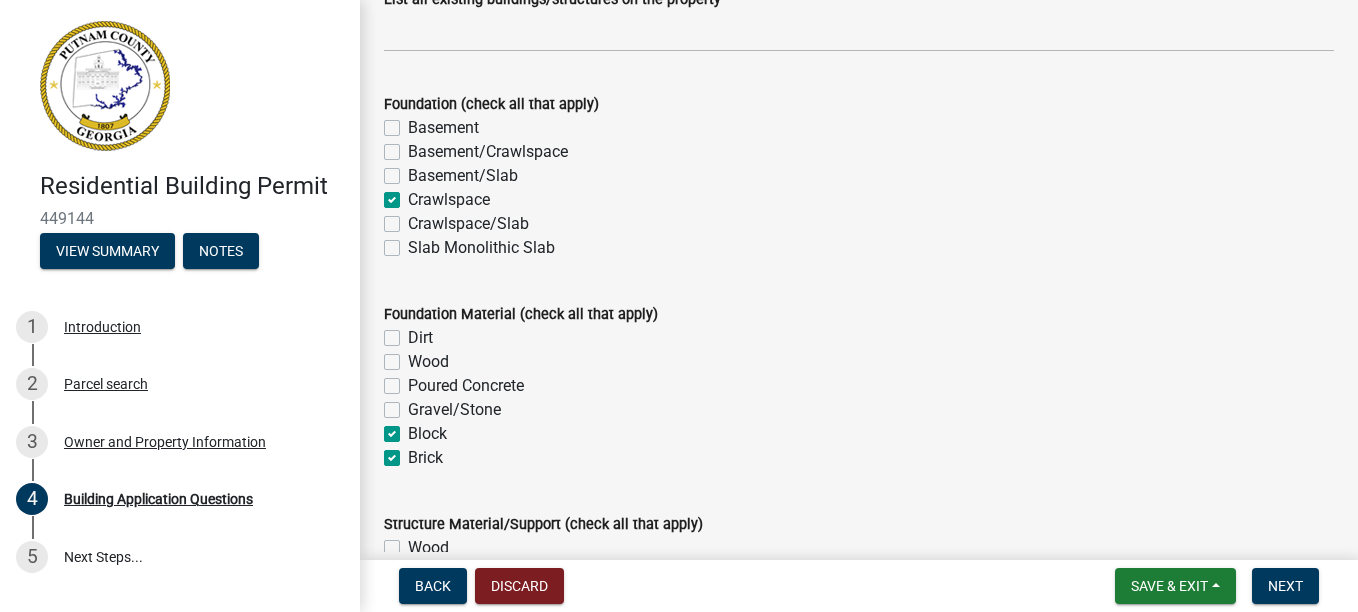 checkbox on "false" 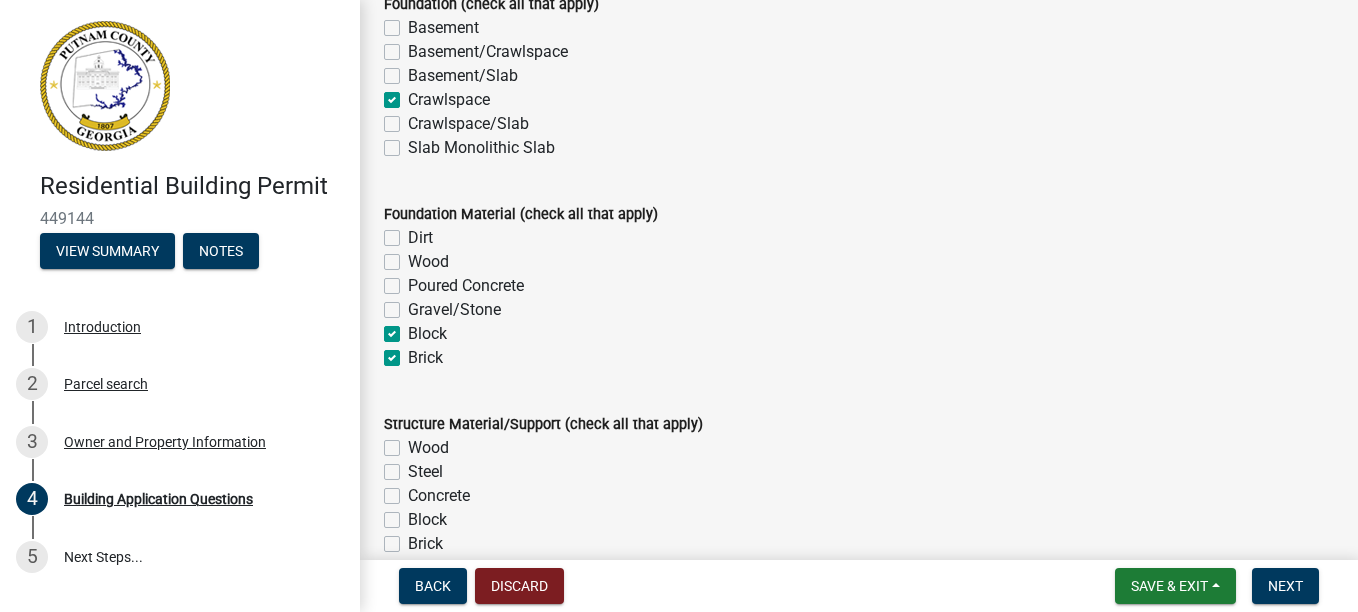 scroll, scrollTop: 4000, scrollLeft: 0, axis: vertical 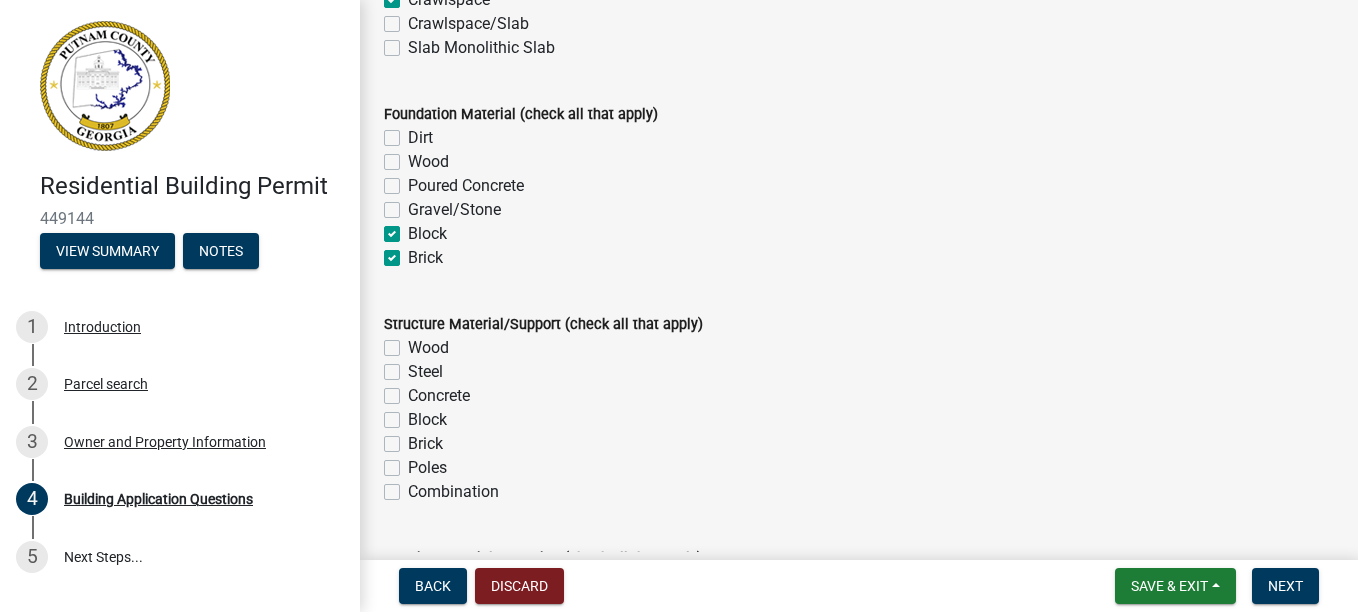 click on "Wood" 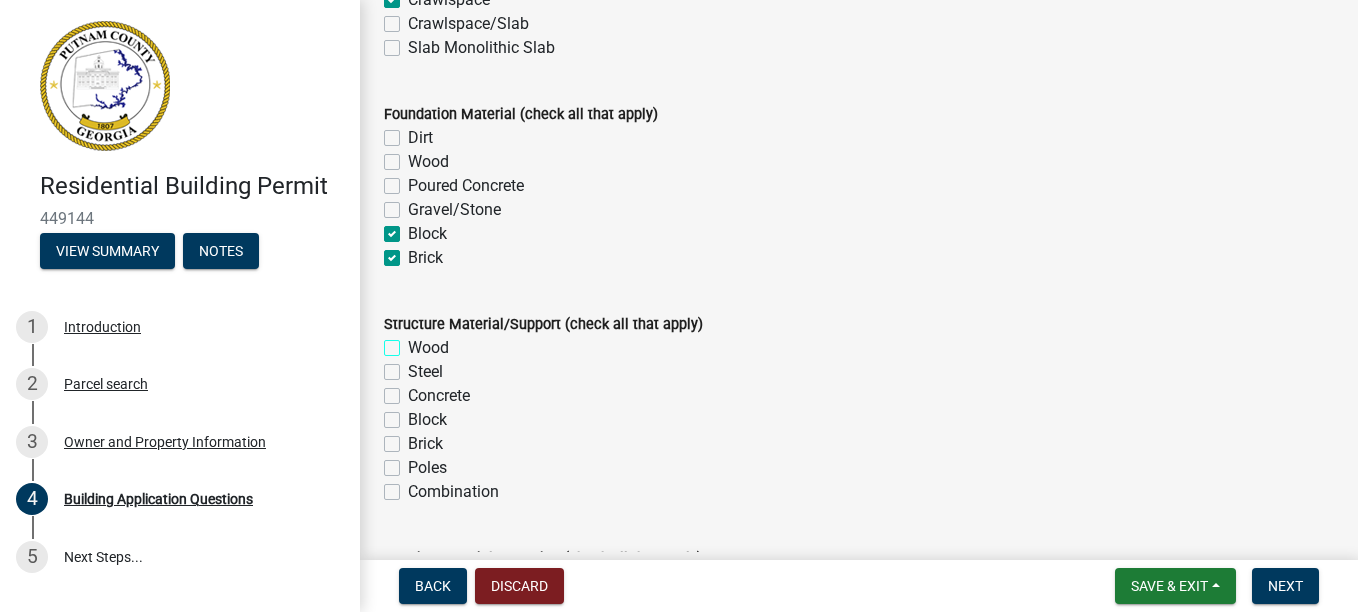 click on "Wood" at bounding box center (414, 342) 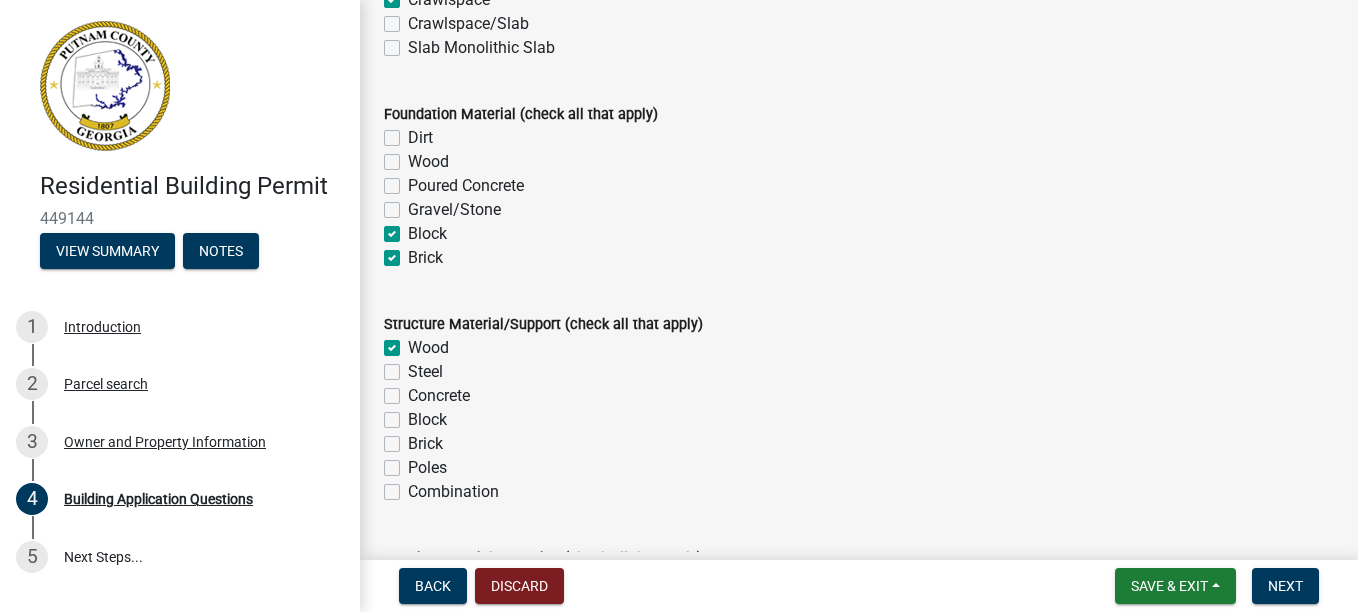 checkbox on "true" 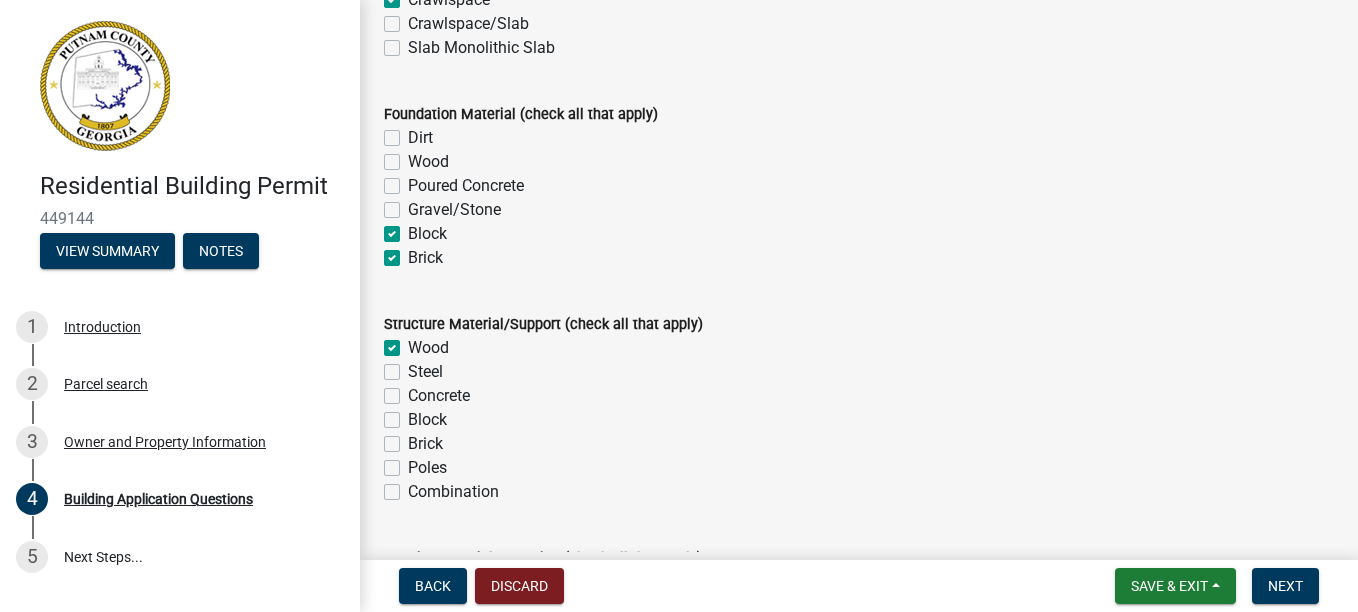 click on "Brick" 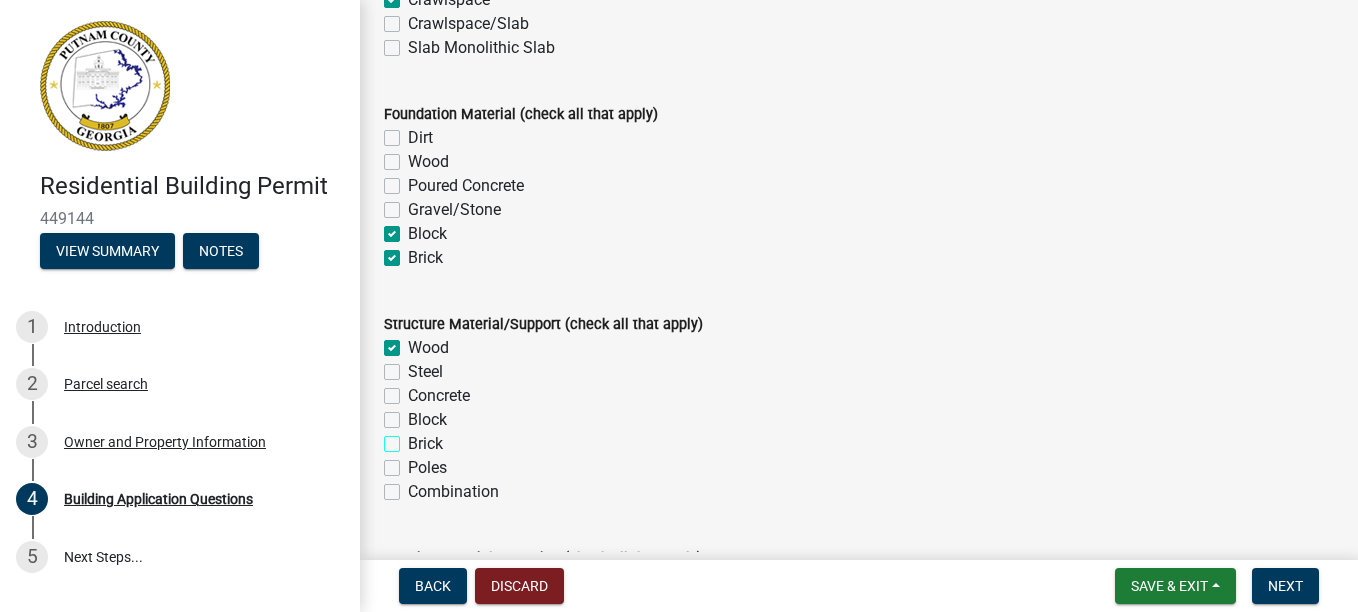 click on "Brick" at bounding box center [414, 438] 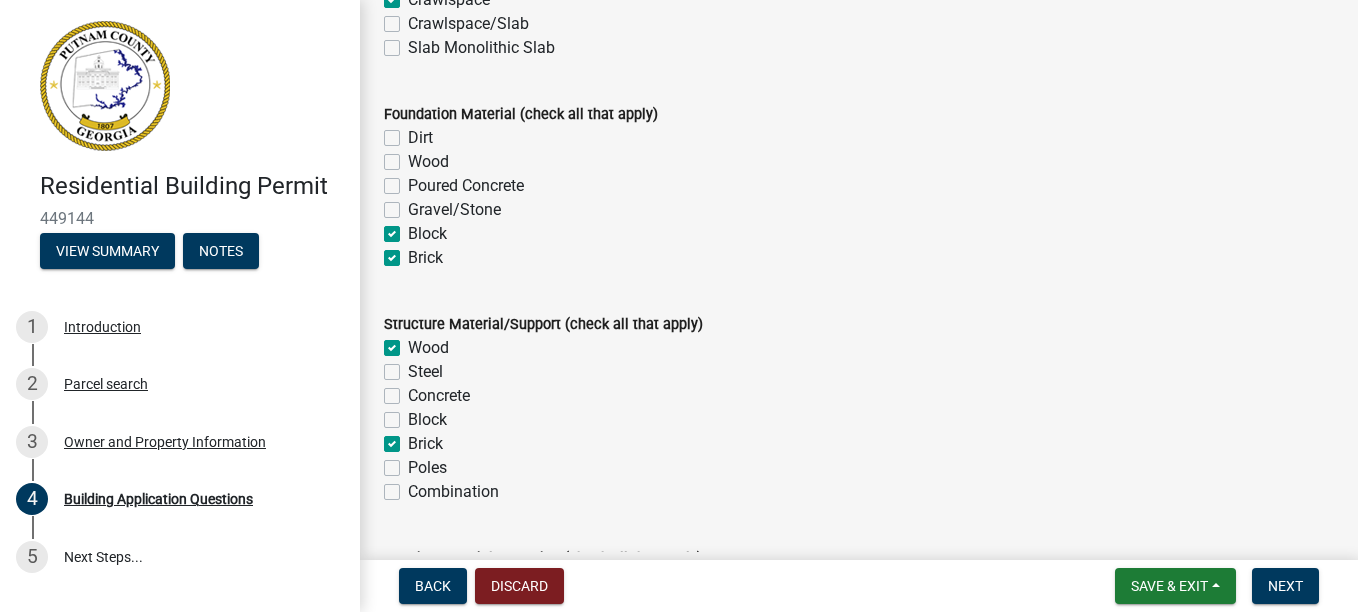 checkbox on "true" 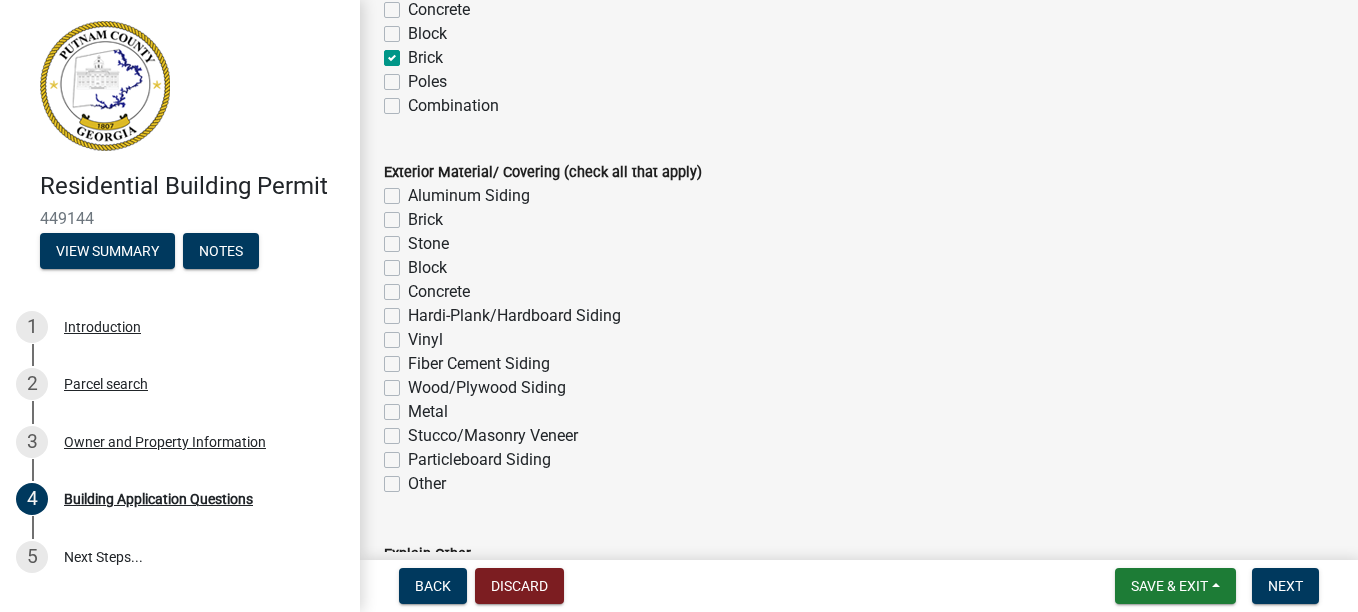 scroll, scrollTop: 4400, scrollLeft: 0, axis: vertical 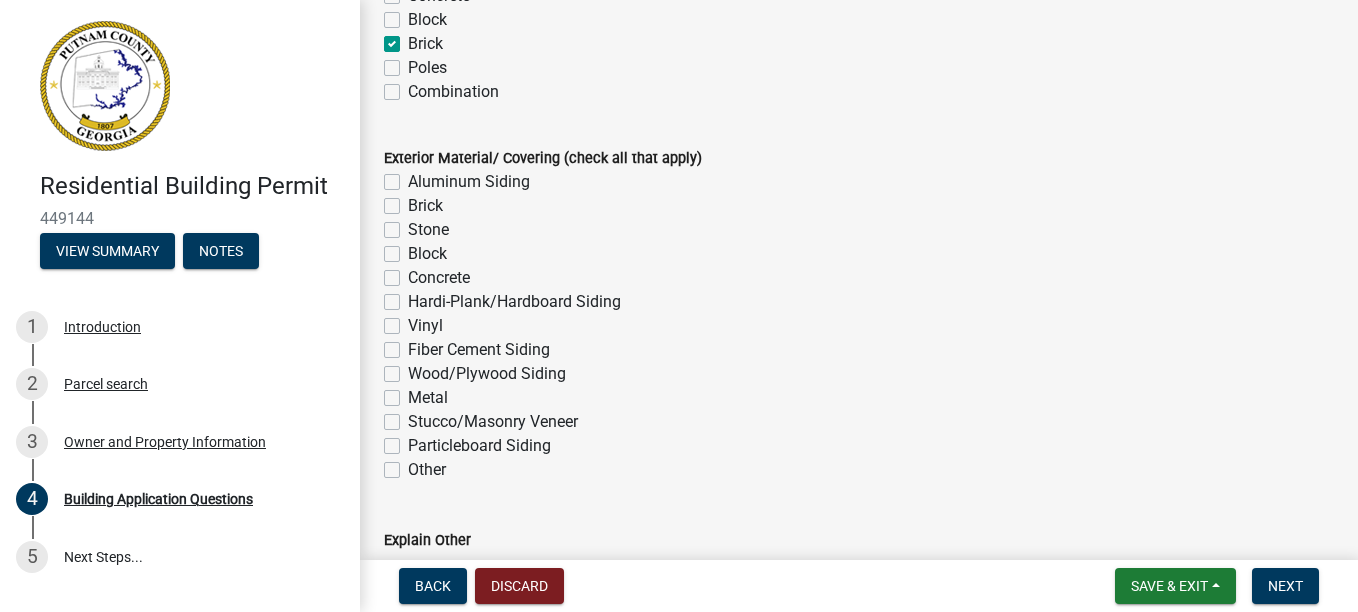 click on "Brick" 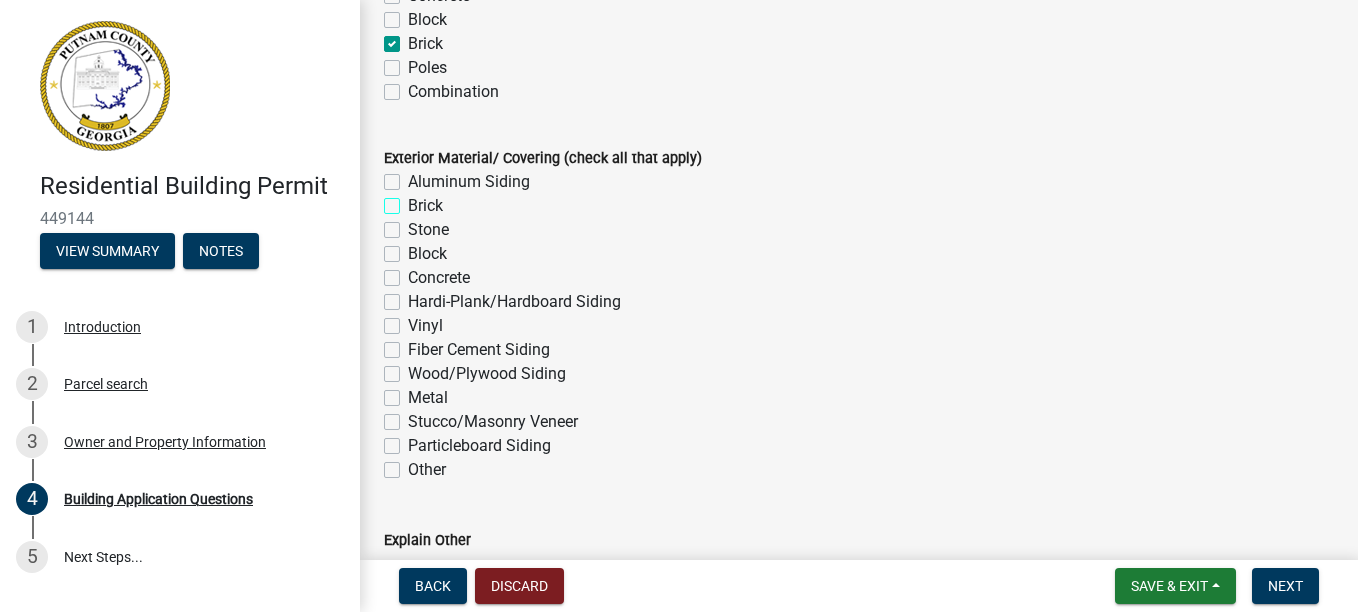 click on "Brick" at bounding box center [414, 200] 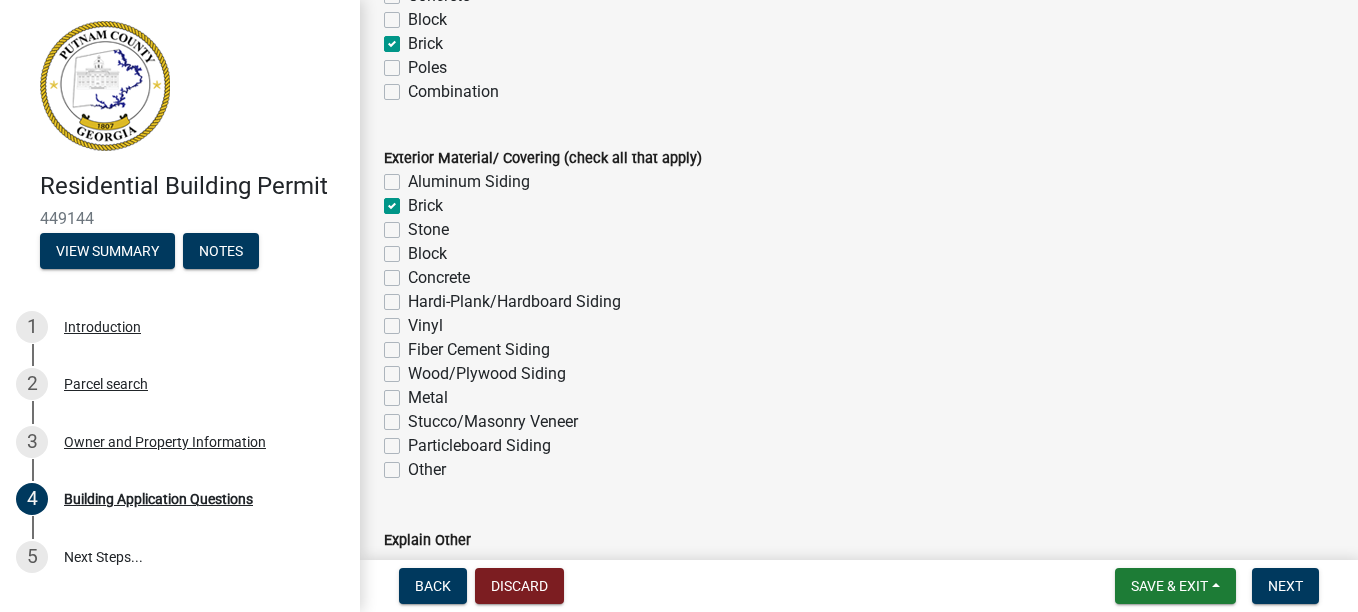 checkbox on "false" 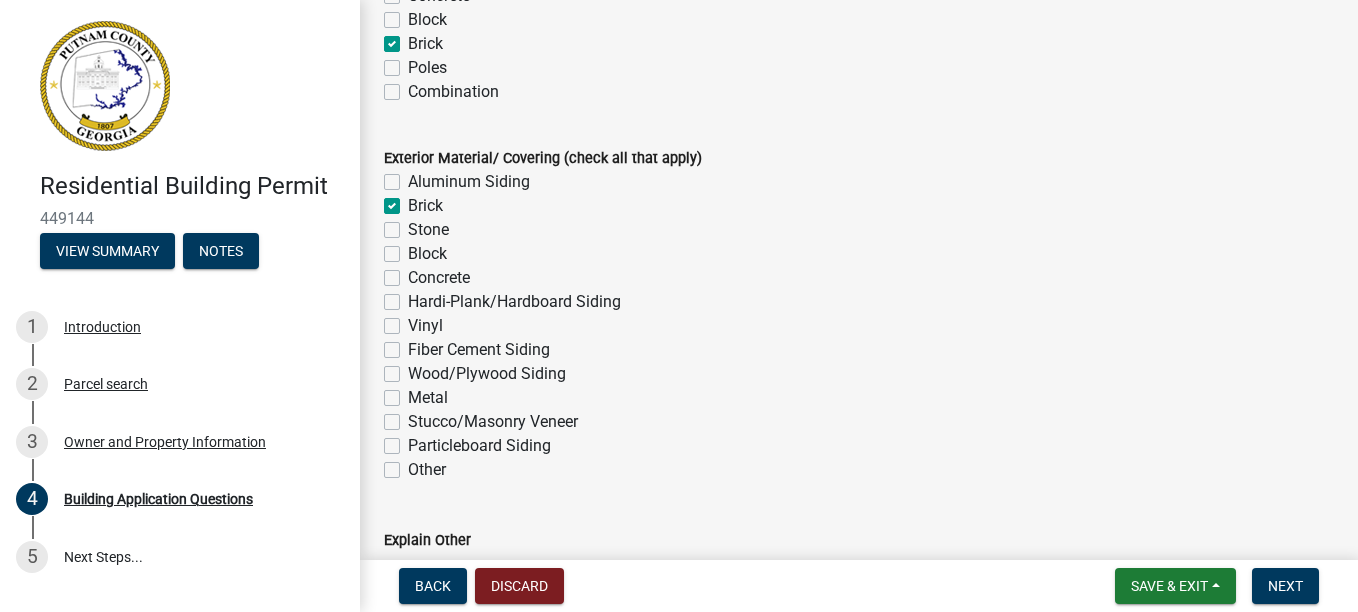 click on "Hardi-Plank/Hardboard Siding" 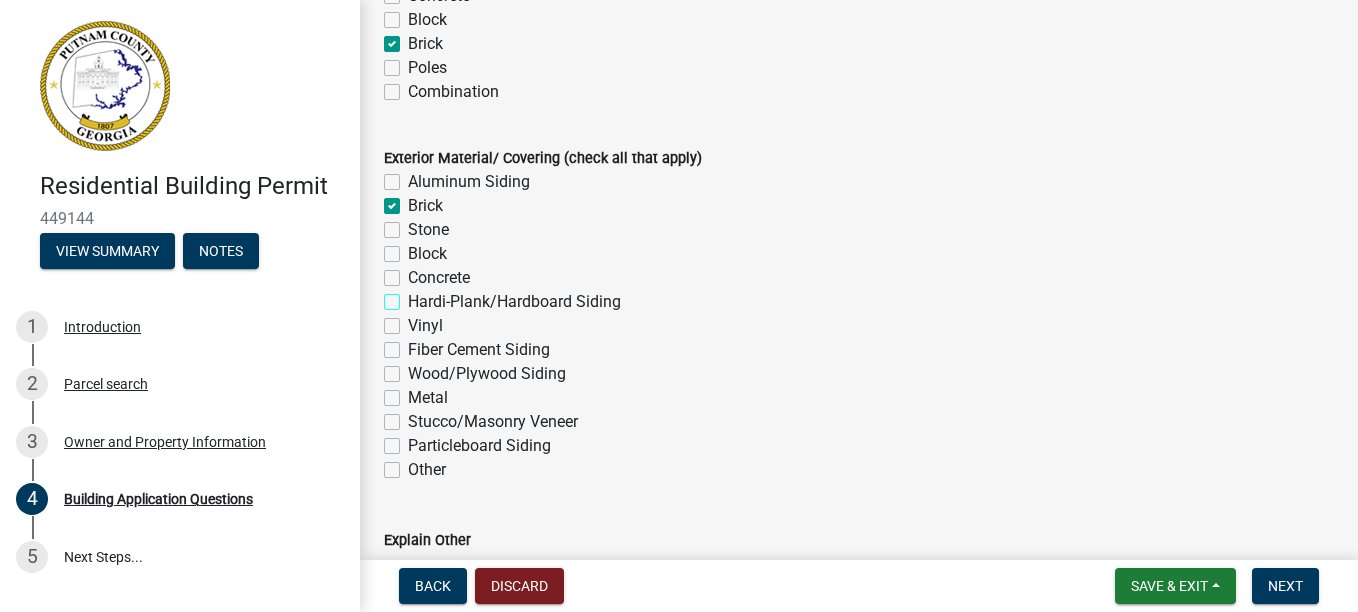 click on "Hardi-Plank/Hardboard Siding" at bounding box center [414, 296] 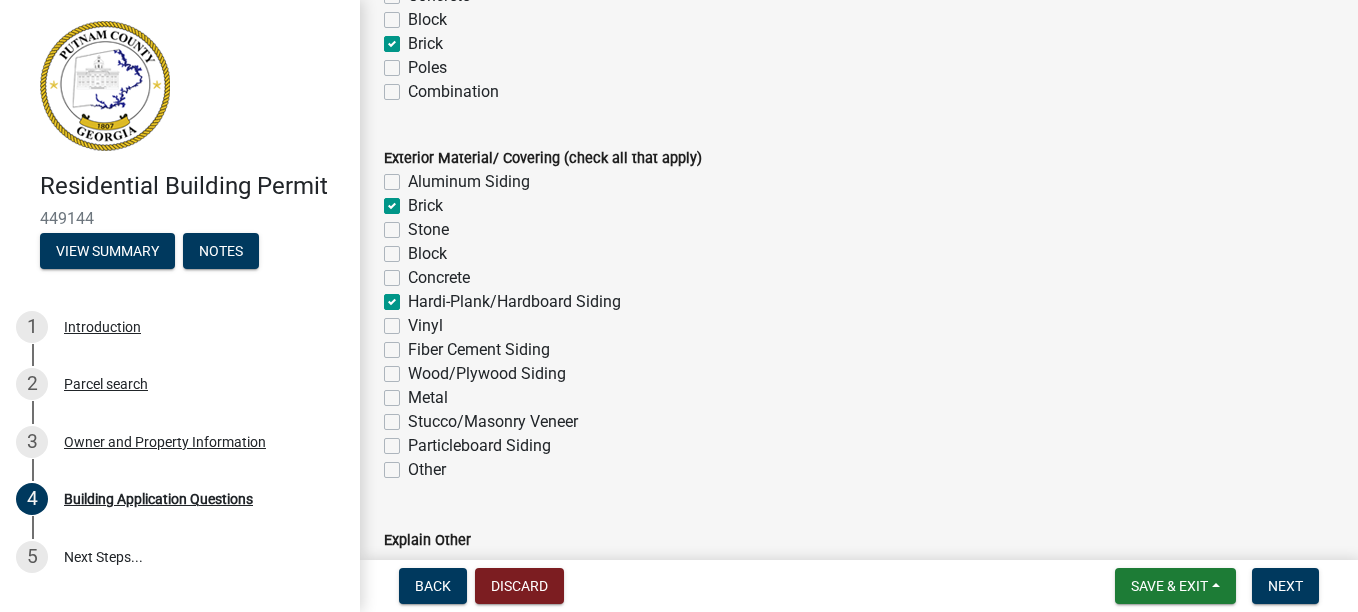 checkbox on "false" 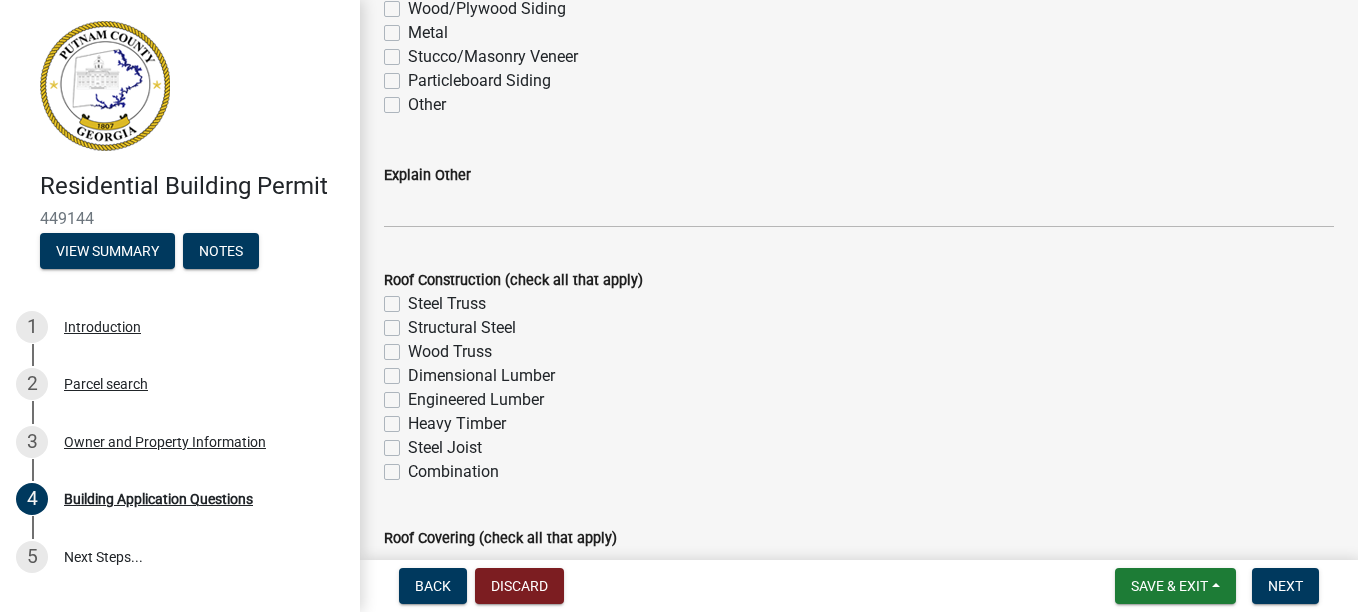 scroll, scrollTop: 4800, scrollLeft: 0, axis: vertical 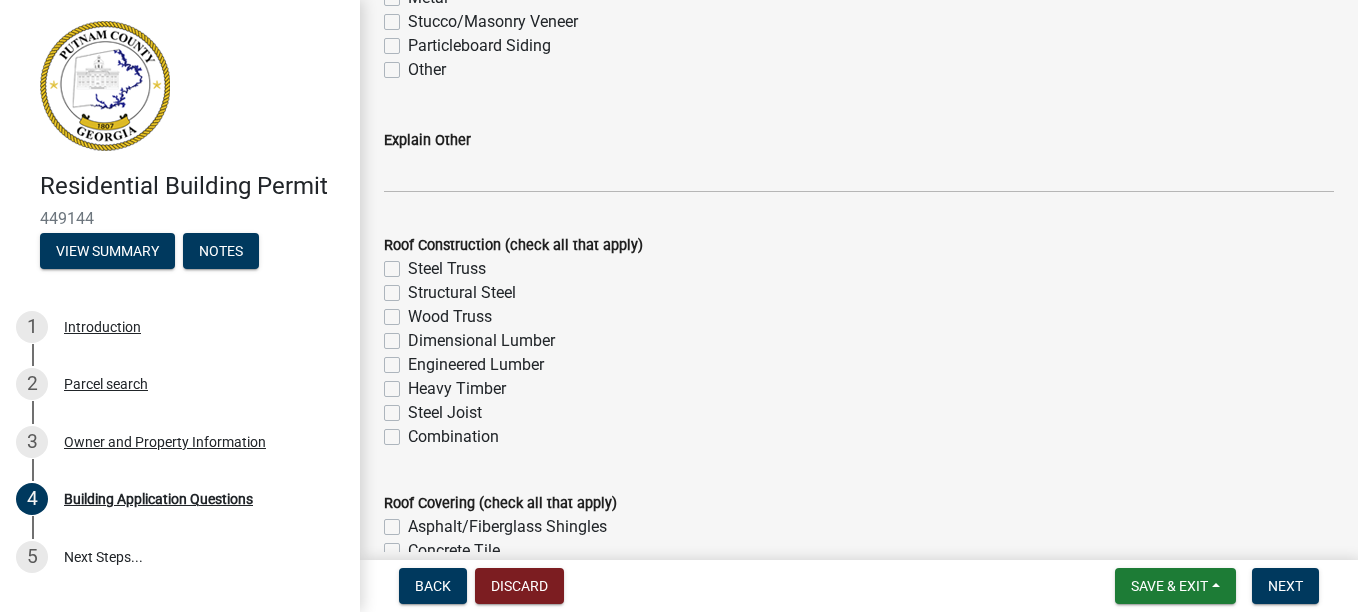 click on "Dimensional Lumber" 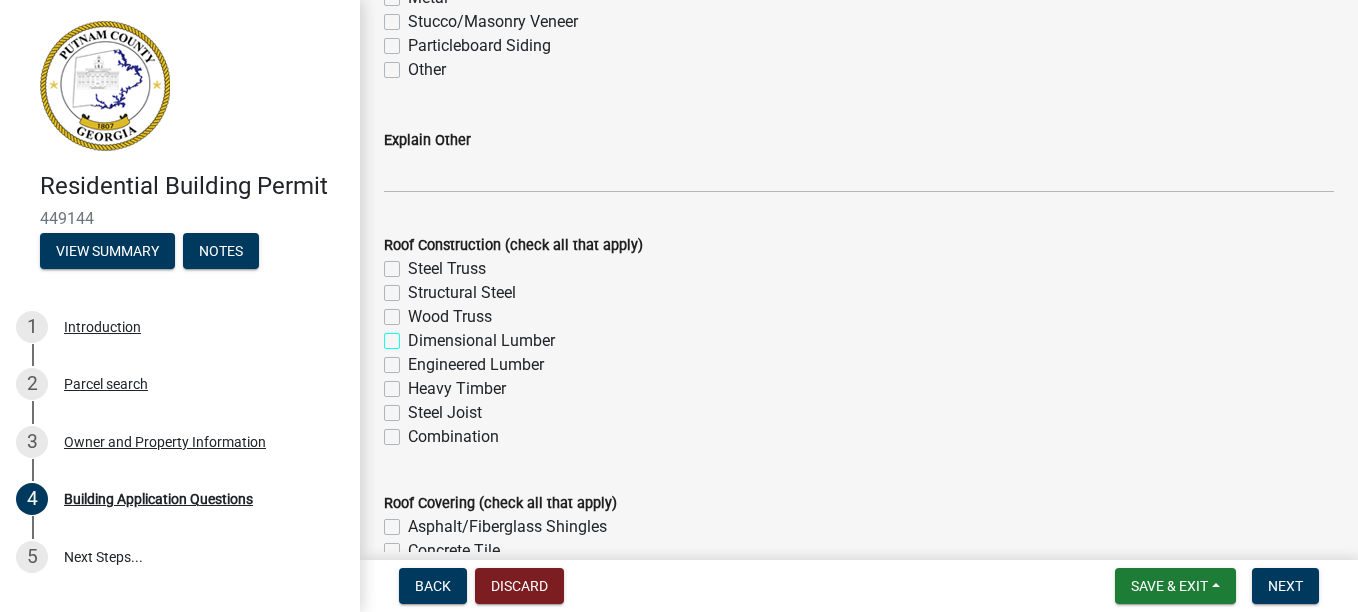 click on "Dimensional Lumber" at bounding box center (414, 335) 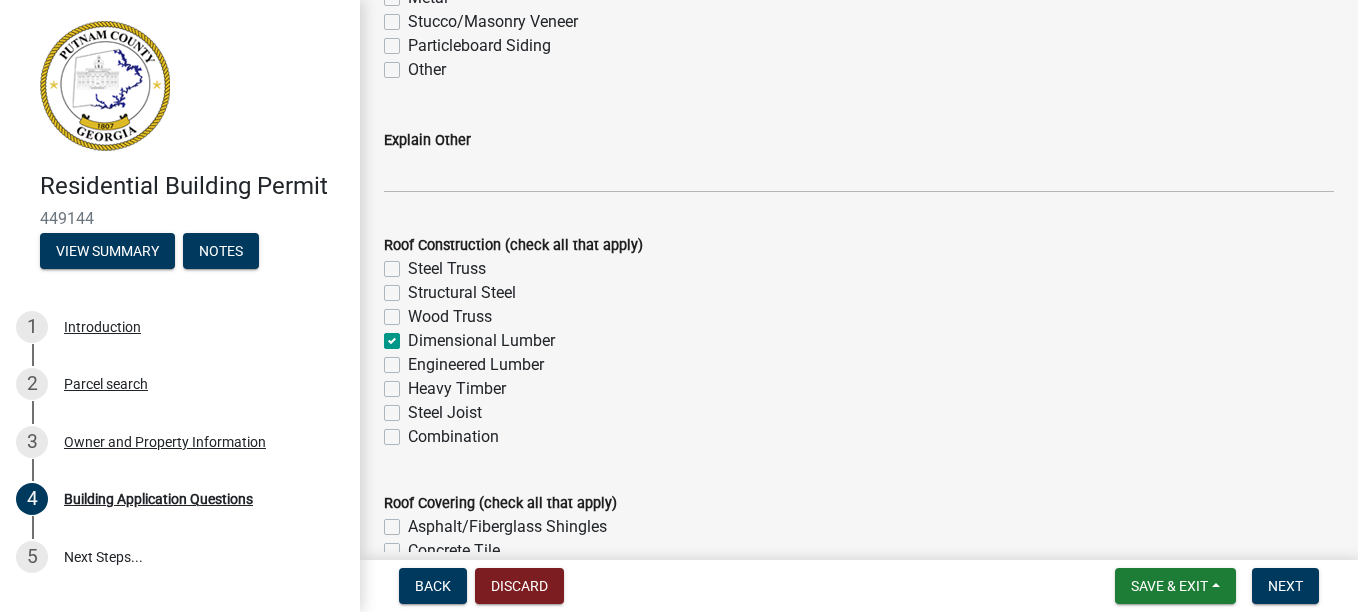 checkbox on "false" 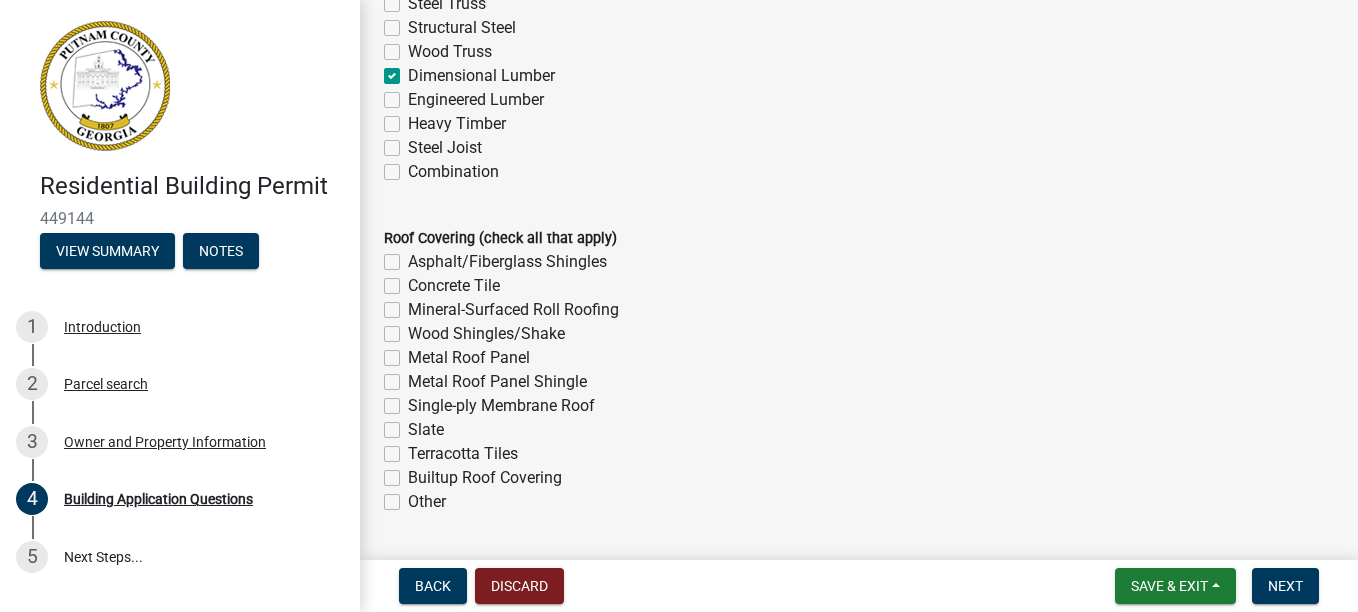 scroll, scrollTop: 5100, scrollLeft: 0, axis: vertical 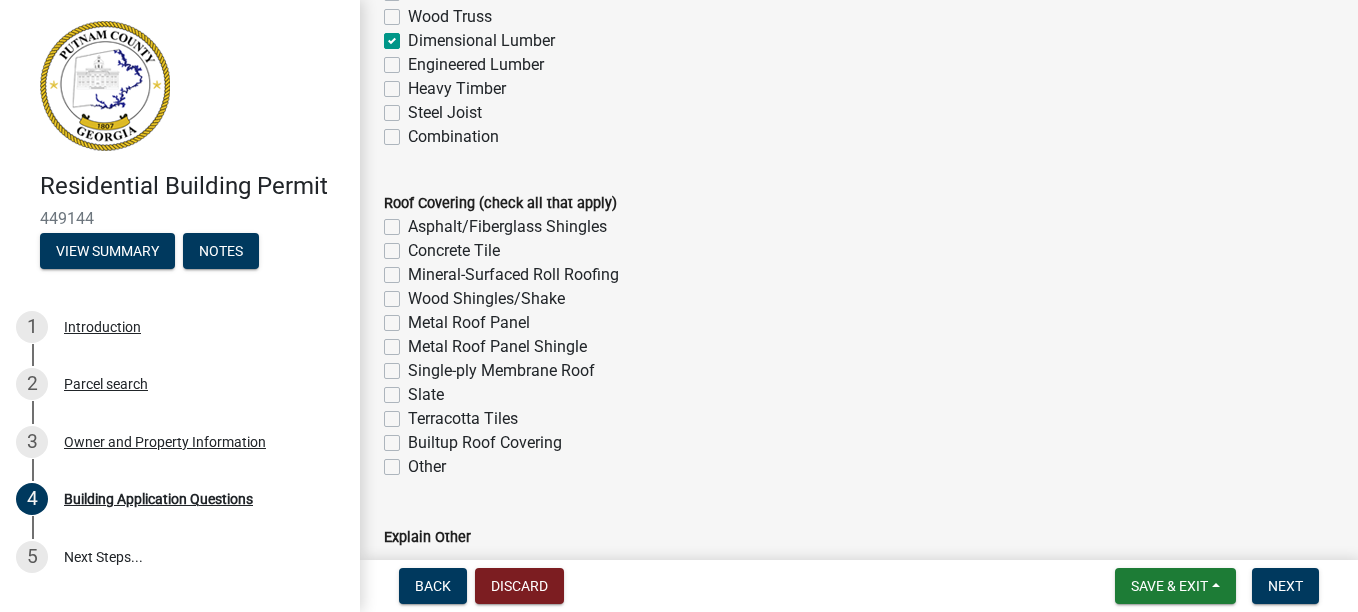 click on "Metal Roof Panel" 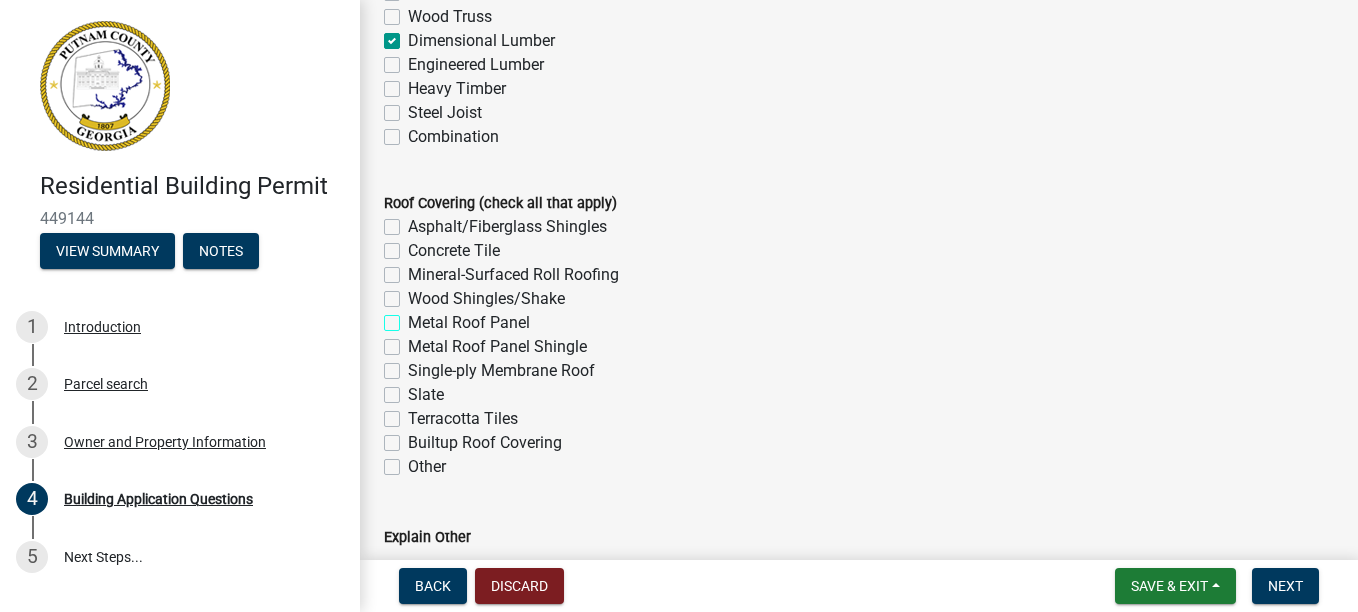 click on "Metal Roof Panel" at bounding box center (414, 317) 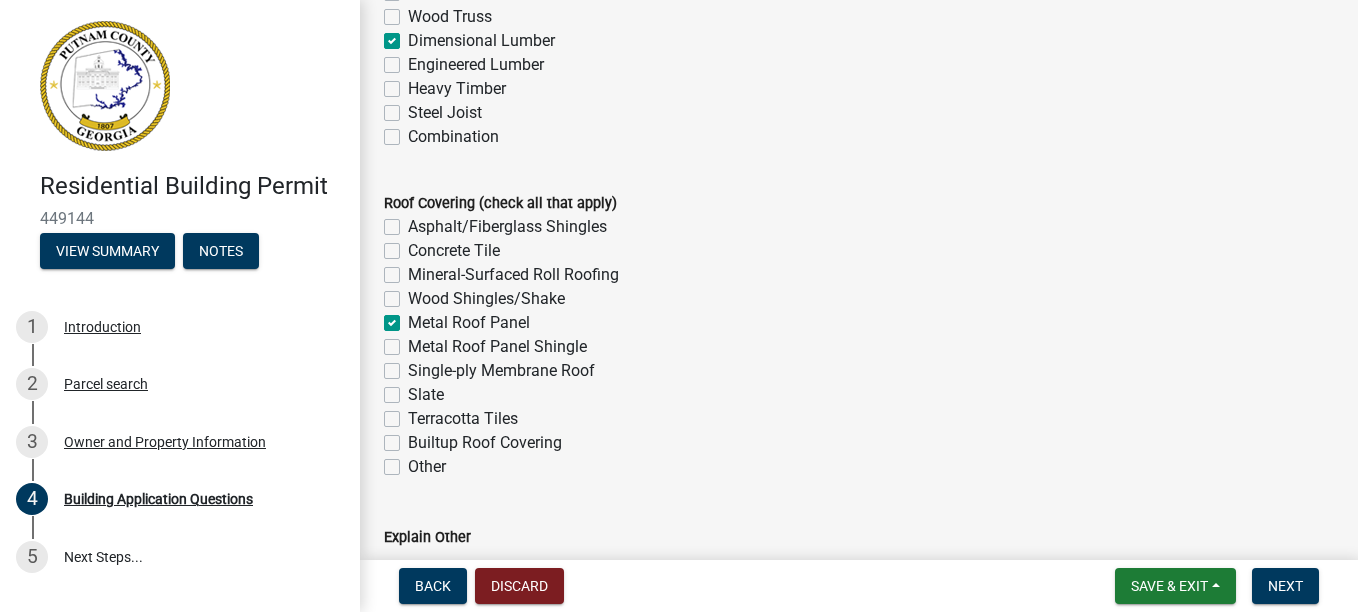 checkbox on "false" 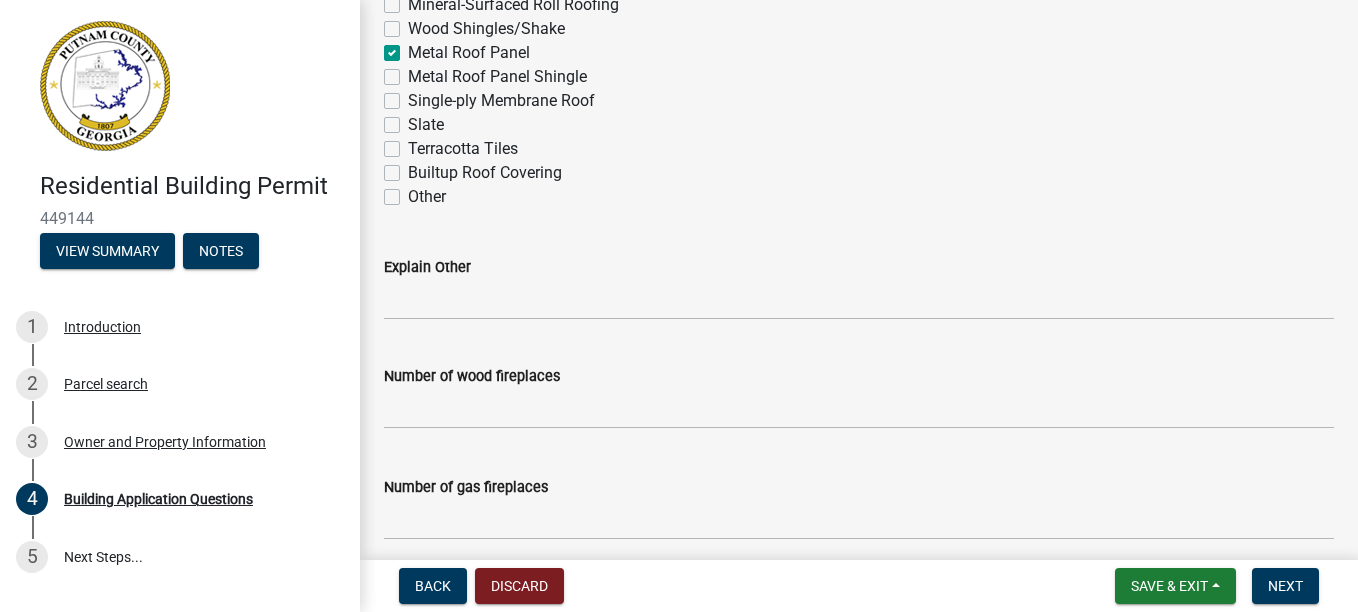scroll, scrollTop: 5400, scrollLeft: 0, axis: vertical 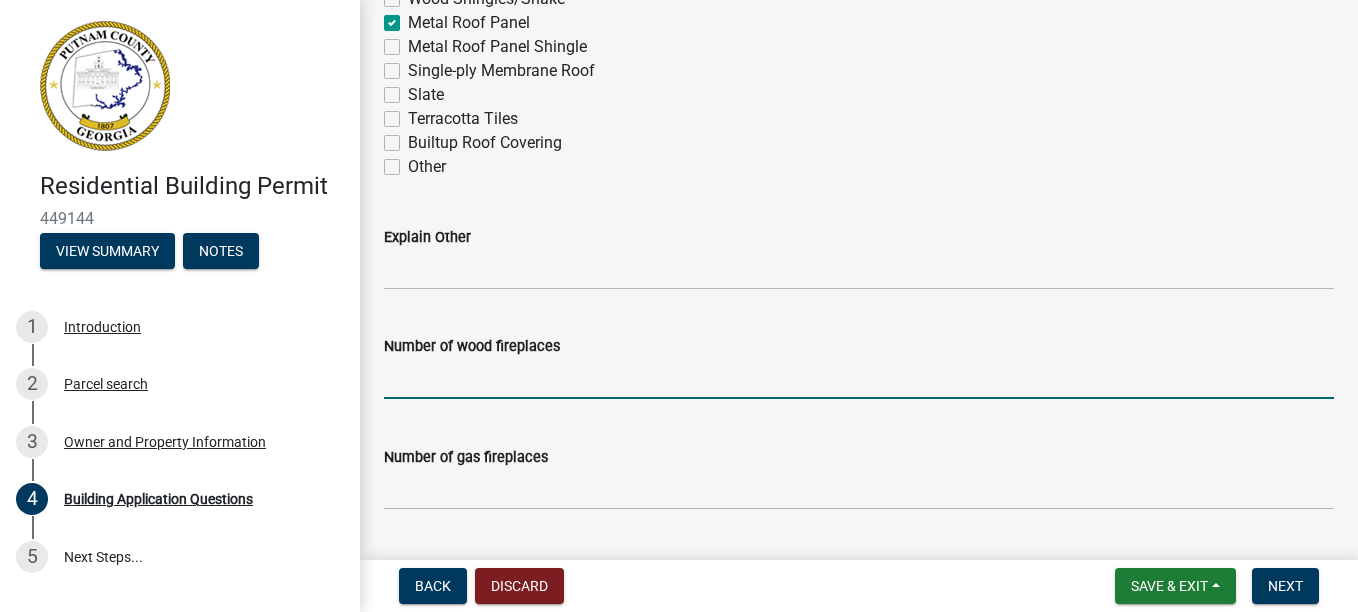click 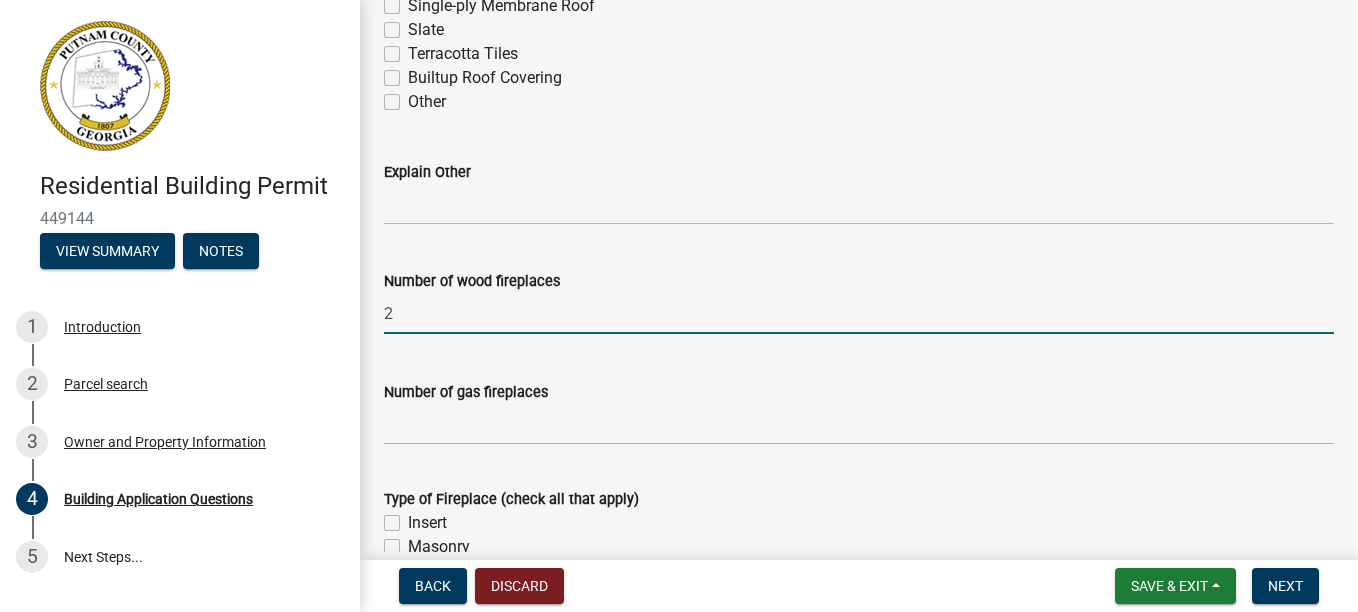 scroll, scrollTop: 5500, scrollLeft: 0, axis: vertical 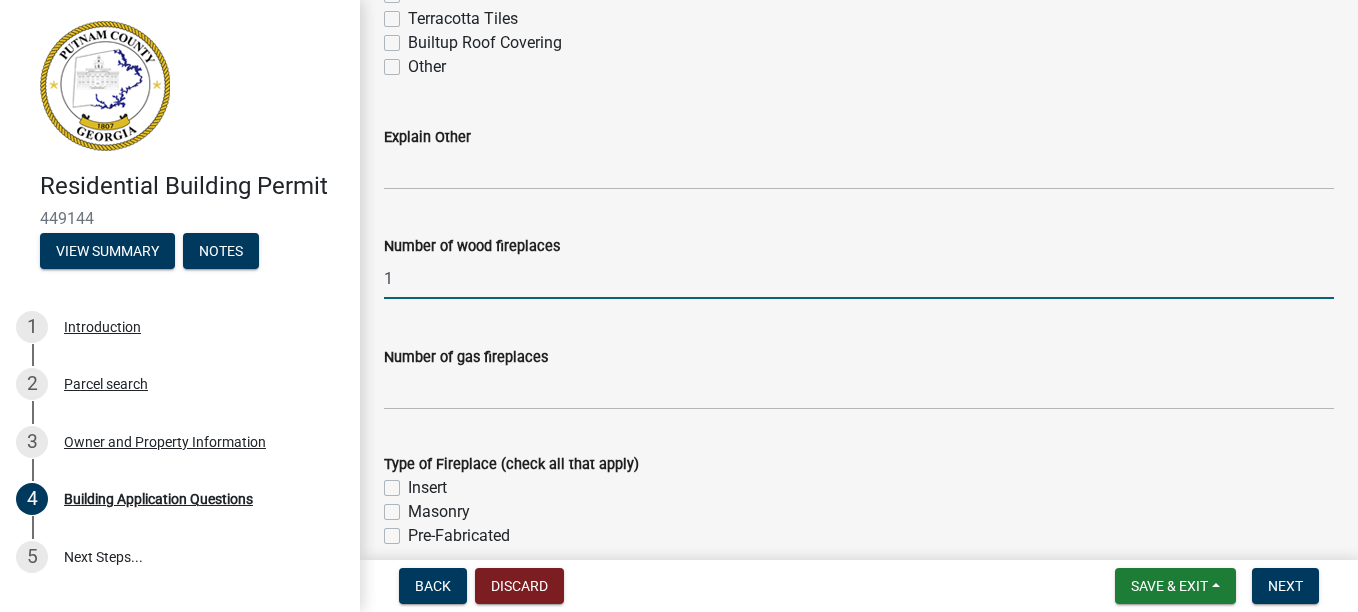 type on "1" 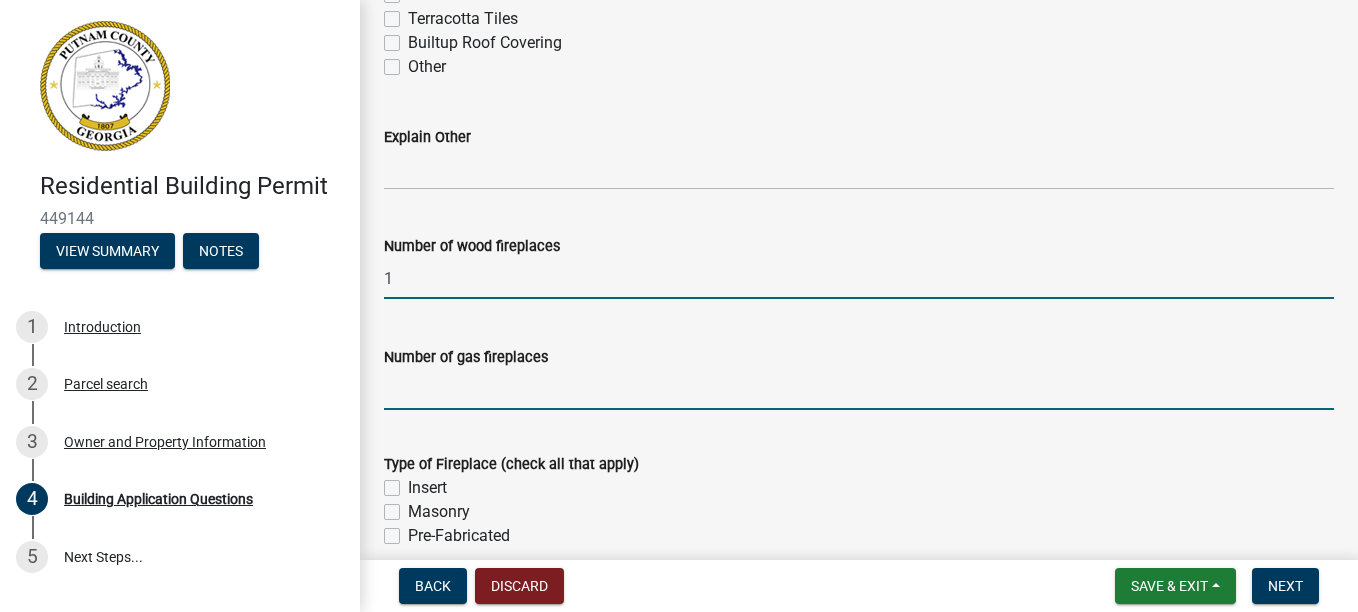 click 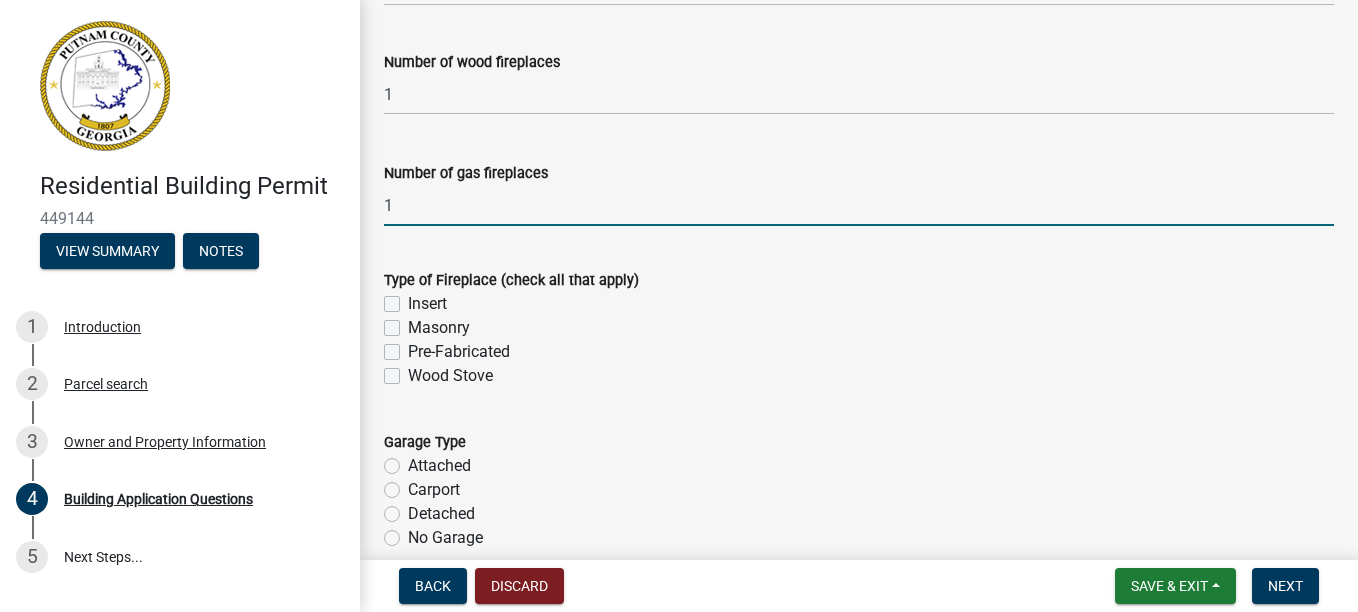 scroll, scrollTop: 5700, scrollLeft: 0, axis: vertical 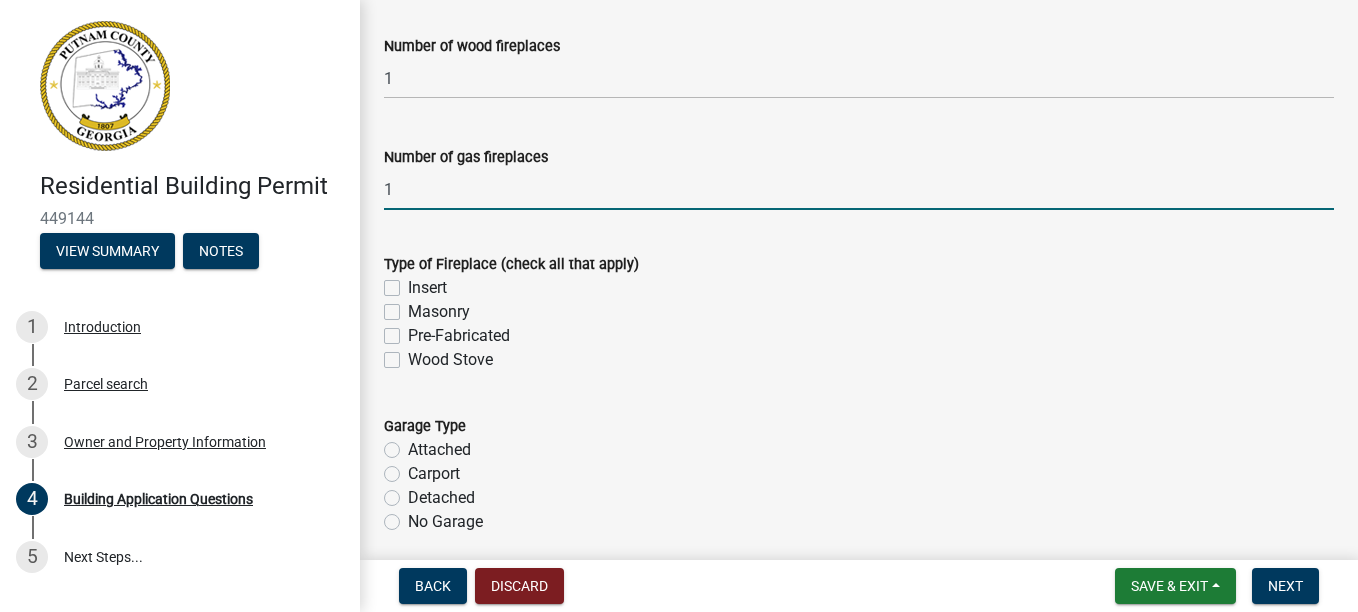 type on "1" 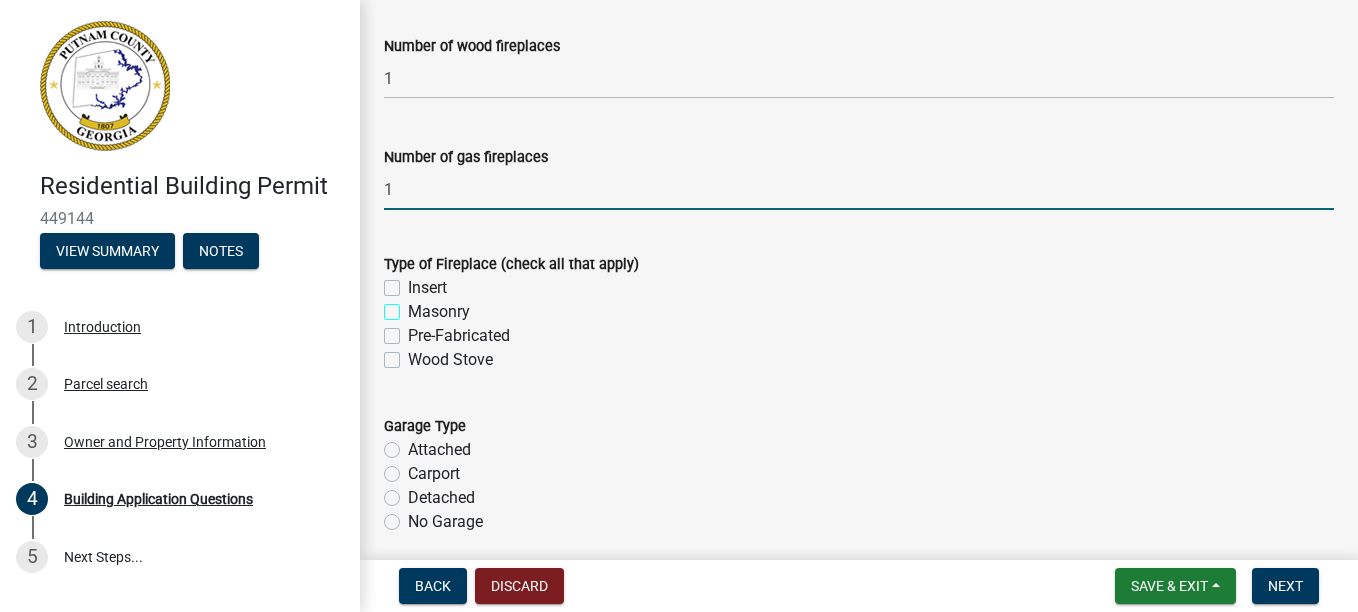 click on "Masonry" at bounding box center [414, 306] 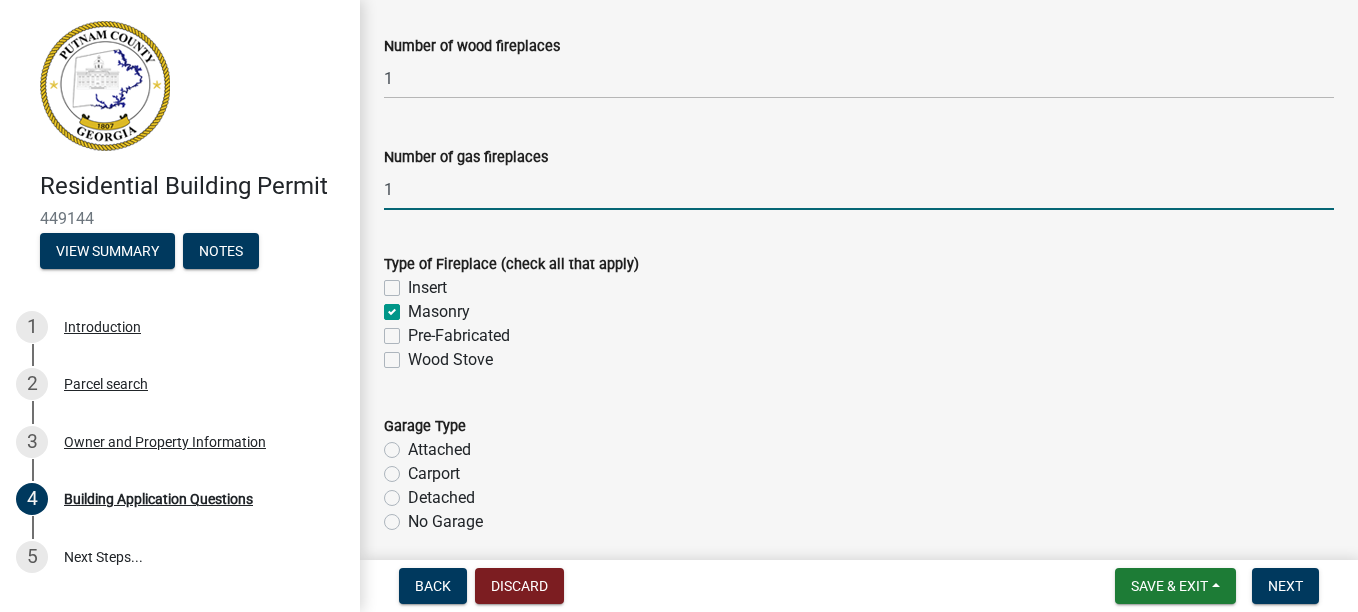 checkbox on "false" 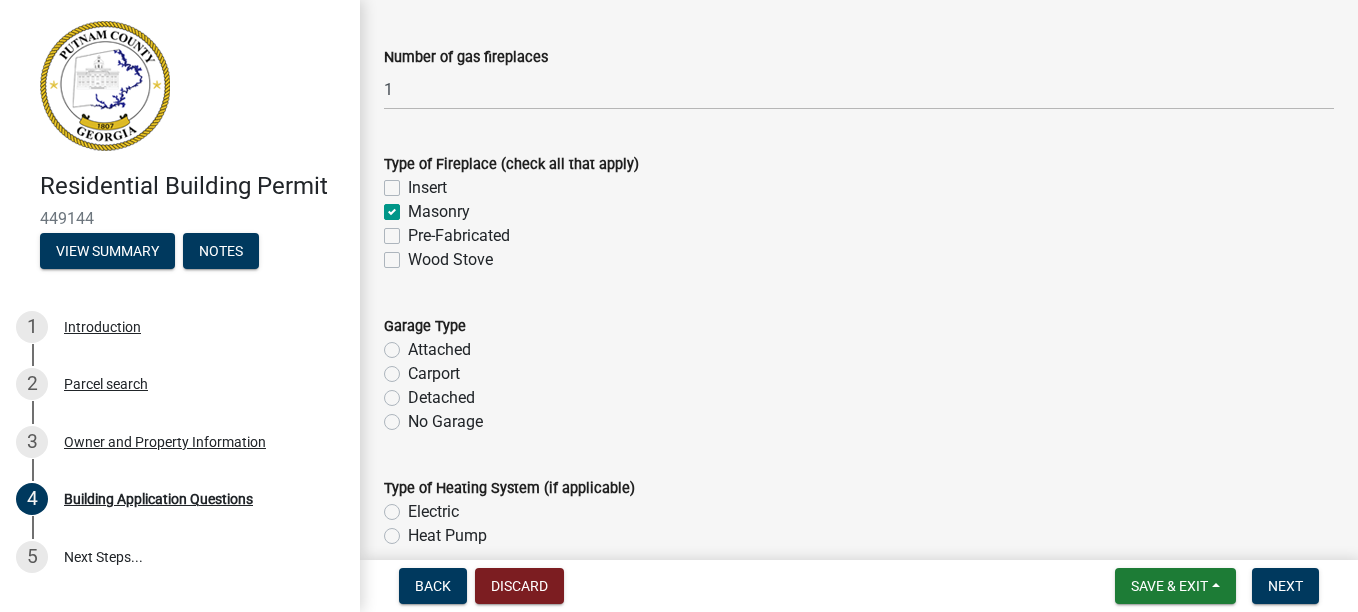 scroll, scrollTop: 5900, scrollLeft: 0, axis: vertical 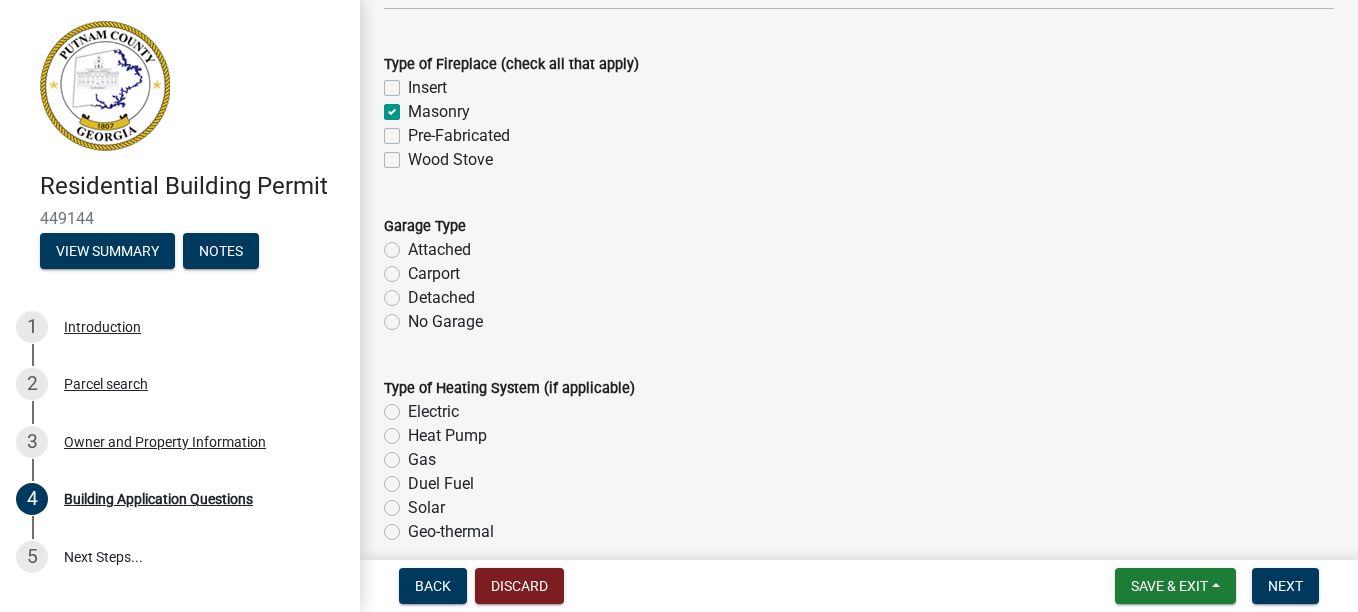 click on "Attached" 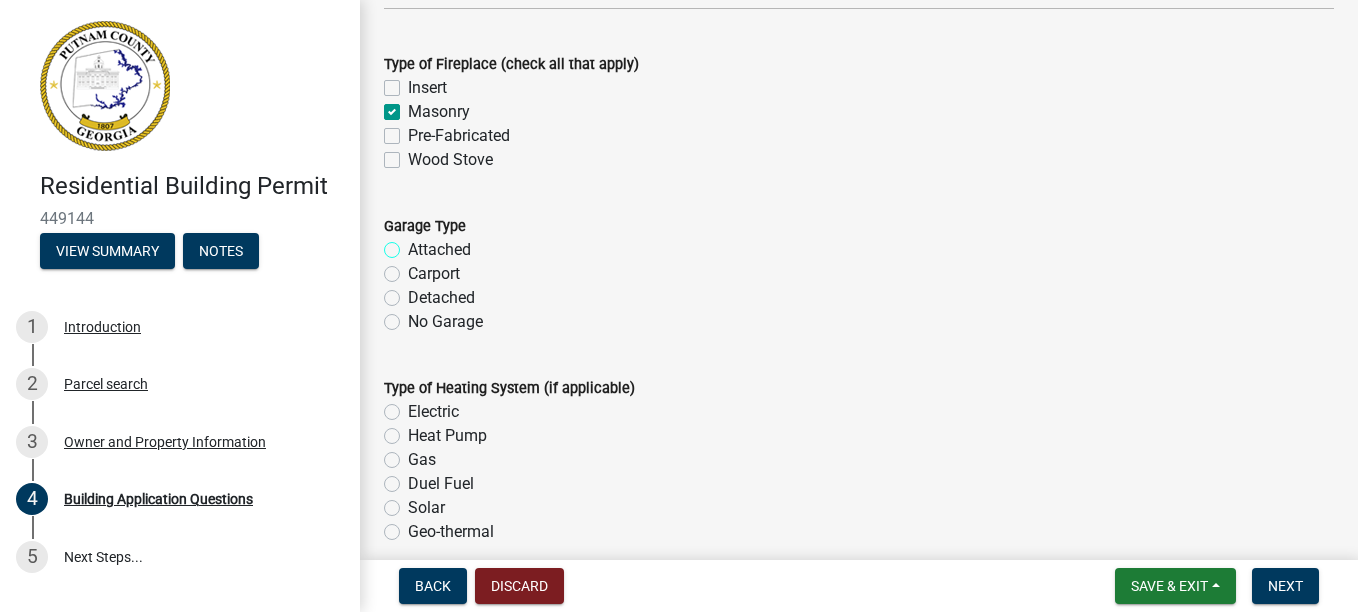 click on "Attached" at bounding box center [414, 244] 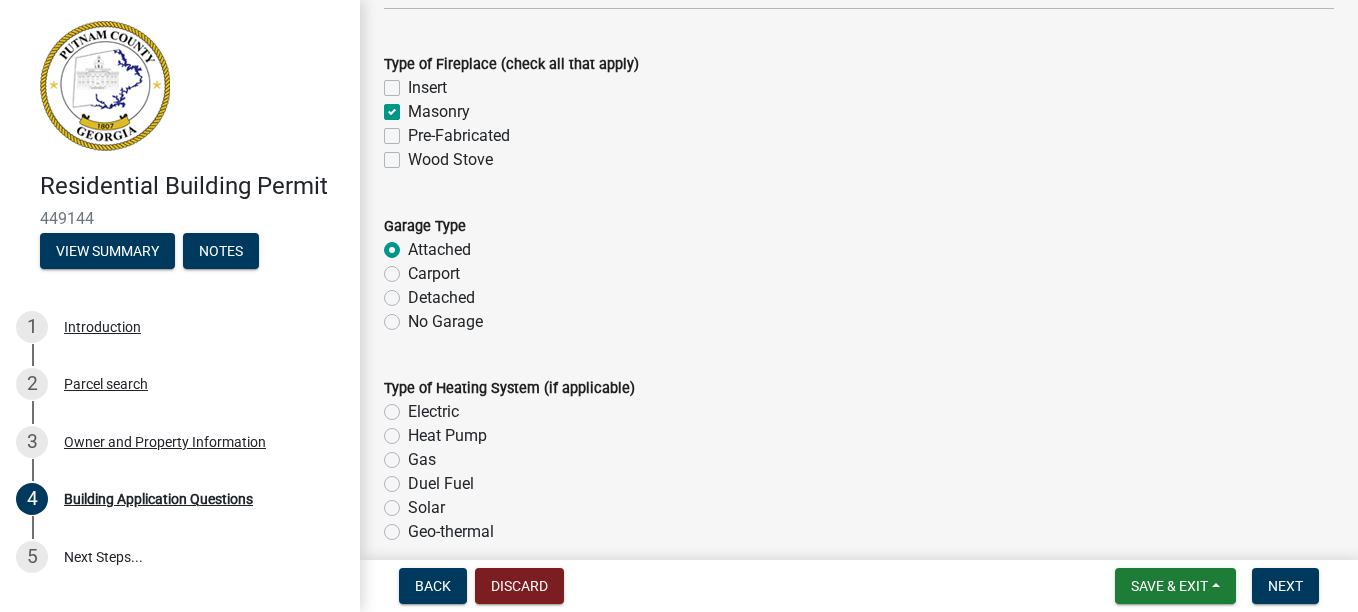 radio on "true" 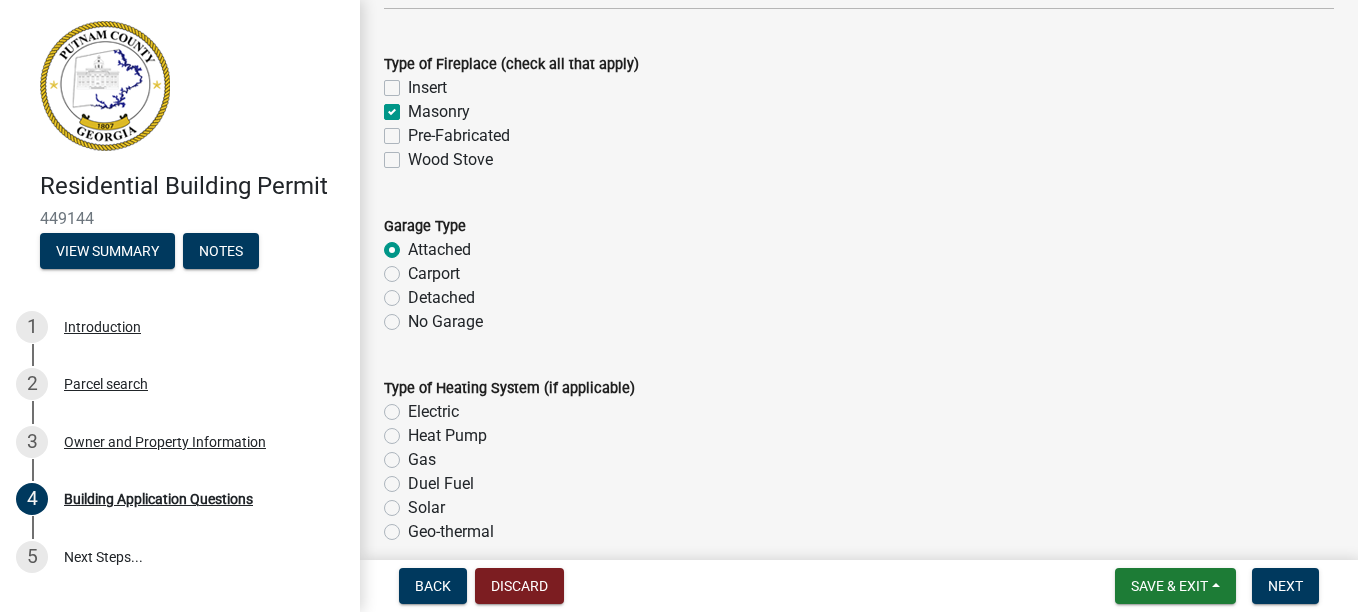scroll, scrollTop: 6000, scrollLeft: 0, axis: vertical 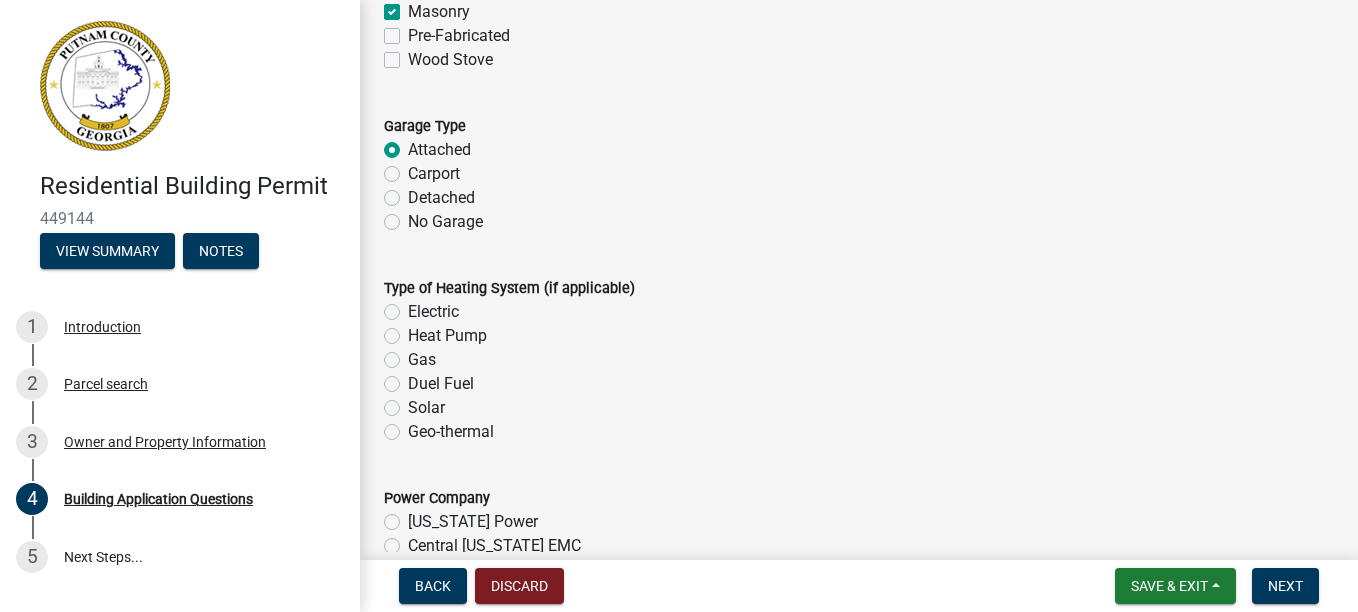 click on "Heat Pump" 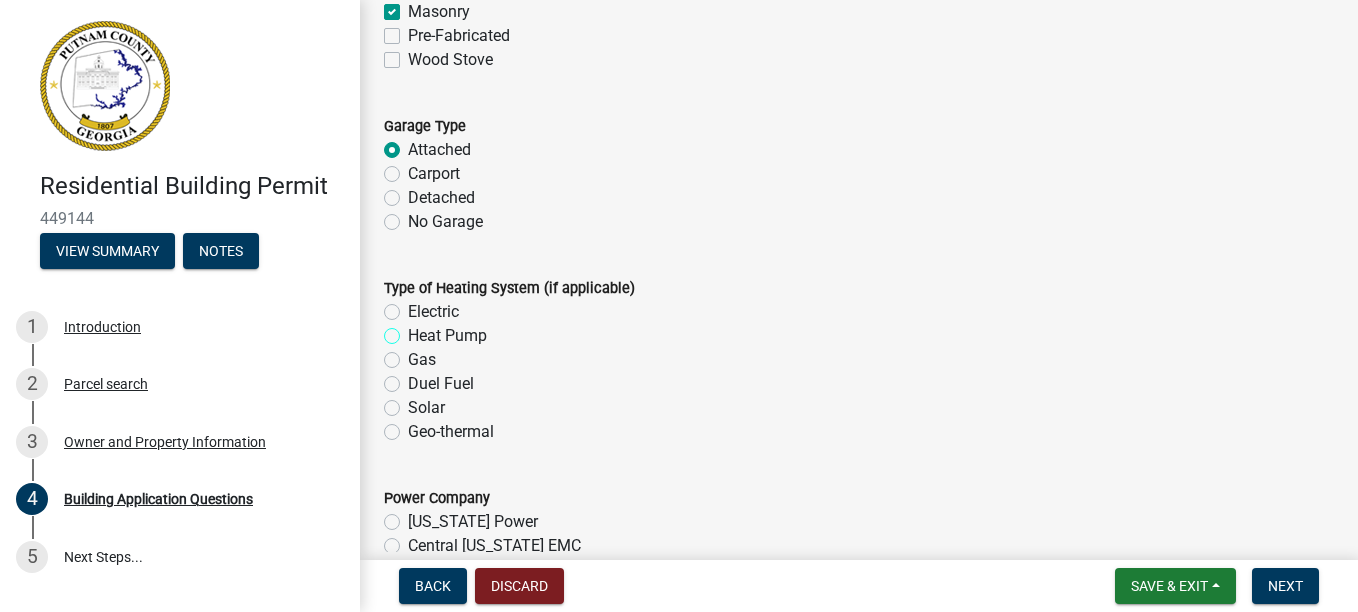 click on "Heat Pump" at bounding box center (414, 330) 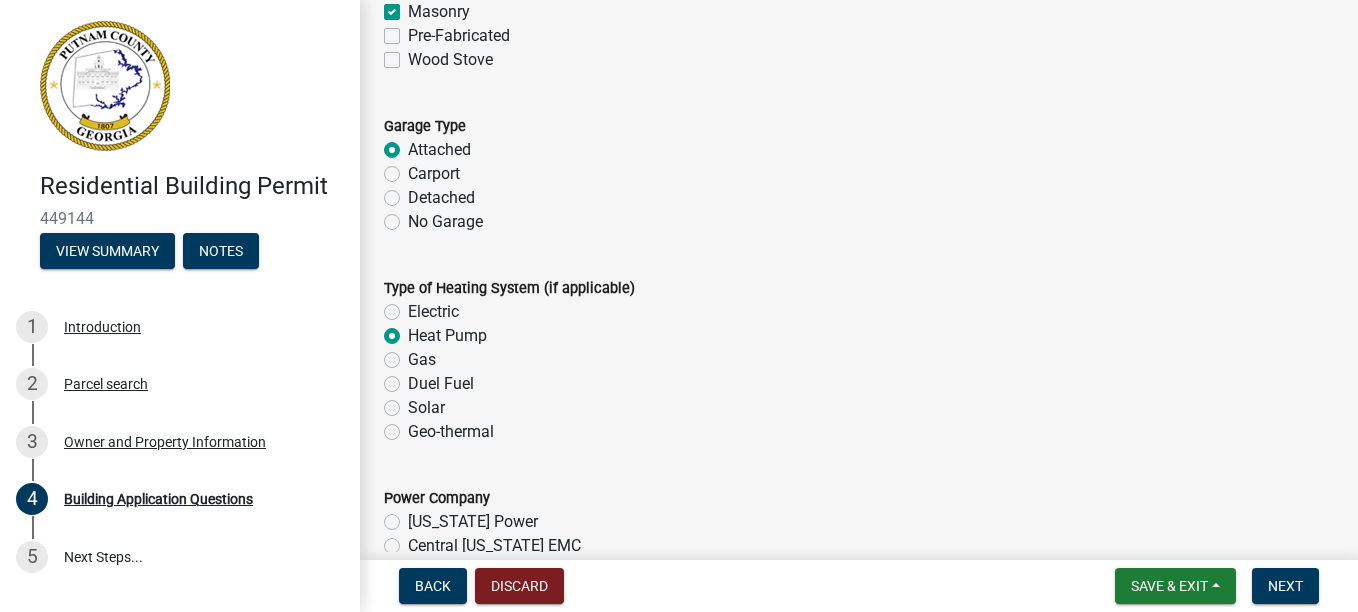 radio on "true" 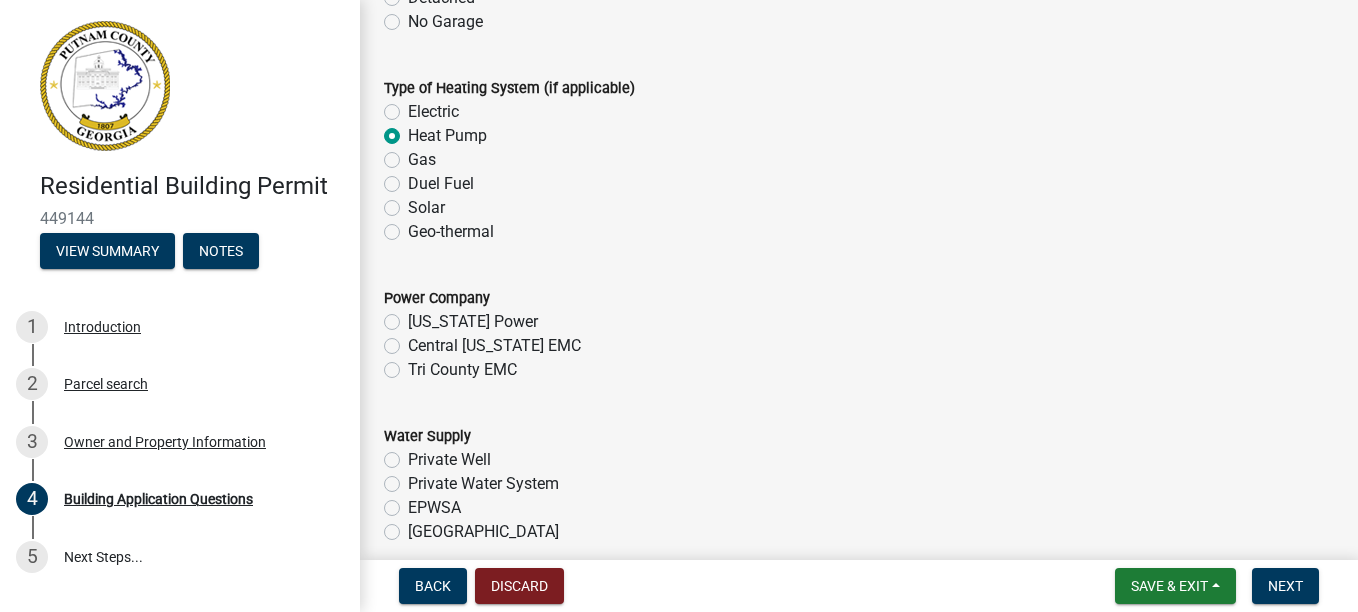 scroll, scrollTop: 6300, scrollLeft: 0, axis: vertical 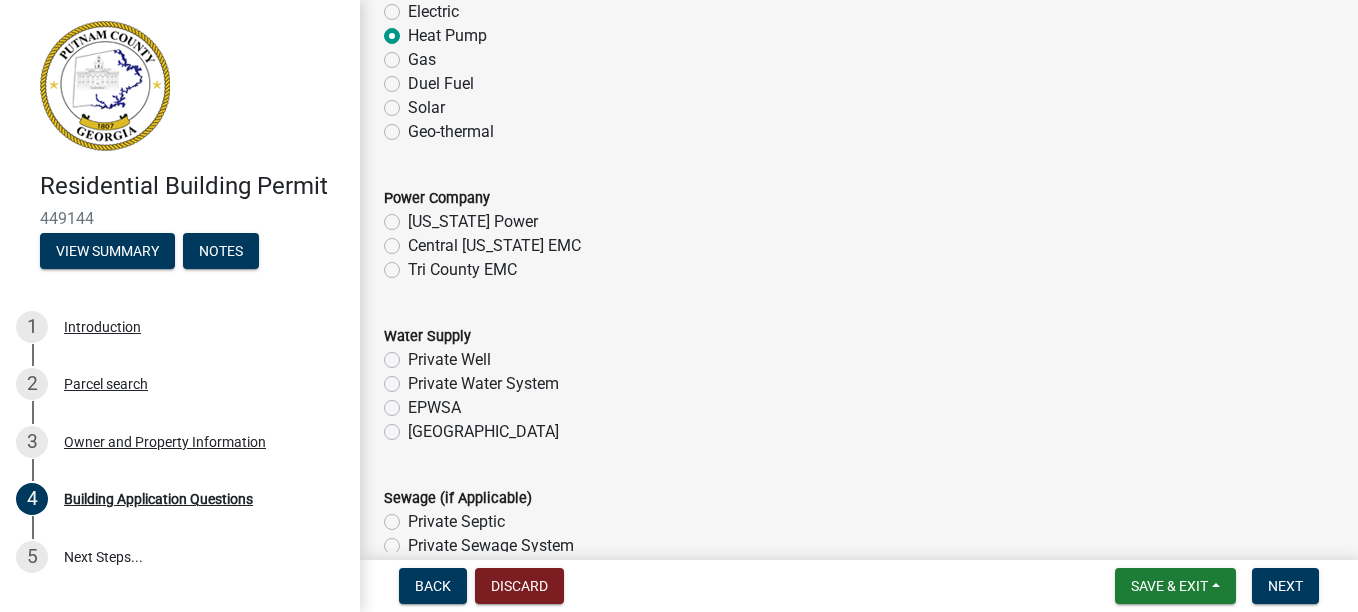 click on "Tri County EMC" 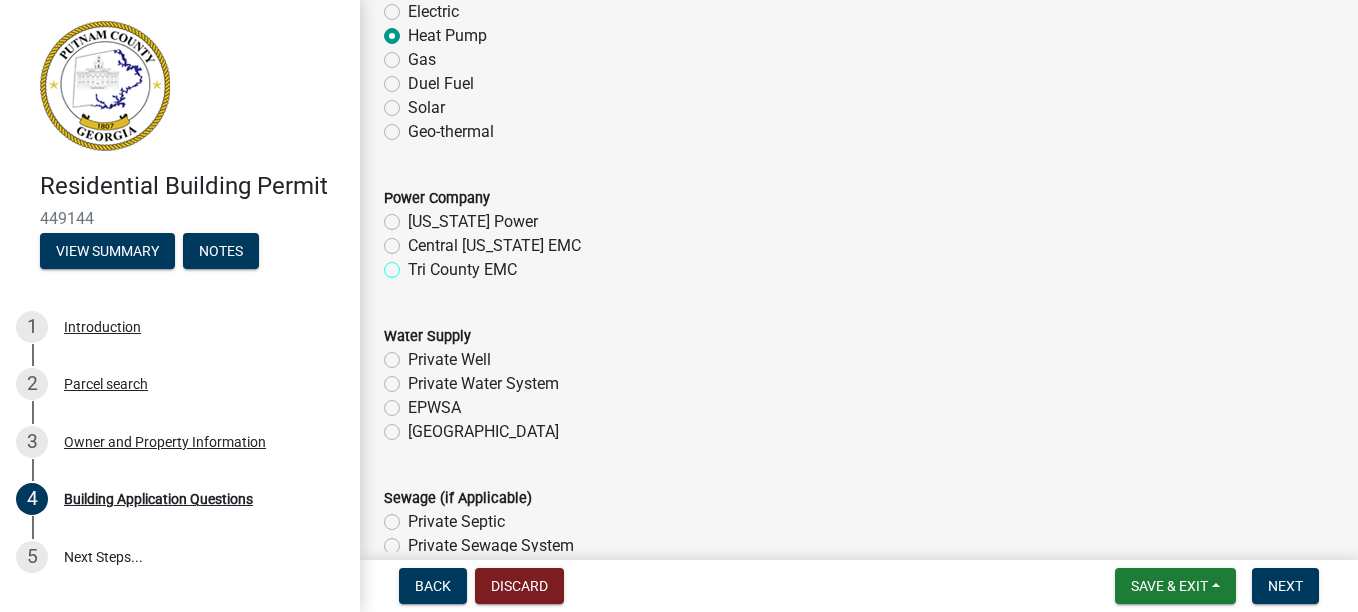 click on "Tri County EMC" at bounding box center [414, 264] 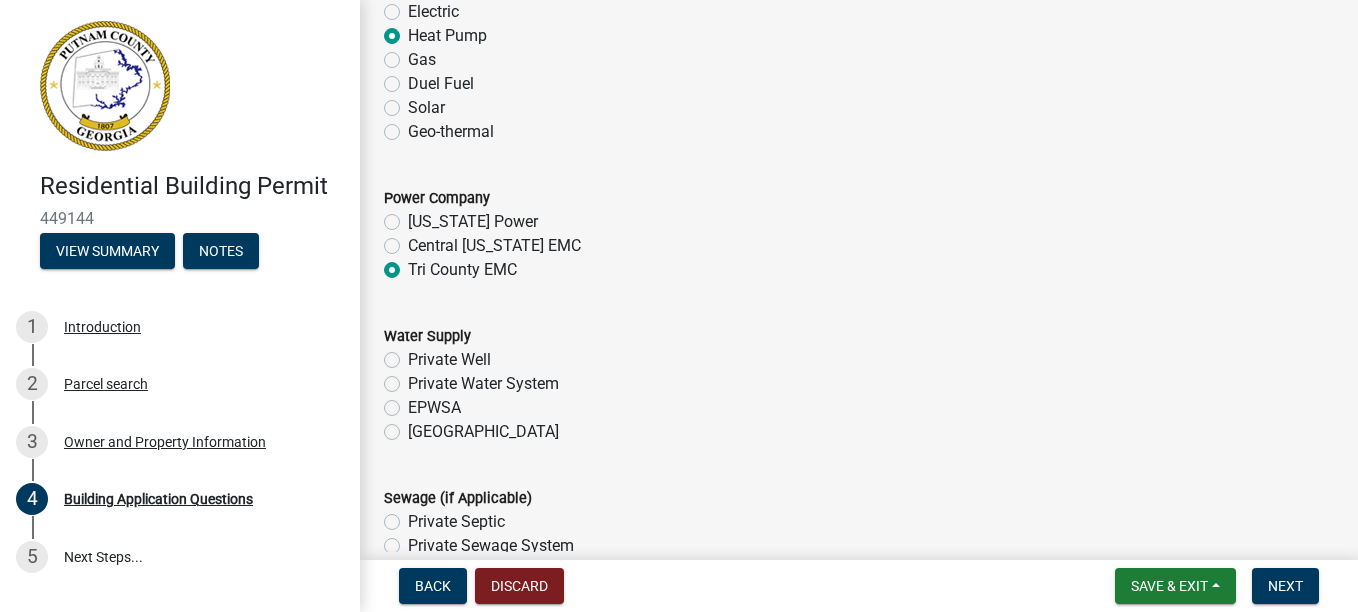 radio on "true" 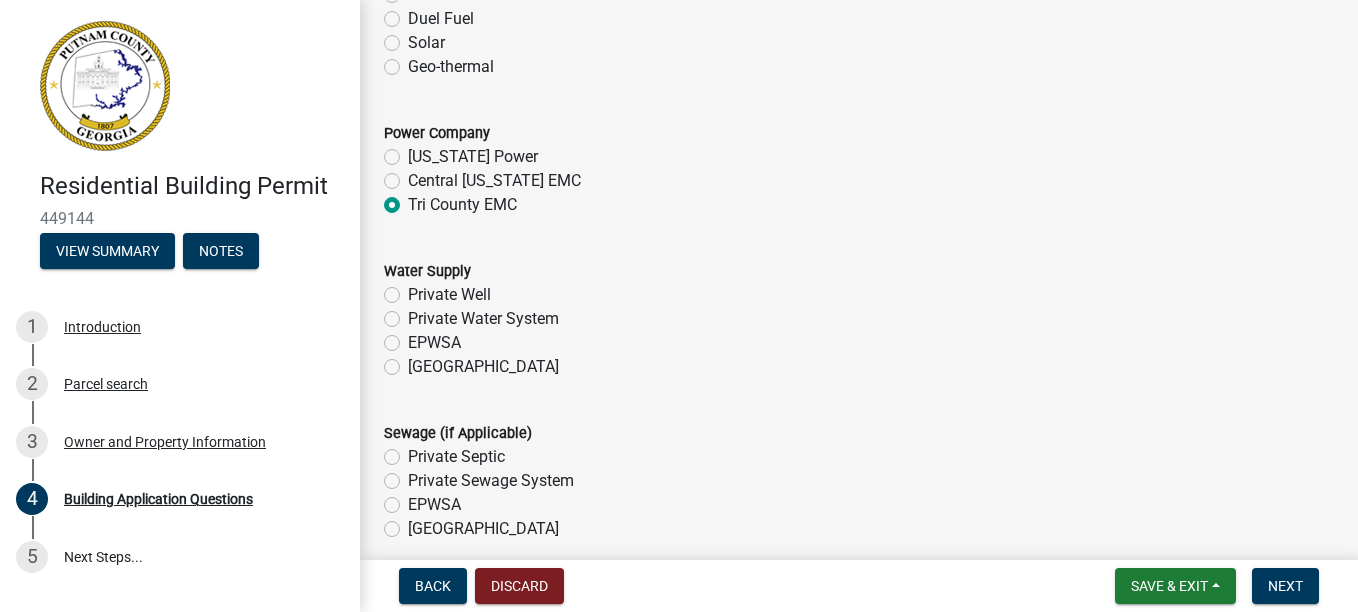 scroll, scrollTop: 6400, scrollLeft: 0, axis: vertical 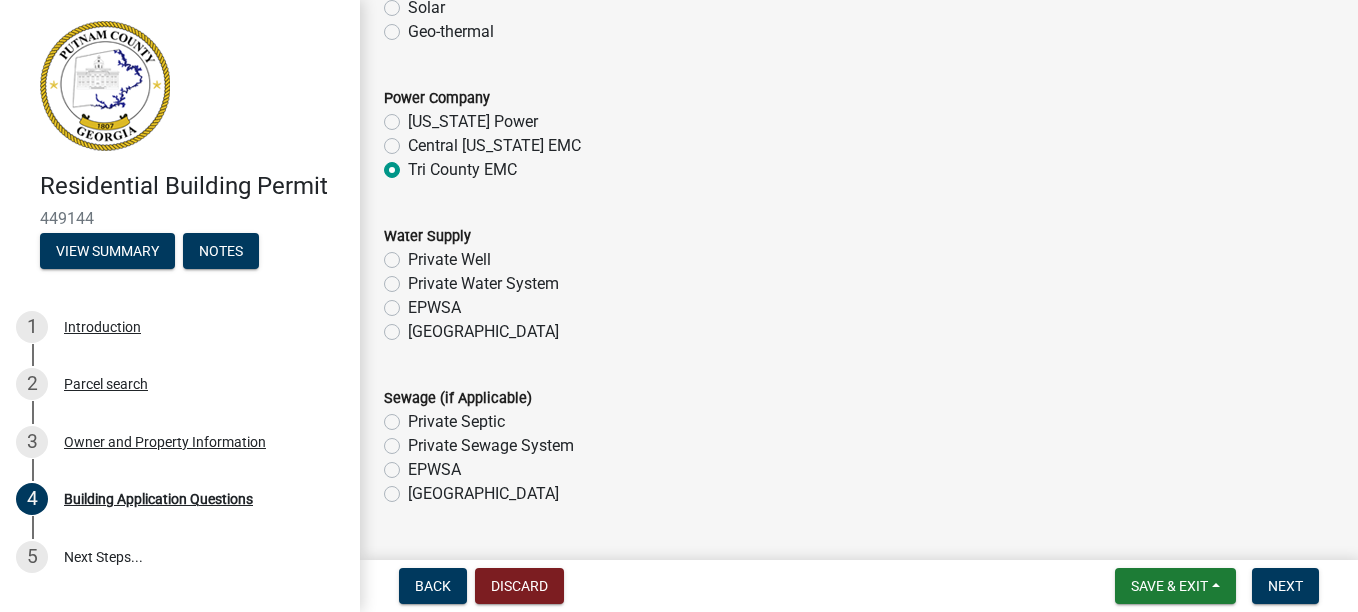 click on "Private Well" 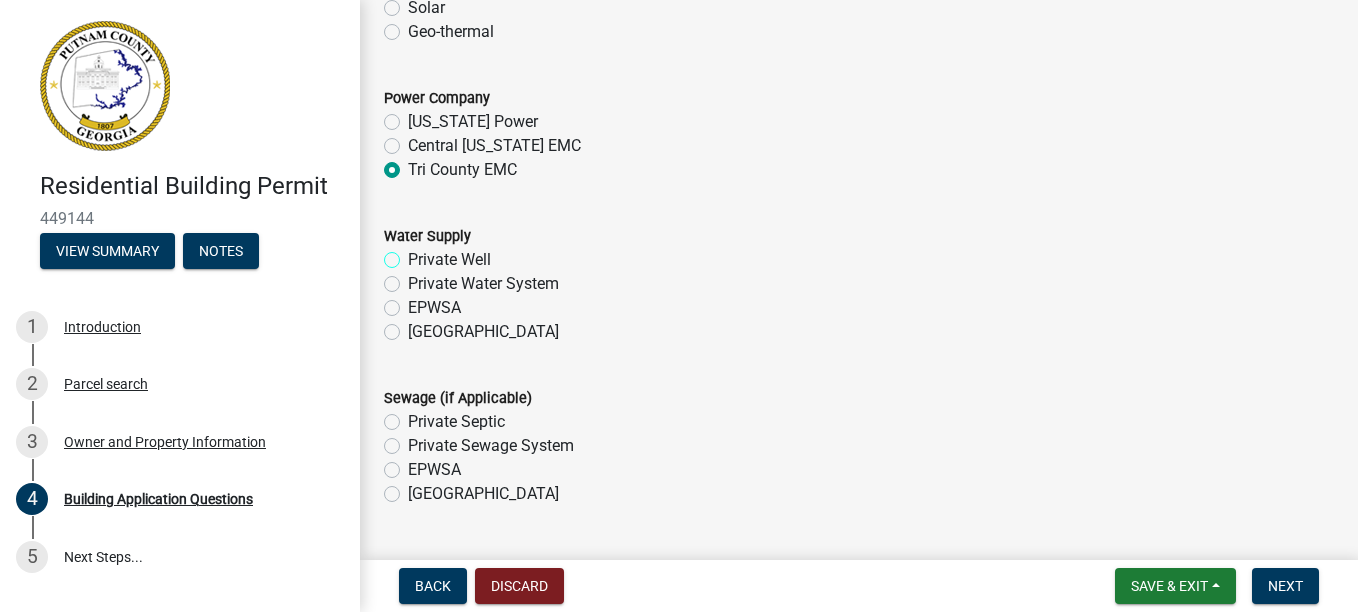 click on "Private Well" at bounding box center [414, 254] 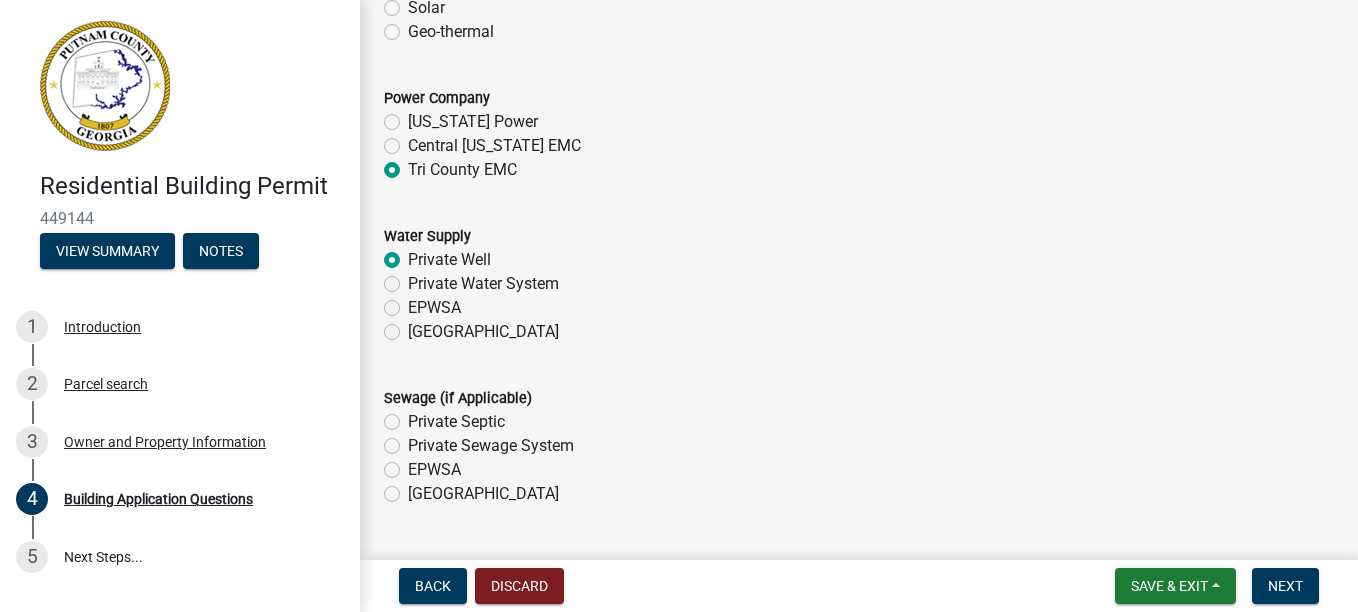 radio on "true" 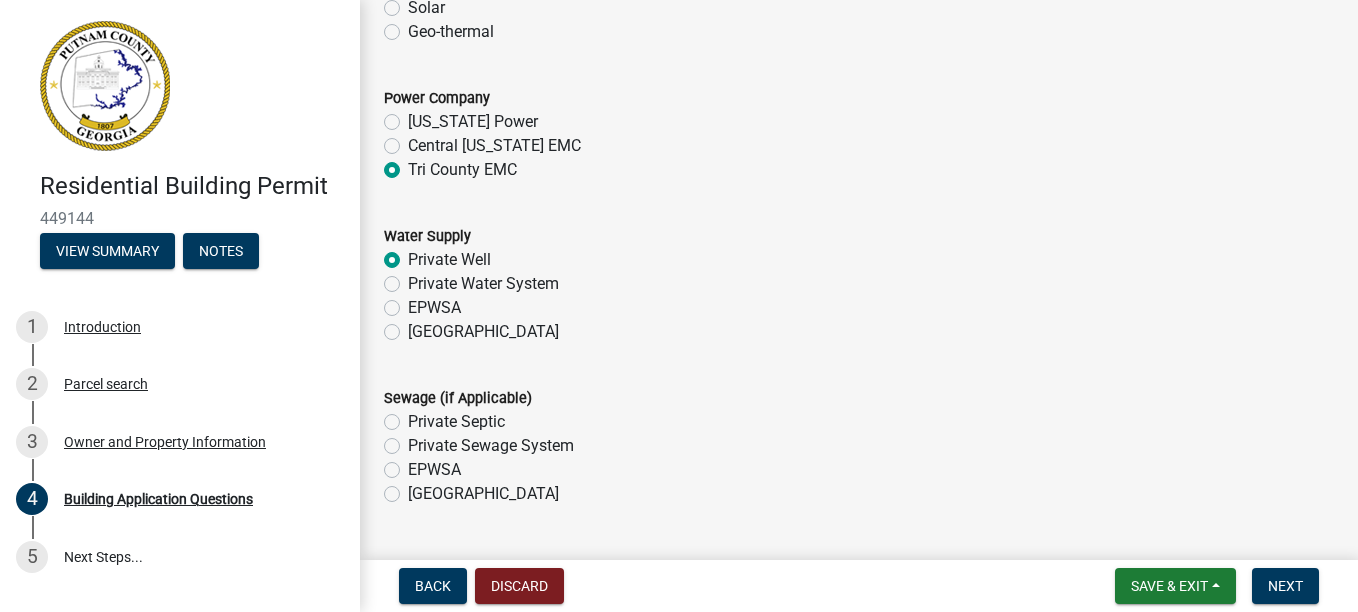 scroll, scrollTop: 6500, scrollLeft: 0, axis: vertical 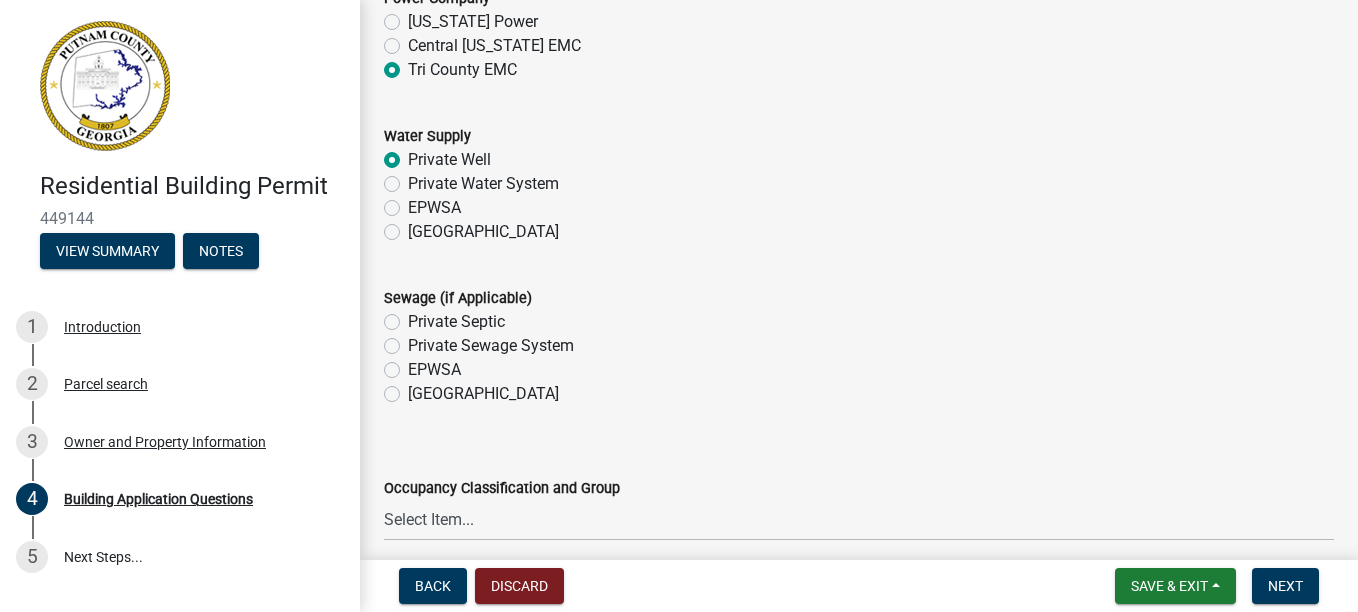 click on "Private Septic" 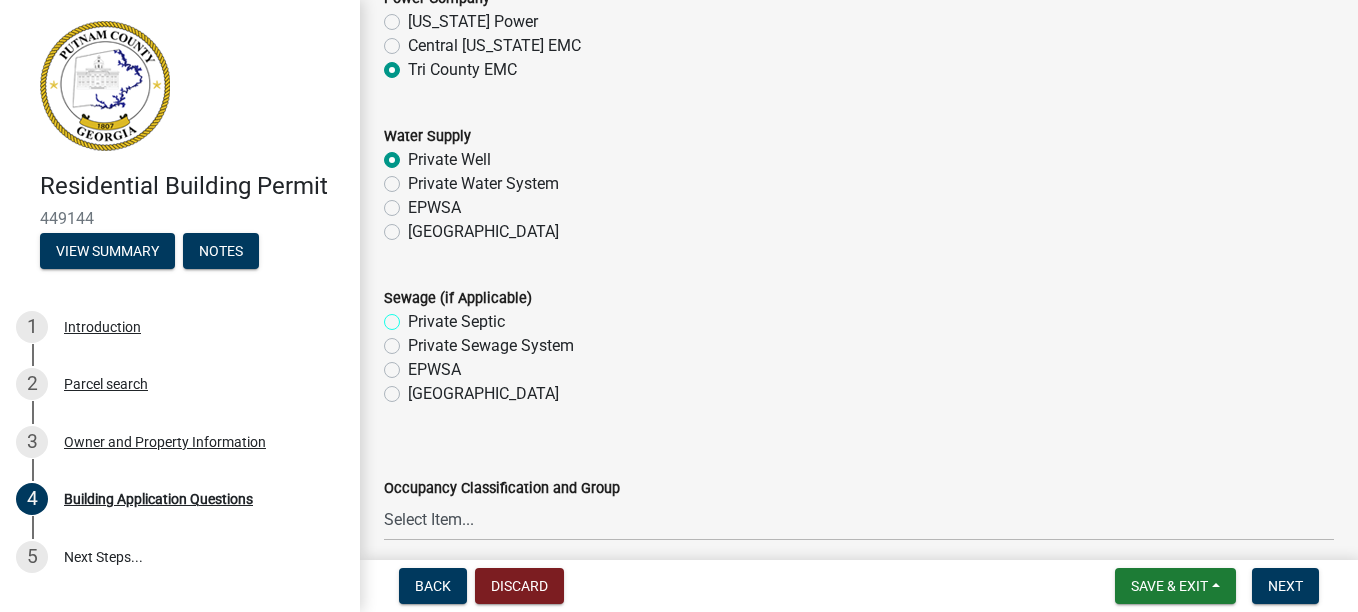 click on "Private Septic" at bounding box center (414, 316) 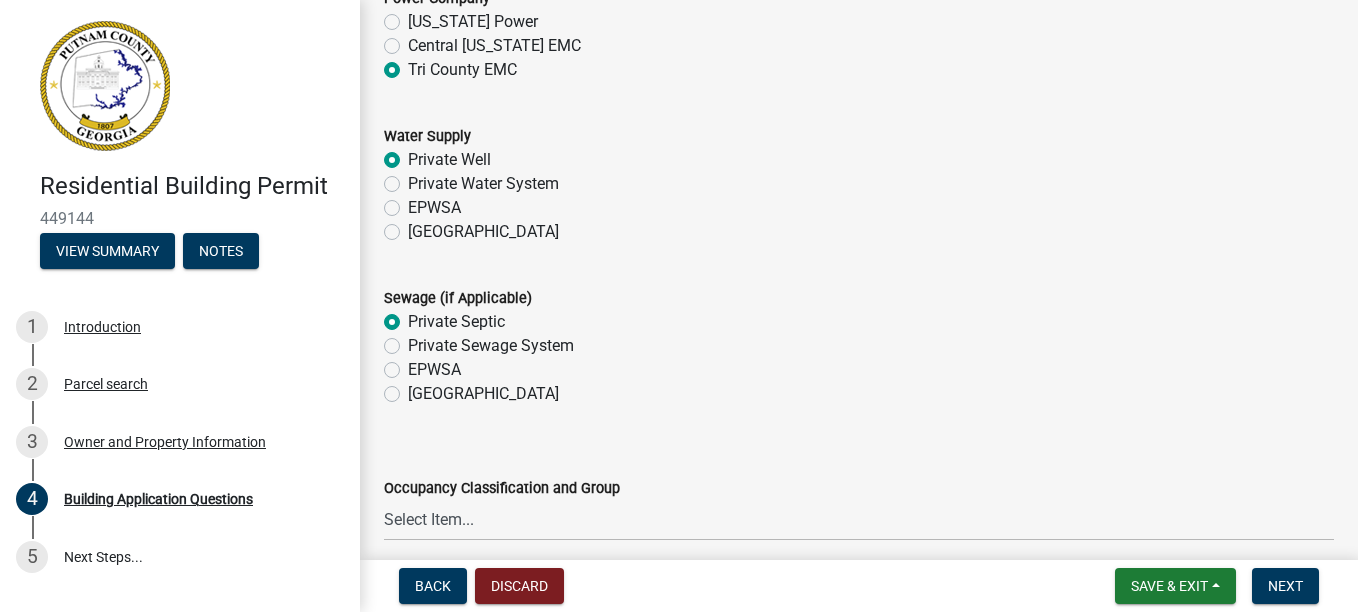 radio on "true" 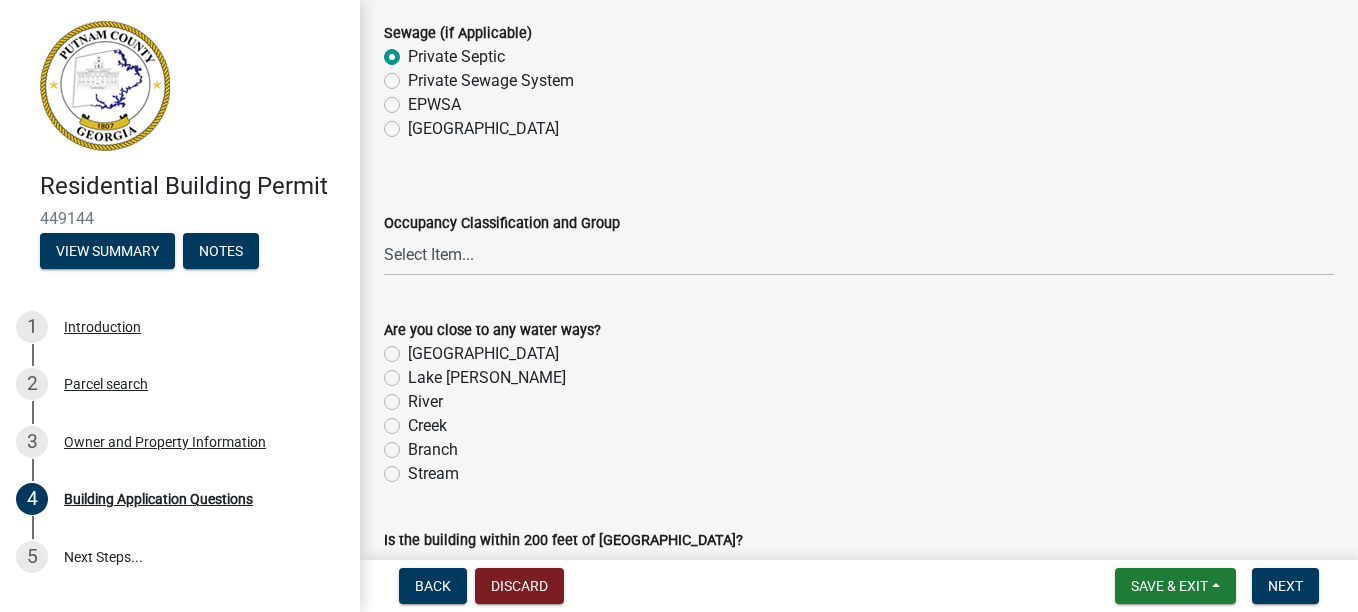 scroll, scrollTop: 6800, scrollLeft: 0, axis: vertical 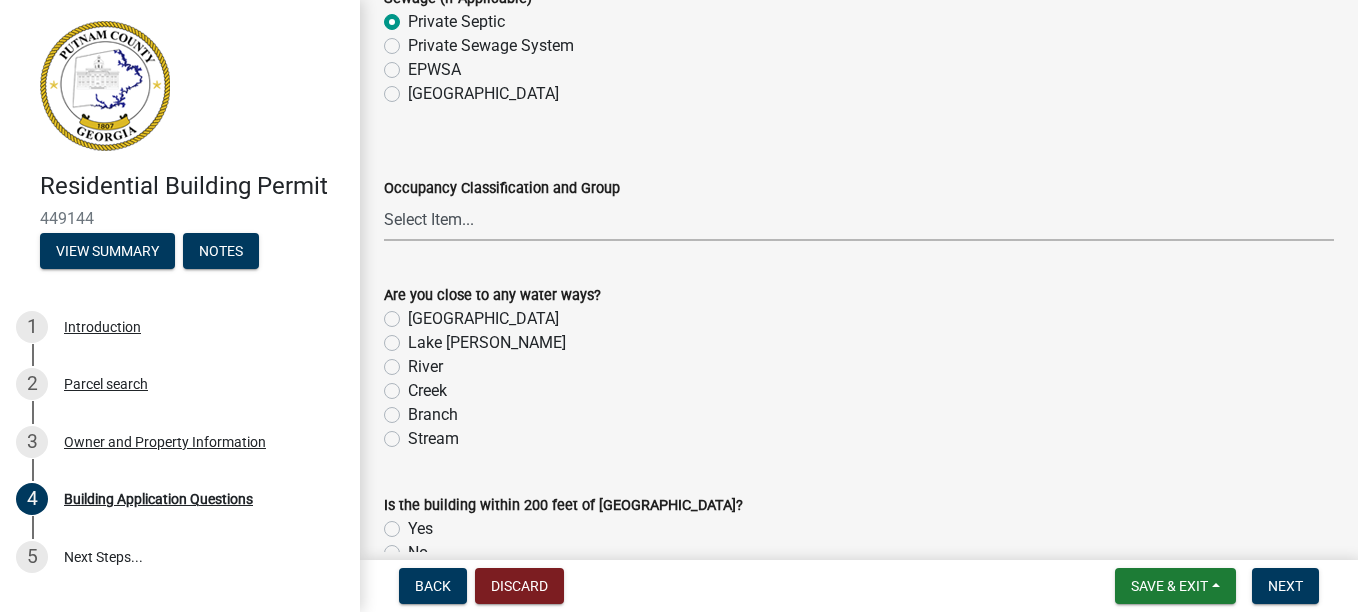 click on "Select Item...   A-1   A-2   A-3   A-4   A-5   B   M   E   F-1   F-2   R-1   R-2   R-3   R-4   H-1   H-2   H-4   H-5   I-1   I-2   I-3   I-4   S-1   S-2   U   Single Family Dwelling   Two Family Dwelling" at bounding box center [859, 220] 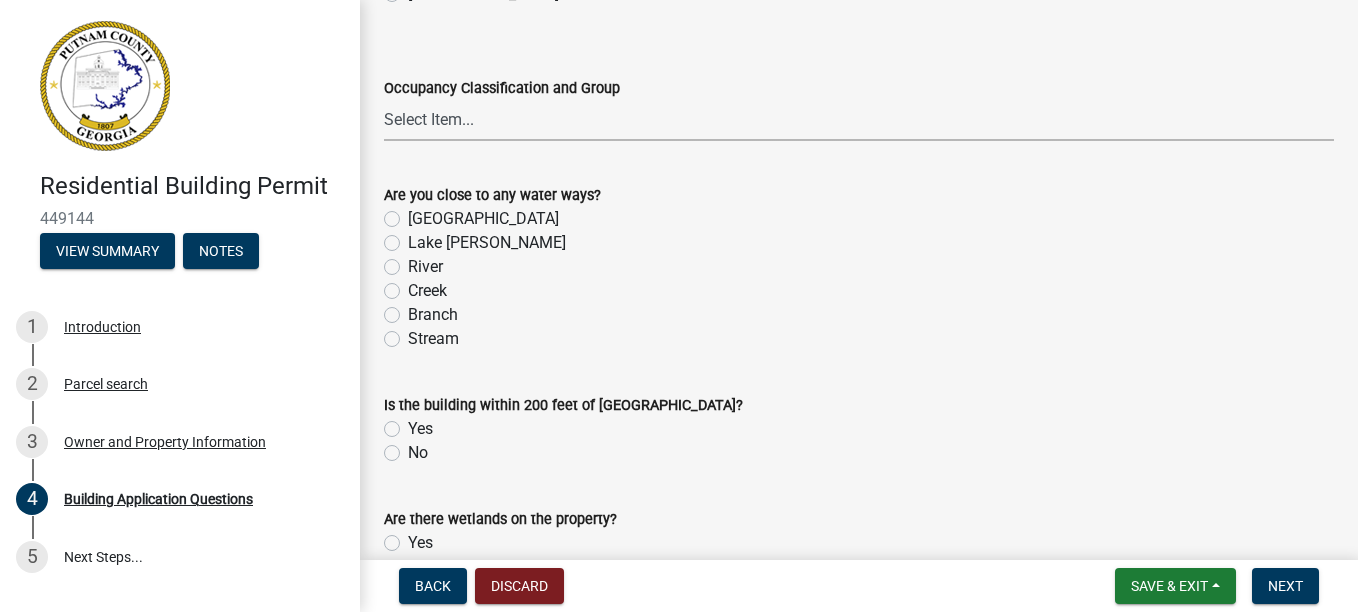 click on "Select Item...   A-1   A-2   A-3   A-4   A-5   B   M   E   F-1   F-2   R-1   R-2   R-3   R-4   H-1   H-2   H-4   H-5   I-1   I-2   I-3   I-4   S-1   S-2   U   Single Family Dwelling   Two Family Dwelling" at bounding box center [859, 120] 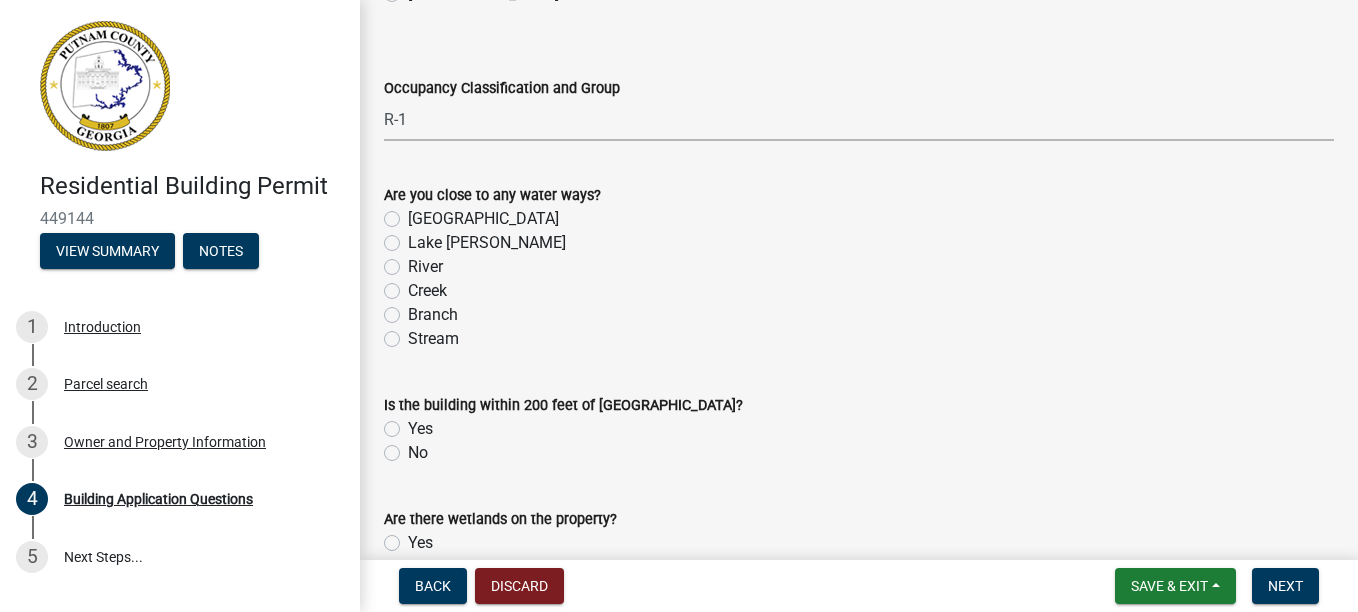 click on "Select Item...   A-1   A-2   A-3   A-4   A-5   B   M   E   F-1   F-2   R-1   R-2   R-3   R-4   H-1   H-2   H-4   H-5   I-1   I-2   I-3   I-4   S-1   S-2   U   Single Family Dwelling   Two Family Dwelling" at bounding box center (859, 120) 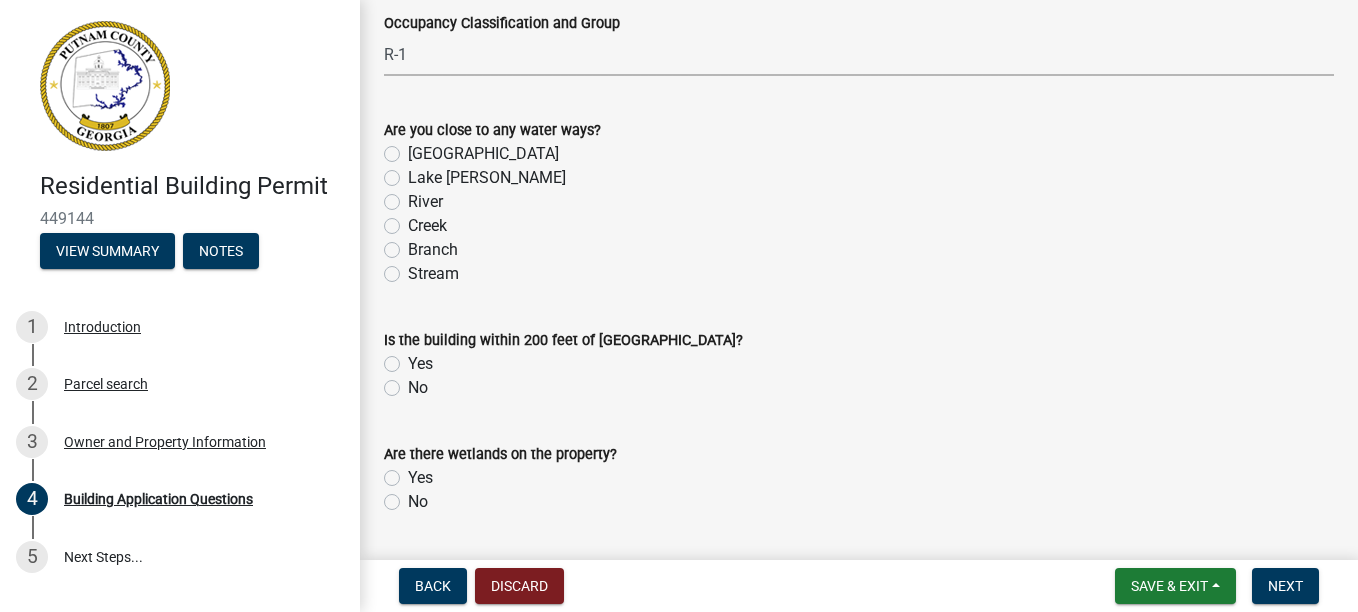 scroll, scrollTop: 7000, scrollLeft: 0, axis: vertical 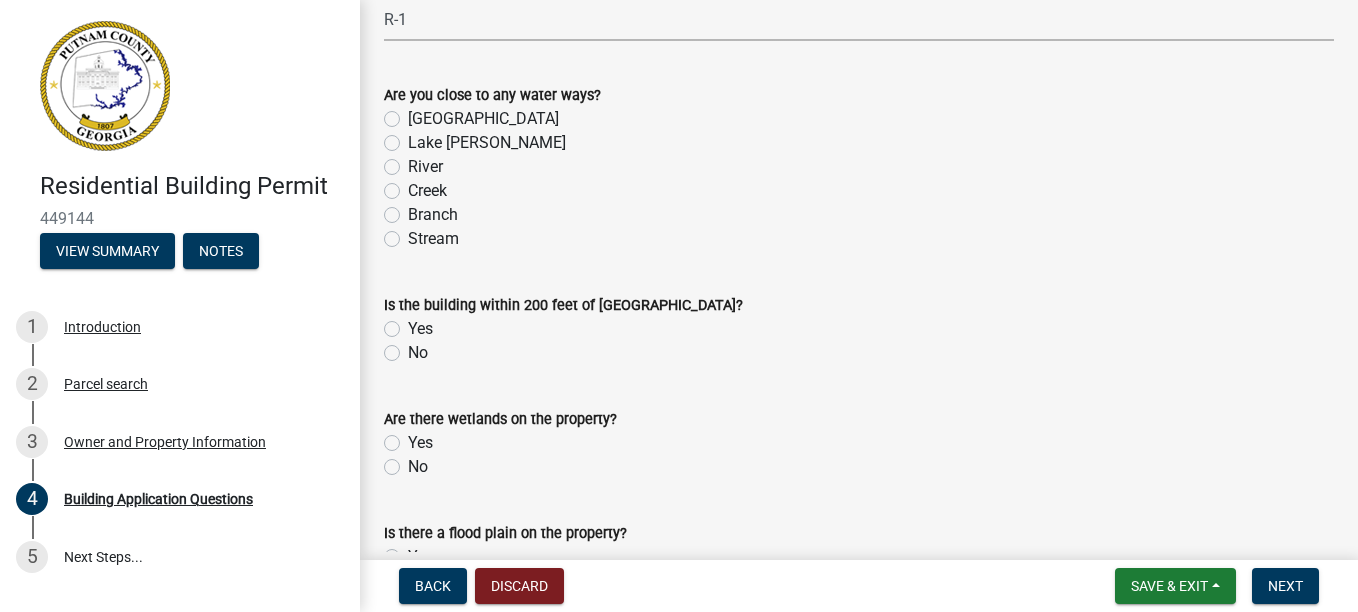 click on "Select Item...   A-1   A-2   A-3   A-4   A-5   B   M   E   F-1   F-2   R-1   R-2   R-3   R-4   H-1   H-2   H-4   H-5   I-1   I-2   I-3   I-4   S-1   S-2   U   Single Family Dwelling   Two Family Dwelling" at bounding box center [859, 20] 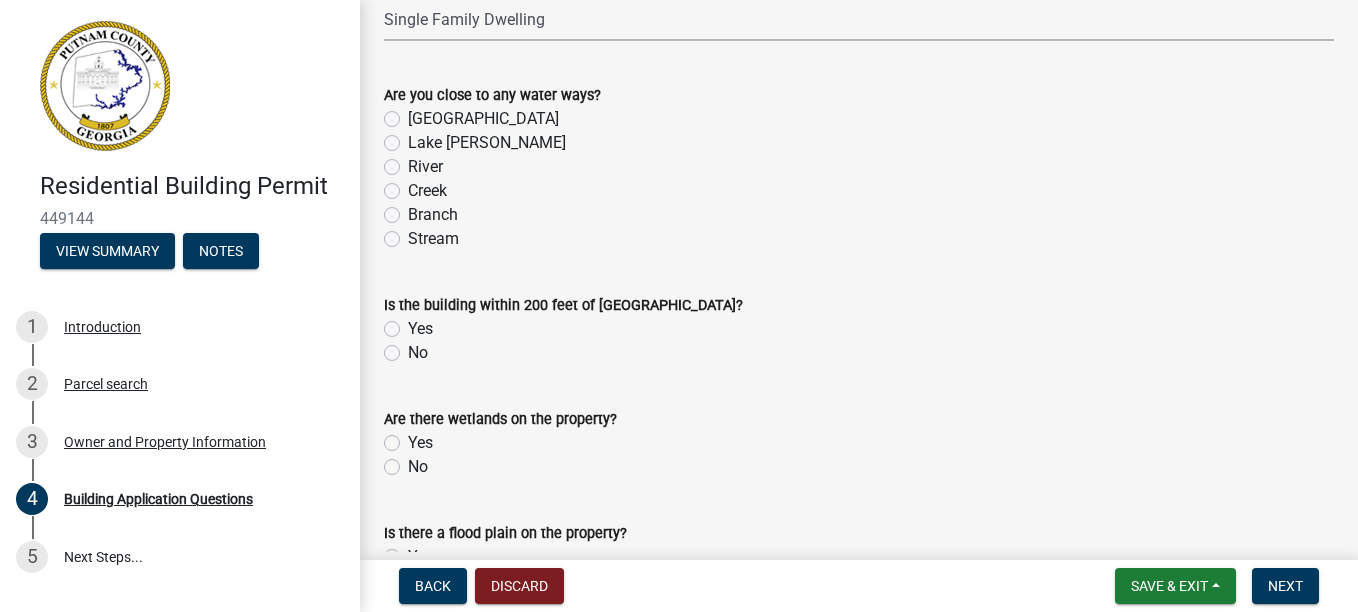 click on "Select Item...   A-1   A-2   A-3   A-4   A-5   B   M   E   F-1   F-2   R-1   R-2   R-3   R-4   H-1   H-2   H-4   H-5   I-1   I-2   I-3   I-4   S-1   S-2   U   Single Family Dwelling   Two Family Dwelling" at bounding box center (859, 20) 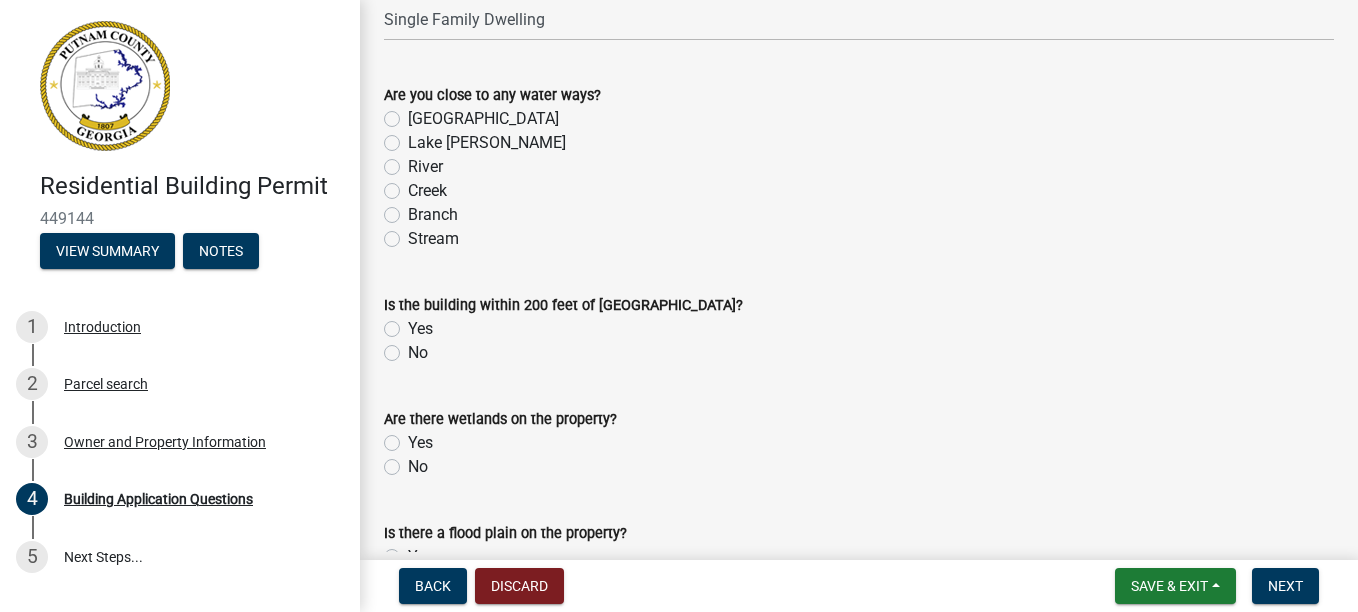 click on "[GEOGRAPHIC_DATA]" 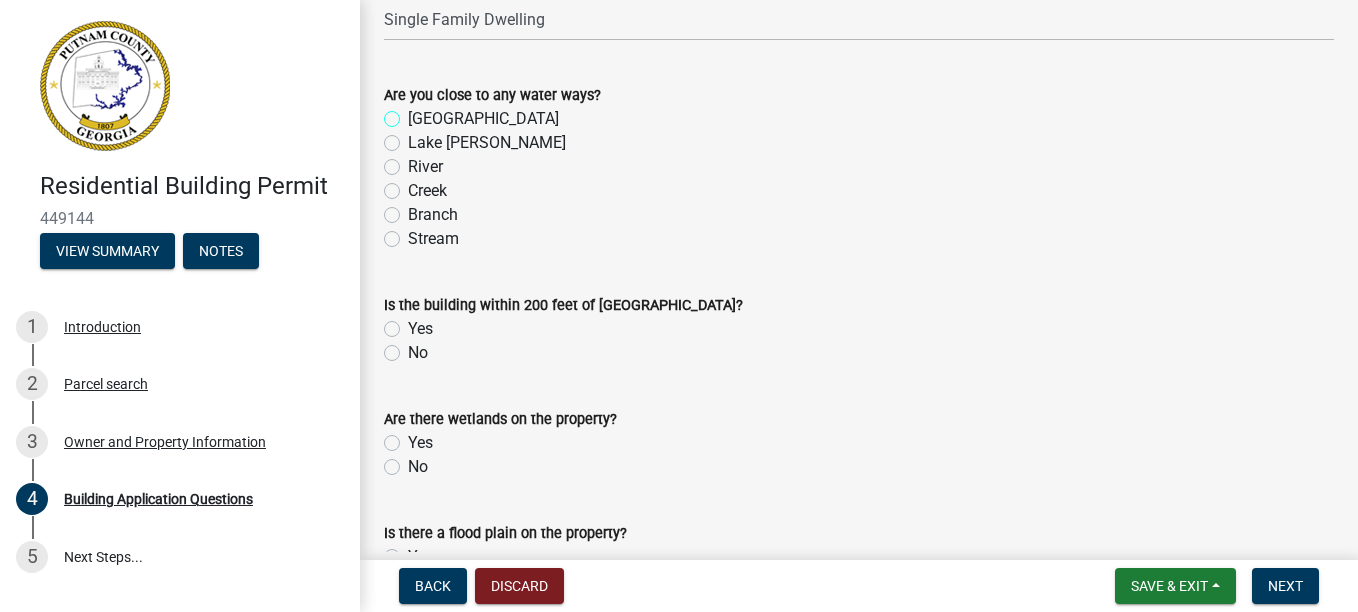 click on "[GEOGRAPHIC_DATA]" at bounding box center (414, 113) 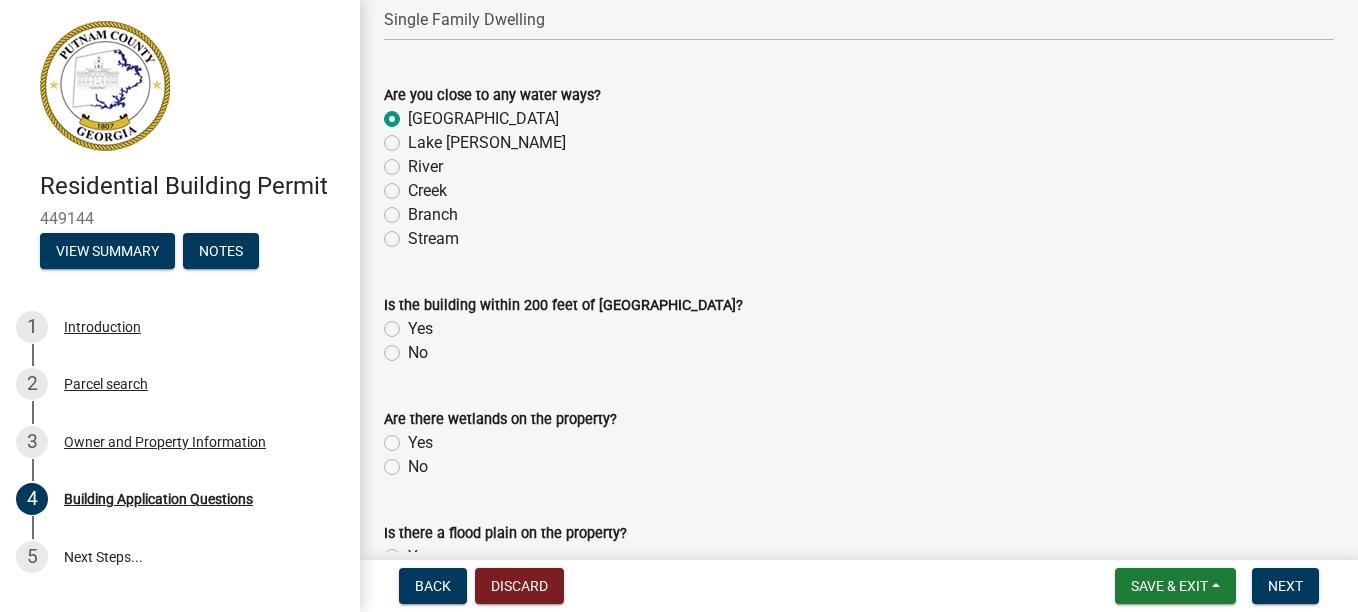 radio on "true" 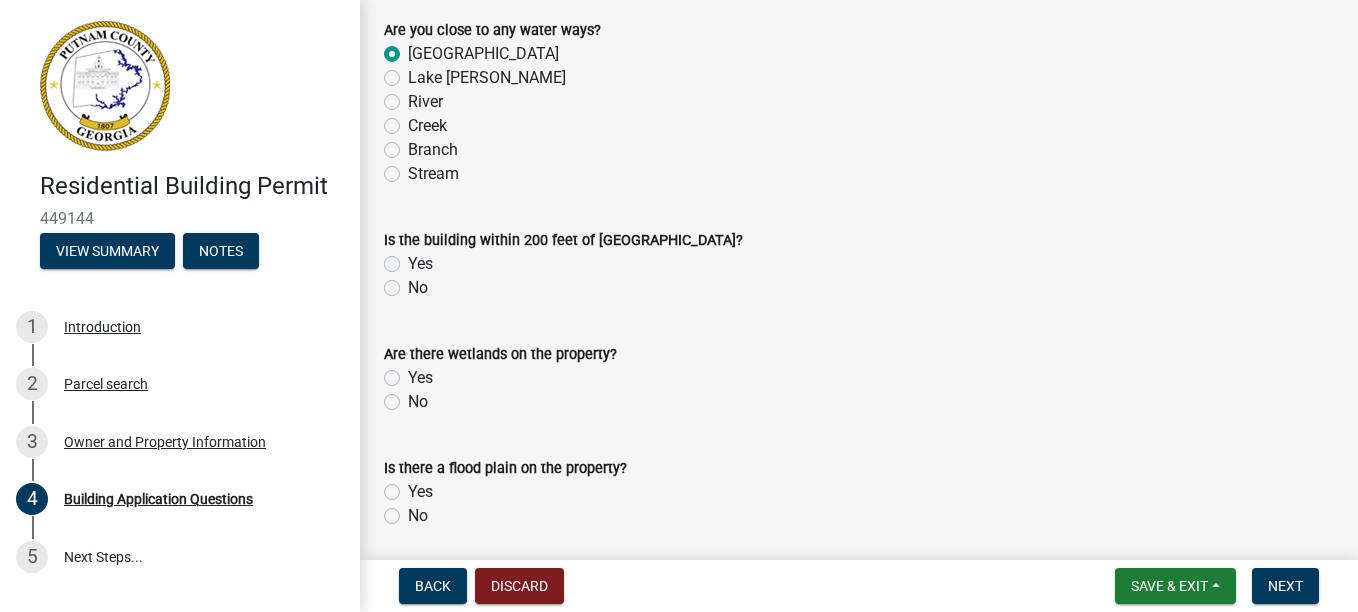 scroll, scrollTop: 7100, scrollLeft: 0, axis: vertical 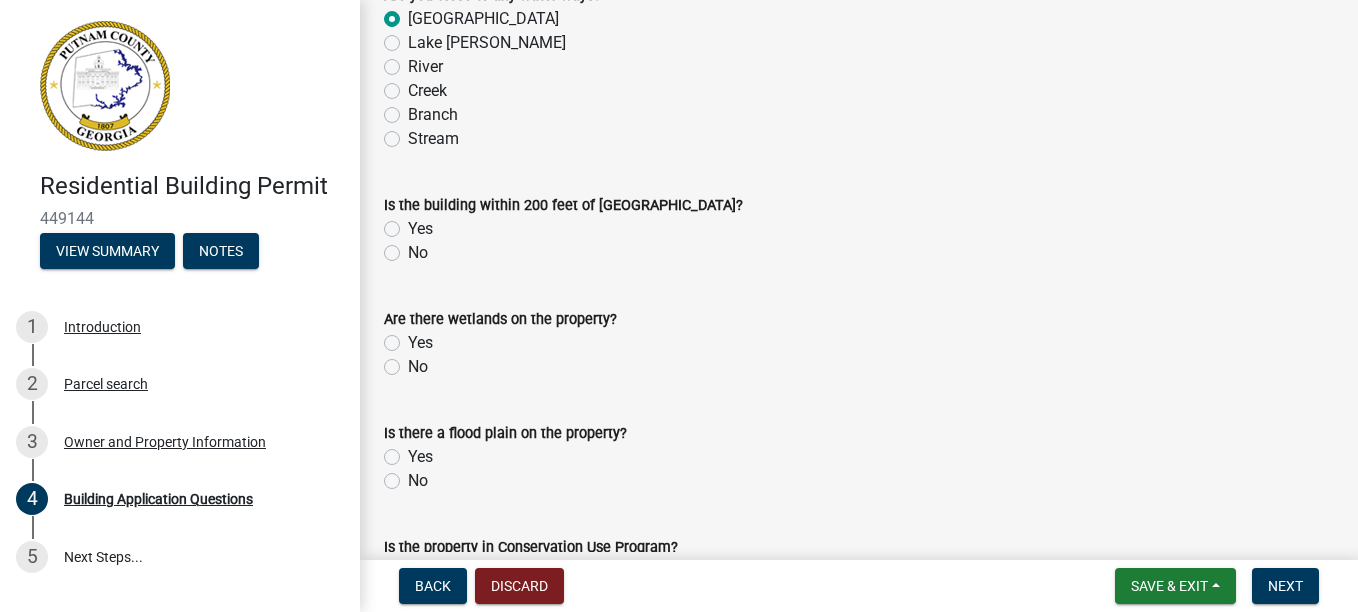 click on "Yes" 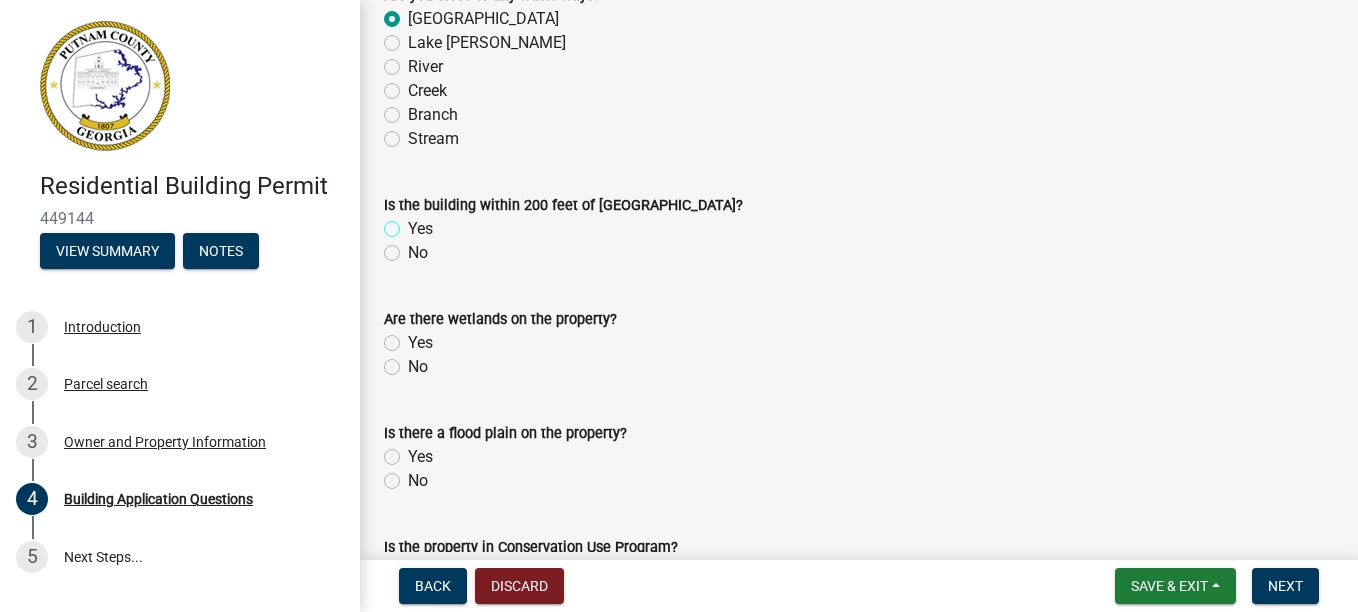 click on "Yes" at bounding box center [414, 223] 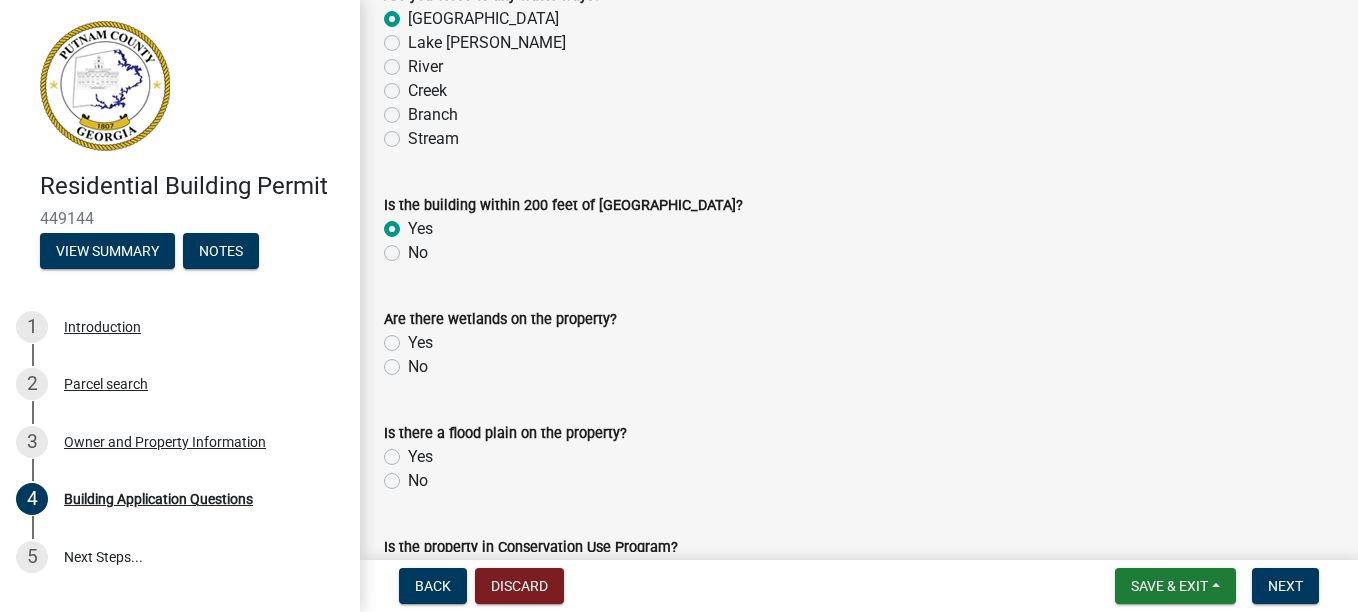 radio on "true" 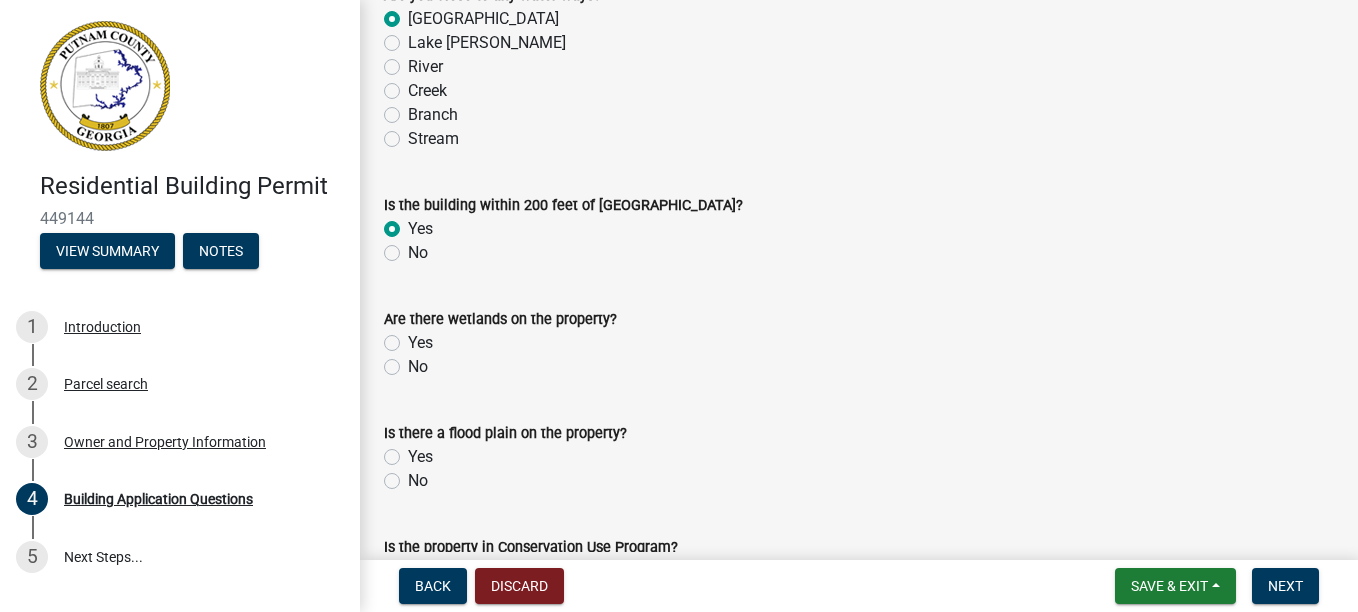click on "No" 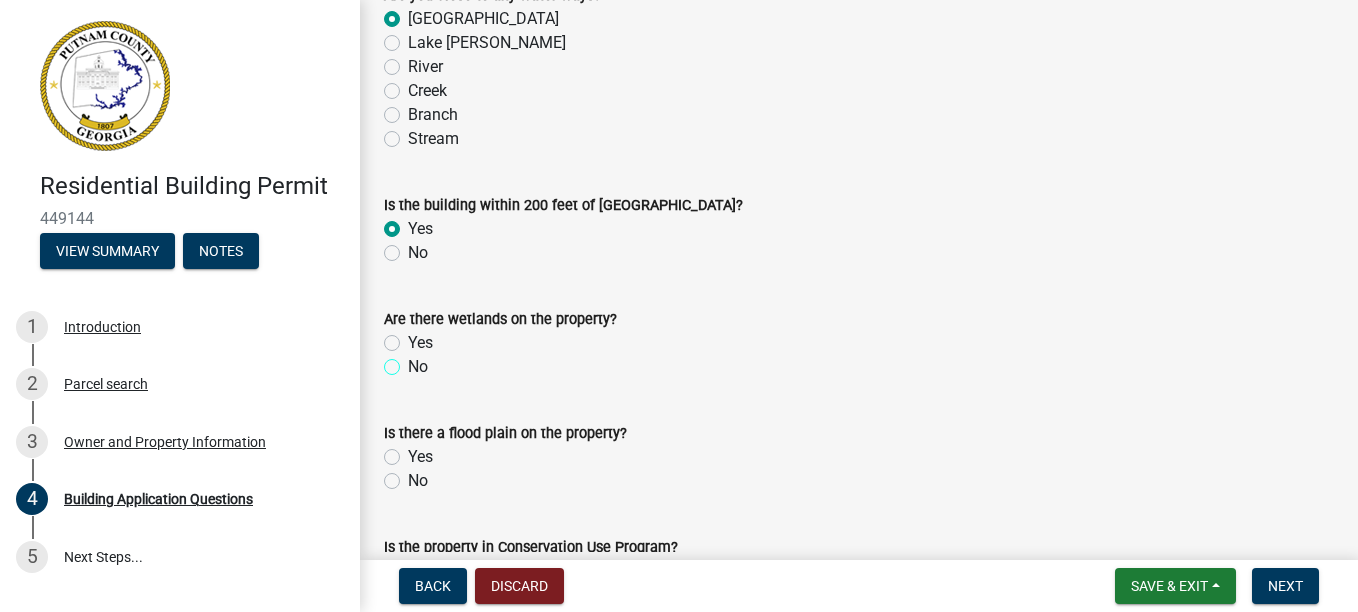 click on "No" at bounding box center (414, 361) 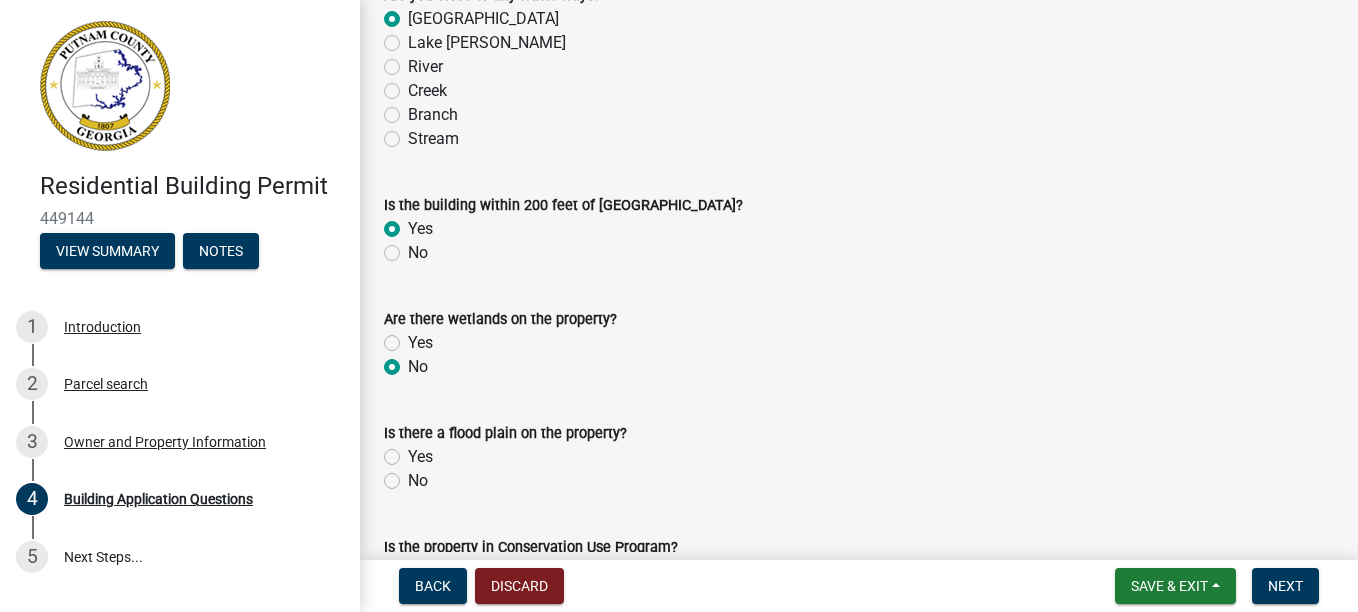 radio on "true" 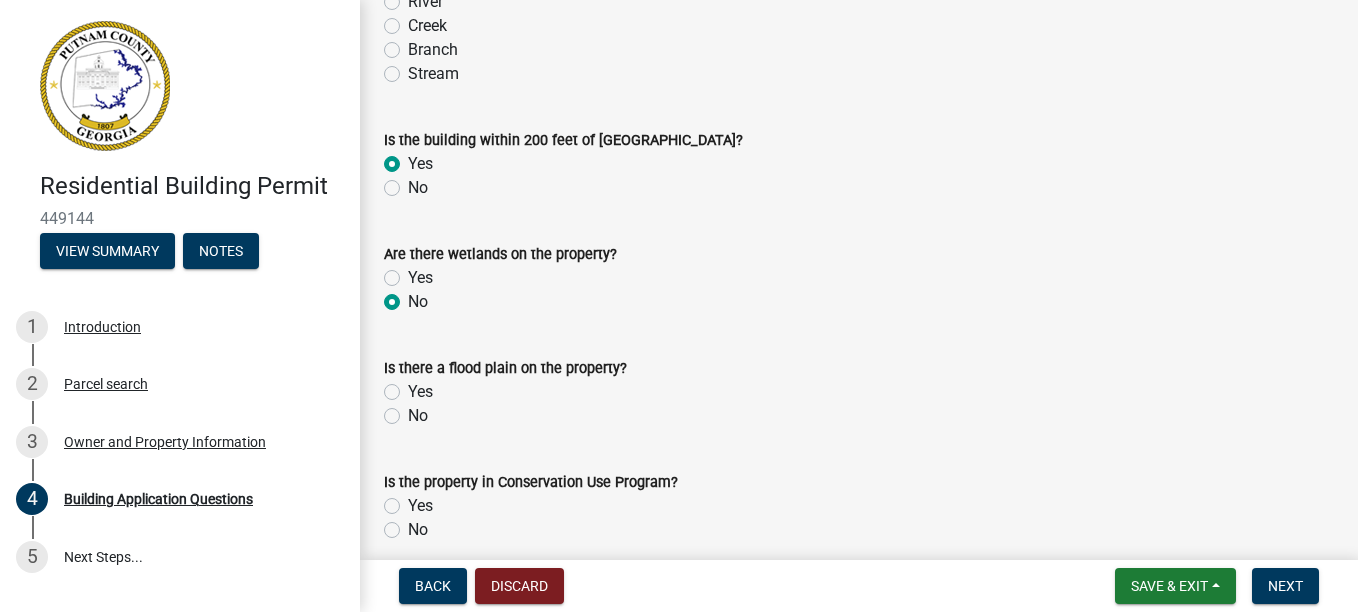 scroll, scrollTop: 7200, scrollLeft: 0, axis: vertical 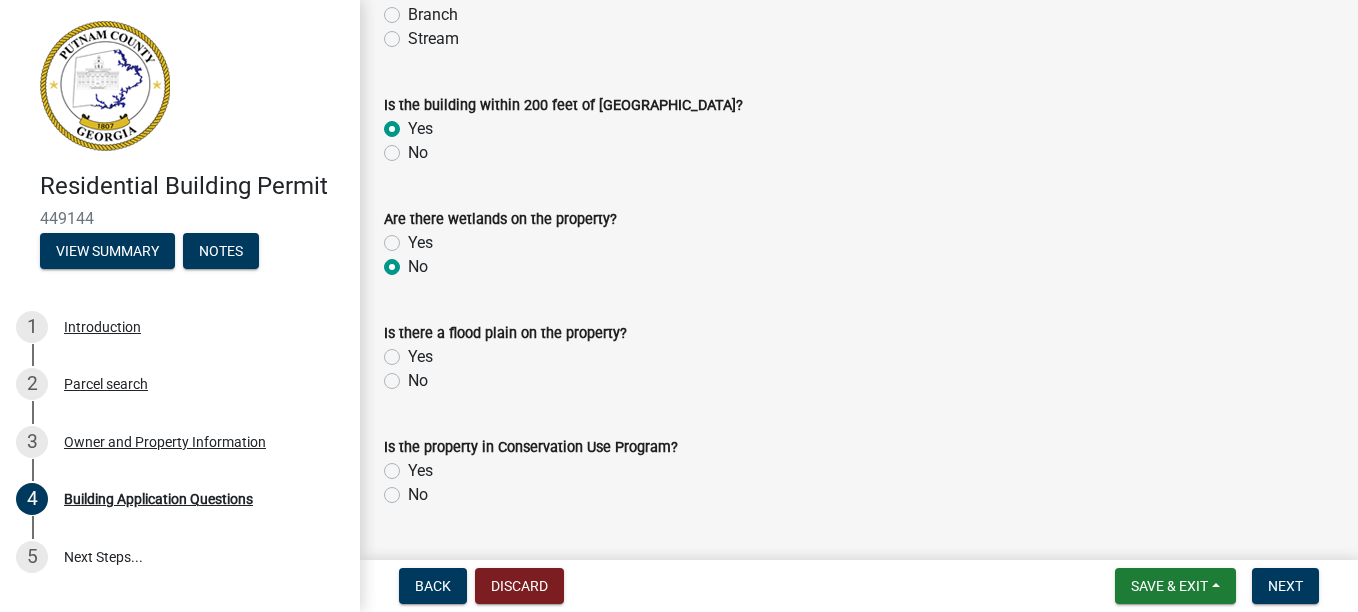 click on "No" 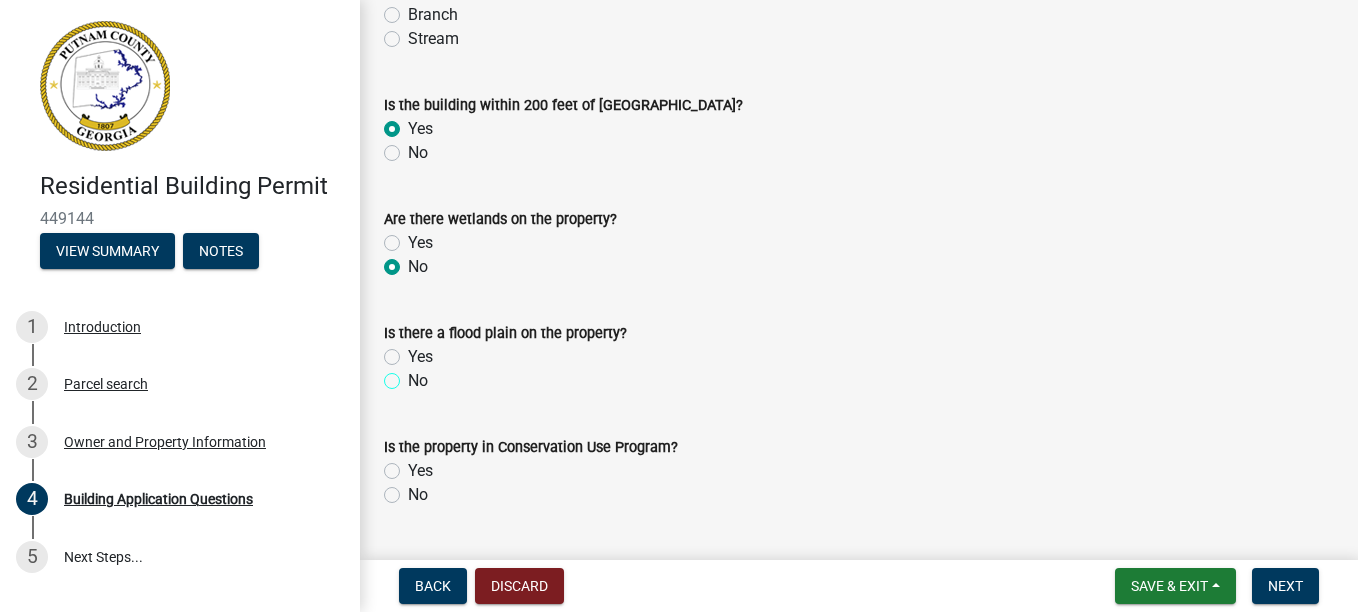 click on "No" at bounding box center (414, 375) 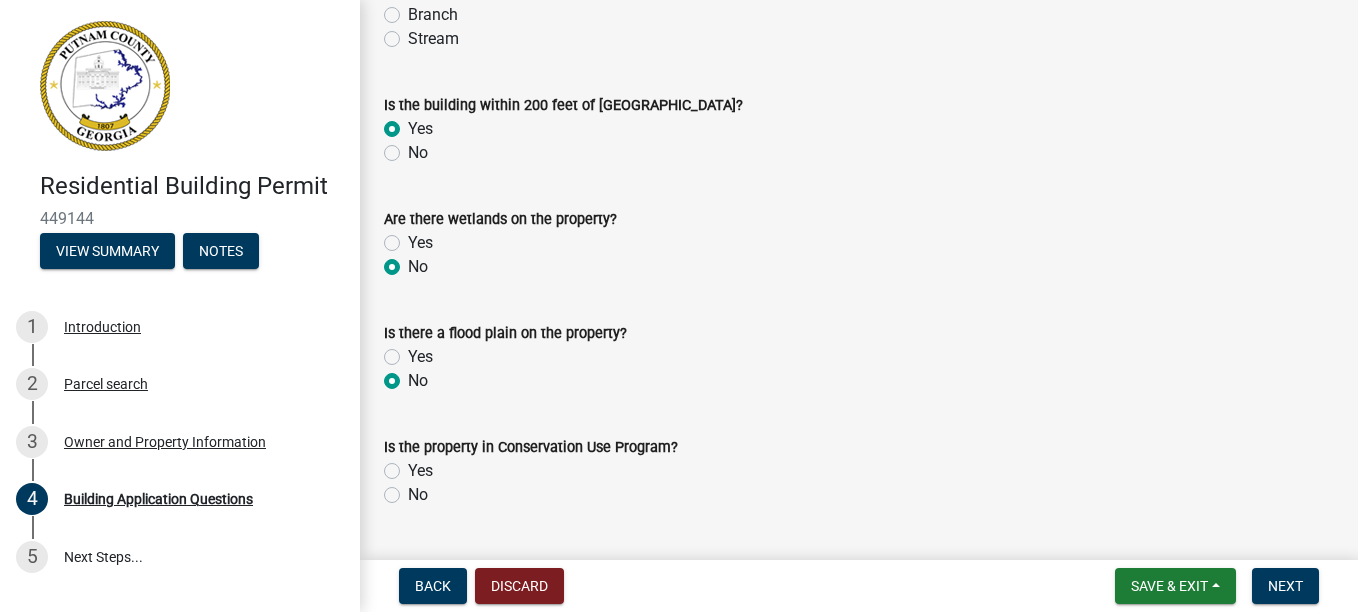 radio on "true" 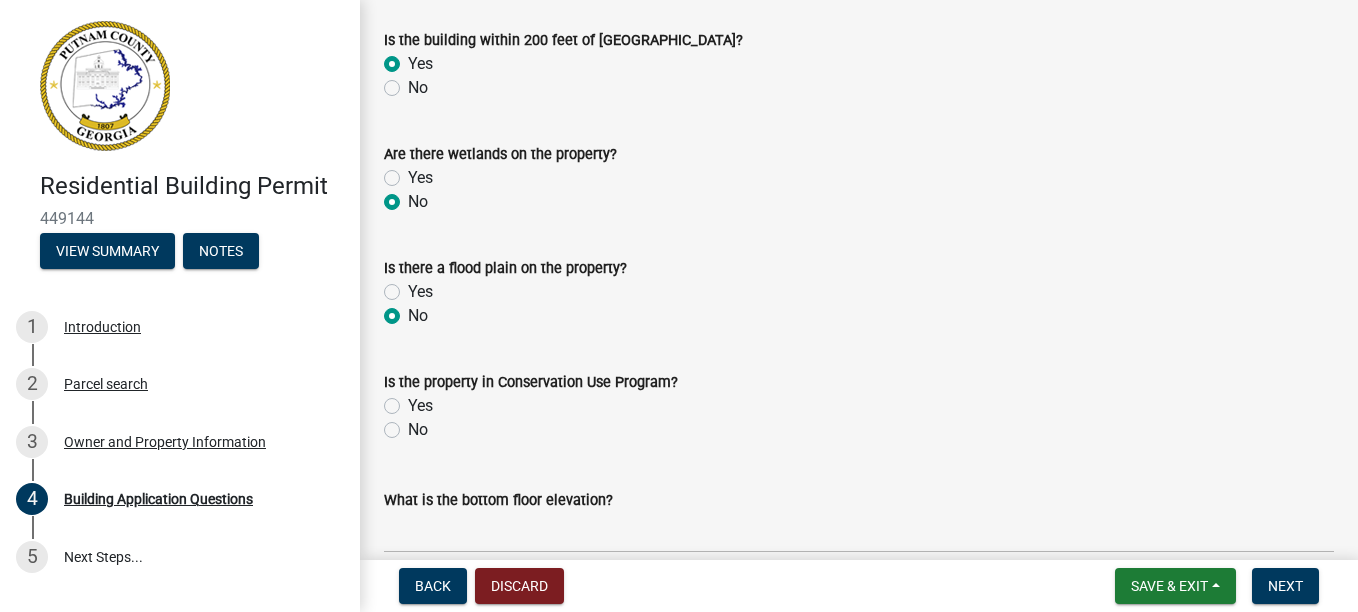 scroll, scrollTop: 7300, scrollLeft: 0, axis: vertical 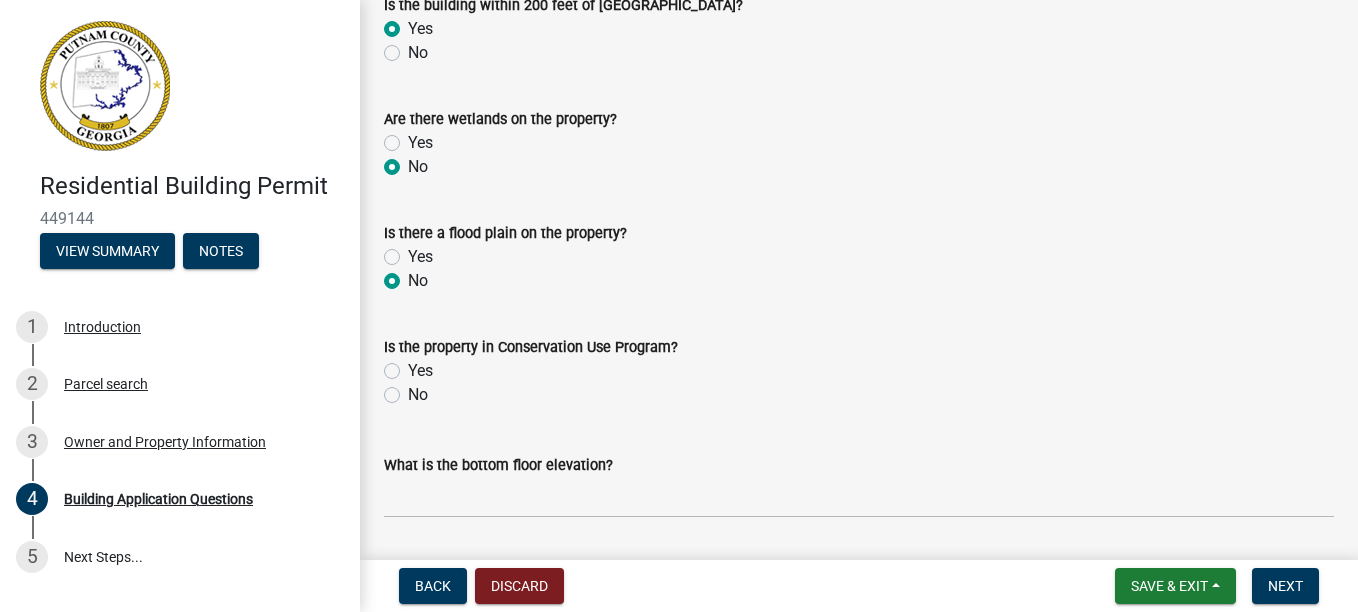 click on "No" 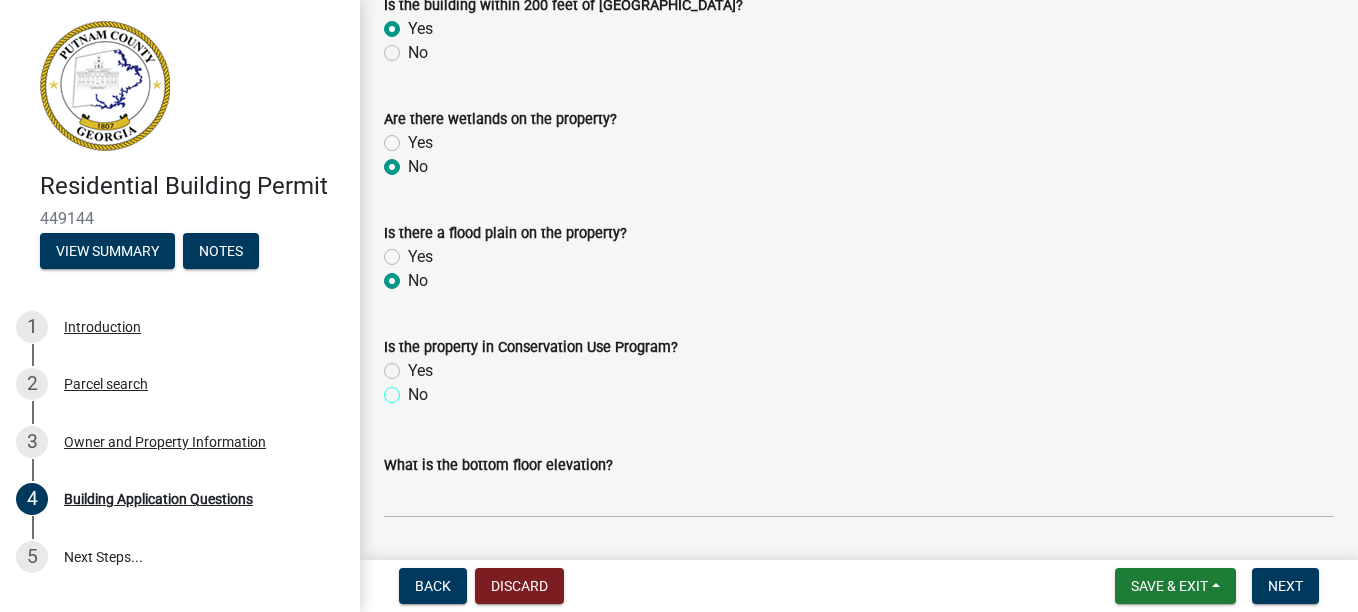 click on "No" at bounding box center [414, 389] 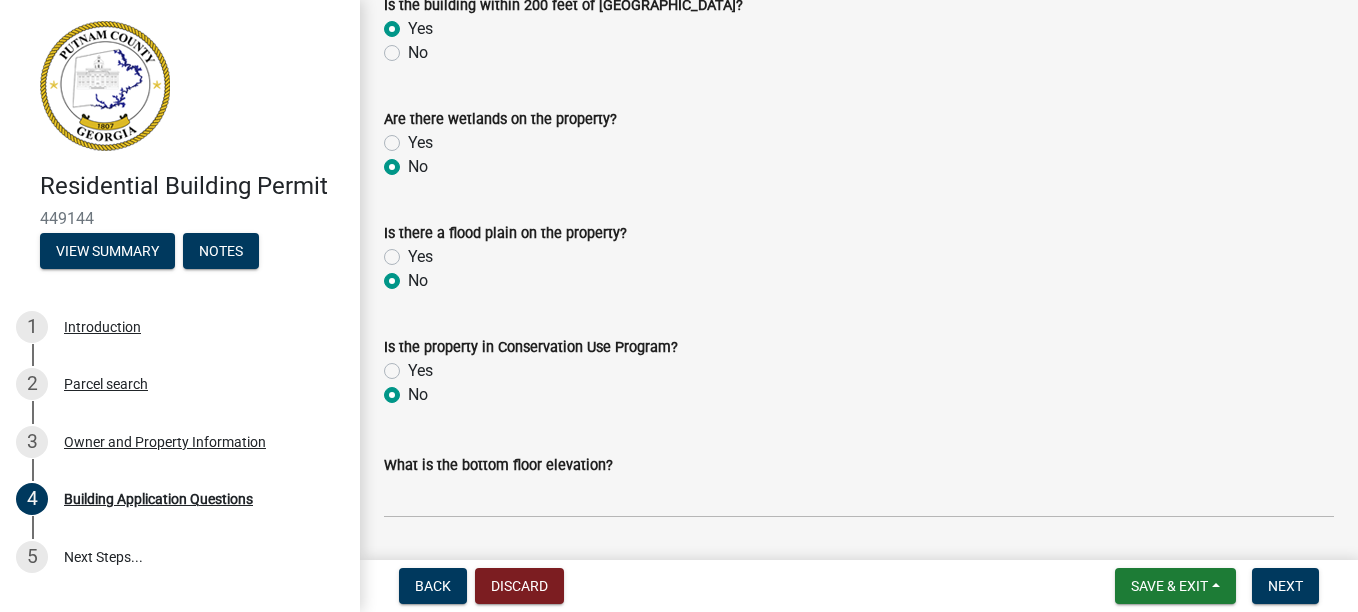 radio on "true" 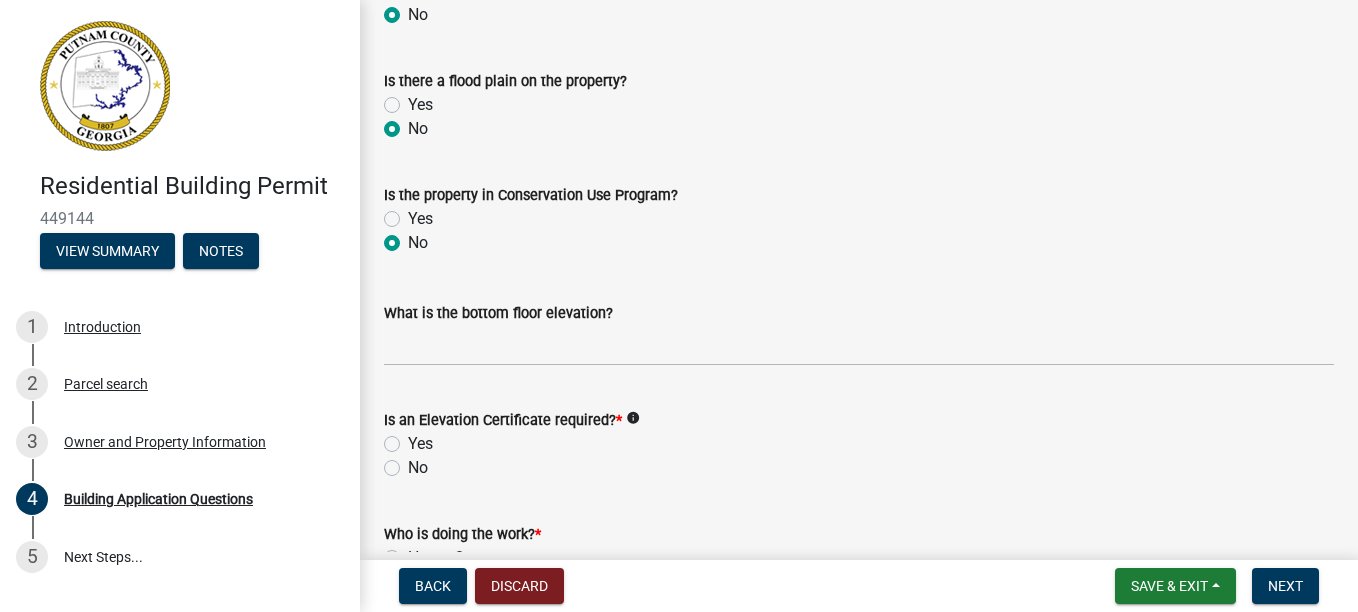 scroll, scrollTop: 7500, scrollLeft: 0, axis: vertical 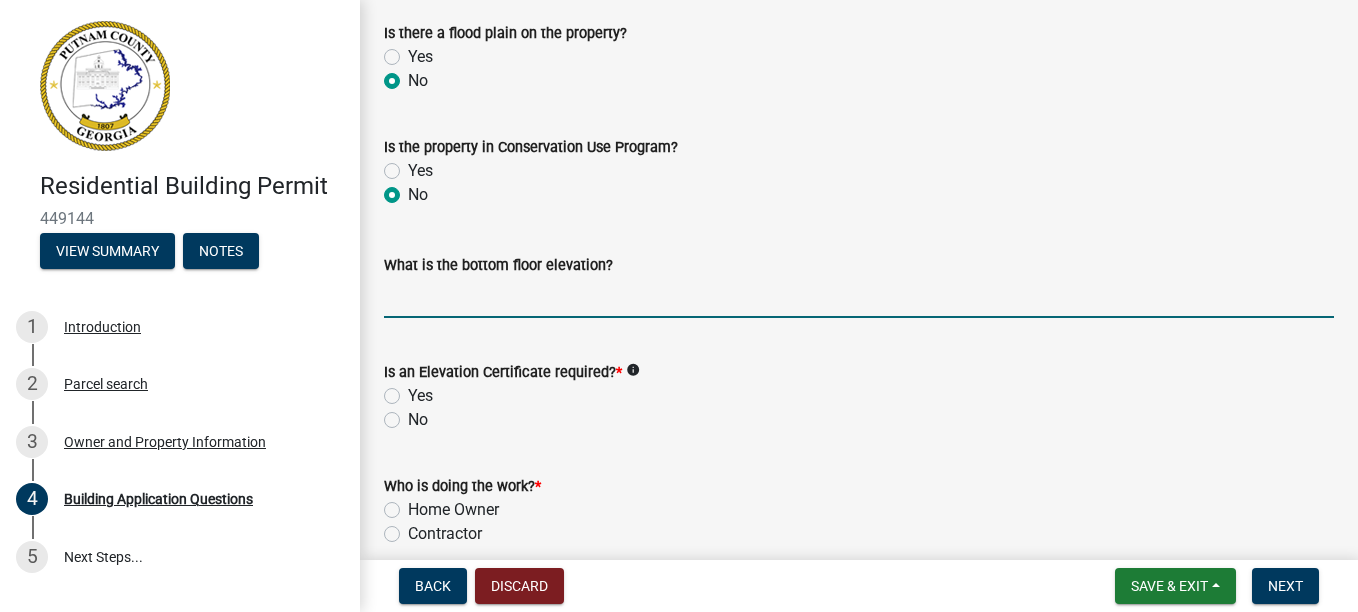 click 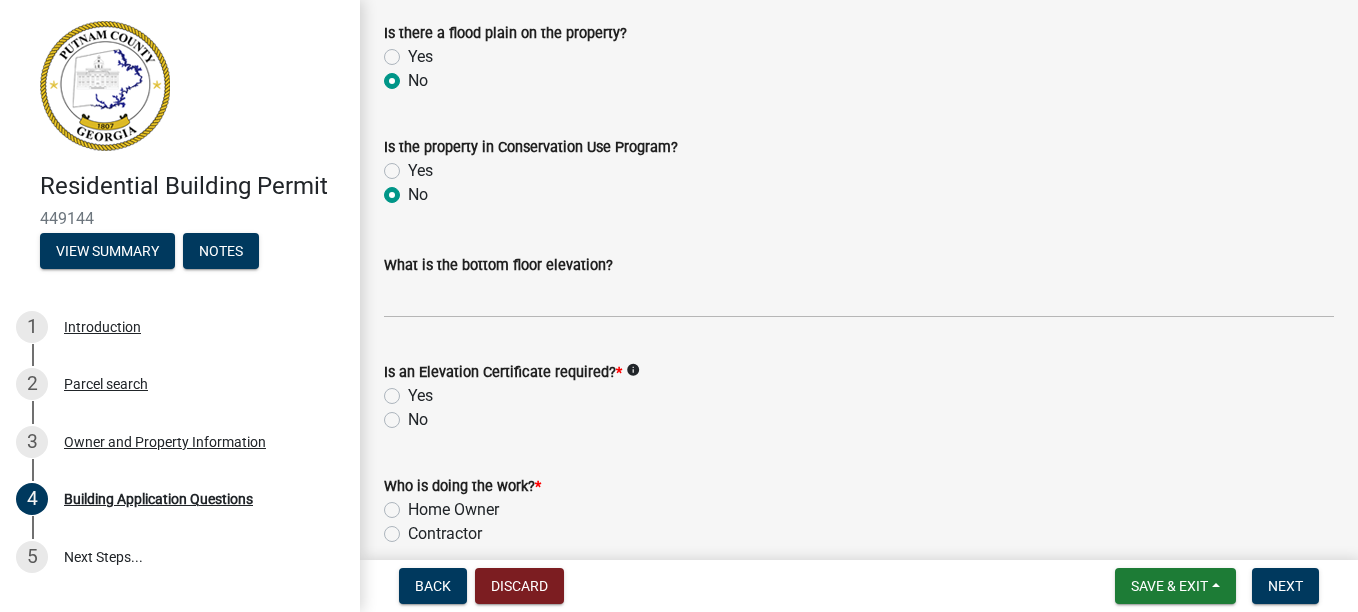 click on "No" 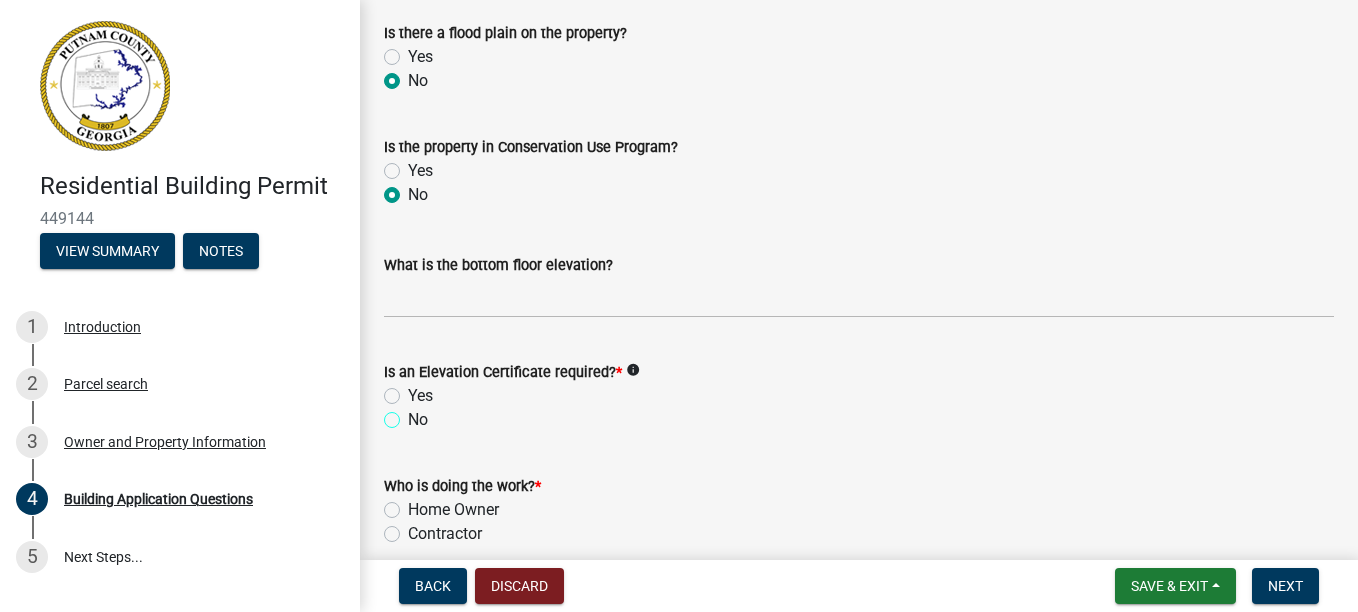 click on "No" at bounding box center [414, 414] 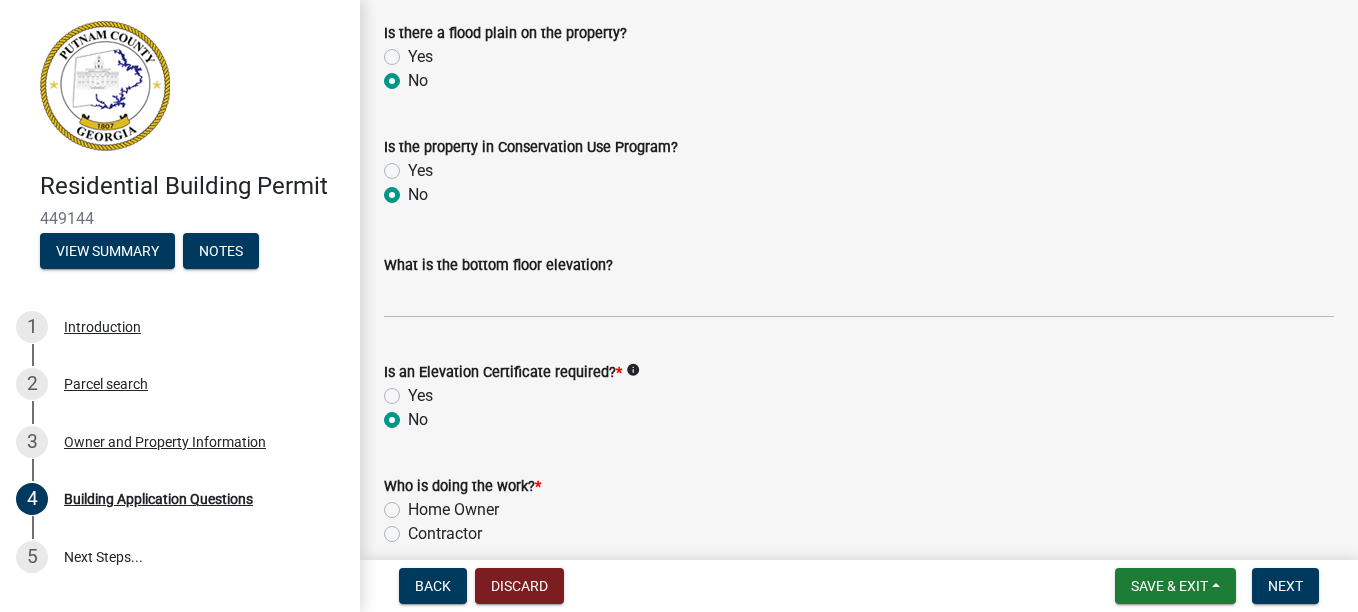 type 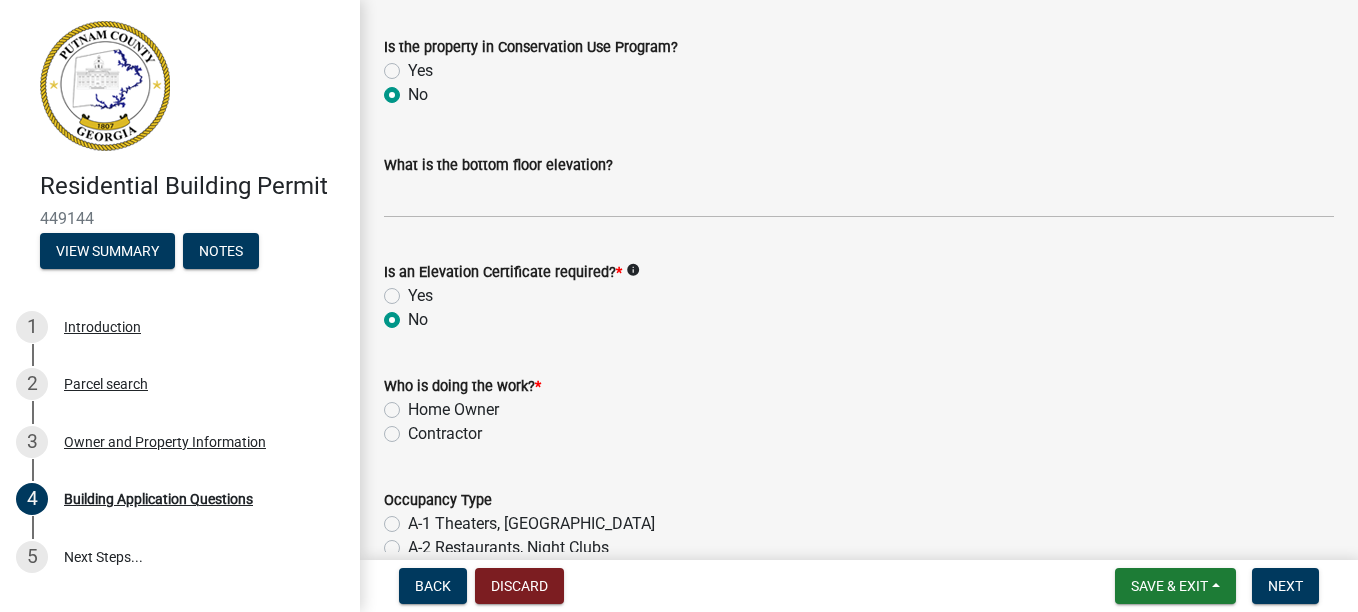 scroll, scrollTop: 7700, scrollLeft: 0, axis: vertical 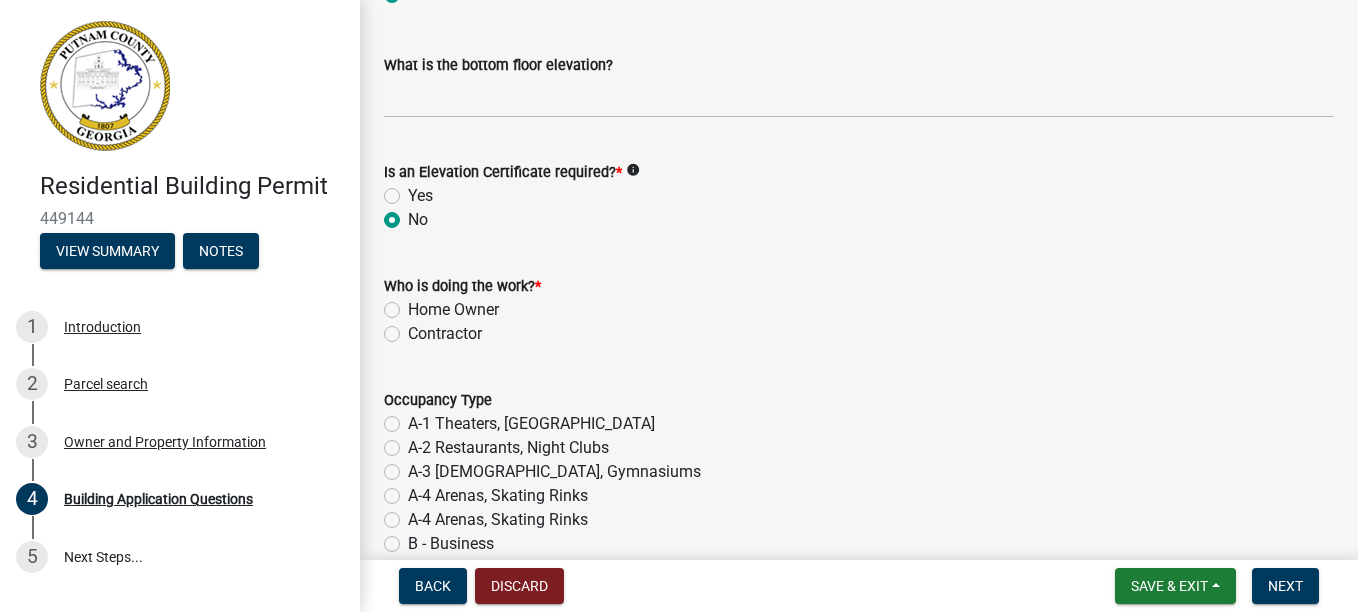click on "Home Owner" 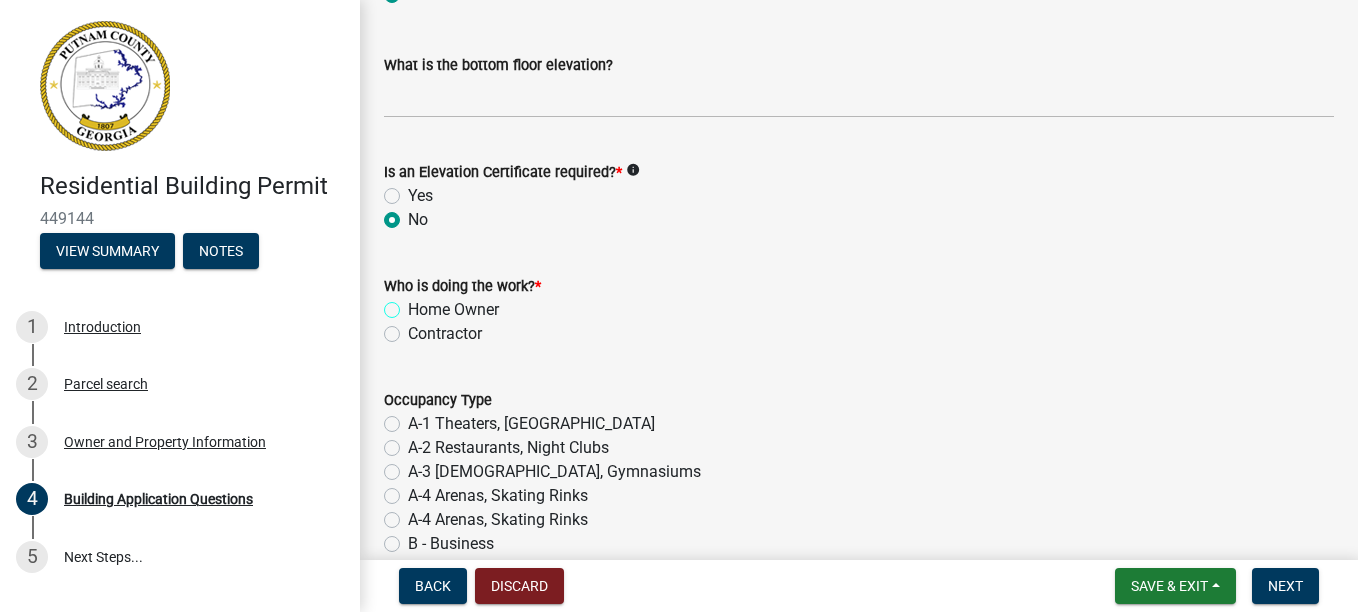 click on "Home Owner" at bounding box center (414, 304) 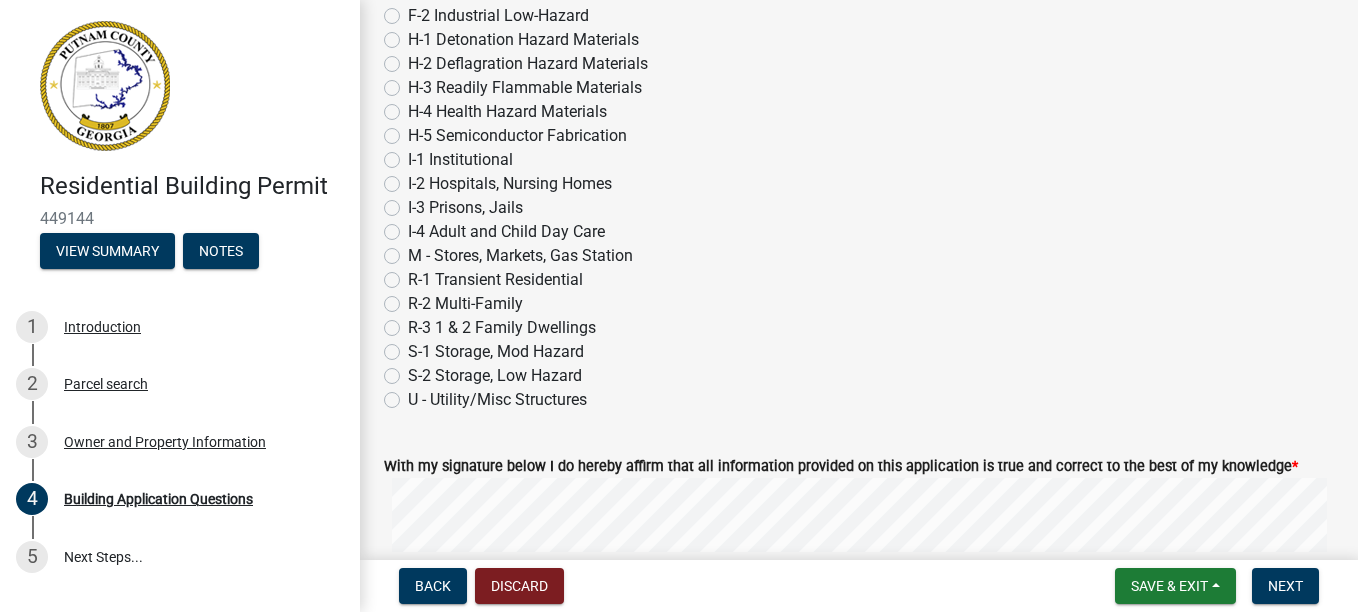 scroll, scrollTop: 8400, scrollLeft: 0, axis: vertical 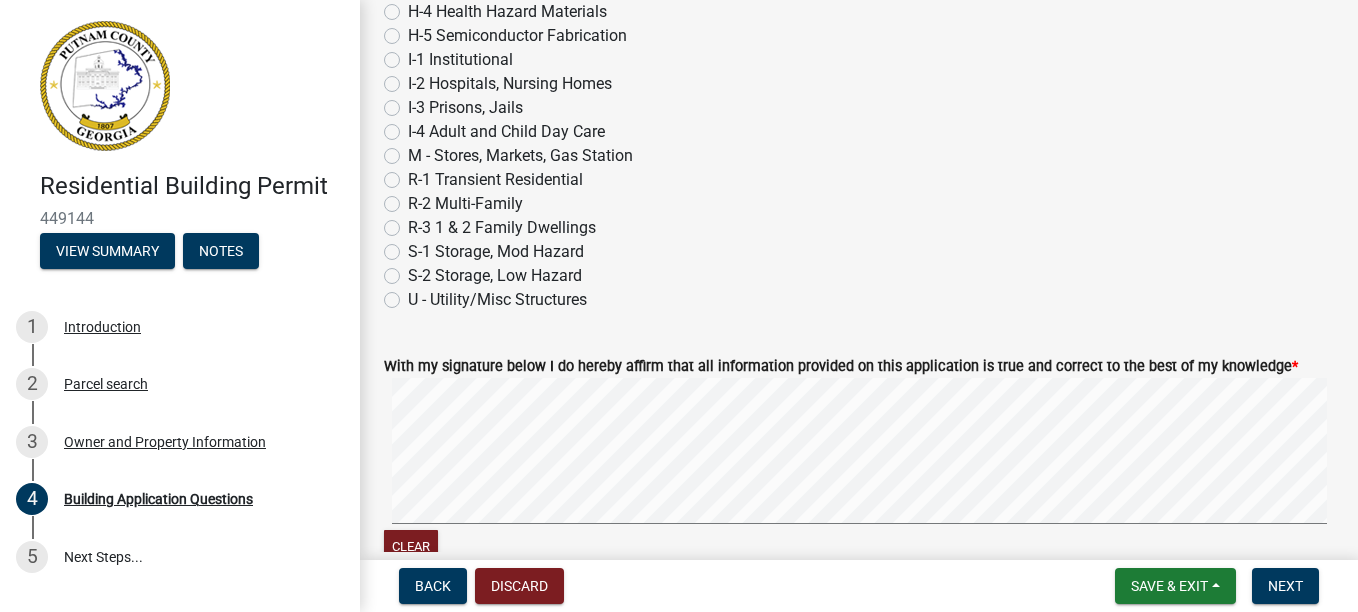 click on "R-1 Transient Residential" 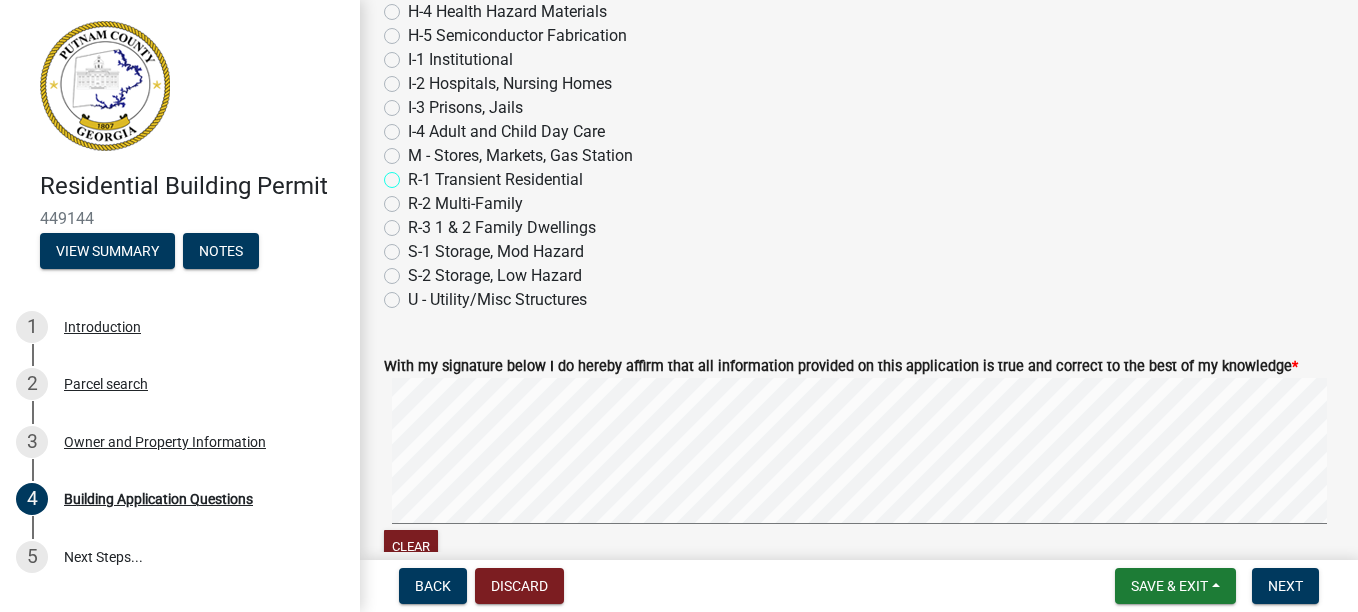 click on "R-1 Transient Residential" at bounding box center [414, 174] 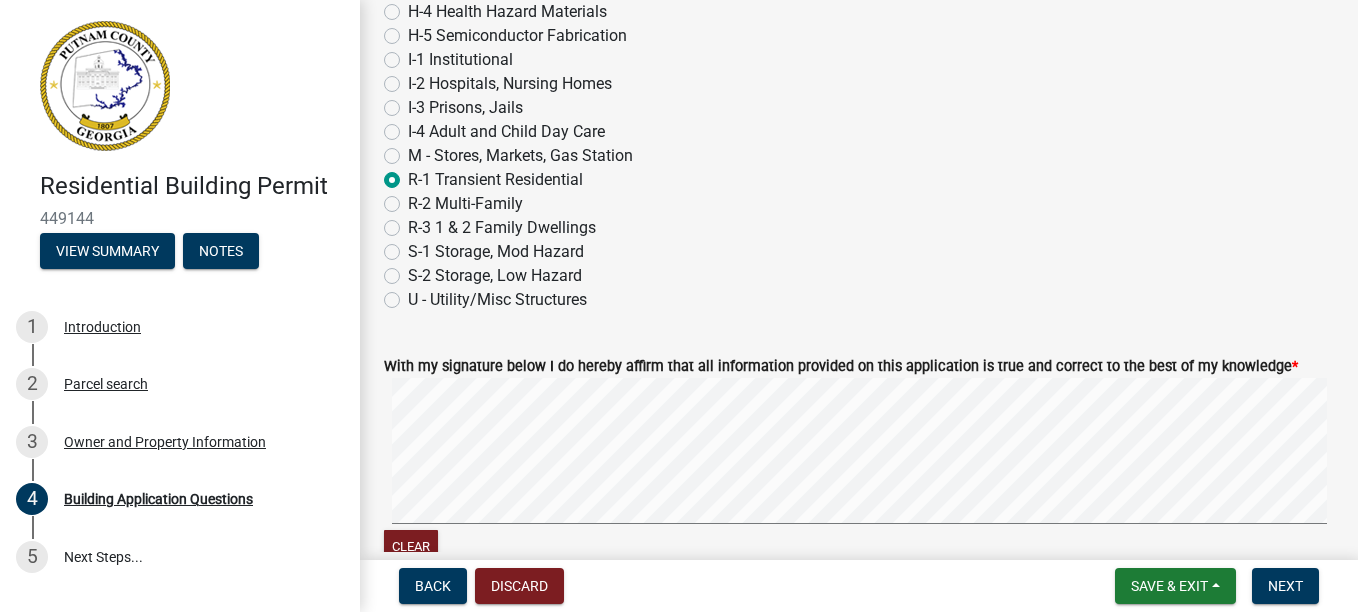 click on "R-1 Transient Residential" 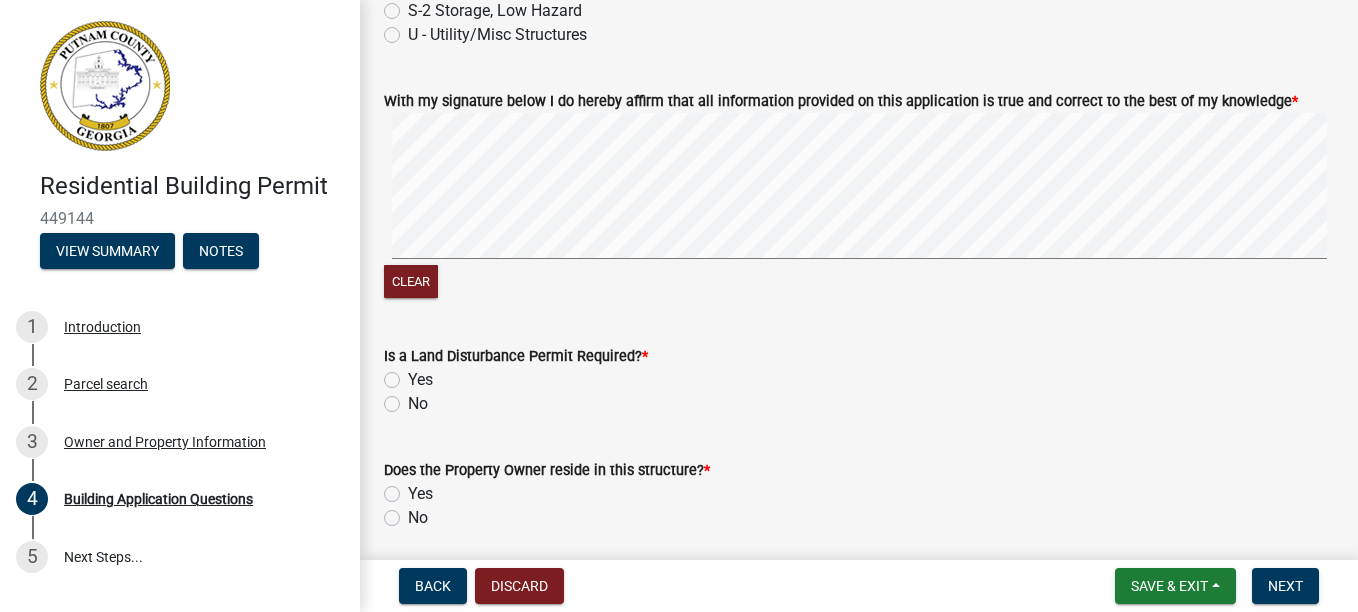 scroll, scrollTop: 8700, scrollLeft: 0, axis: vertical 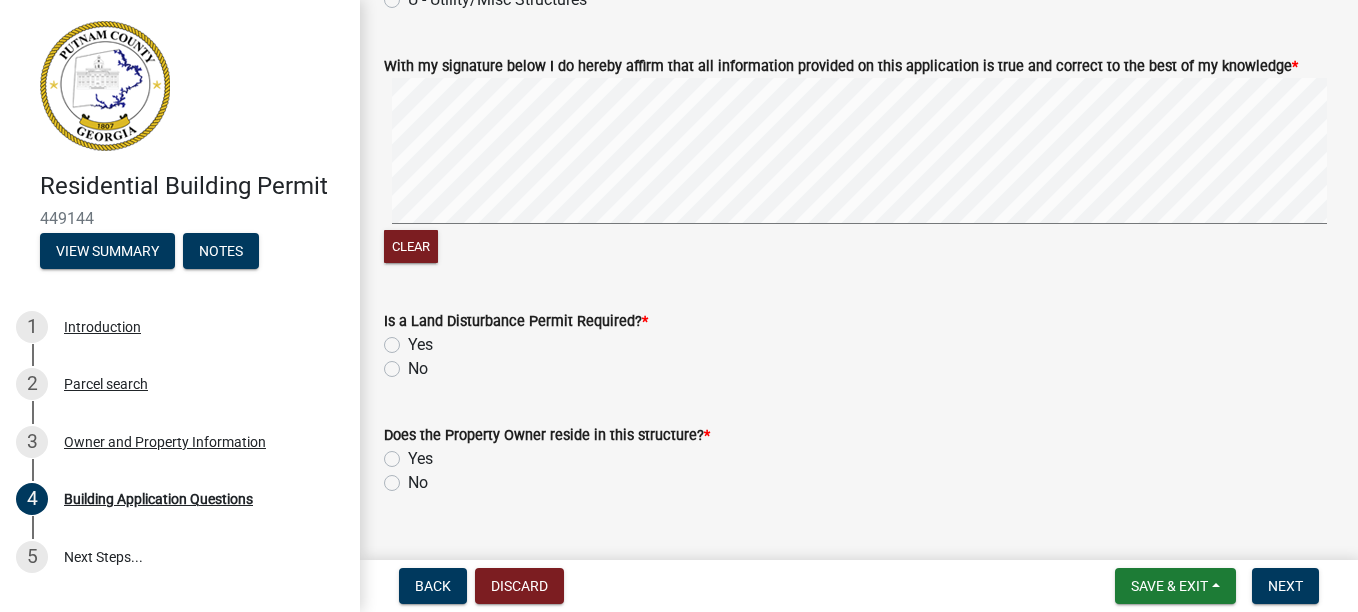 click on "No" 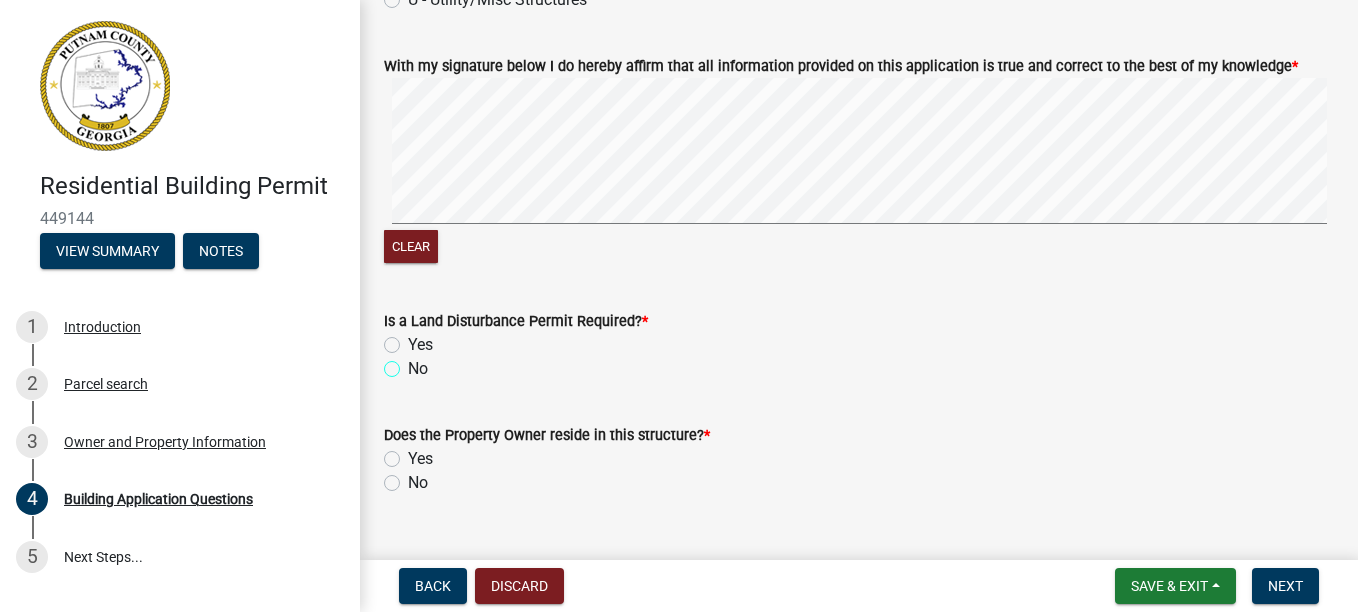 click on "No" at bounding box center (414, 363) 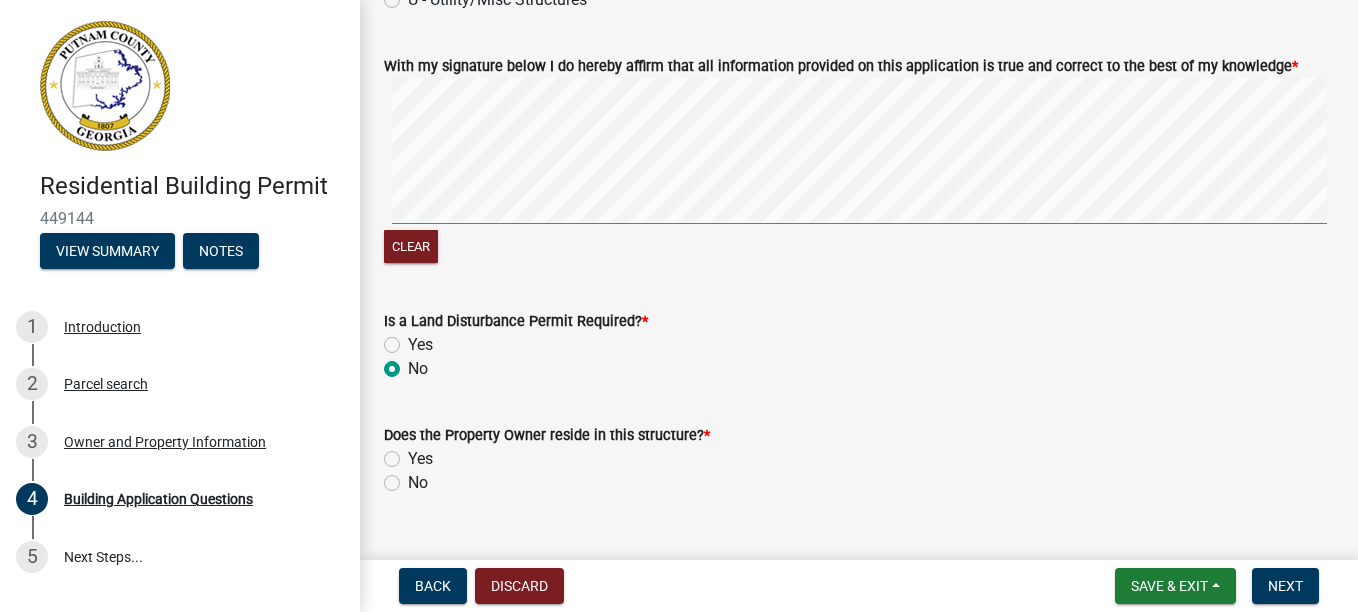 scroll, scrollTop: 8741, scrollLeft: 0, axis: vertical 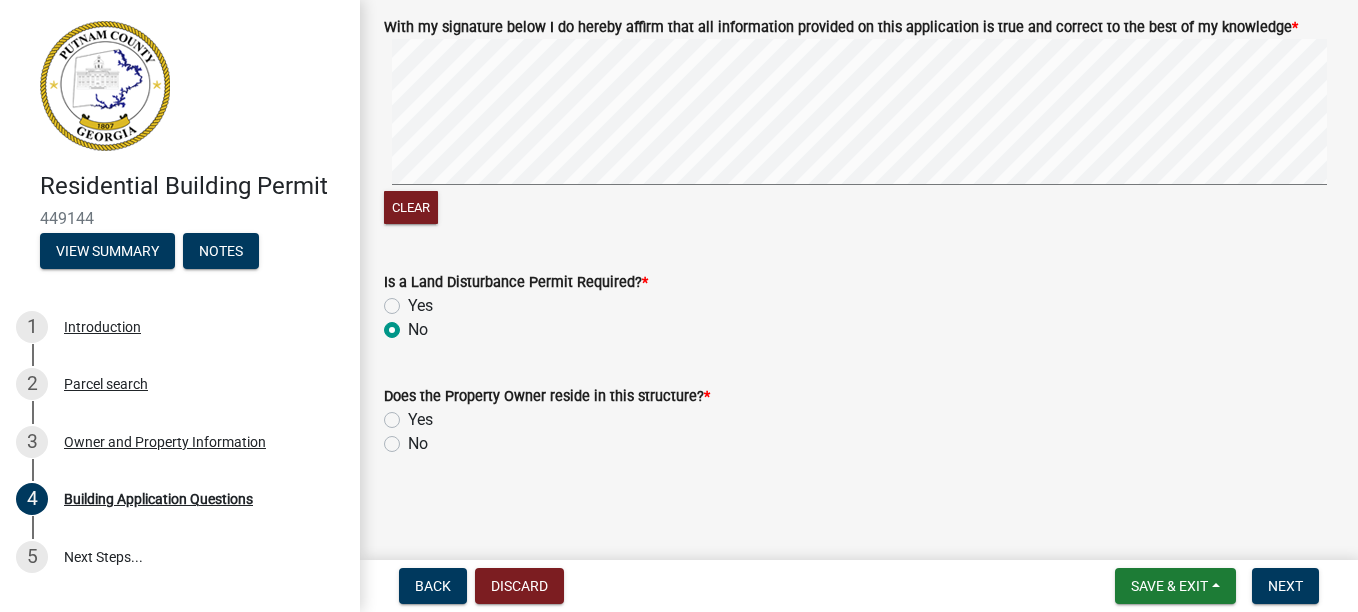click on "No" 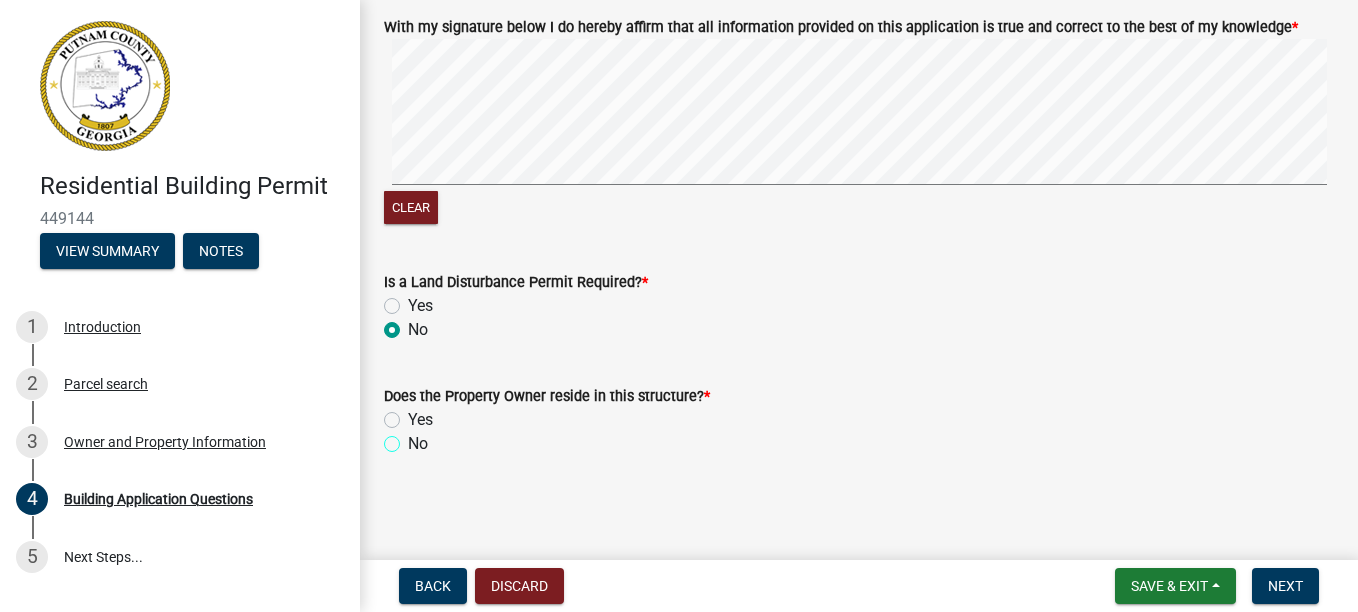click on "No" at bounding box center (414, 438) 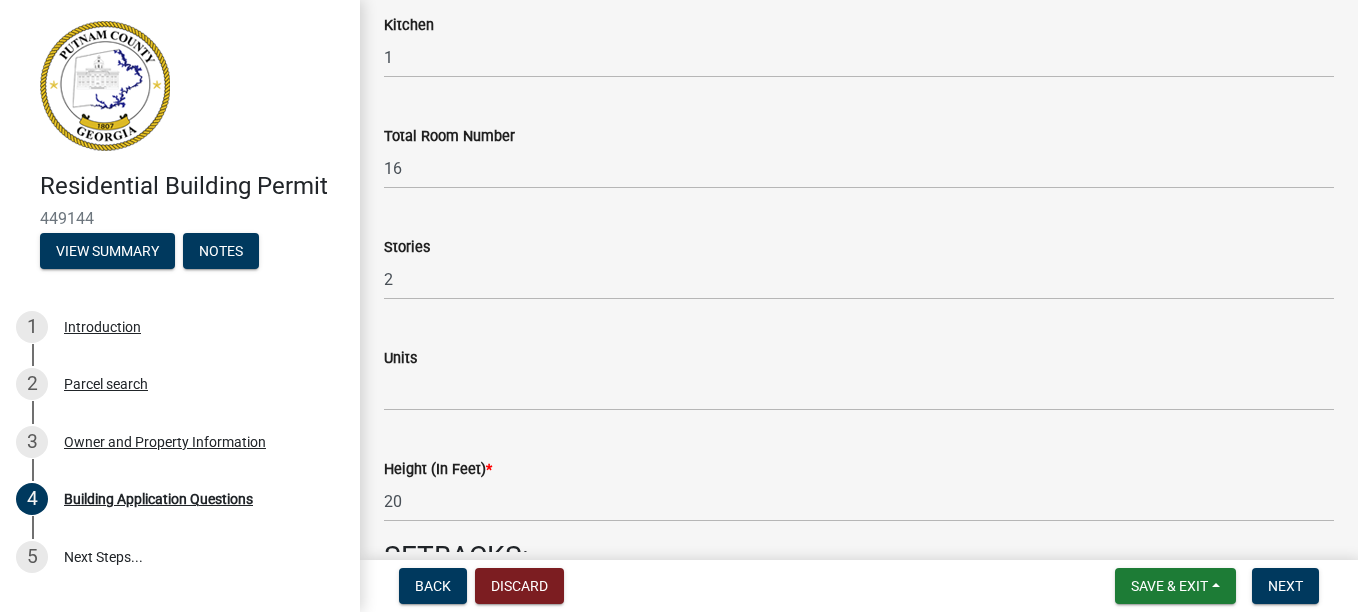 scroll, scrollTop: 2341, scrollLeft: 0, axis: vertical 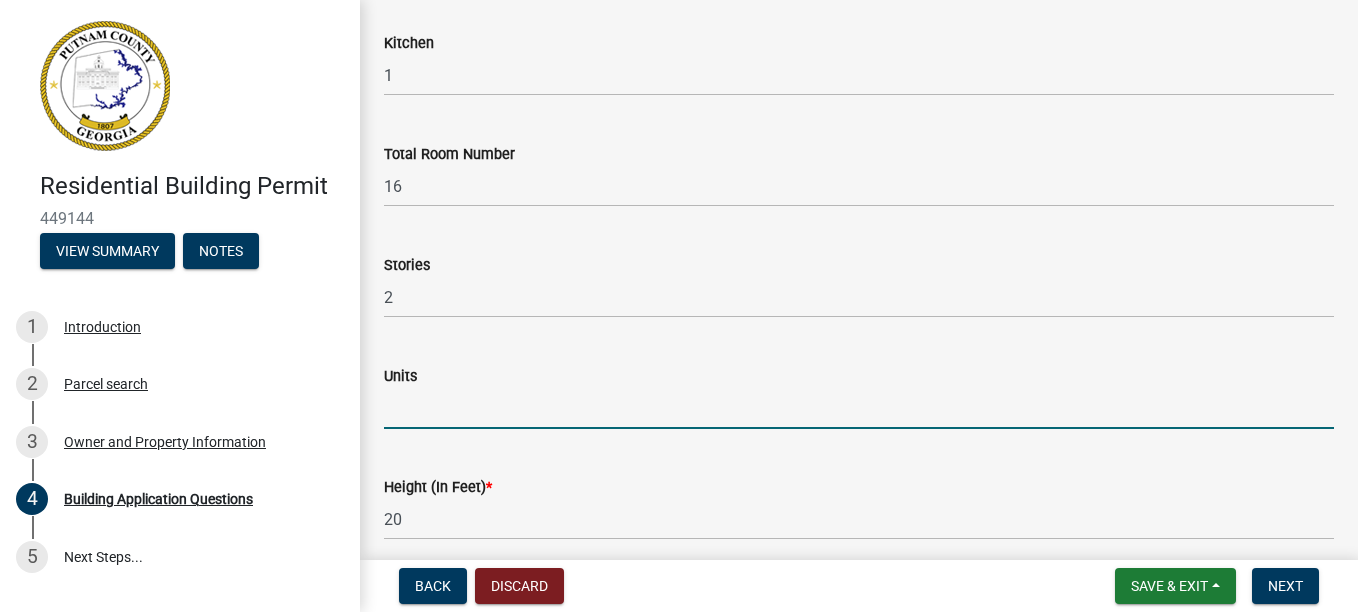 click 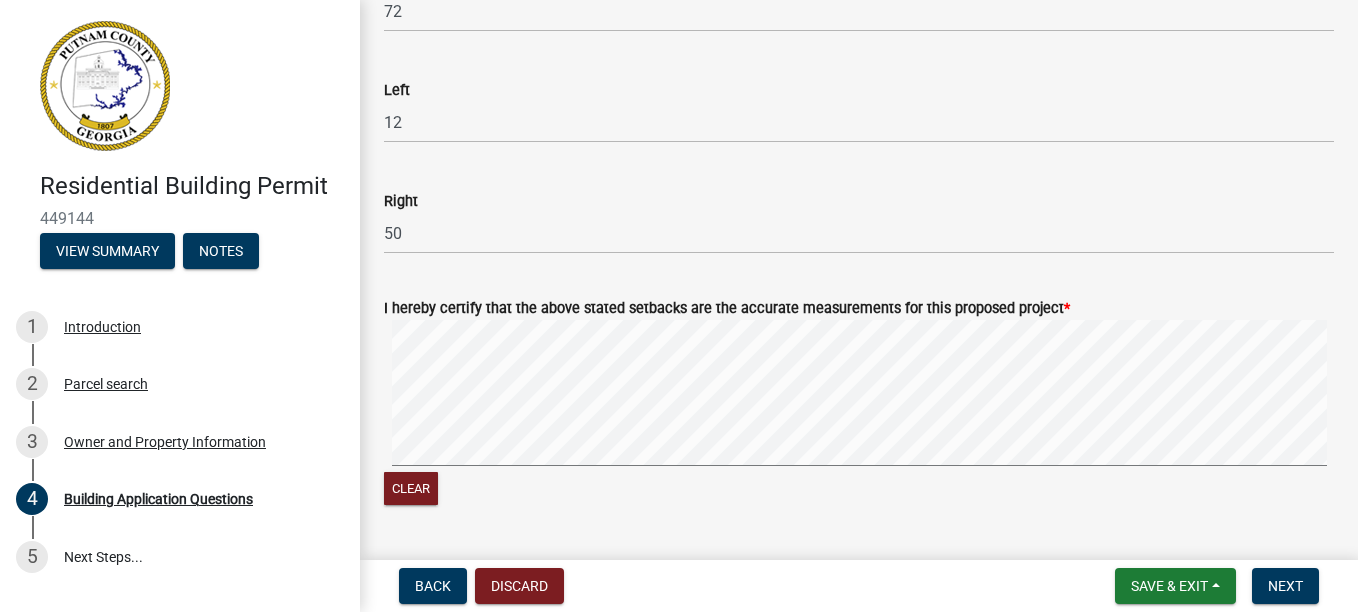 scroll, scrollTop: 3400, scrollLeft: 0, axis: vertical 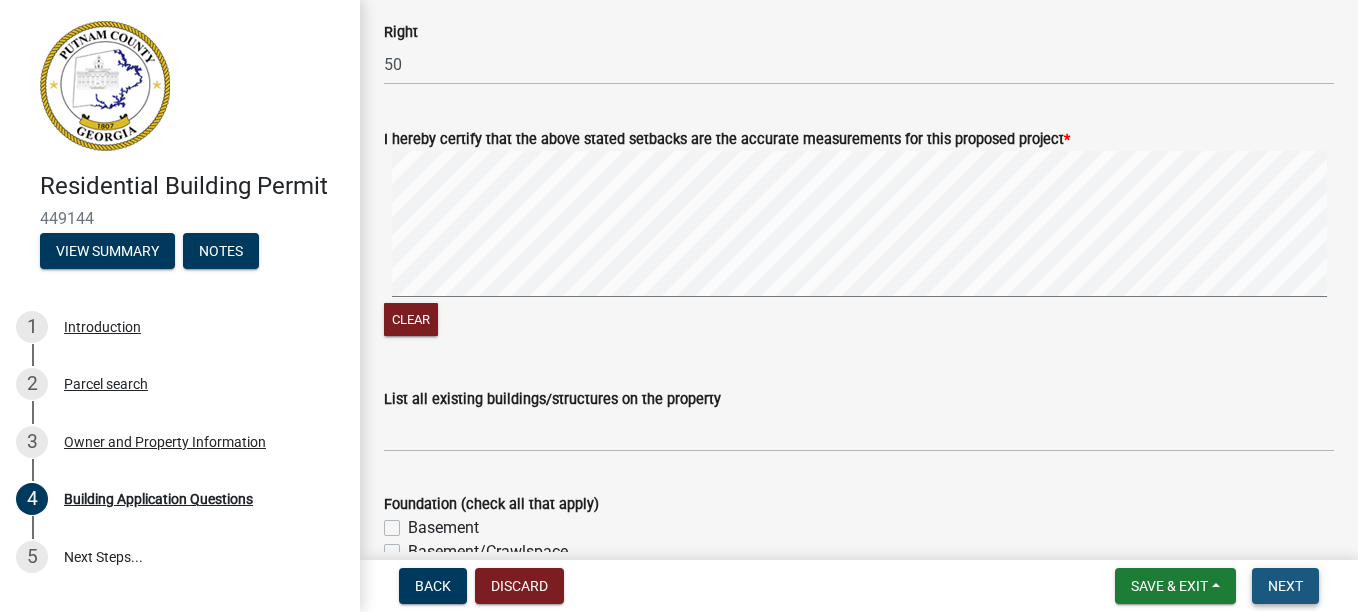 click on "Next" at bounding box center [1285, 586] 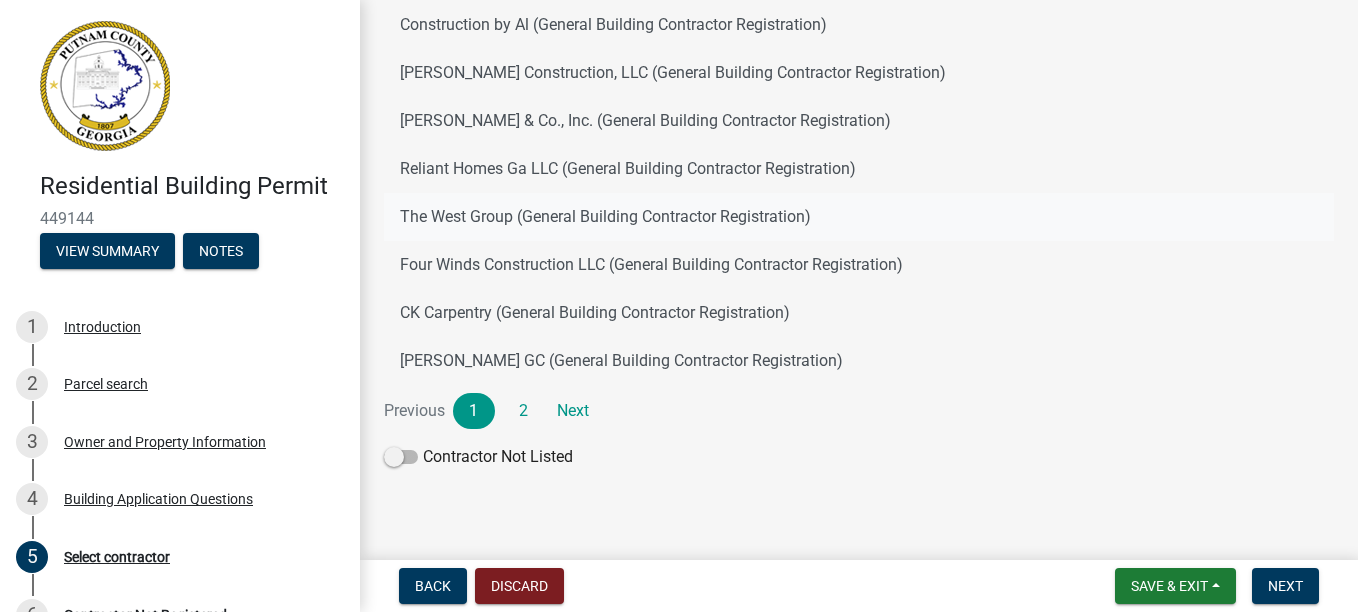 scroll, scrollTop: 303, scrollLeft: 0, axis: vertical 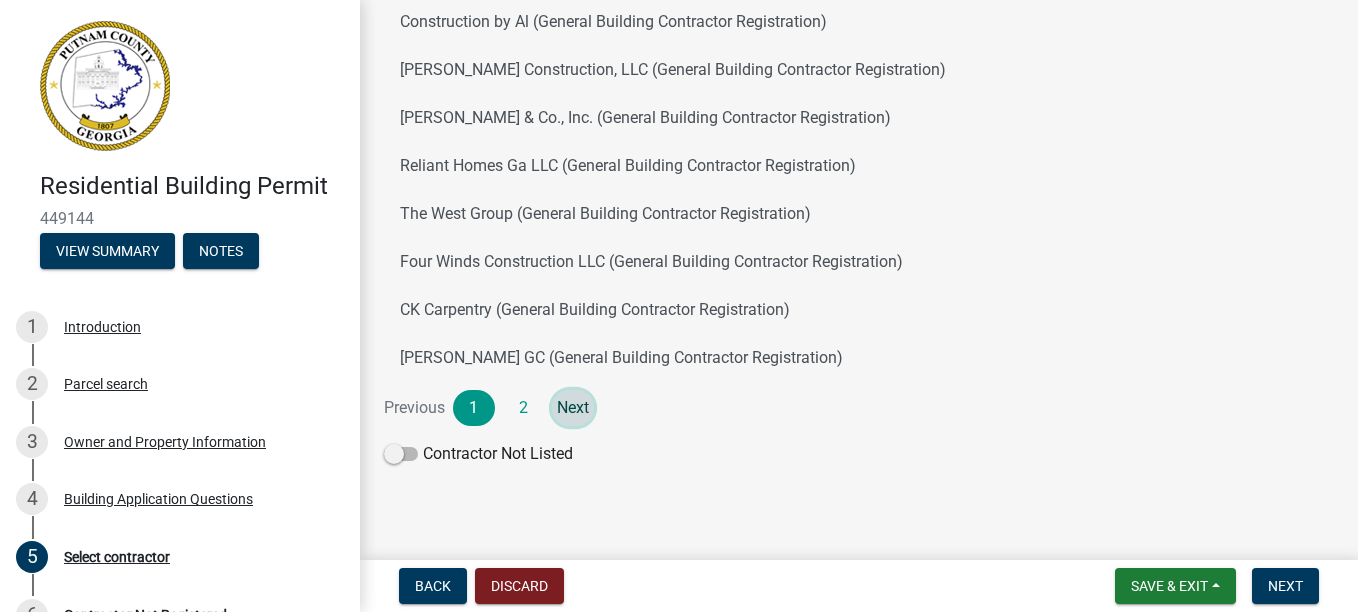 click on "Next" 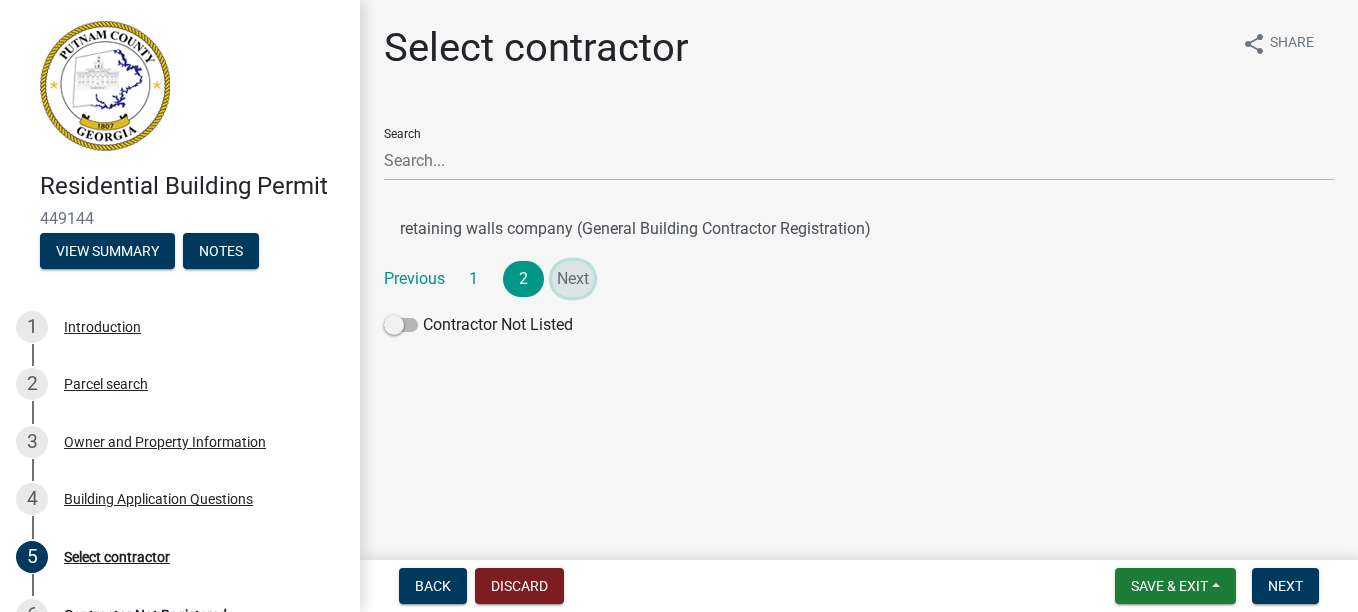 scroll, scrollTop: 0, scrollLeft: 0, axis: both 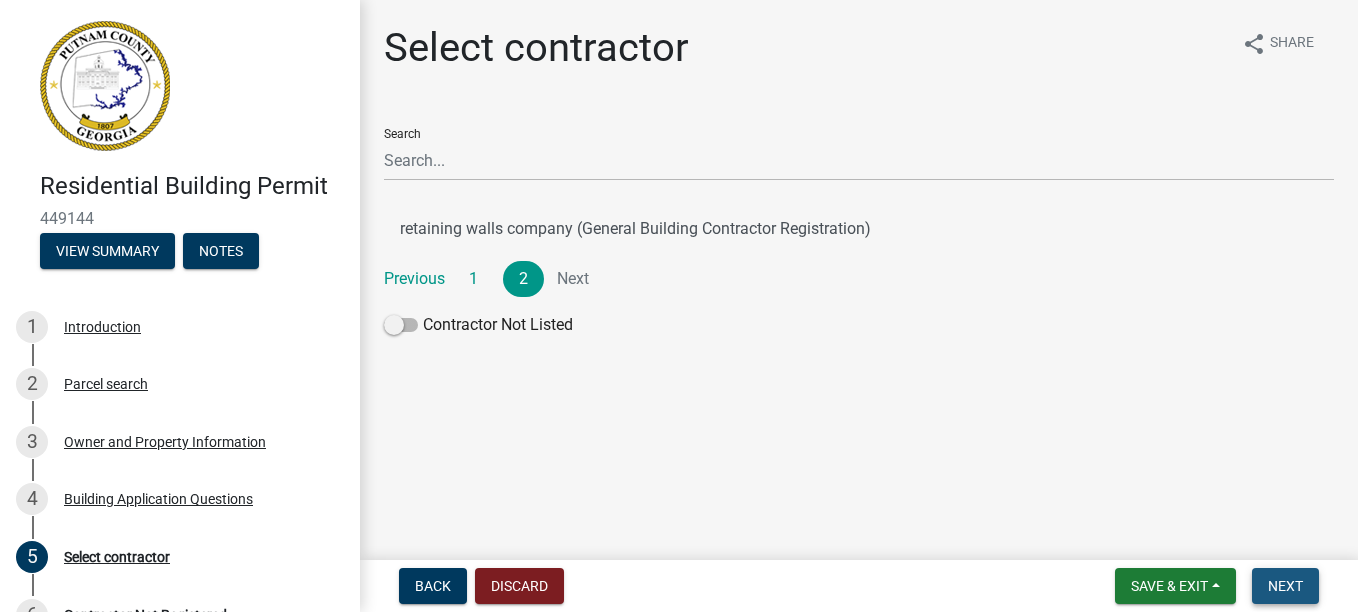 click on "Next" at bounding box center [1285, 586] 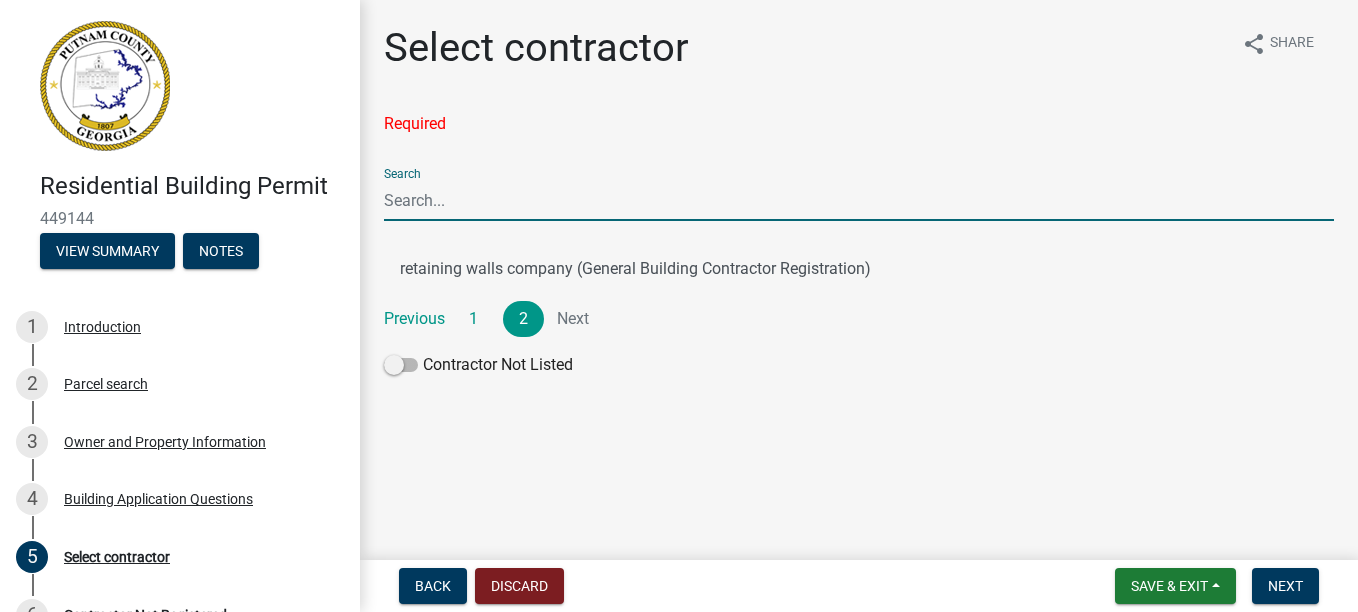 click on "Search" at bounding box center [859, 200] 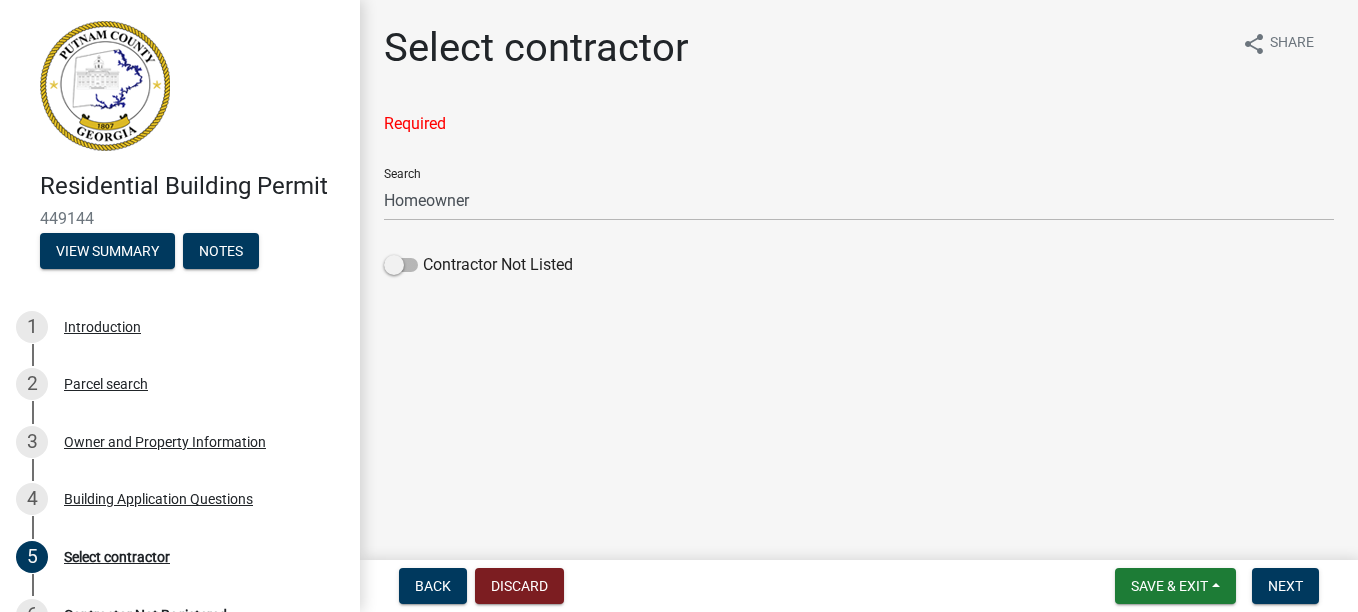 click on "Select contractor share Share Required Search Homeowner  Contractor Not Listed" 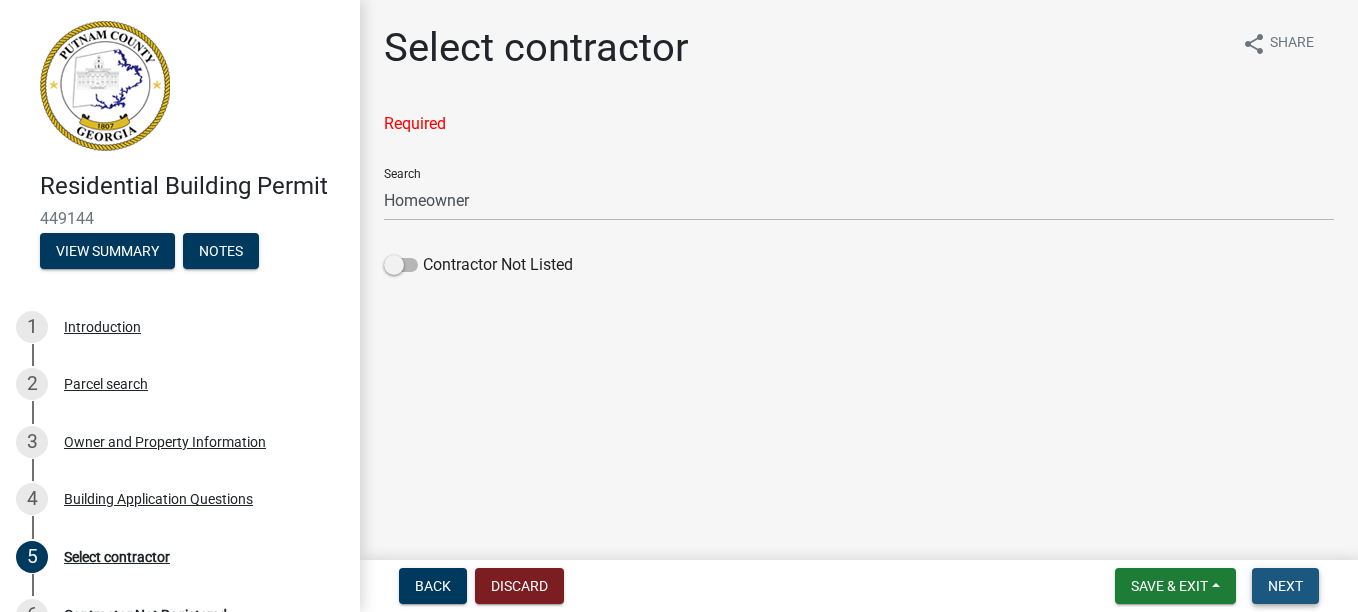 click on "Next" at bounding box center [1285, 586] 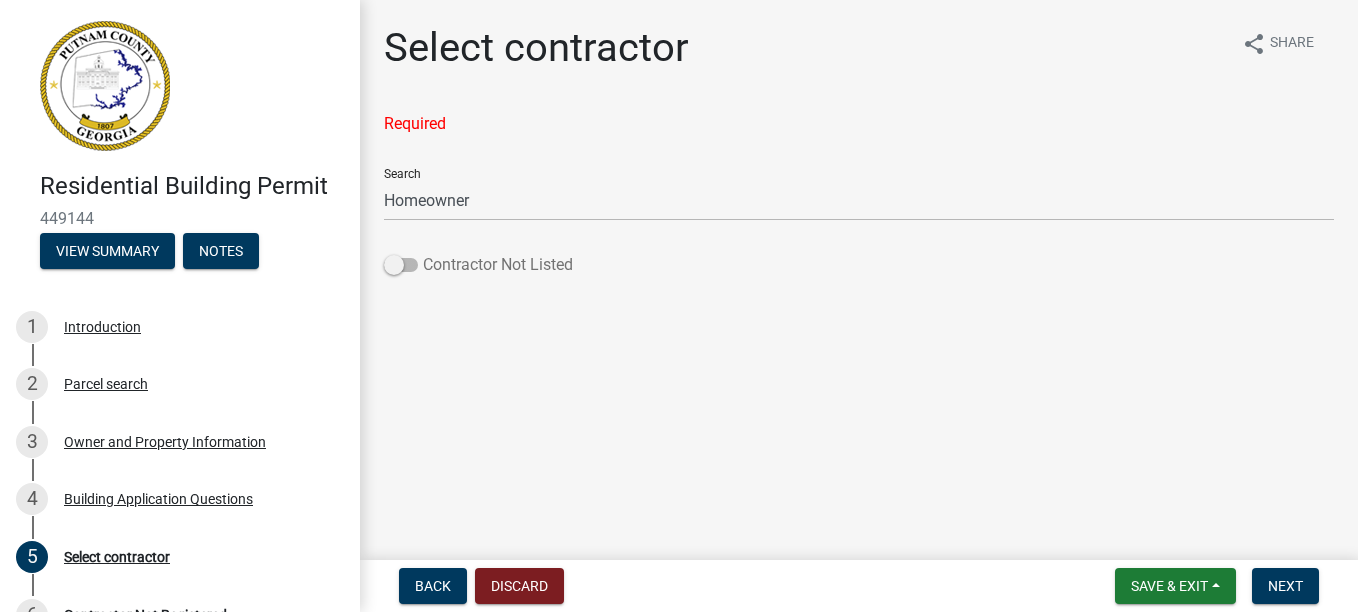 click 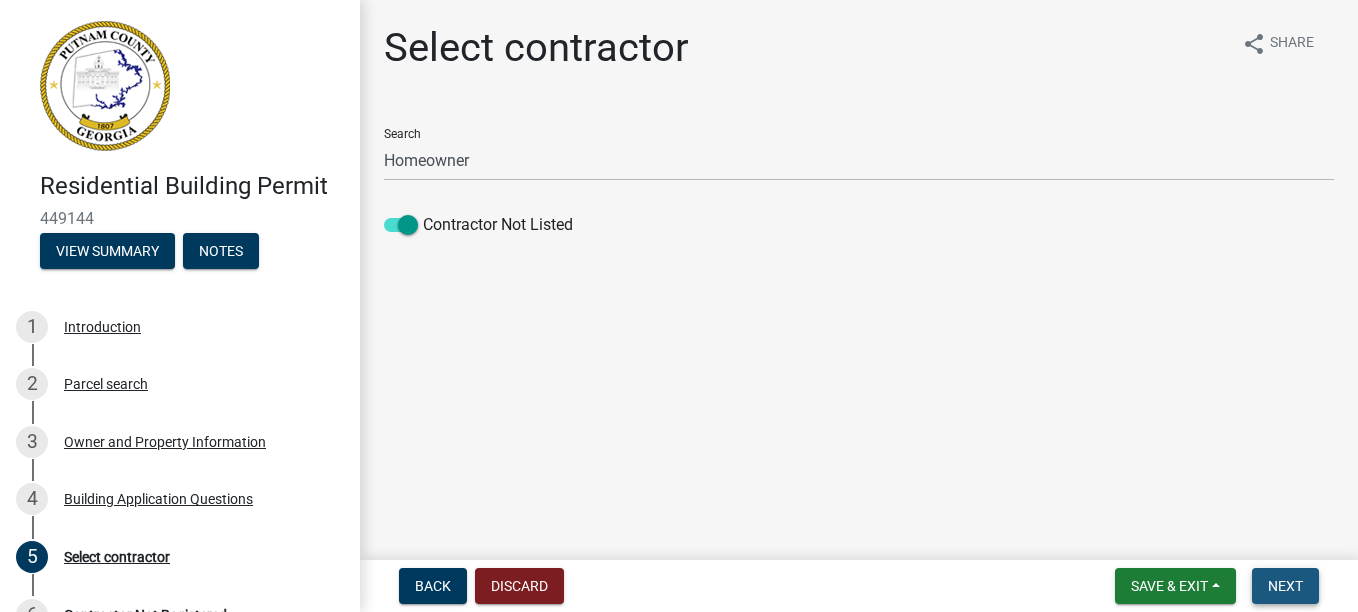 click on "Next" at bounding box center (1285, 586) 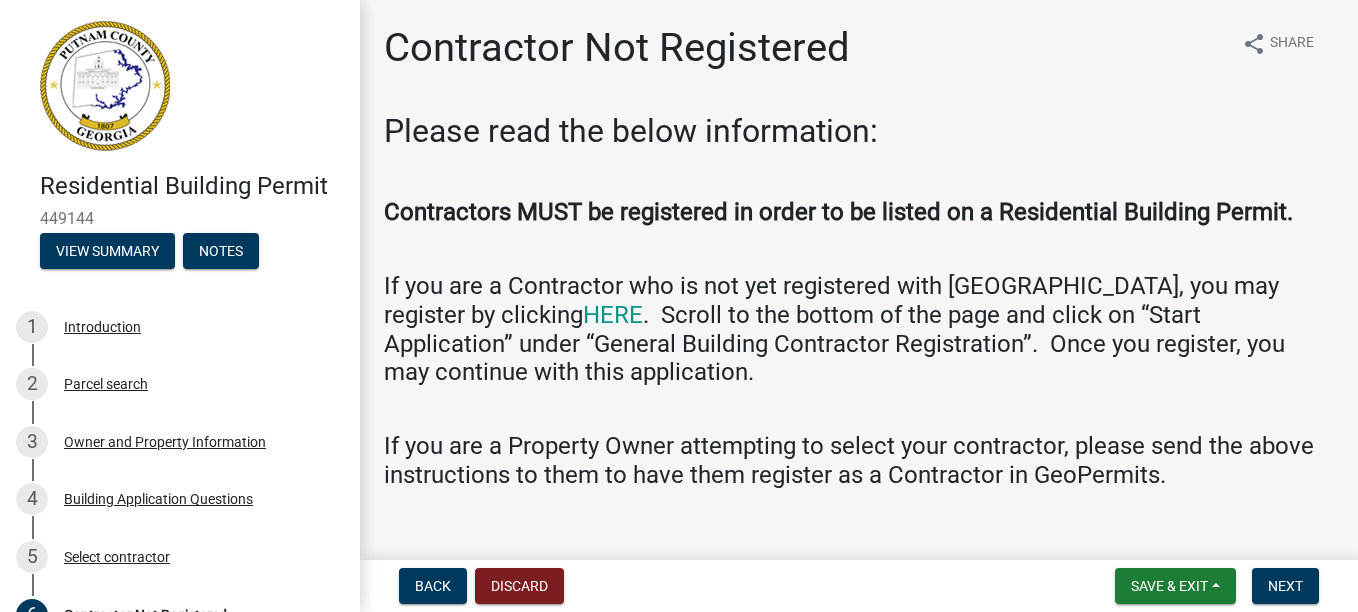 scroll, scrollTop: 32, scrollLeft: 0, axis: vertical 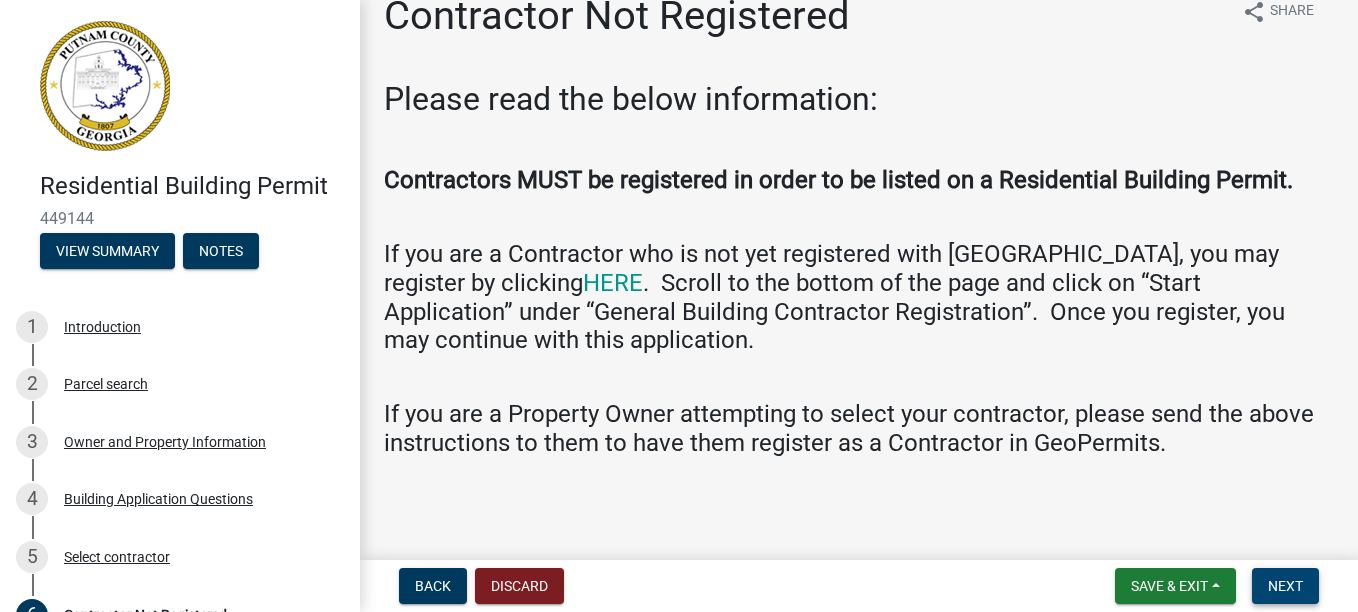click on "Next" at bounding box center (1285, 586) 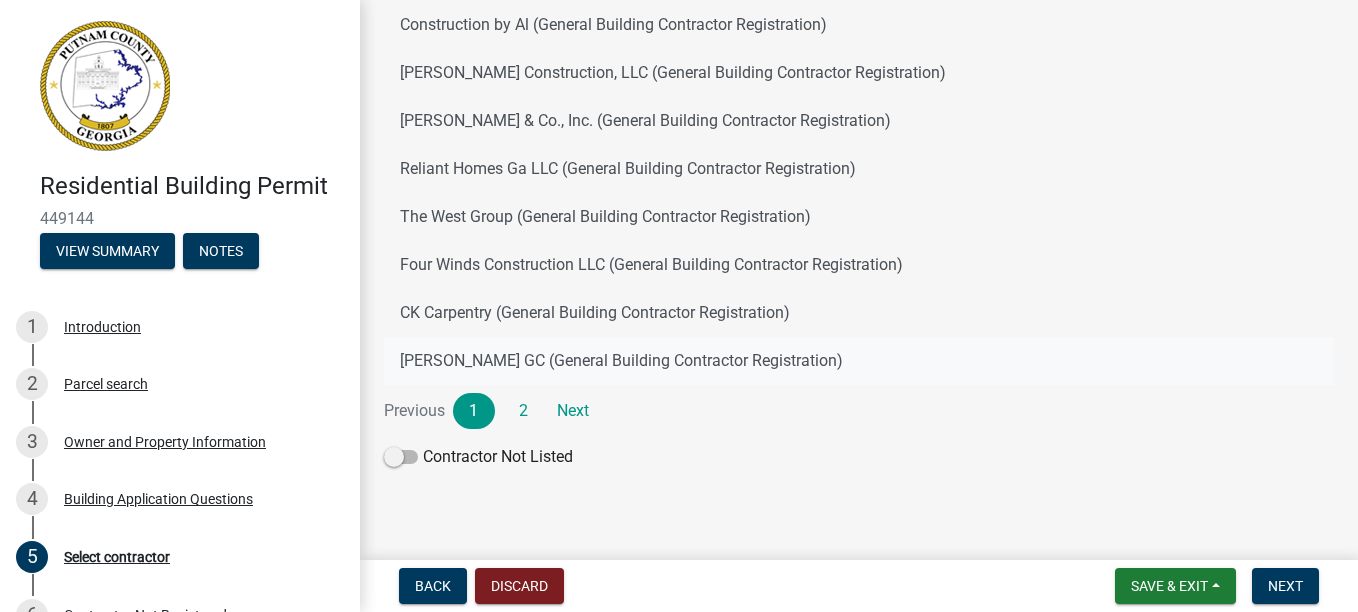 scroll, scrollTop: 303, scrollLeft: 0, axis: vertical 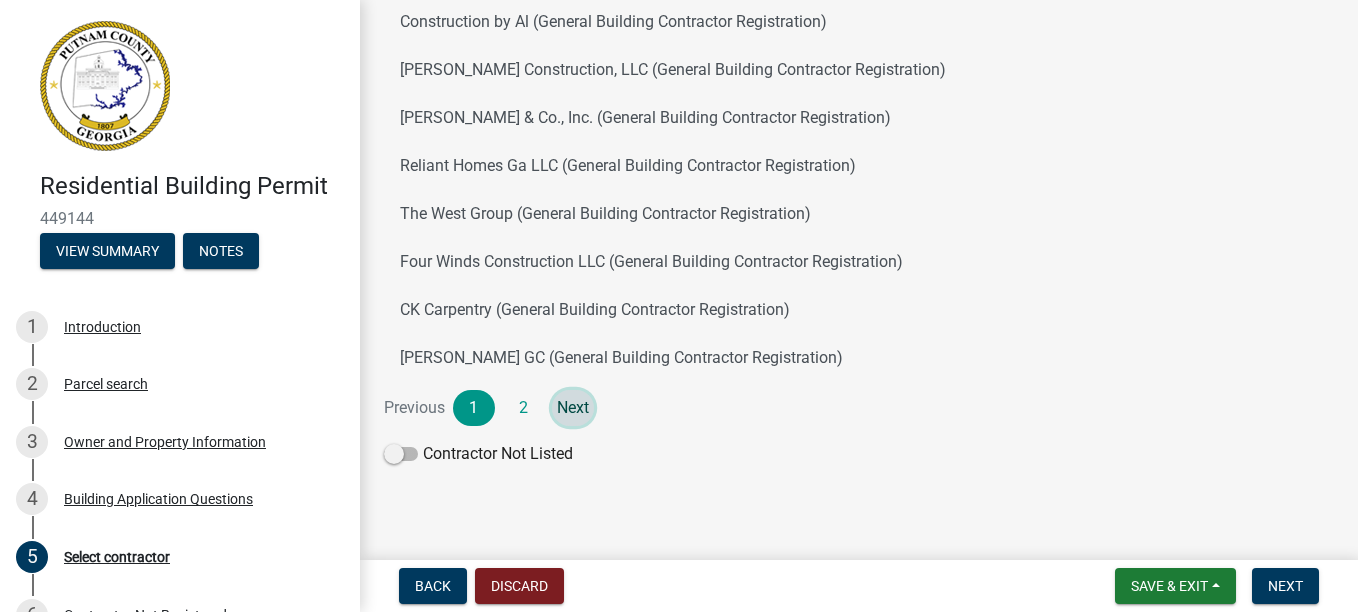 click on "Next" 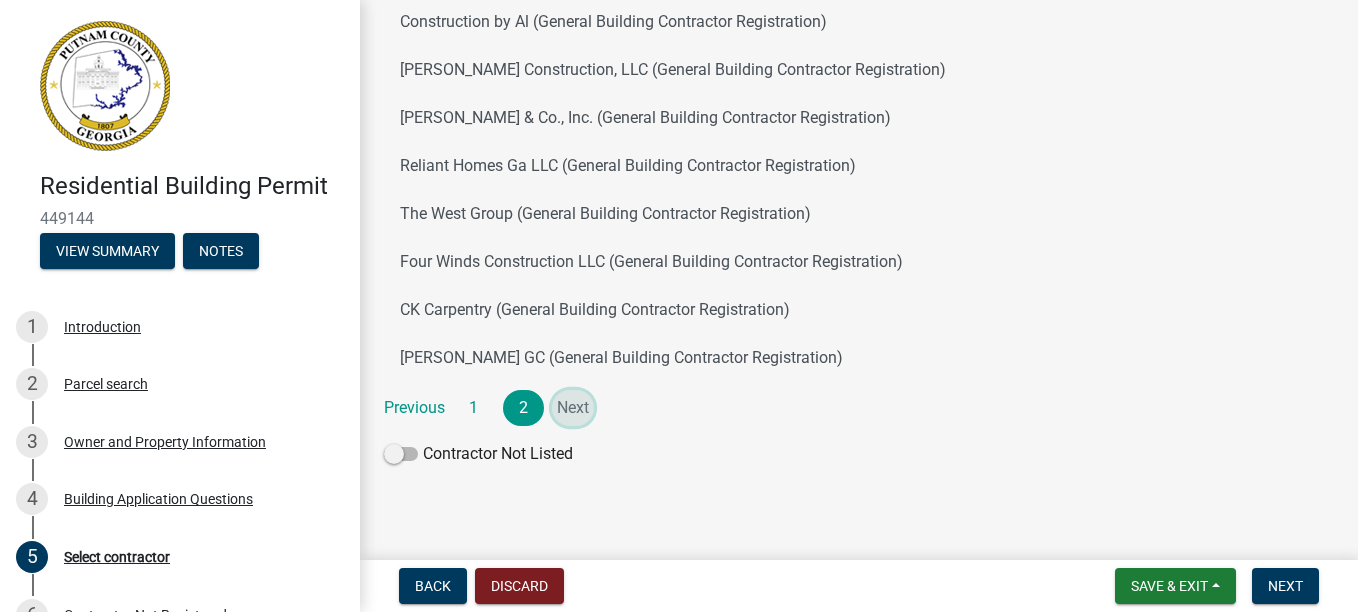 scroll, scrollTop: 0, scrollLeft: 0, axis: both 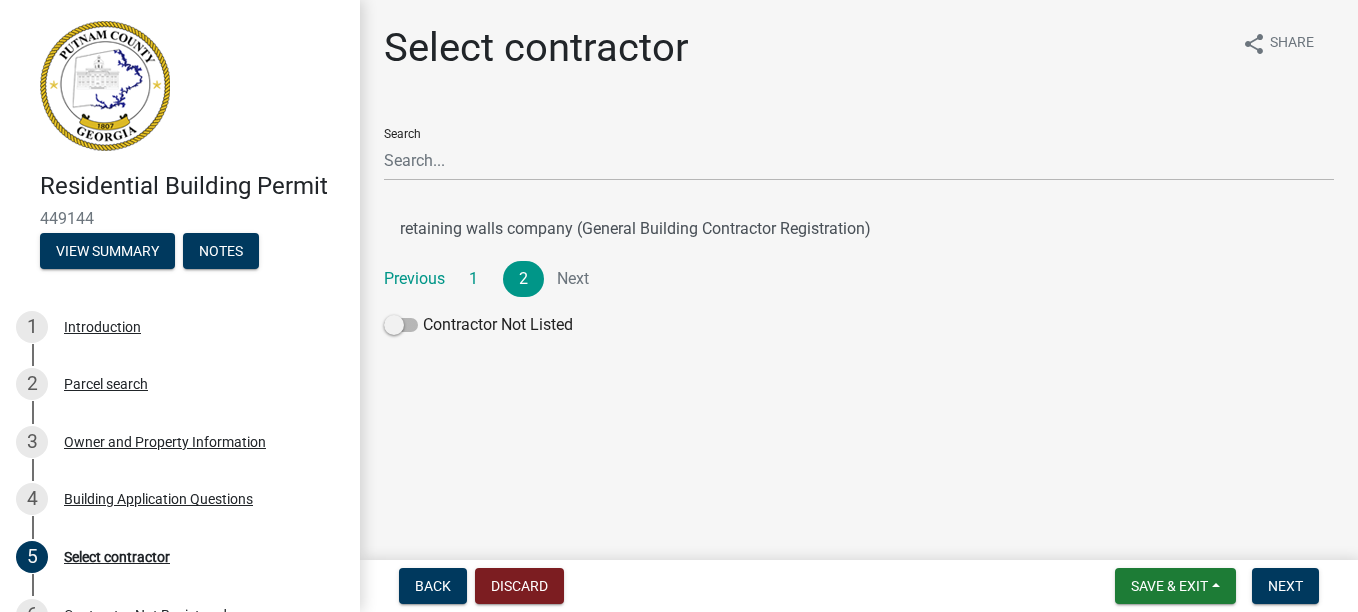 click on "Next" 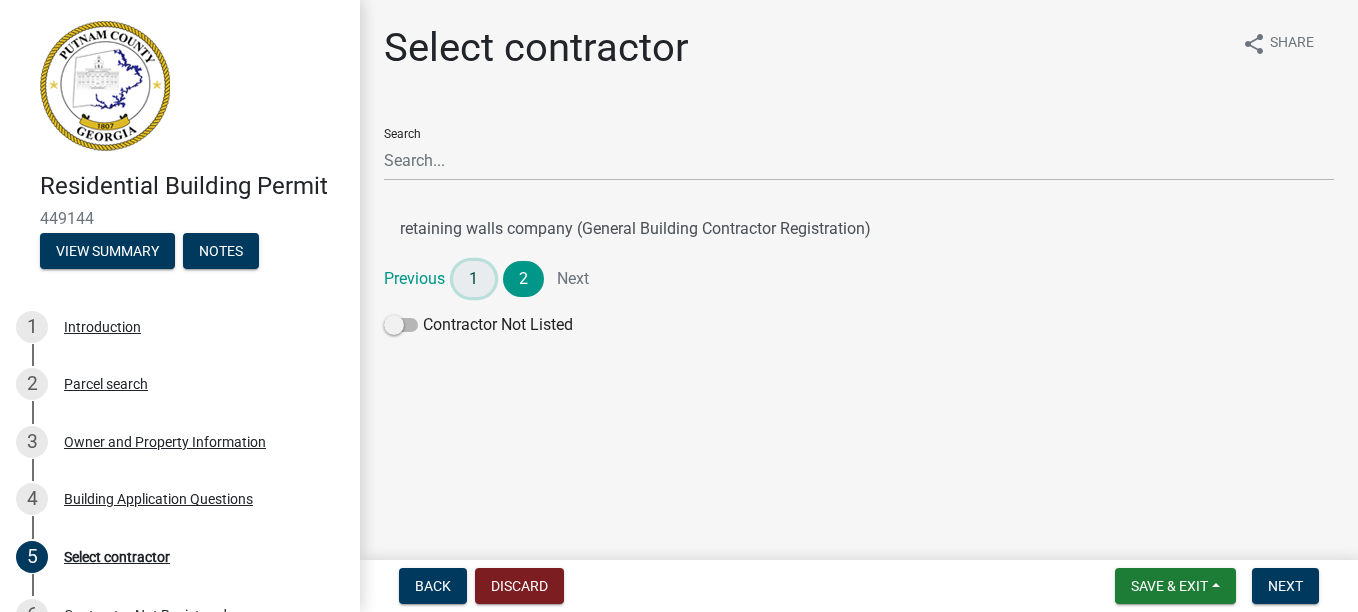 click on "1" 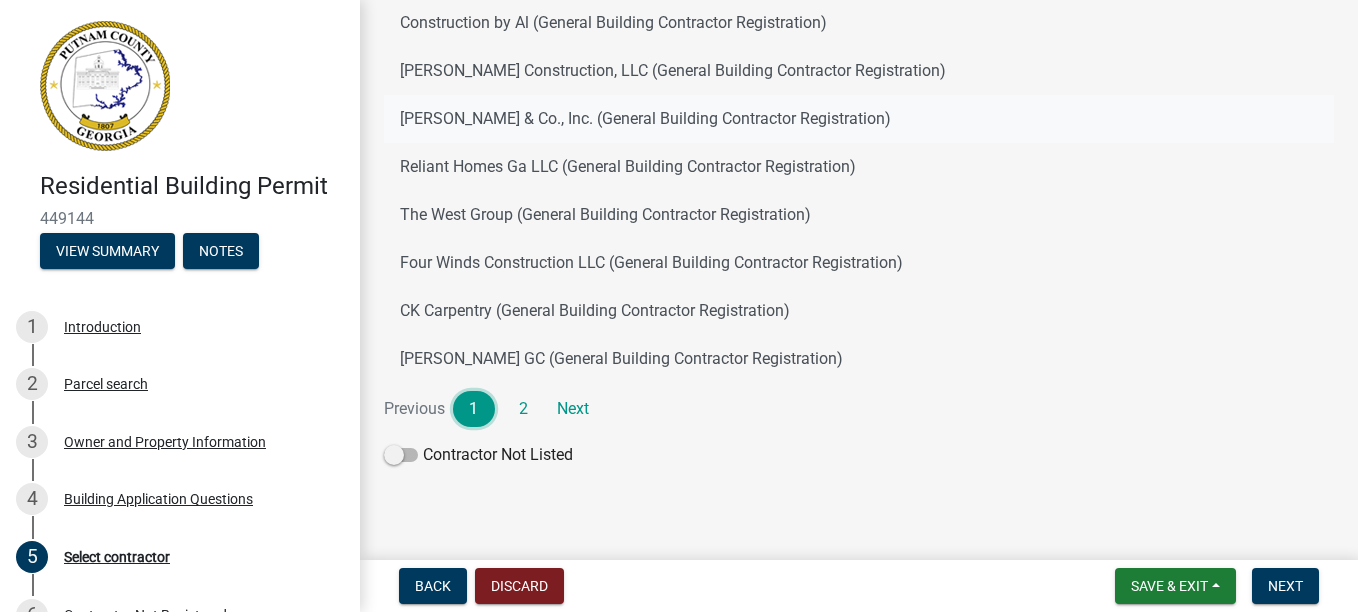 scroll, scrollTop: 303, scrollLeft: 0, axis: vertical 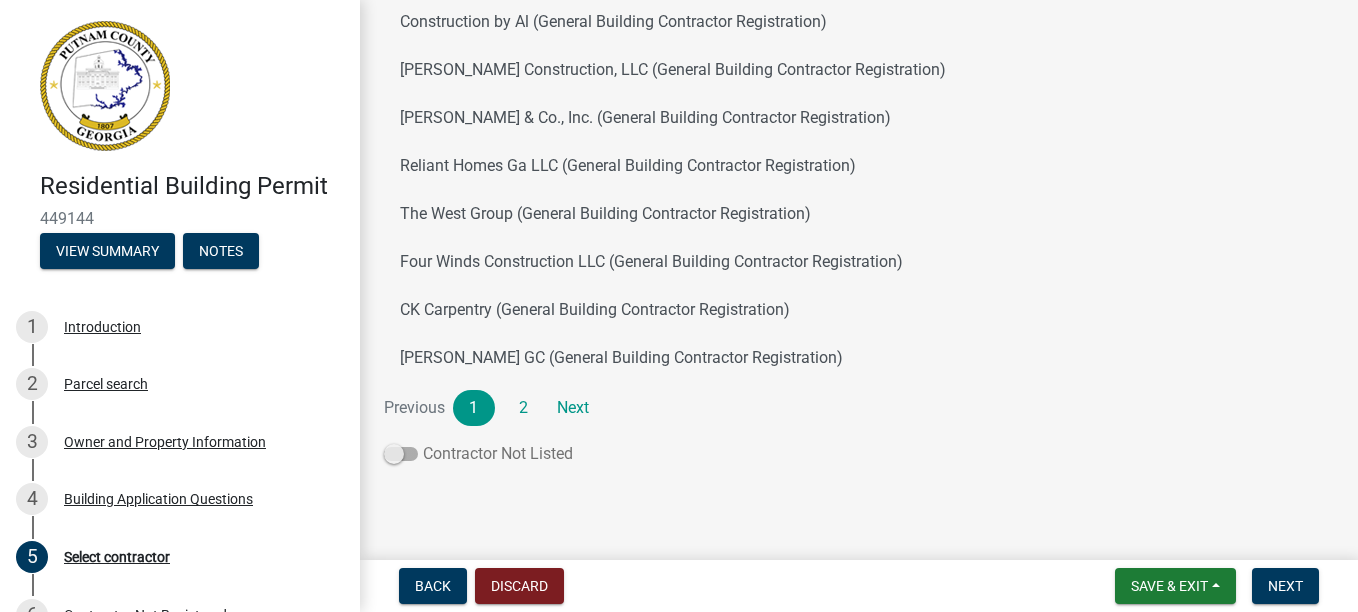 click 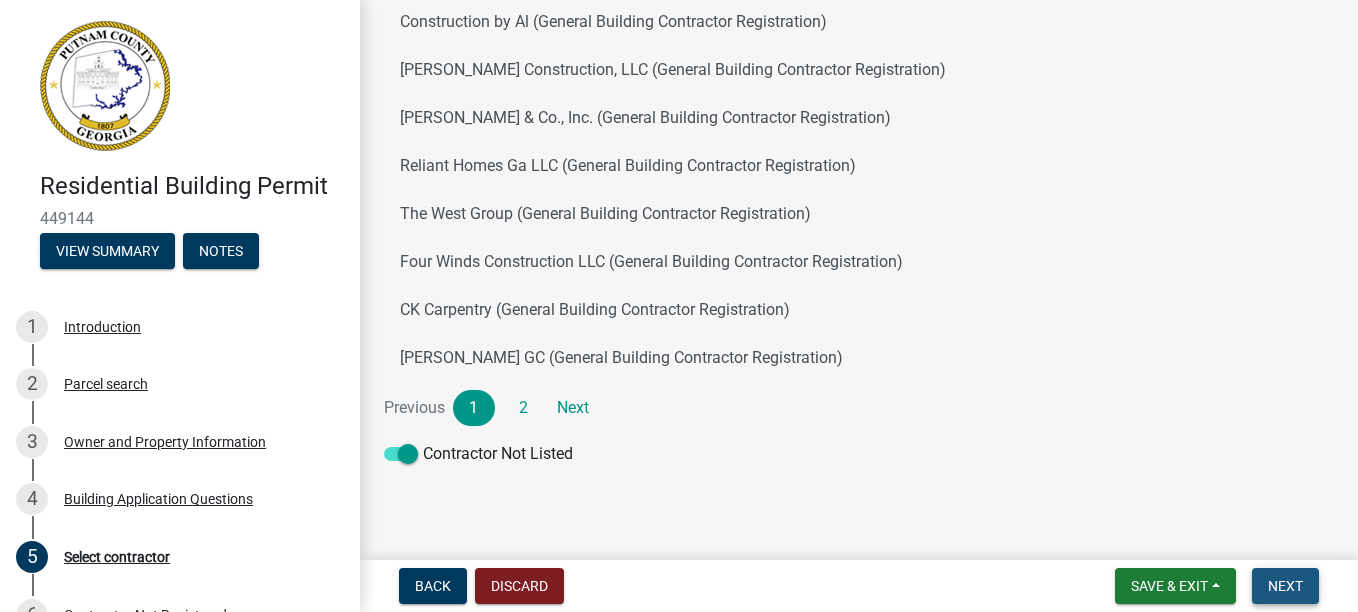 click on "Next" at bounding box center [1285, 586] 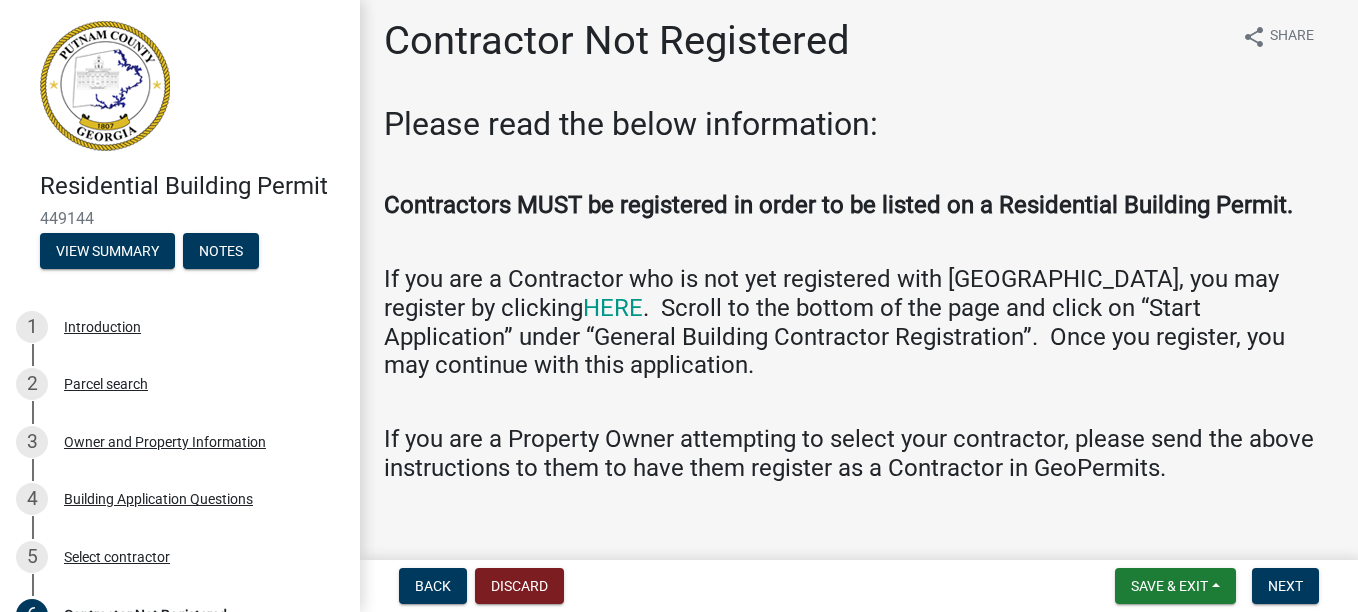 scroll, scrollTop: 0, scrollLeft: 0, axis: both 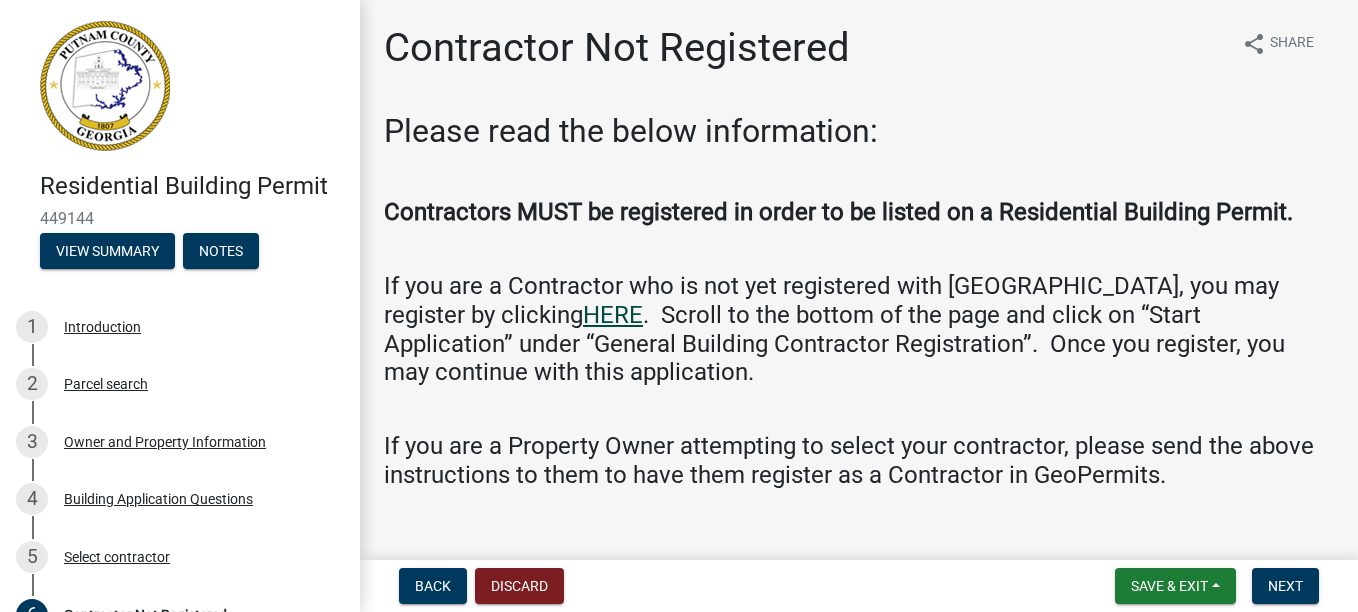 click on "HERE" 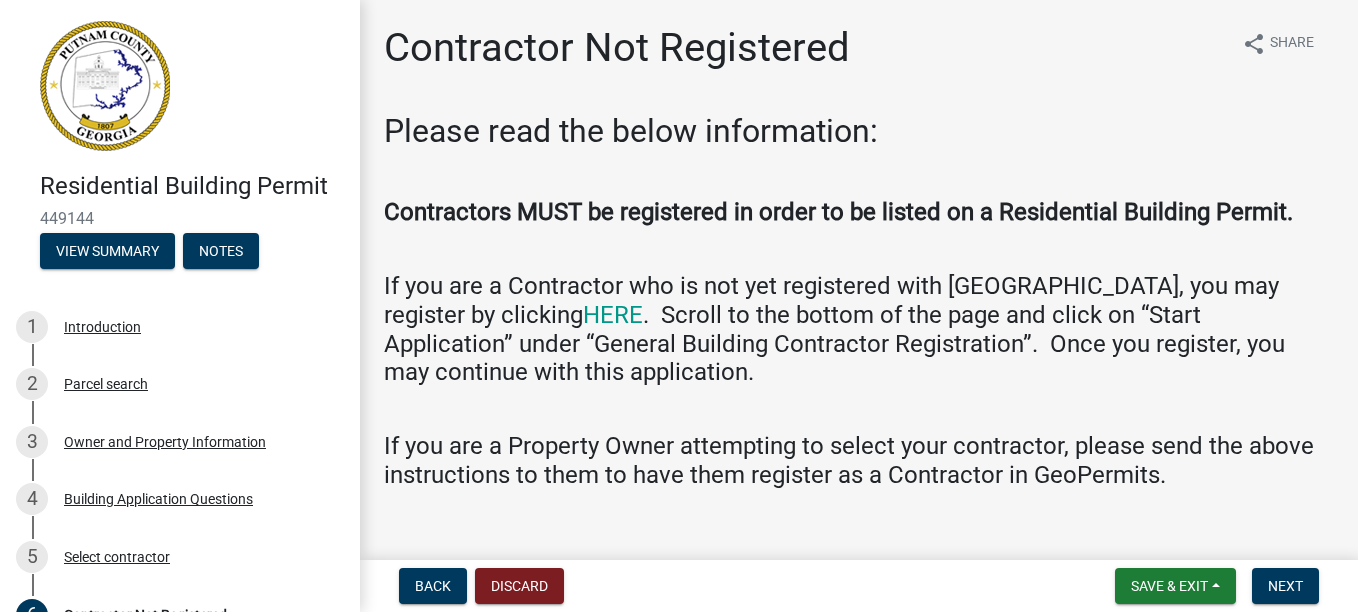scroll, scrollTop: 32, scrollLeft: 0, axis: vertical 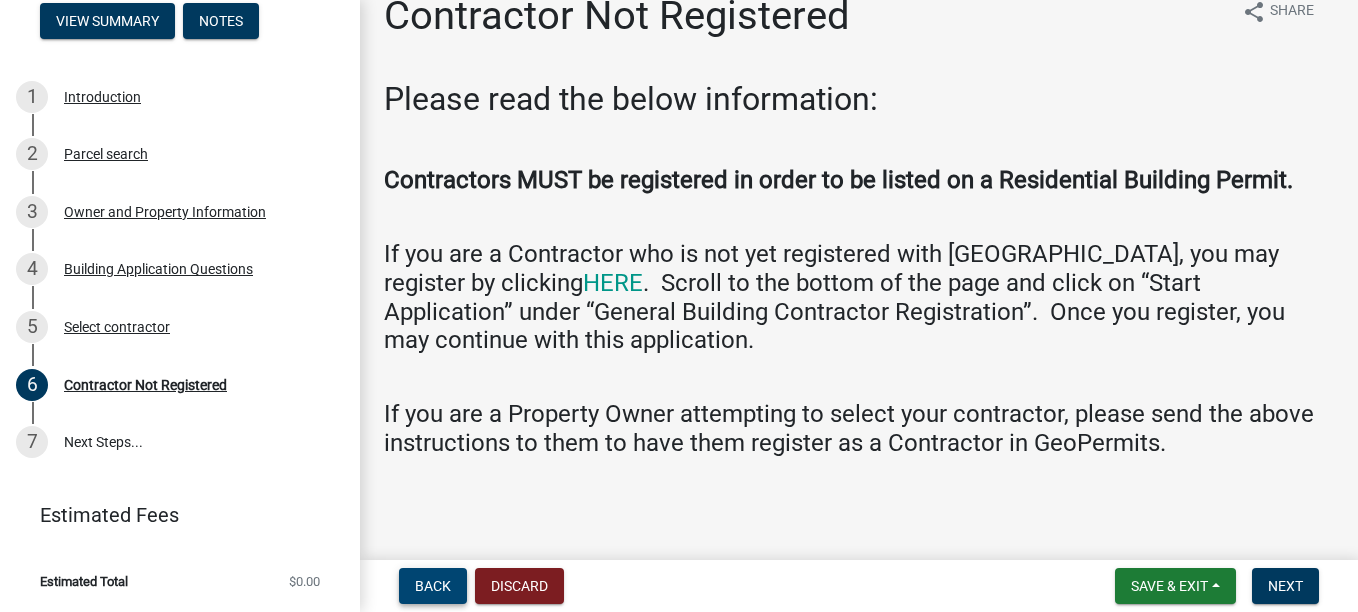 click on "Back" at bounding box center (433, 586) 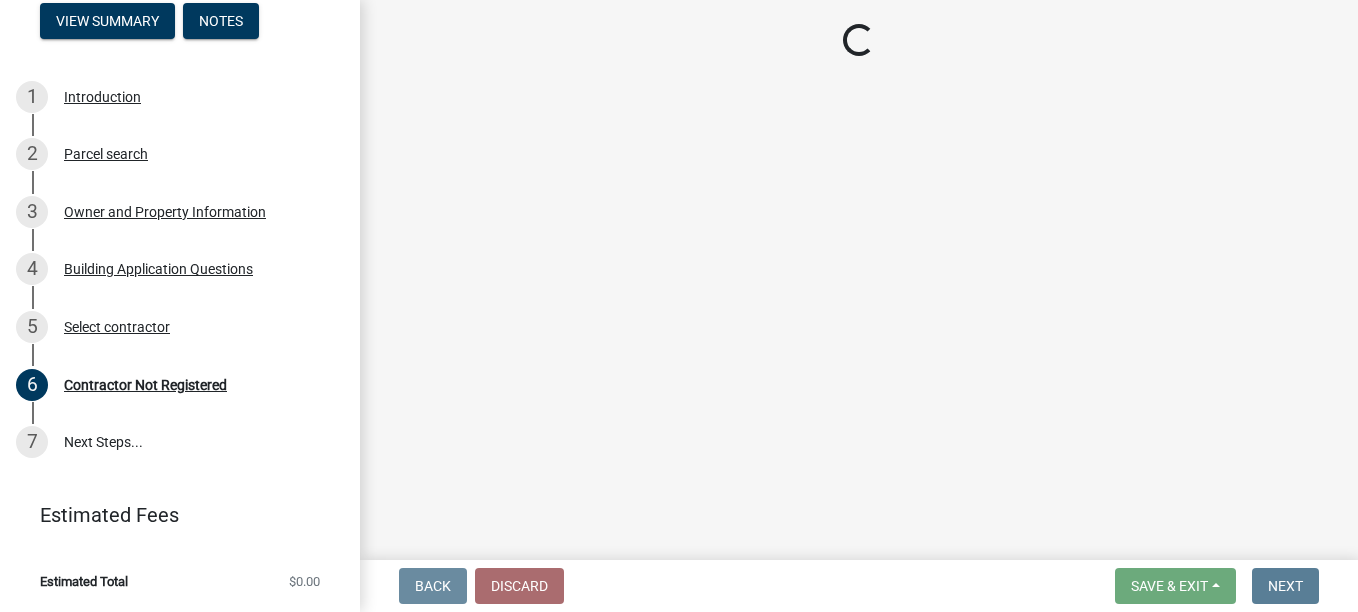 scroll, scrollTop: 0, scrollLeft: 0, axis: both 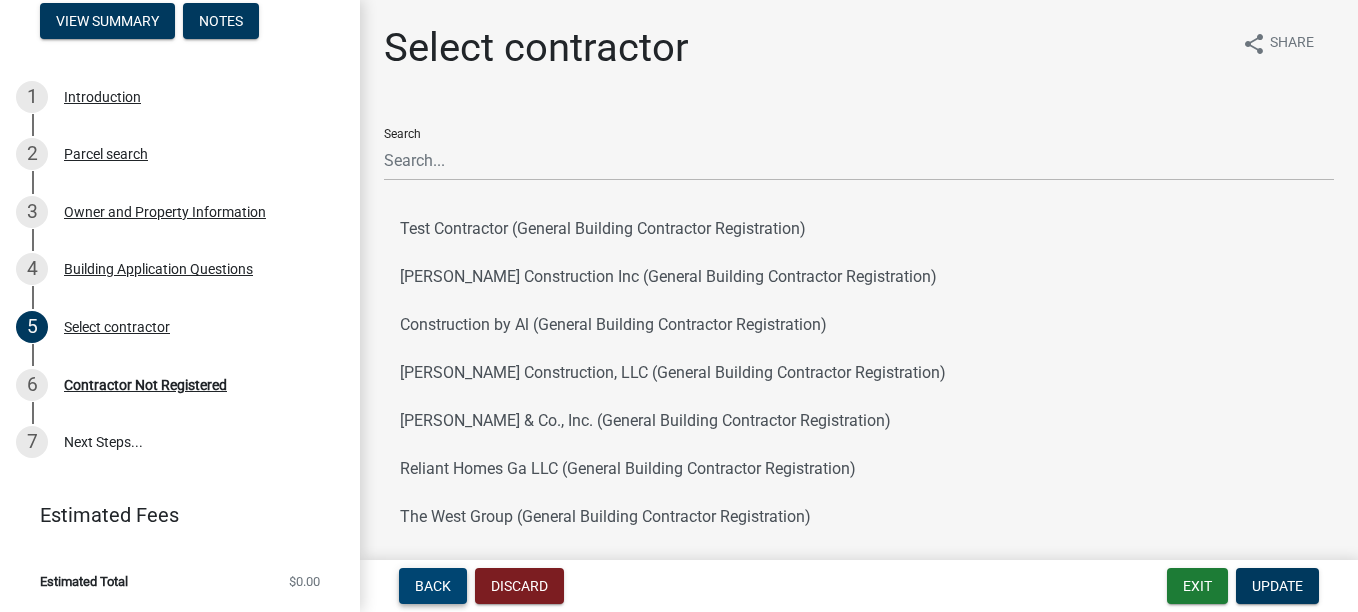 click on "Back" at bounding box center [433, 586] 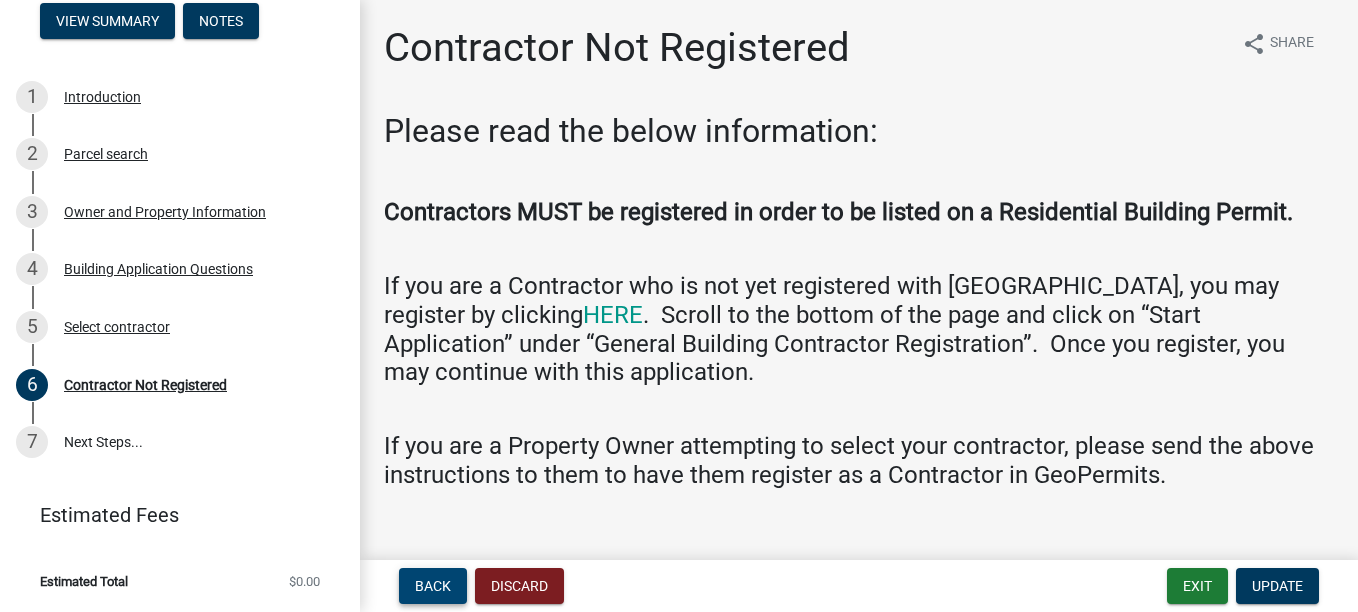click on "Back" at bounding box center (433, 586) 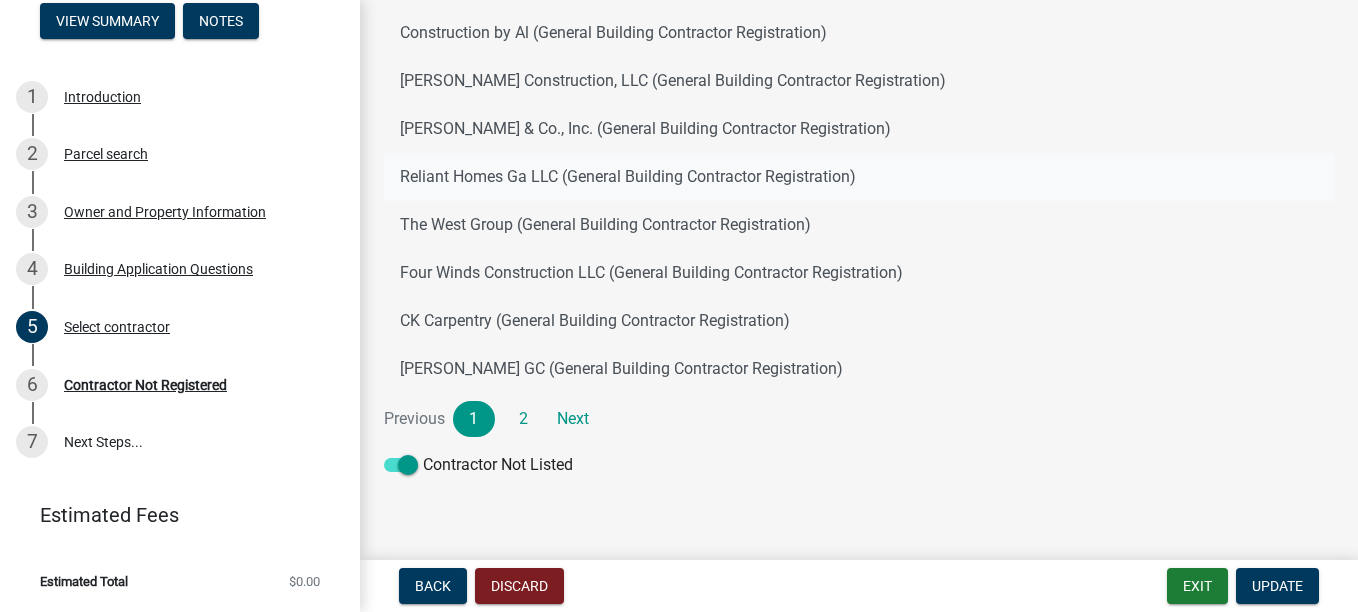 scroll, scrollTop: 300, scrollLeft: 0, axis: vertical 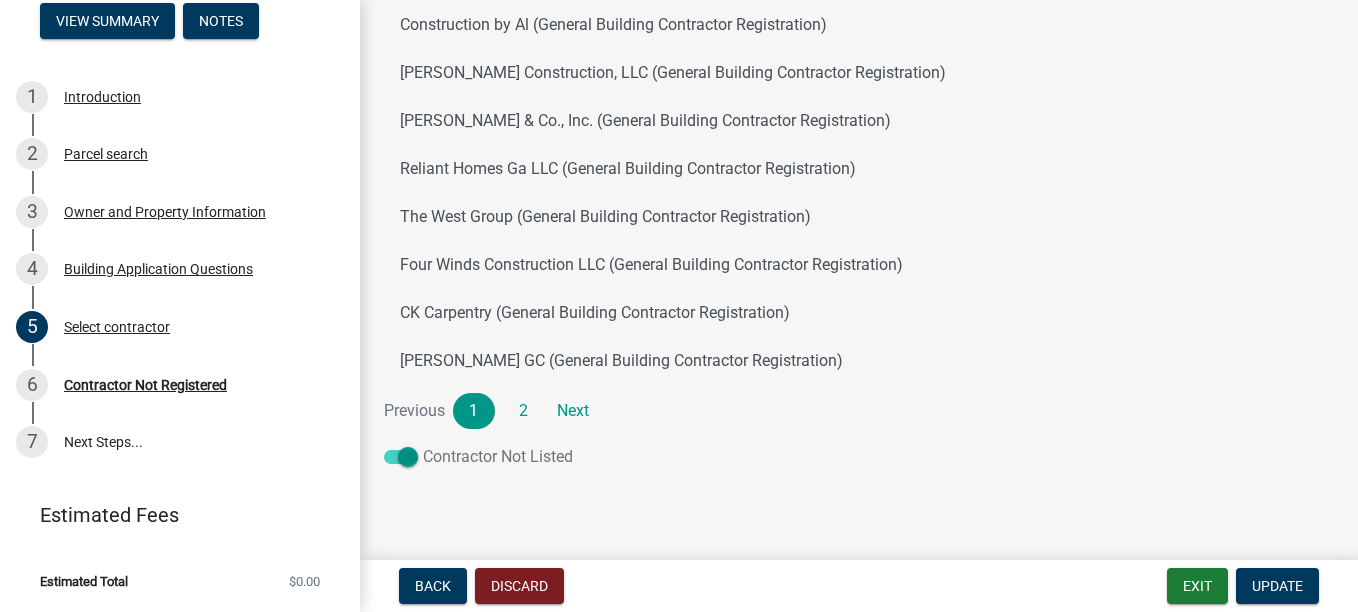 click 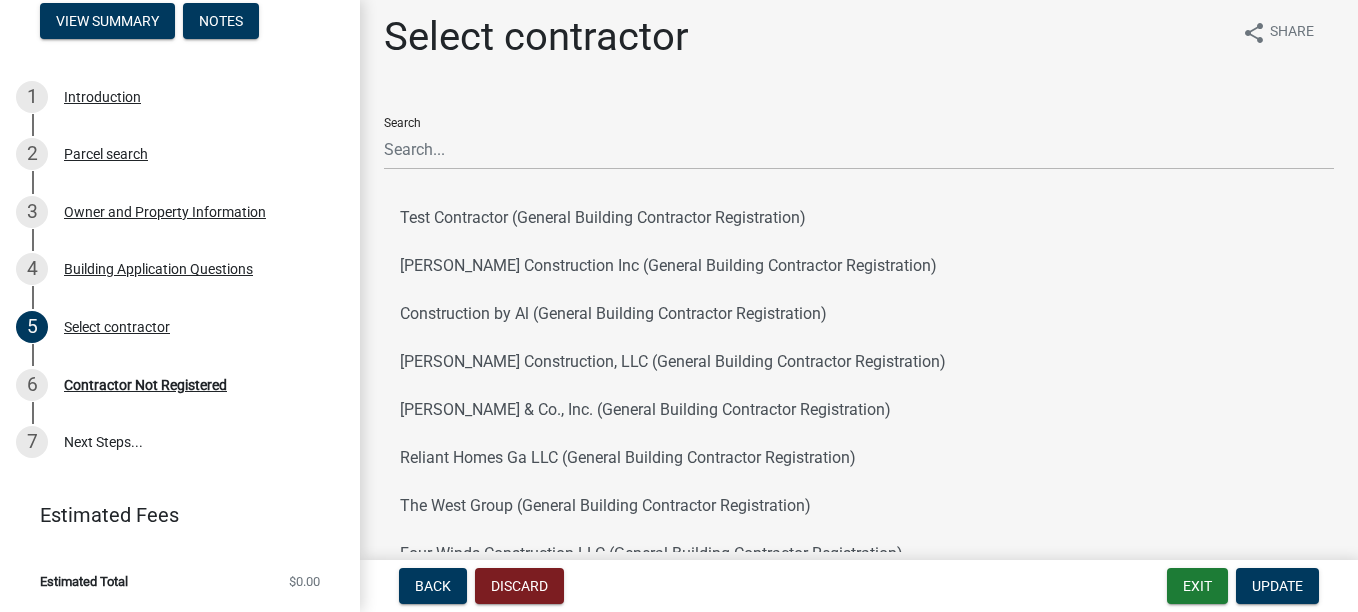 scroll, scrollTop: 0, scrollLeft: 0, axis: both 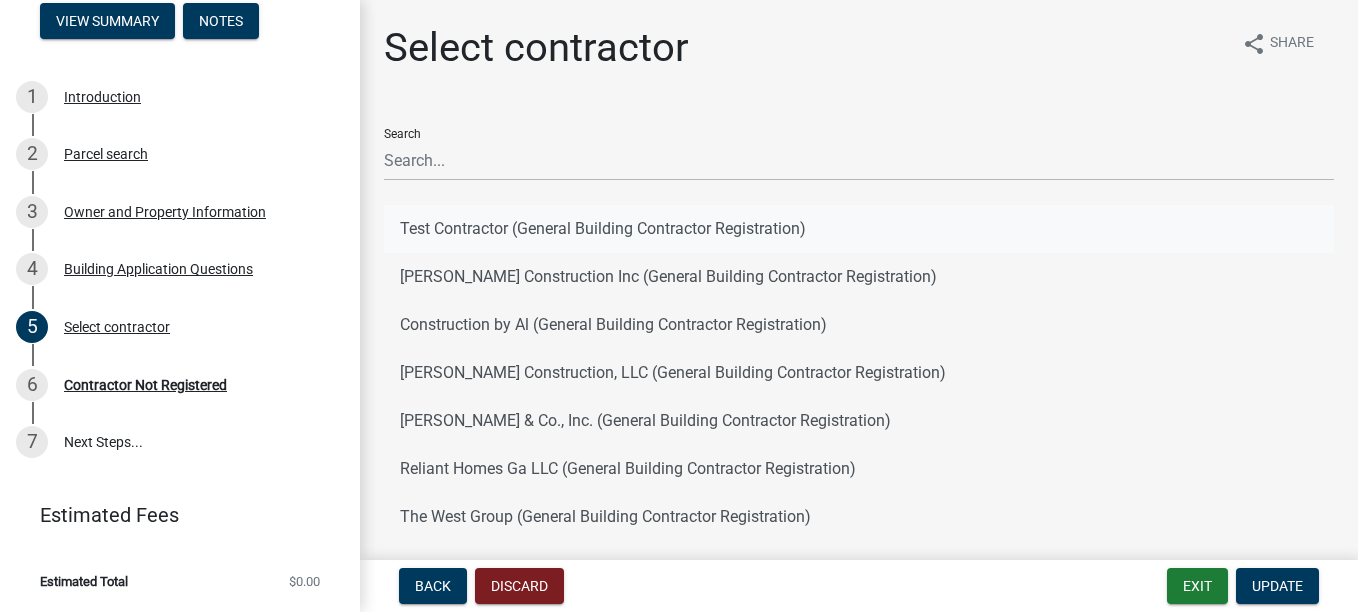 click on "Test Contractor (General Building Contractor Registration)" 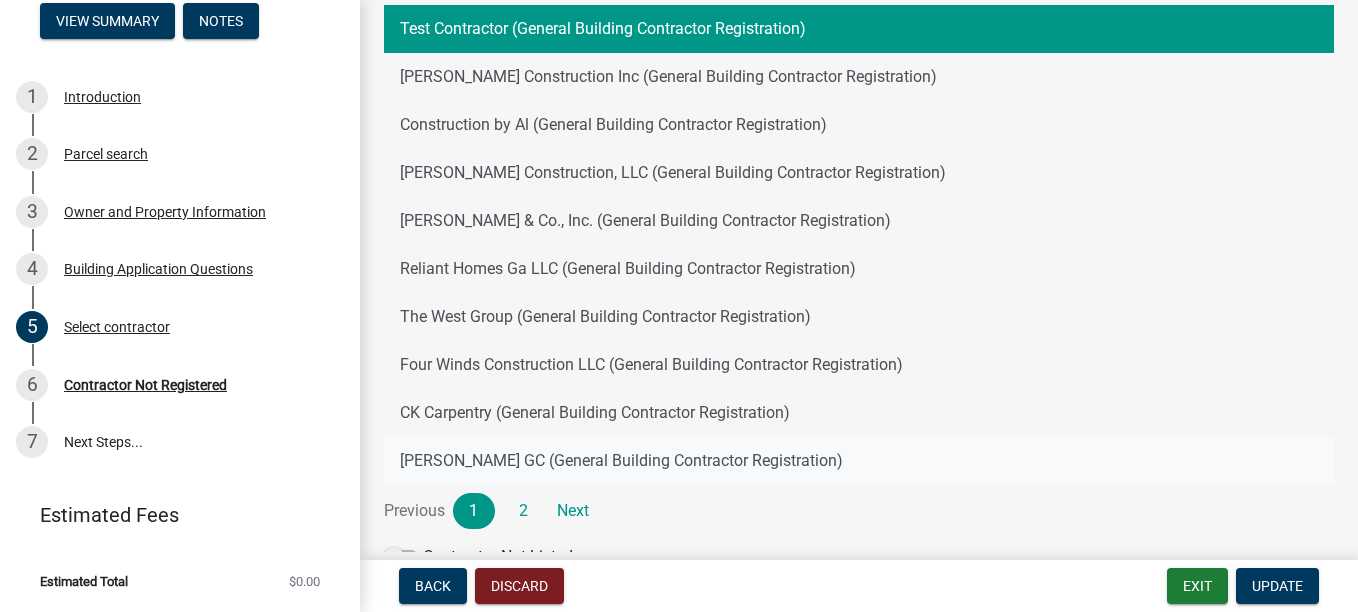 scroll, scrollTop: 300, scrollLeft: 0, axis: vertical 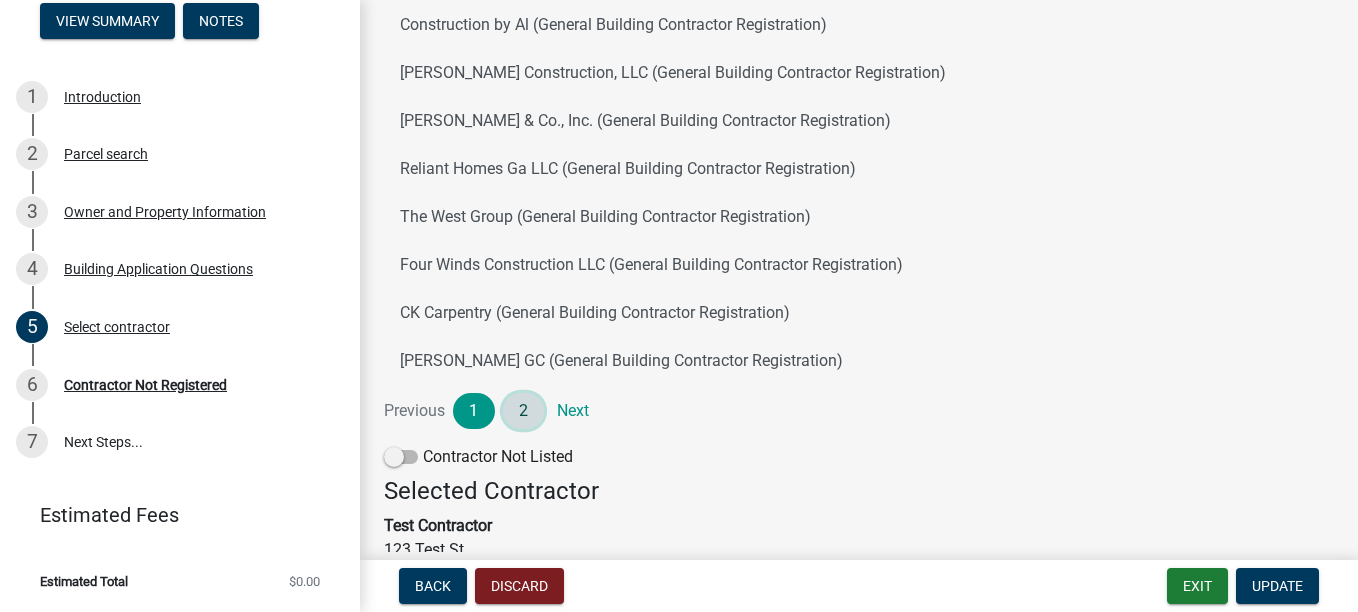 click on "2" 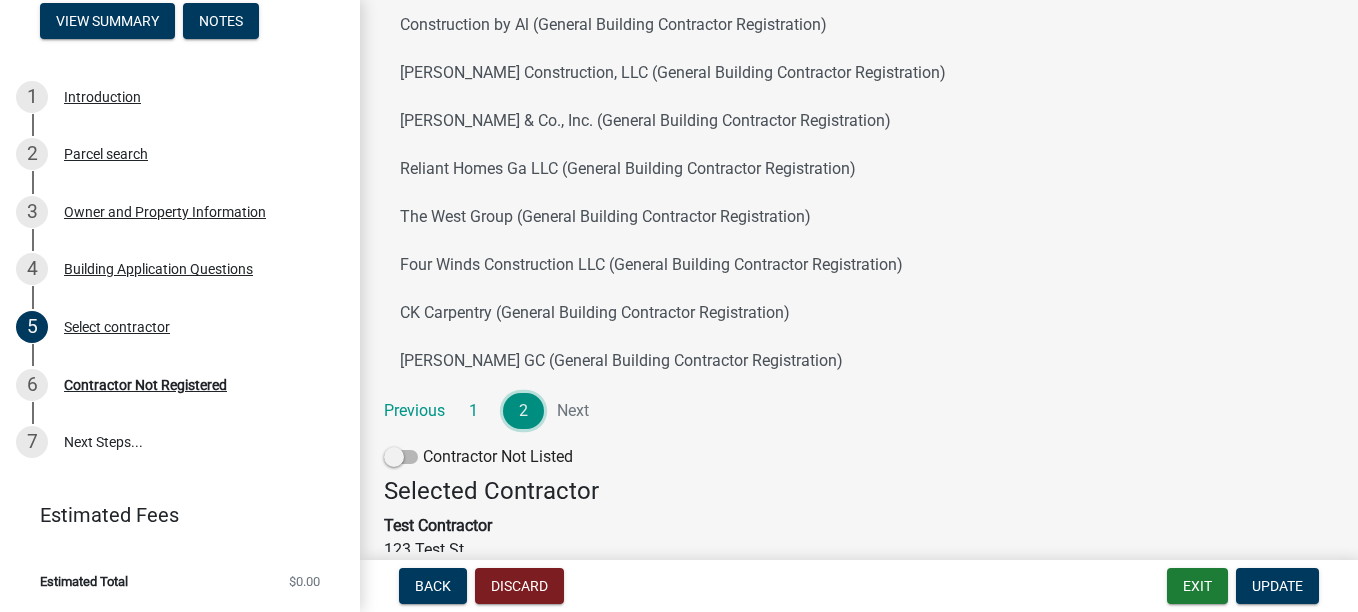 scroll, scrollTop: 116, scrollLeft: 0, axis: vertical 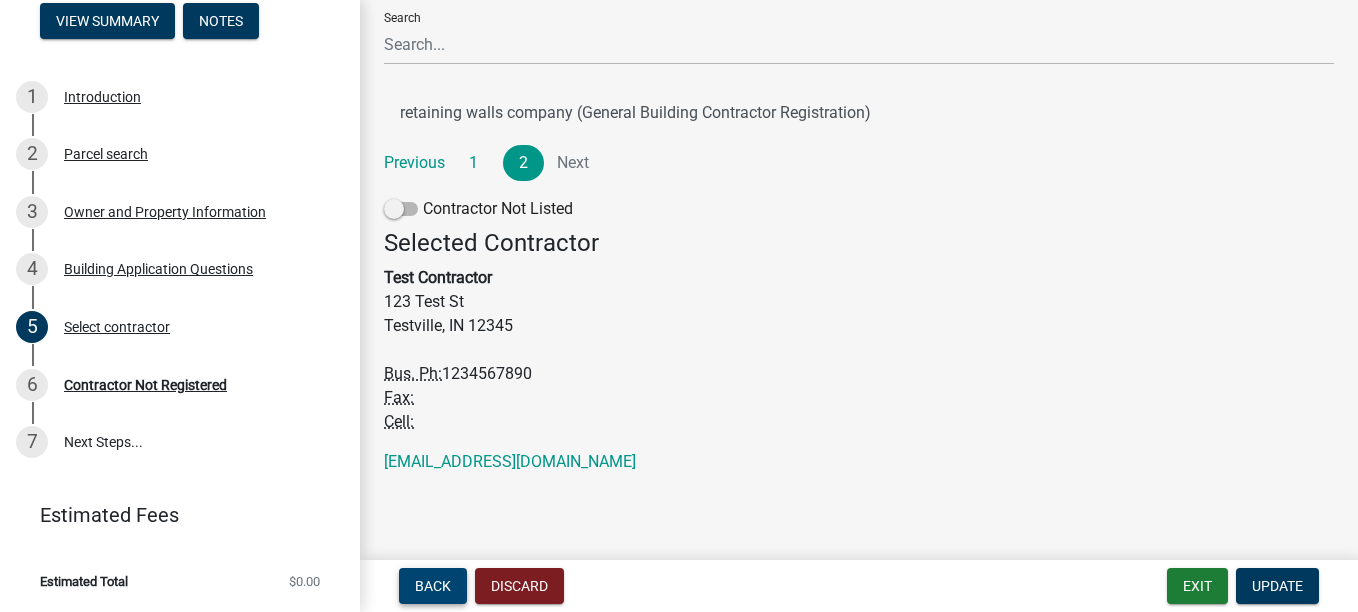 click on "Back" at bounding box center (433, 586) 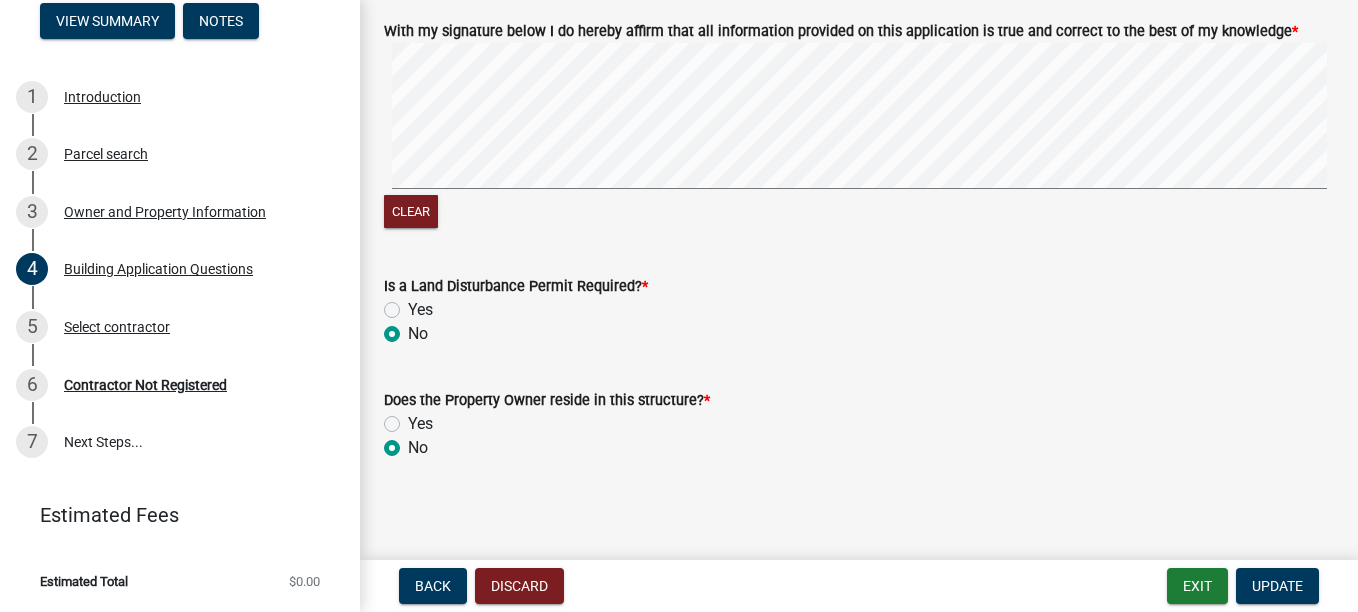 scroll, scrollTop: 8741, scrollLeft: 0, axis: vertical 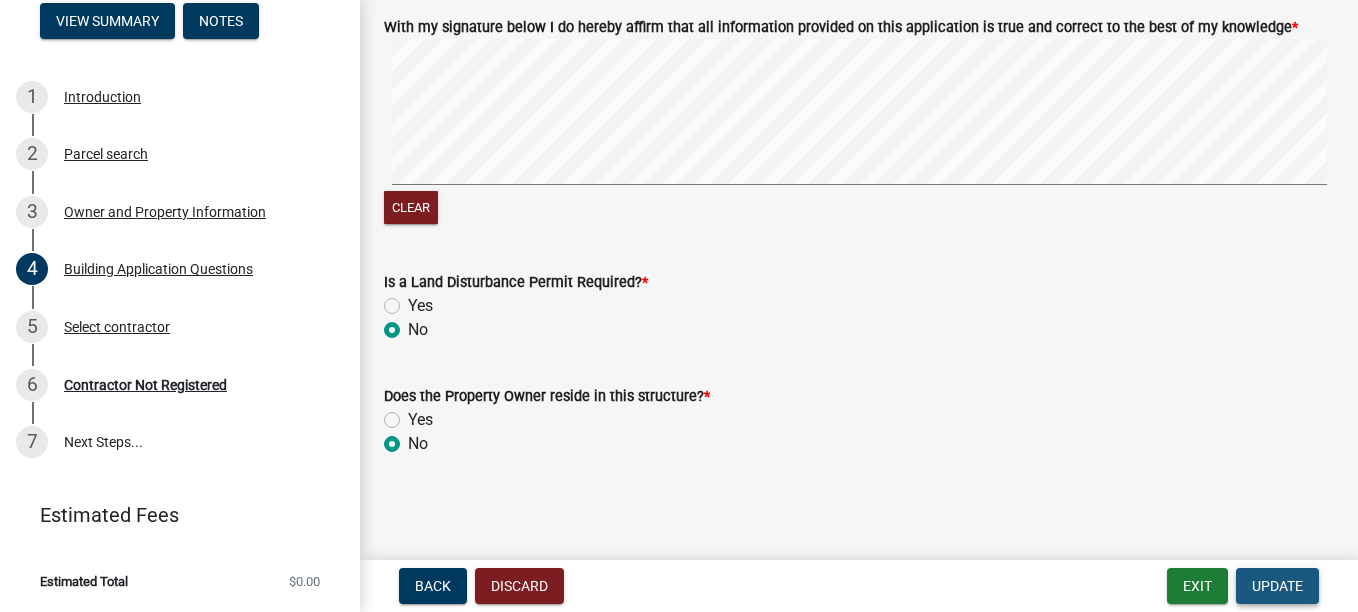 click on "Update" at bounding box center (1277, 586) 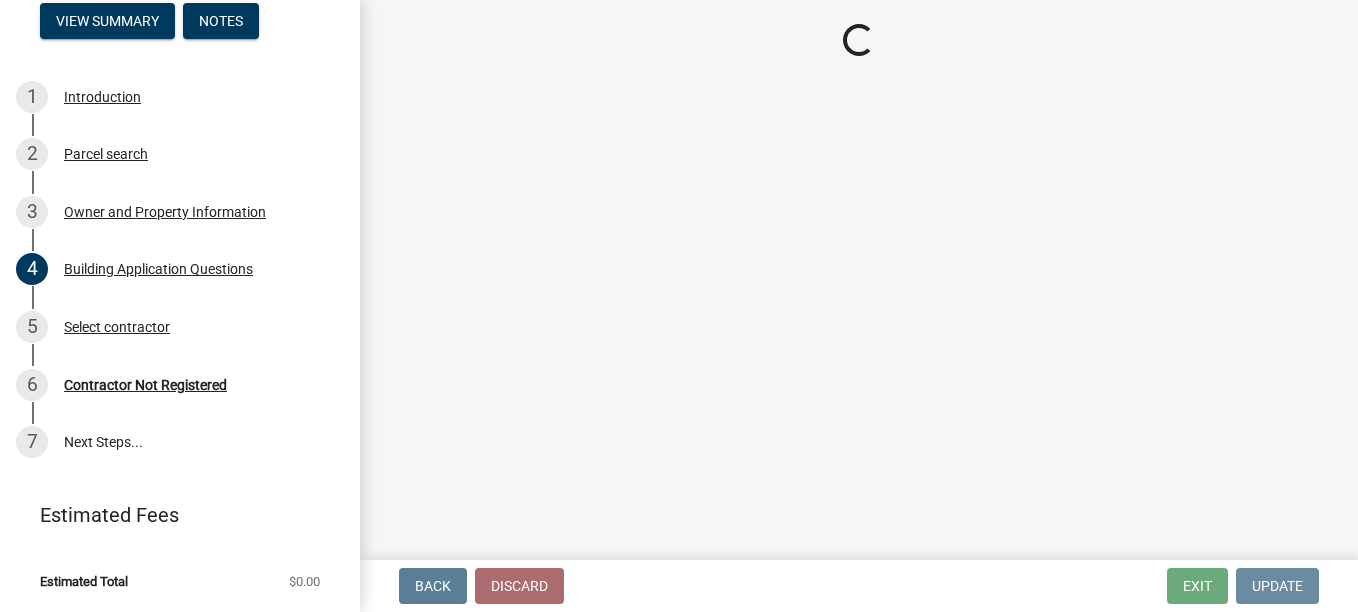 scroll, scrollTop: 0, scrollLeft: 0, axis: both 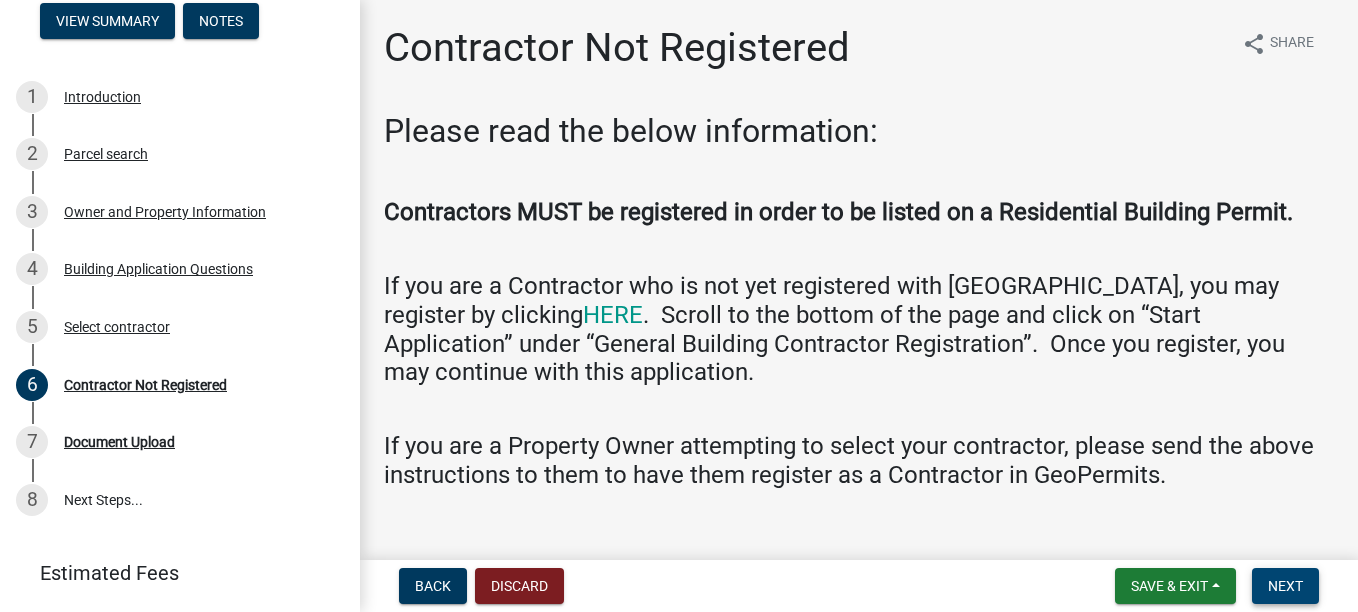 click on "Next" at bounding box center (1285, 586) 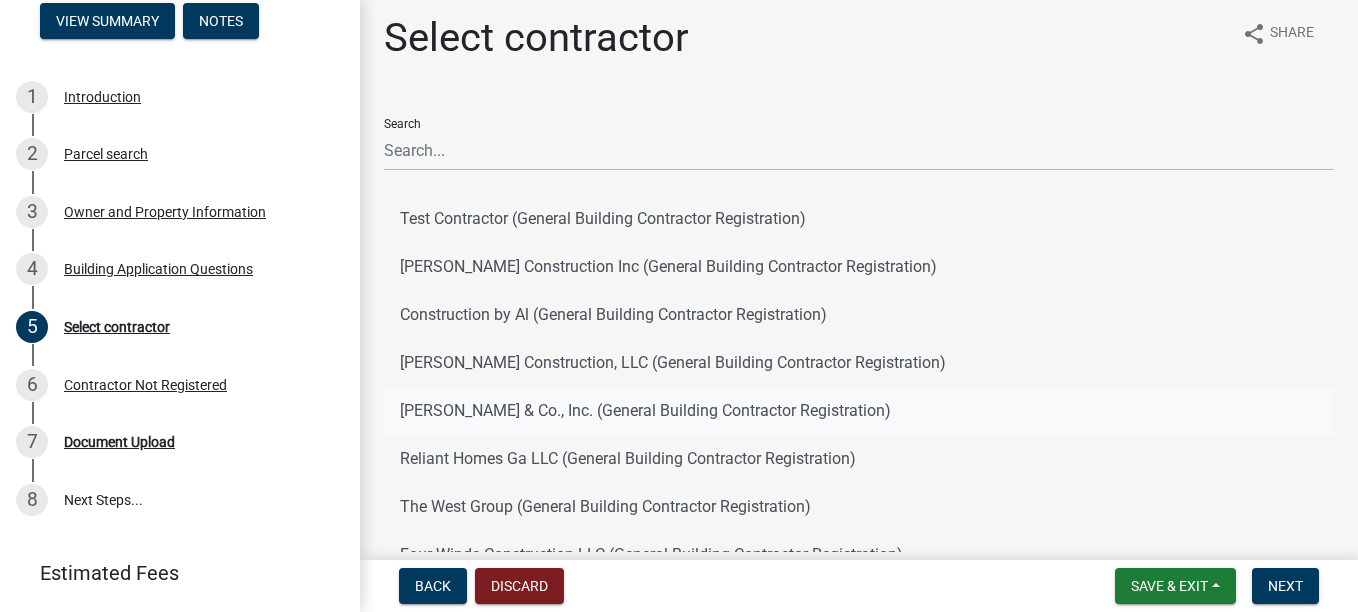 scroll, scrollTop: 0, scrollLeft: 0, axis: both 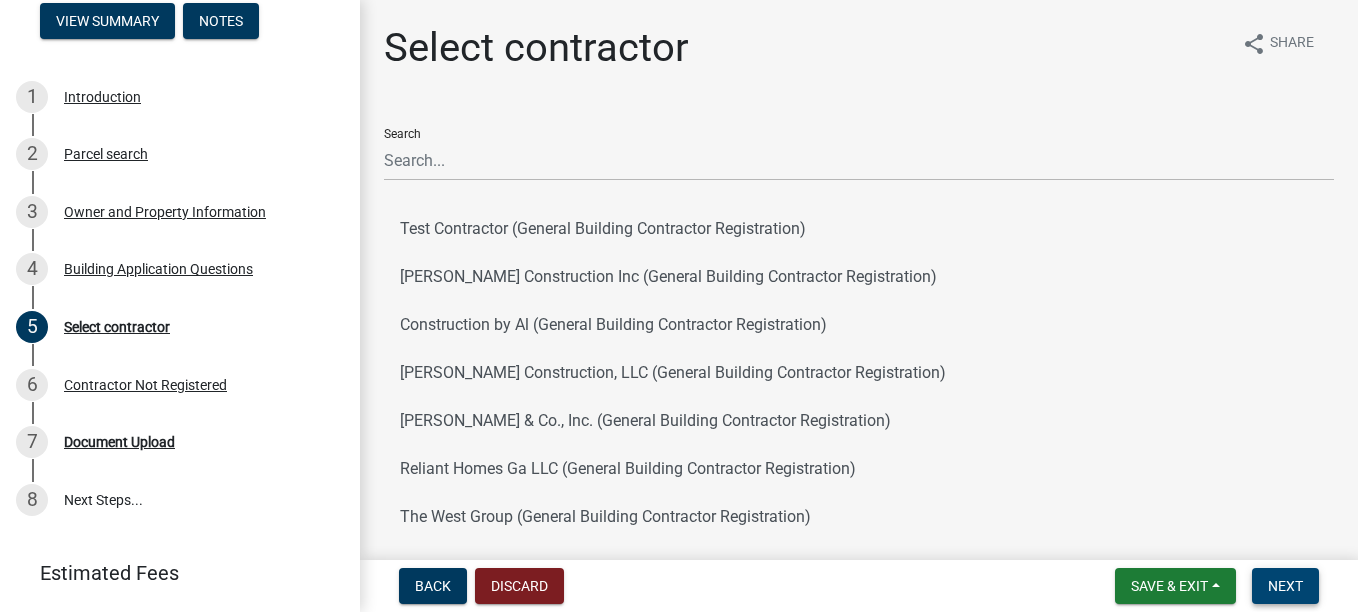 click on "Next" at bounding box center (1285, 586) 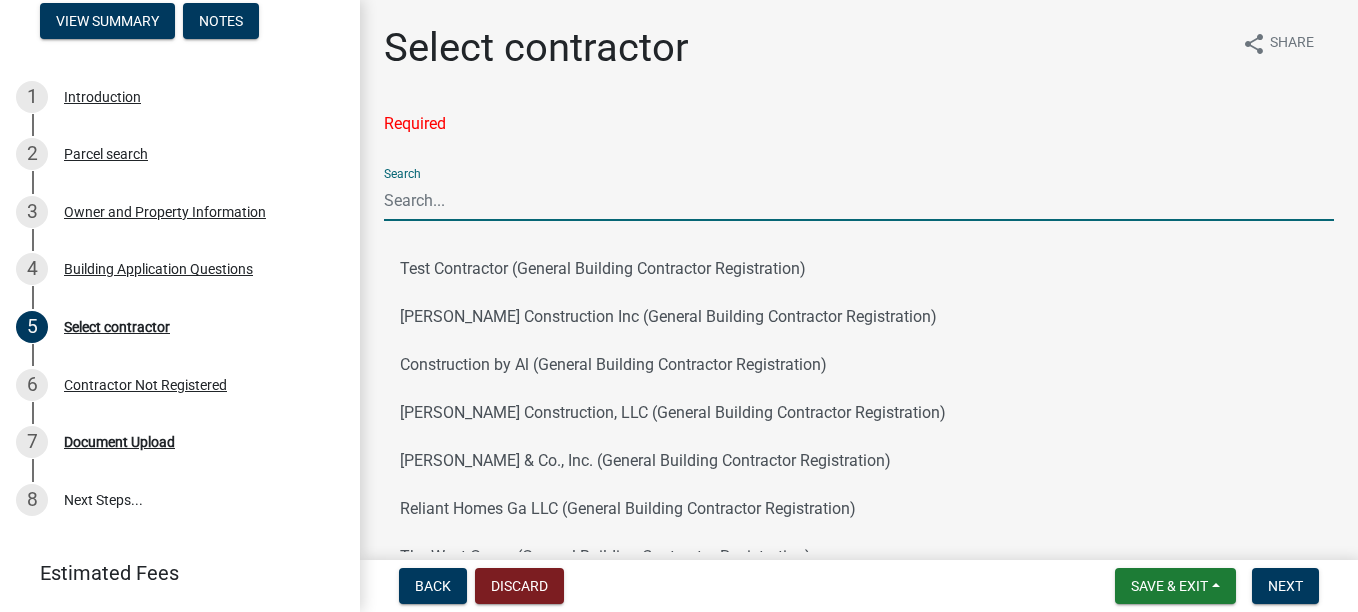 click on "Search" at bounding box center [859, 200] 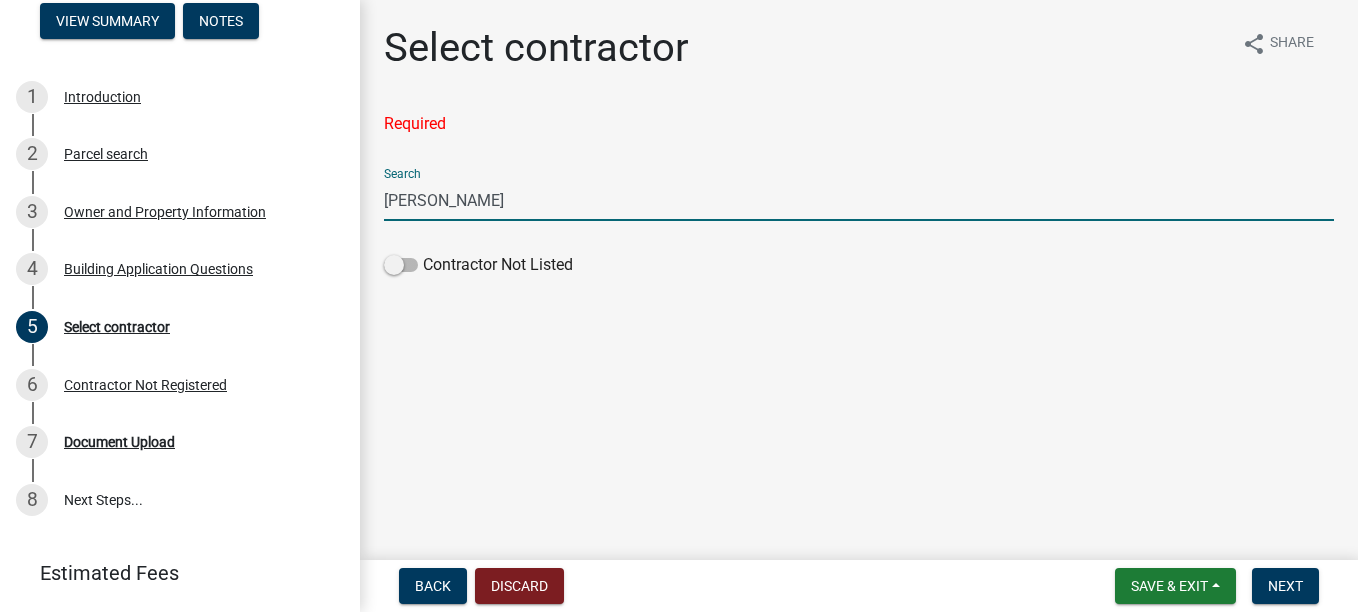 click on "[PERSON_NAME]" at bounding box center (859, 200) 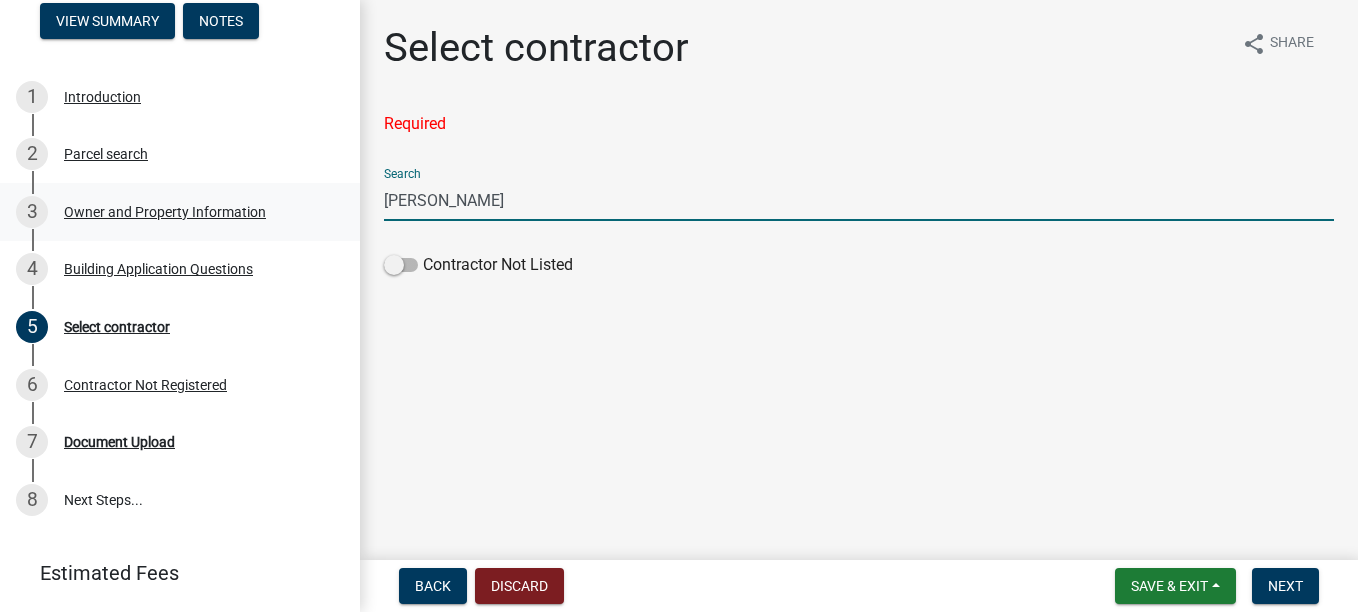 drag, startPoint x: 458, startPoint y: 201, endPoint x: 340, endPoint y: 225, distance: 120.41595 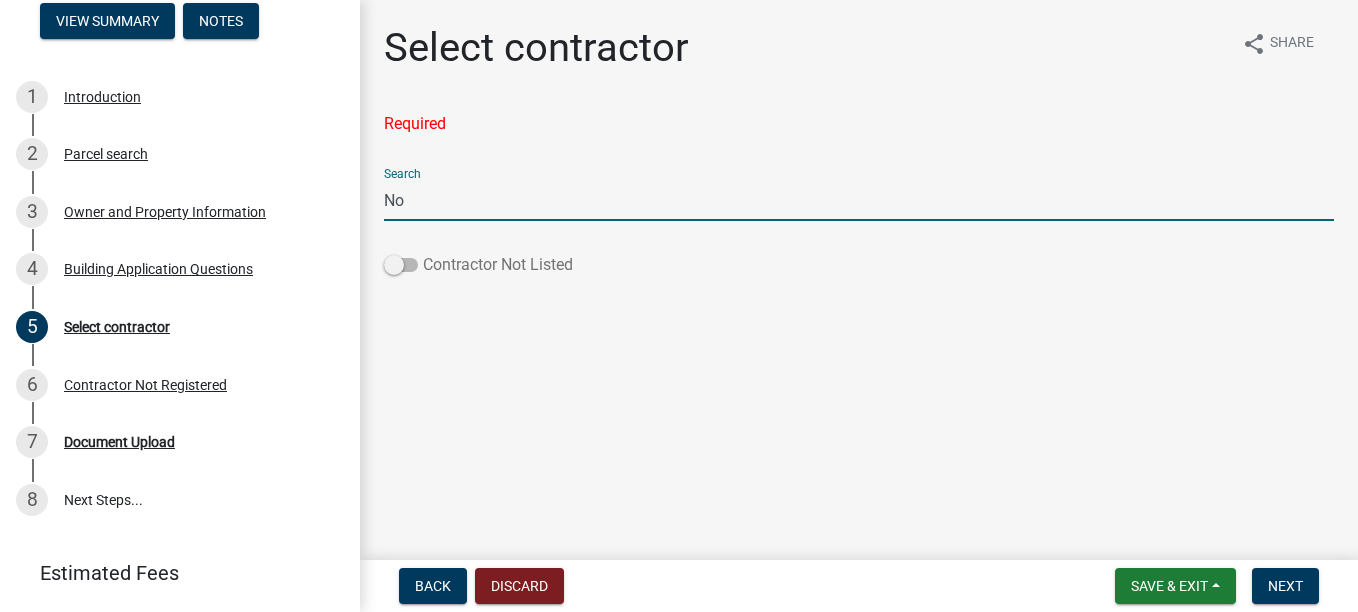 click 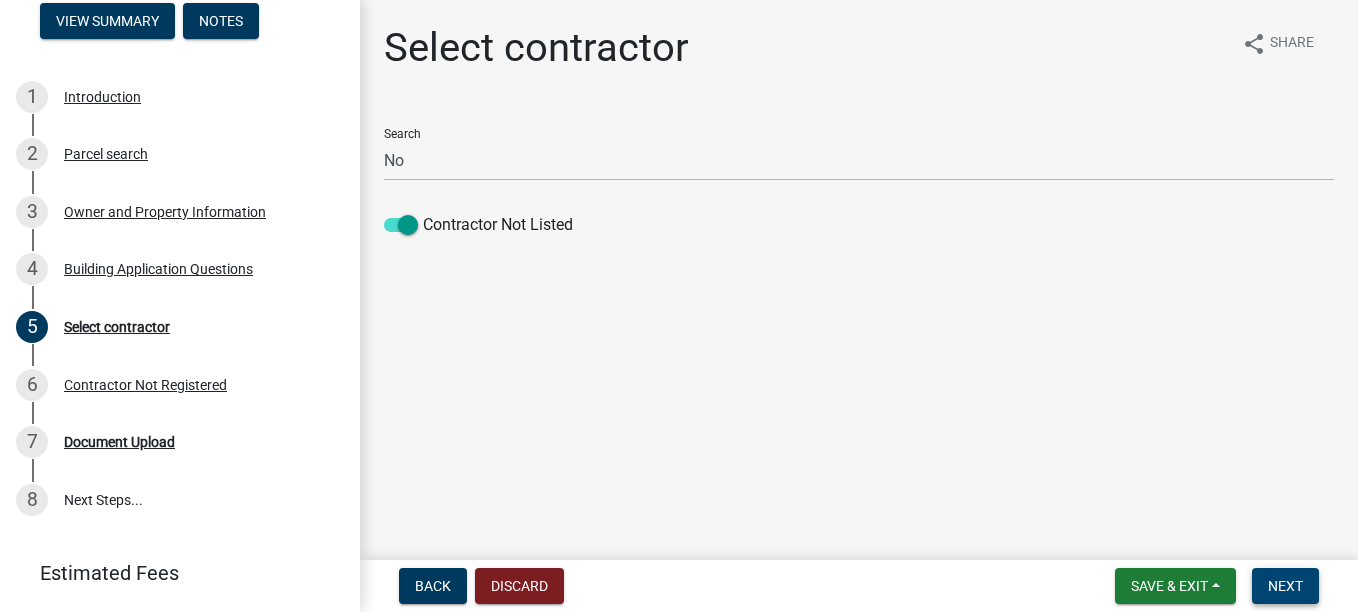 click on "Next" at bounding box center [1285, 586] 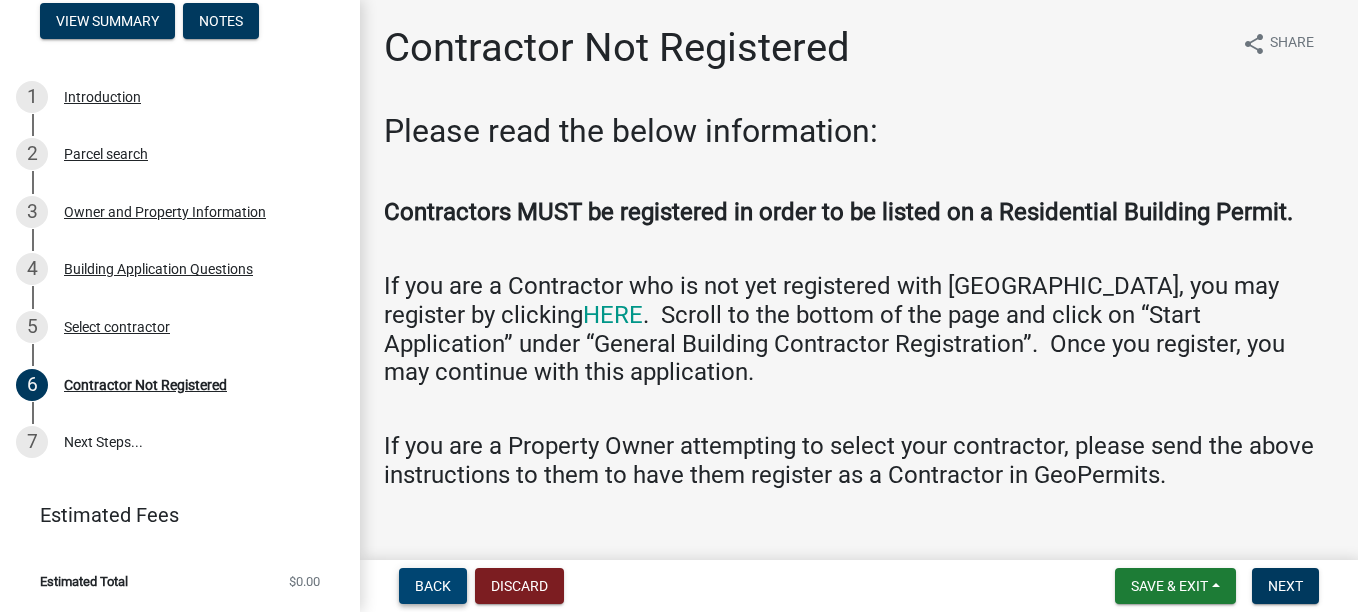 click on "Back" at bounding box center [433, 586] 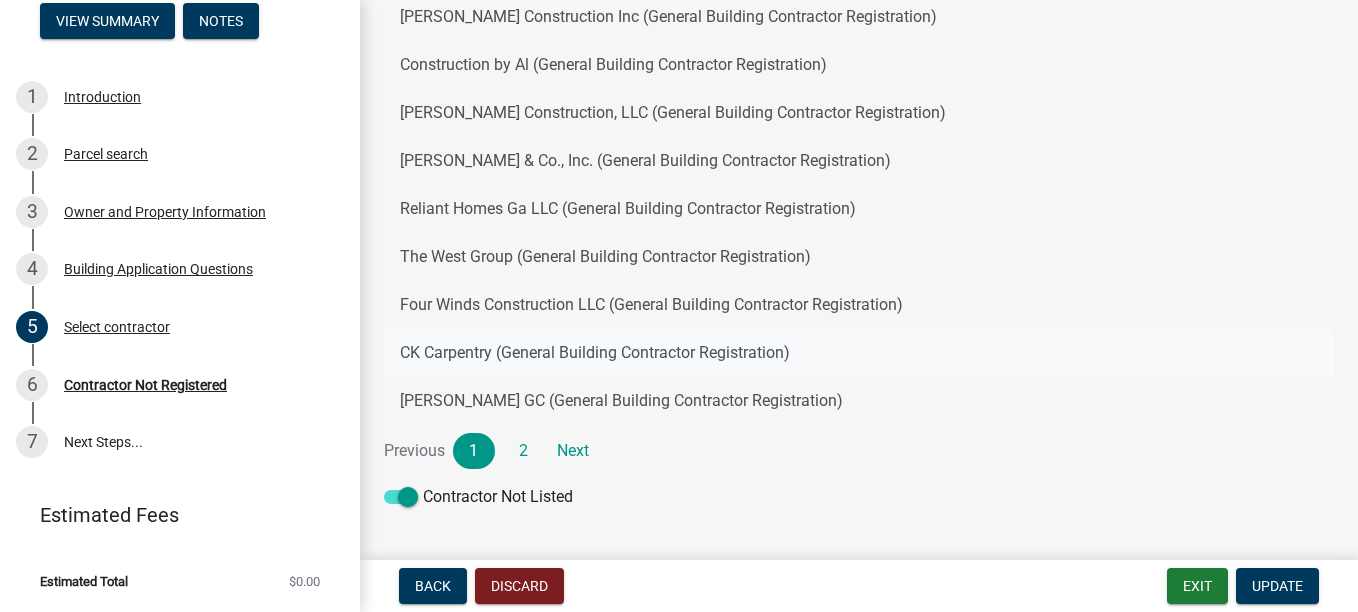 scroll, scrollTop: 300, scrollLeft: 0, axis: vertical 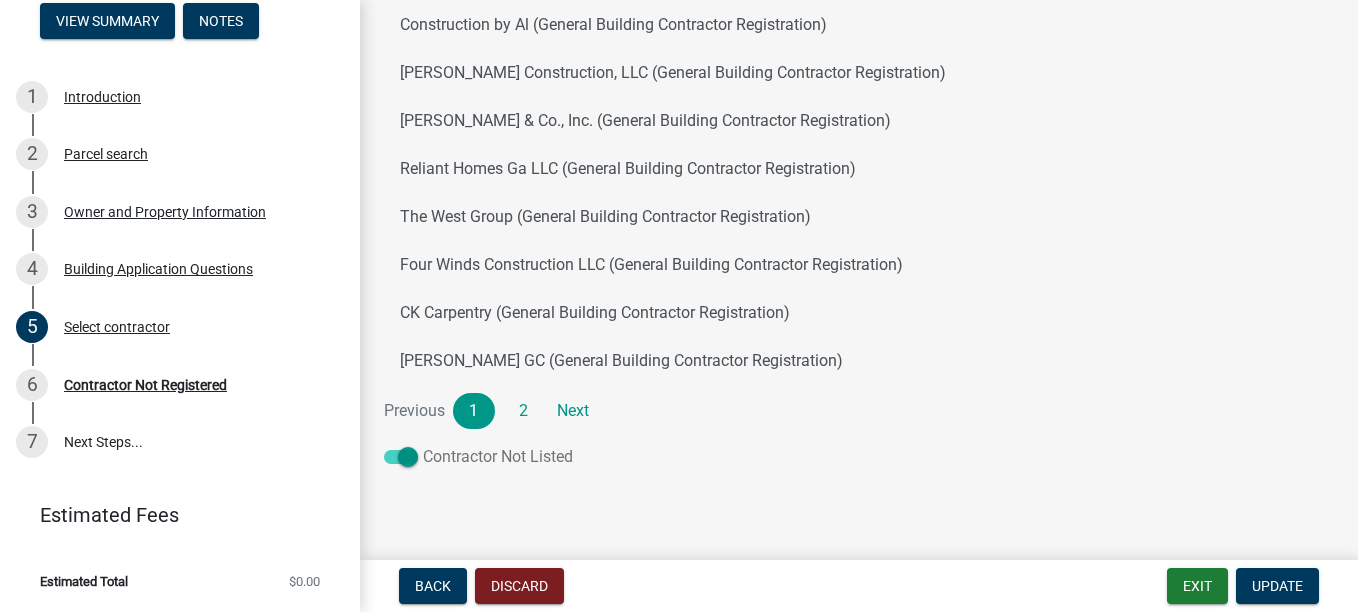 click 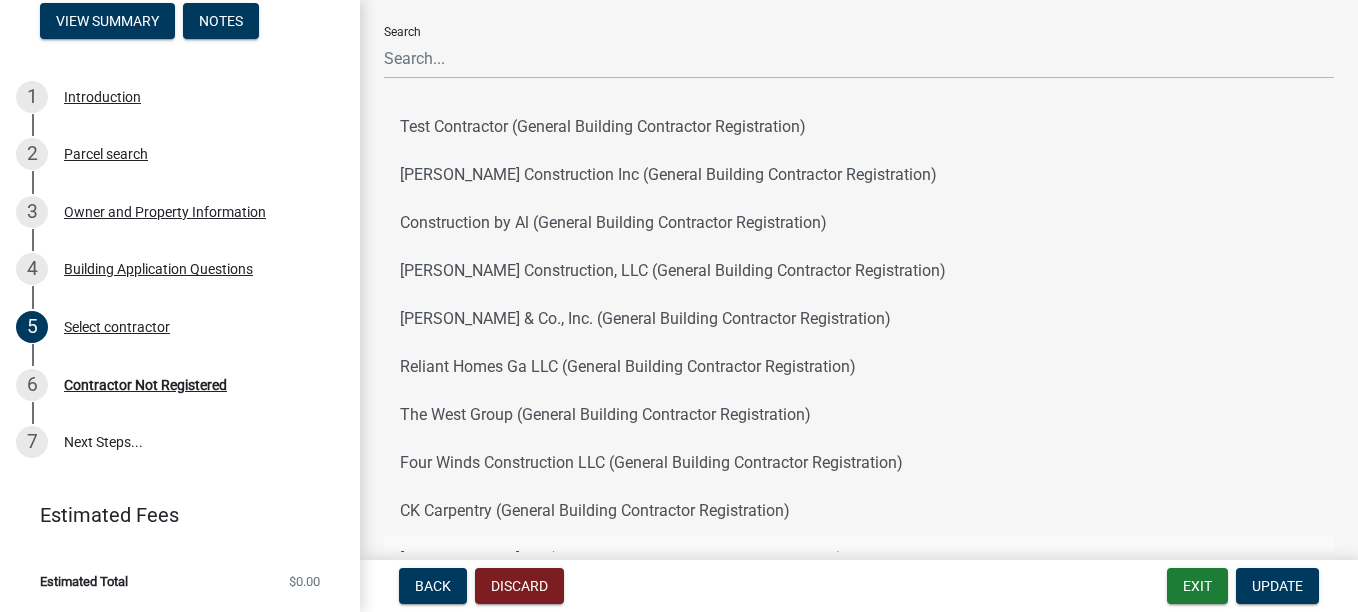 scroll, scrollTop: 0, scrollLeft: 0, axis: both 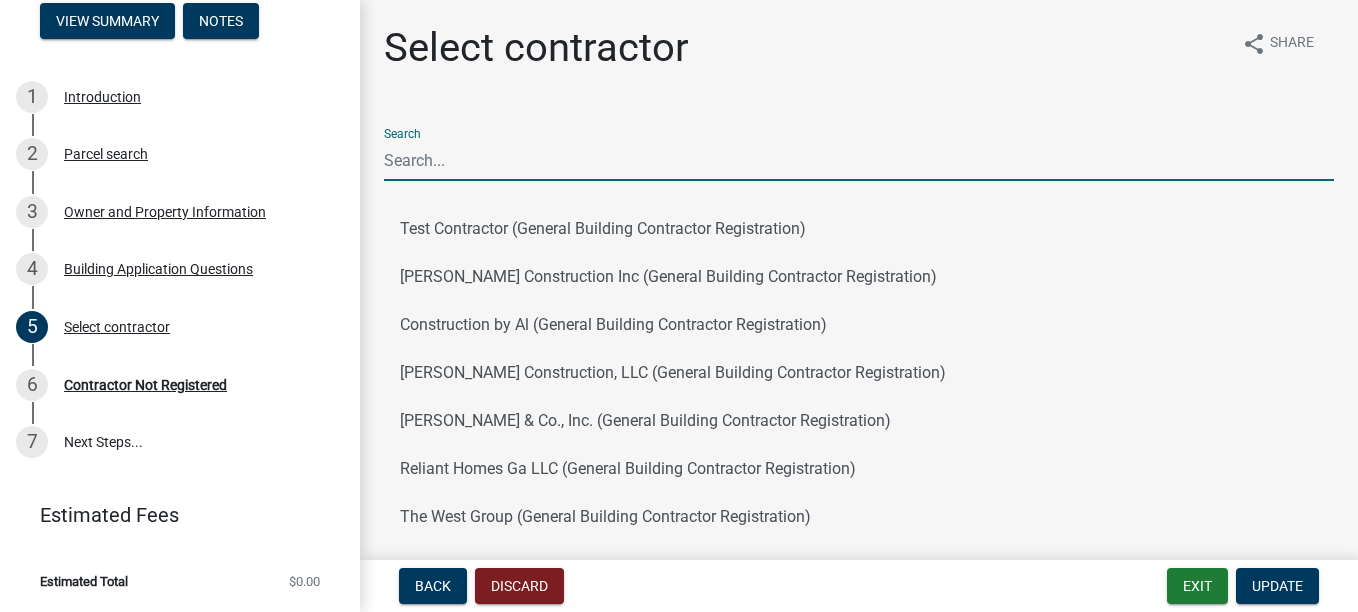 click on "Search" at bounding box center (859, 160) 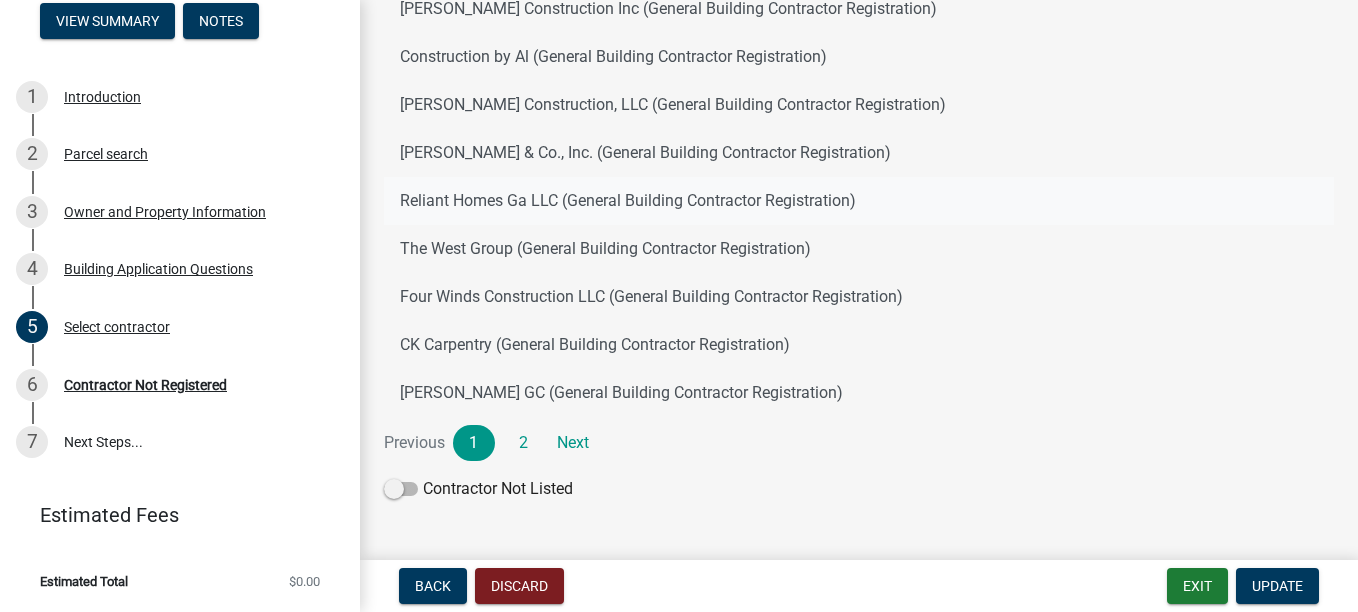 scroll, scrollTop: 300, scrollLeft: 0, axis: vertical 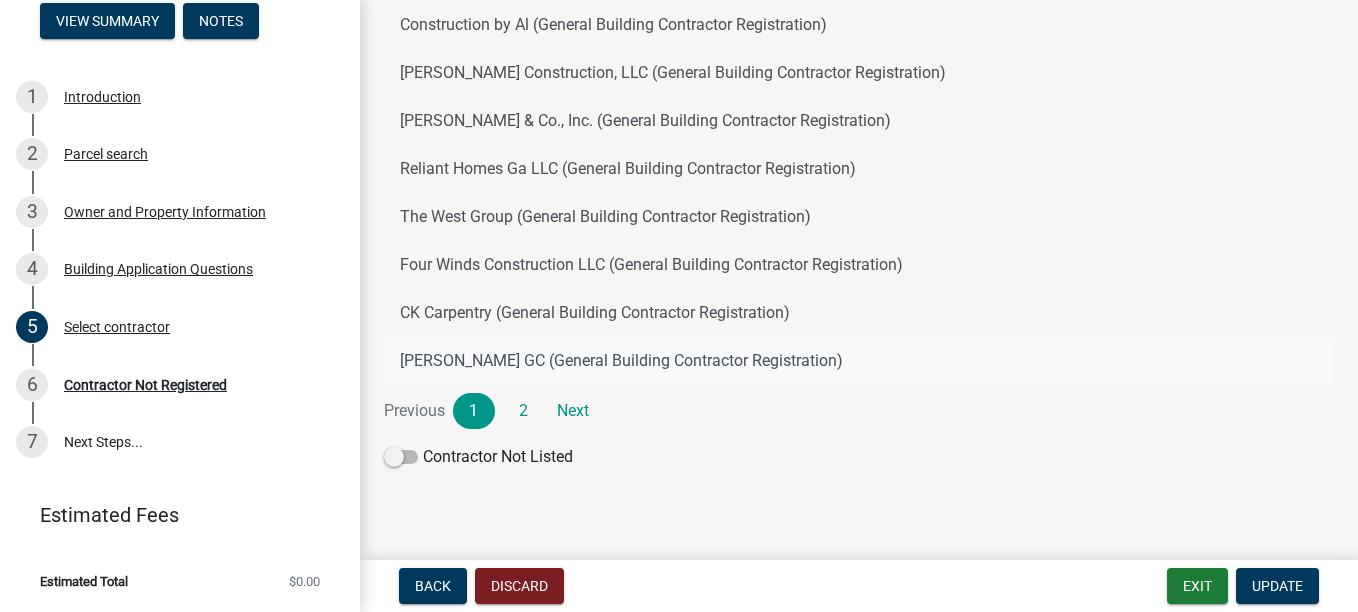 click on "[PERSON_NAME] GC (General Building Contractor Registration)" 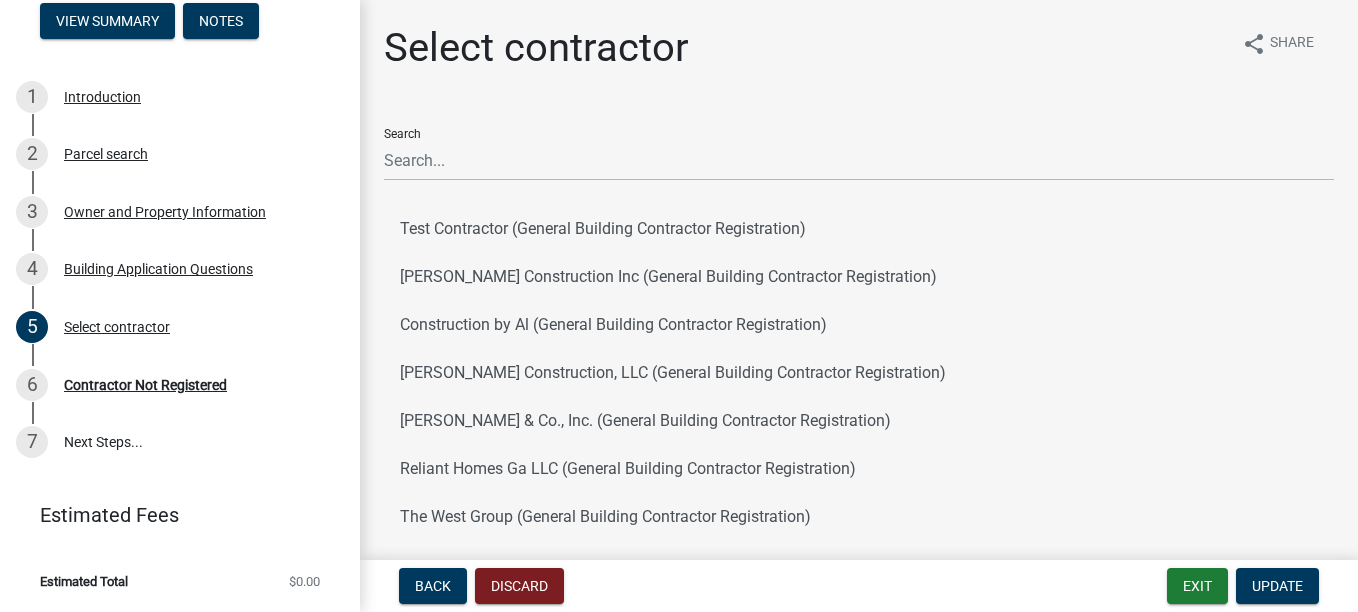 scroll, scrollTop: 100, scrollLeft: 0, axis: vertical 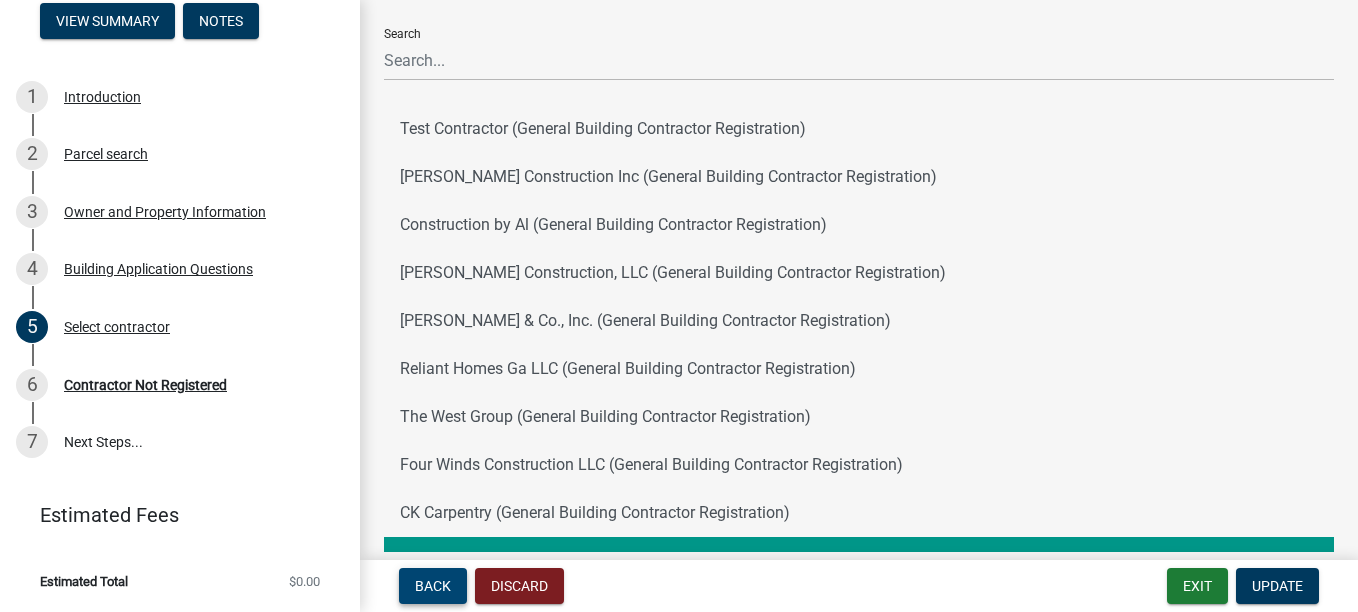 click on "Back" at bounding box center (433, 586) 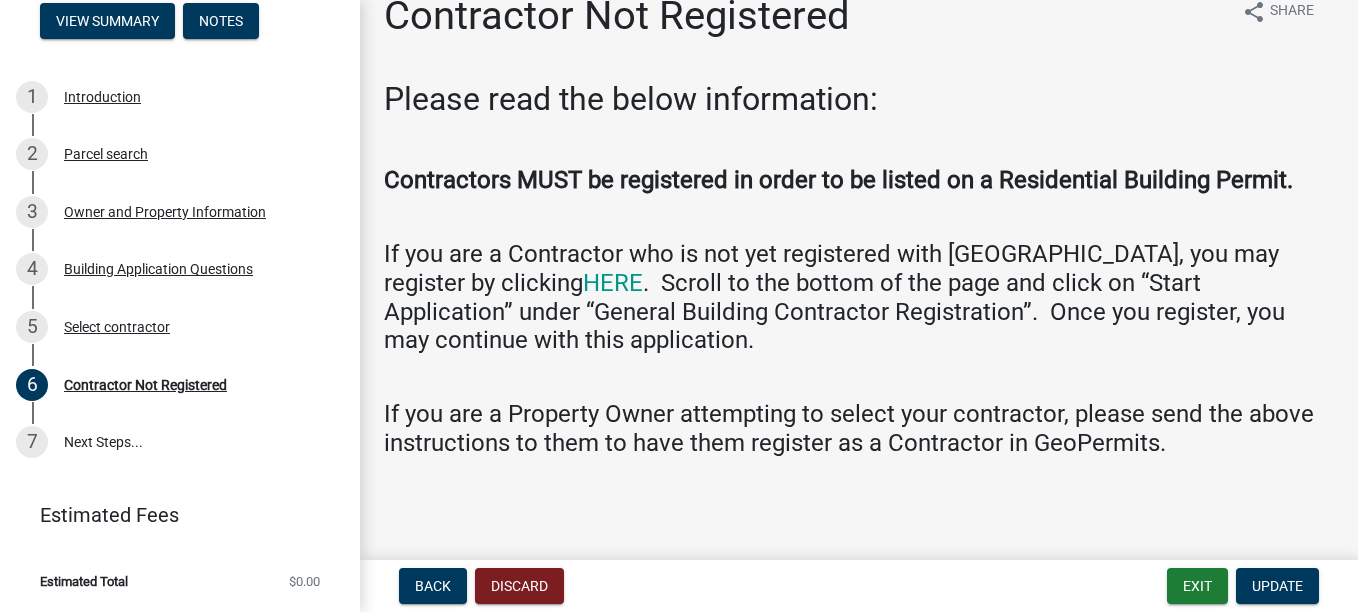 scroll, scrollTop: 0, scrollLeft: 0, axis: both 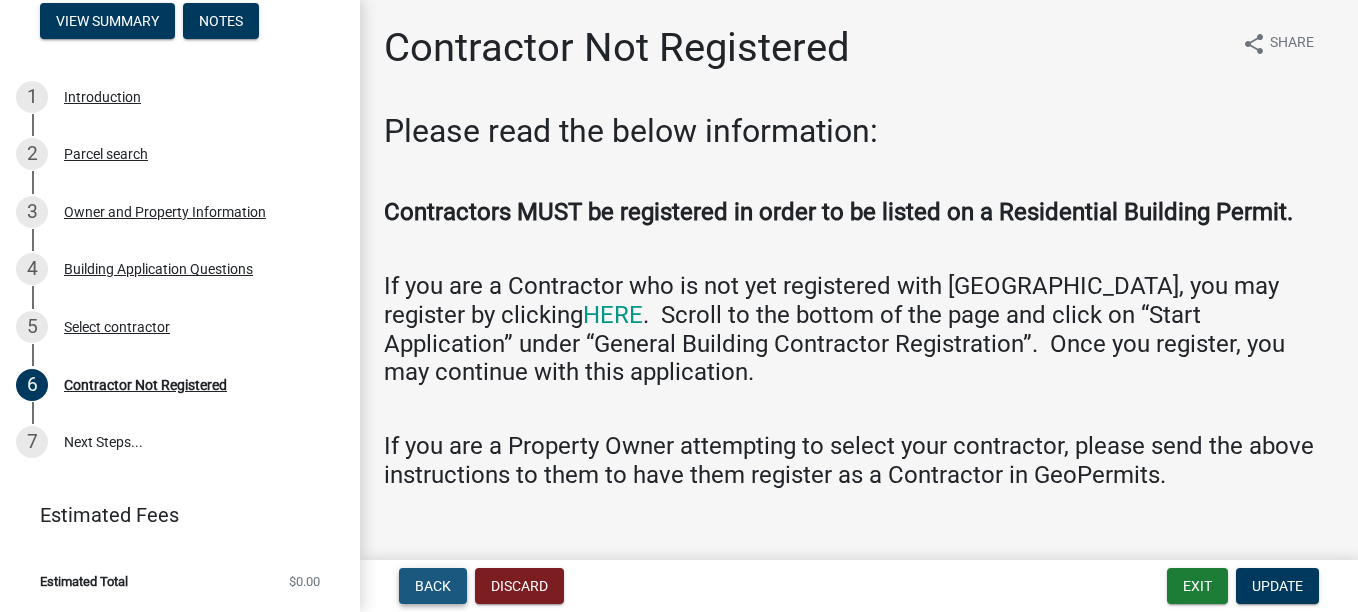 click on "Back" at bounding box center [433, 586] 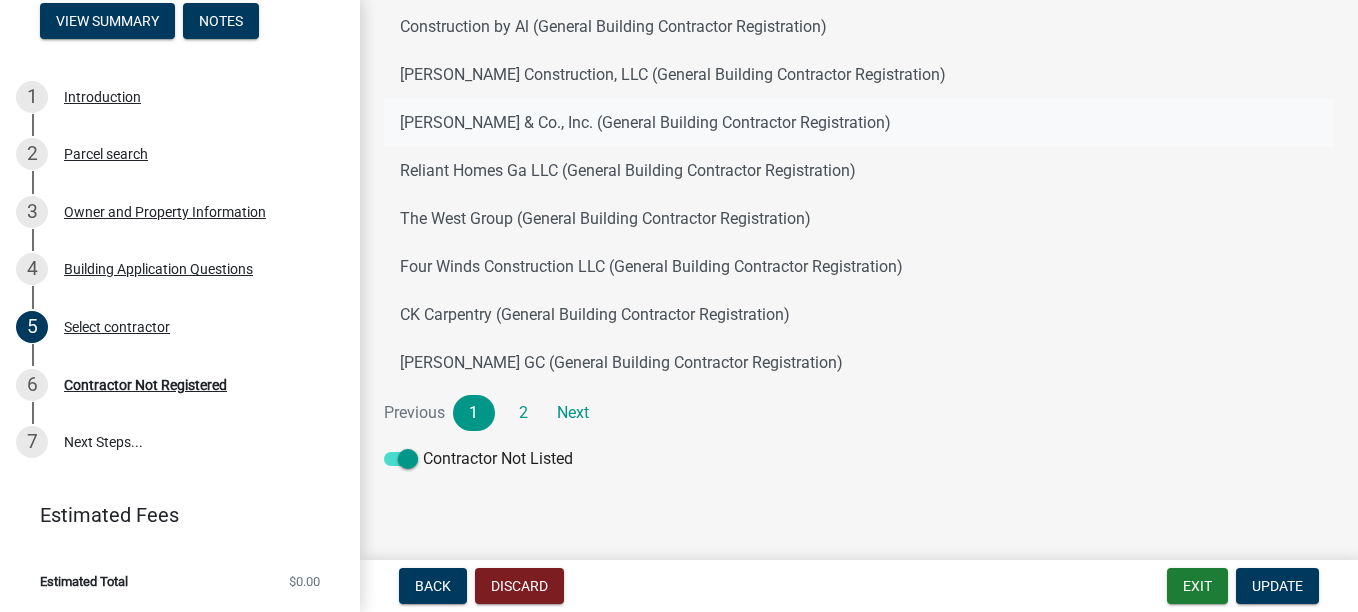 scroll, scrollTop: 303, scrollLeft: 0, axis: vertical 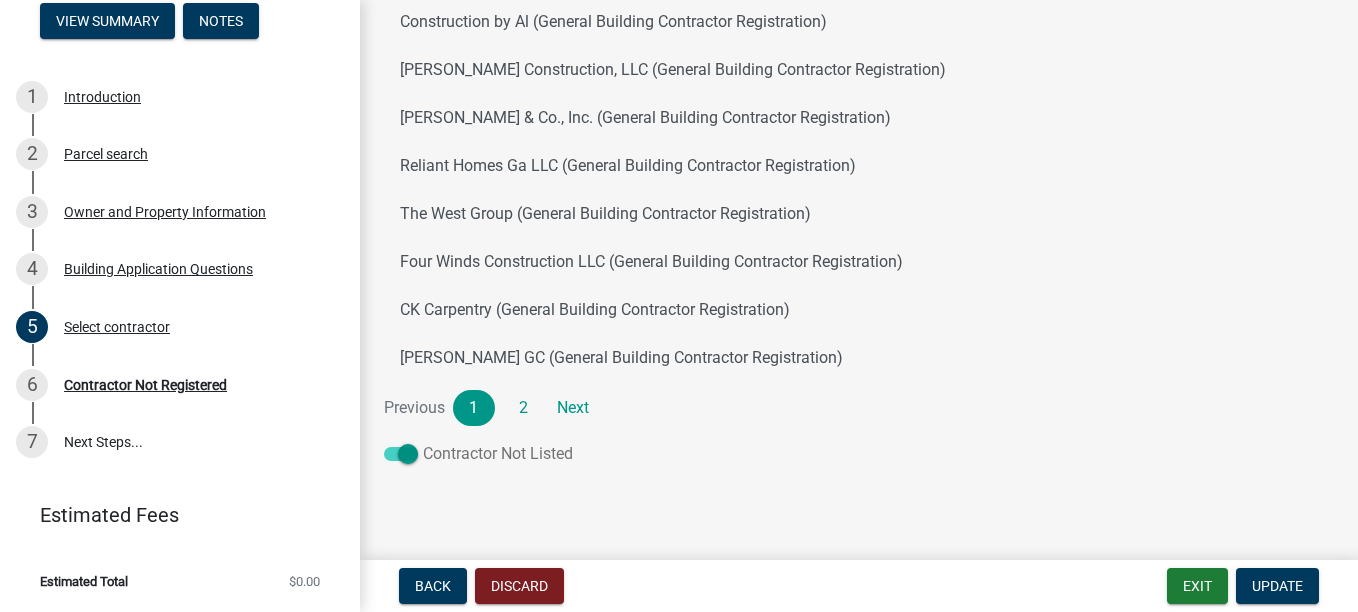 click 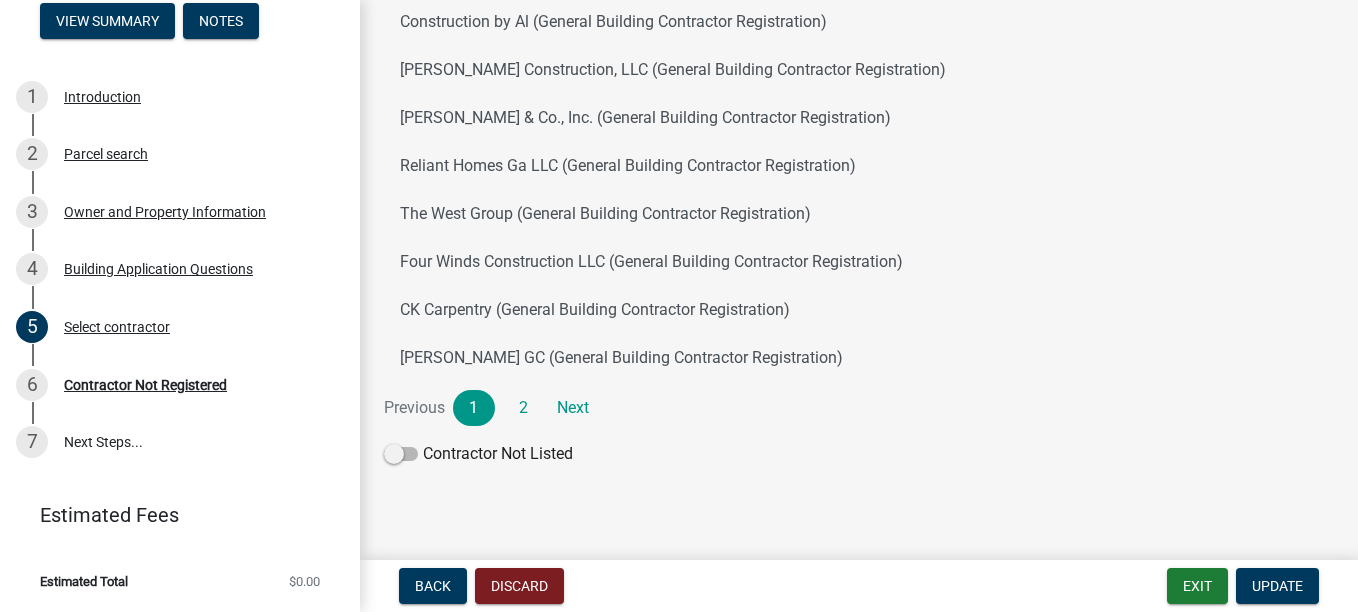 click on "Select contractor share Share Search  Test Contractor (General Building Contractor Registration)   [PERSON_NAME] Construction Inc (General Building Contractor Registration)   Construction by Al  (General Building Contractor Registration)   [PERSON_NAME] Construction, LLC (General Building Contractor Registration)   [PERSON_NAME] & Co., Inc. (General Building Contractor Registration)   Reliant Homes Ga LLC (General Building Contractor Registration)   The West Group (General Building Contractor Registration)   Four Winds Construction LLC (General Building Contractor Registration)   CK Carpentry (General Building Contractor Registration)   [PERSON_NAME] GC (General Building Contractor Registration)   Previous   1   2   Next   Contractor Not Listed" 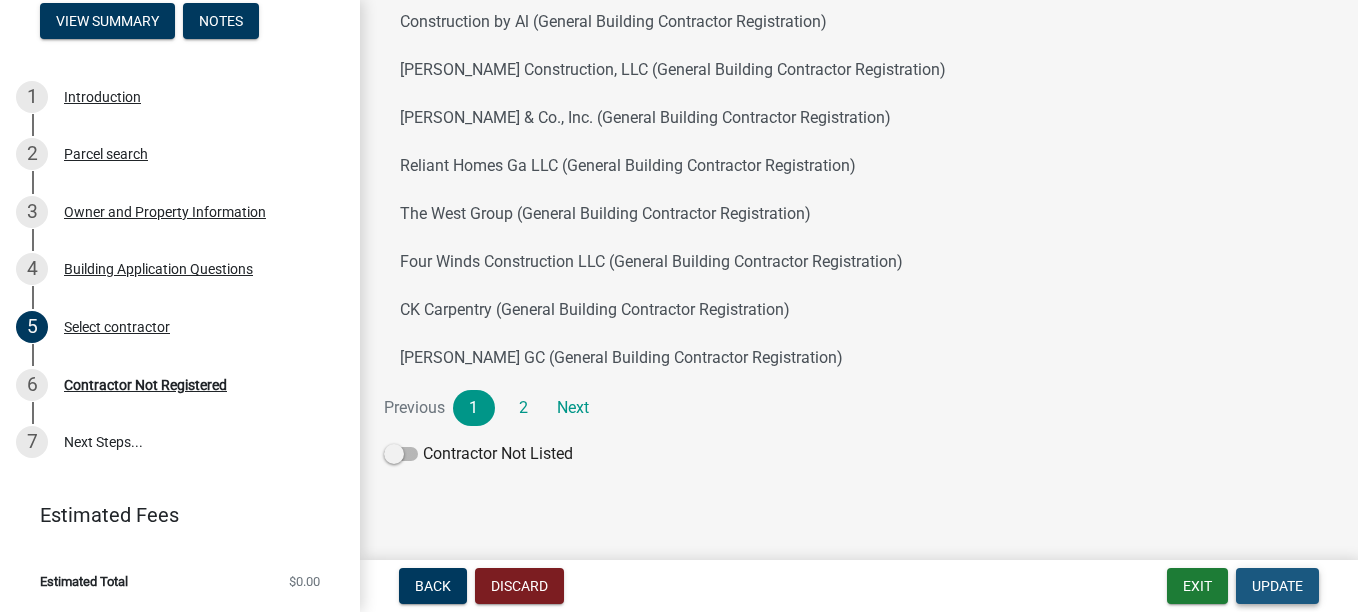 click on "Update" at bounding box center [1277, 586] 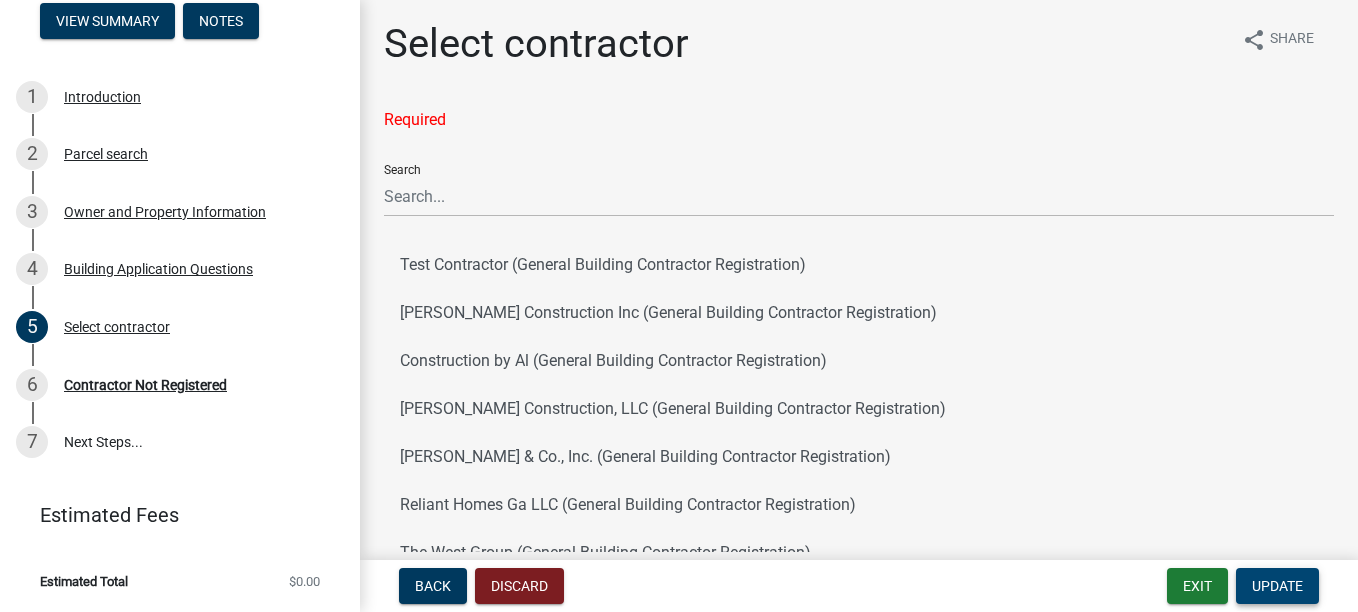 scroll, scrollTop: 0, scrollLeft: 0, axis: both 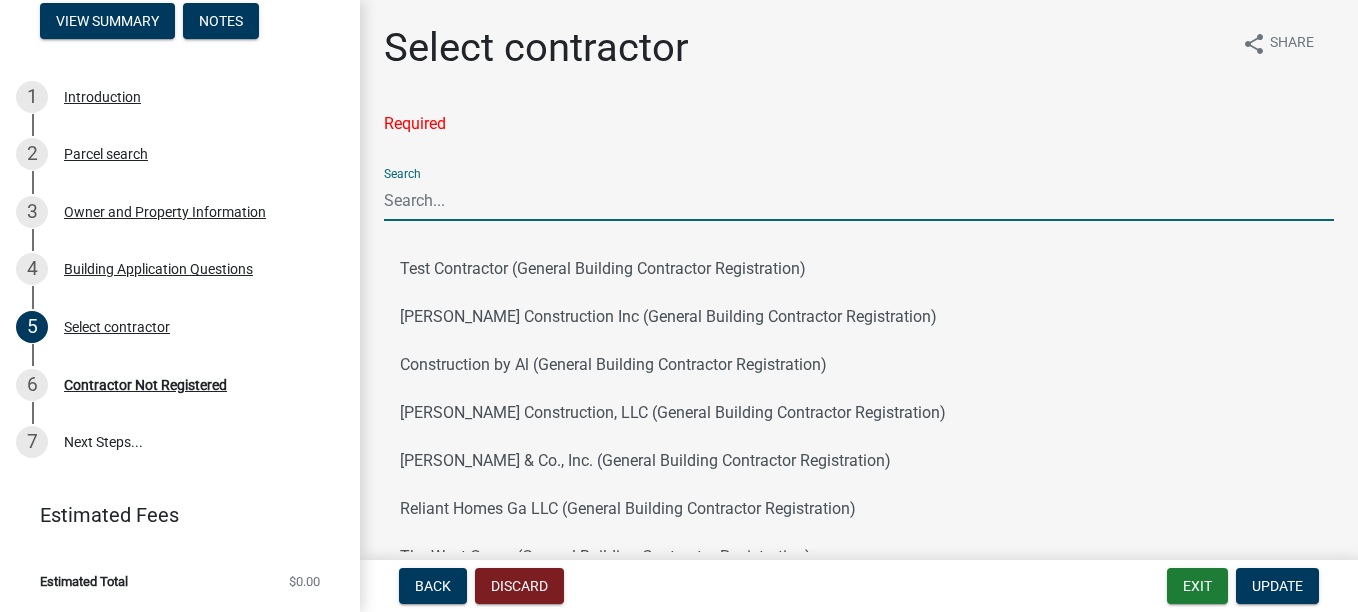 click on "Search" at bounding box center [859, 200] 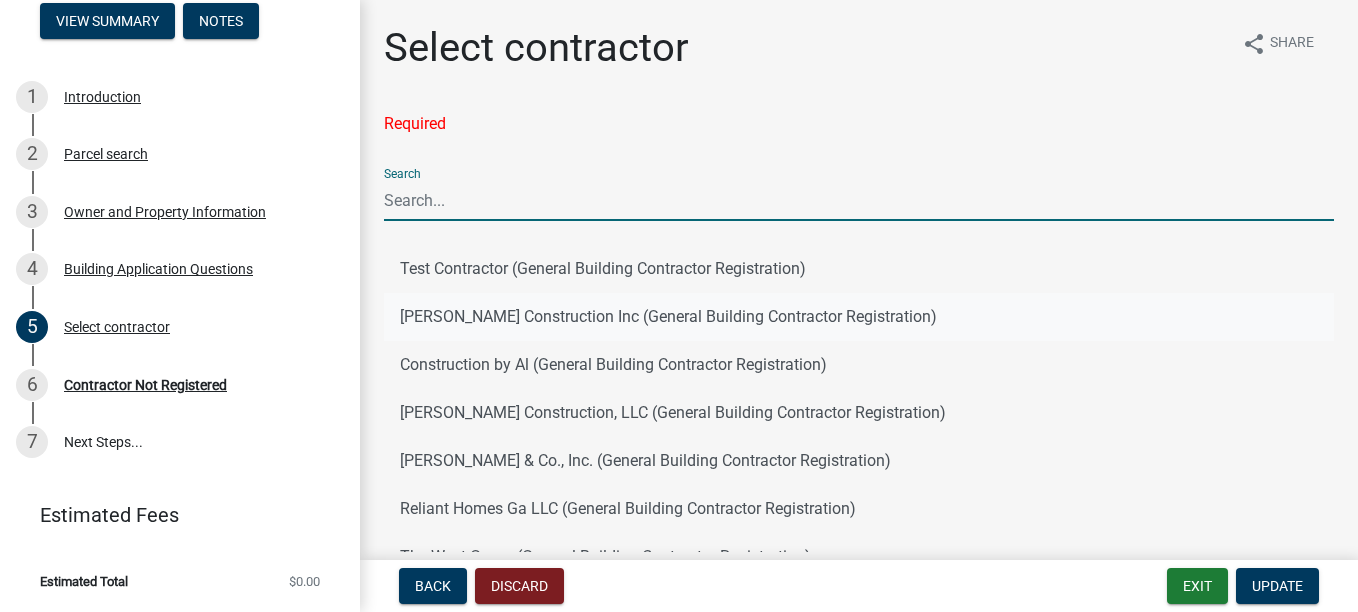 click on "[PERSON_NAME] Construction Inc (General Building Contractor Registration)" 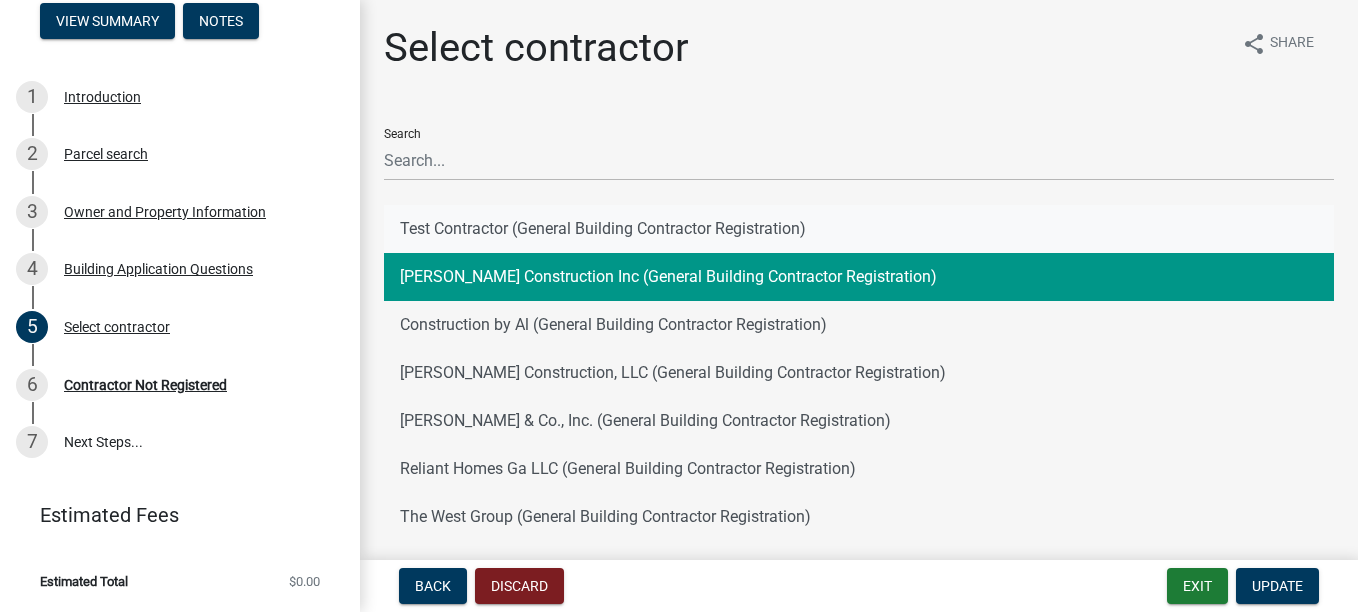 click on "Test Contractor (General Building Contractor Registration)" 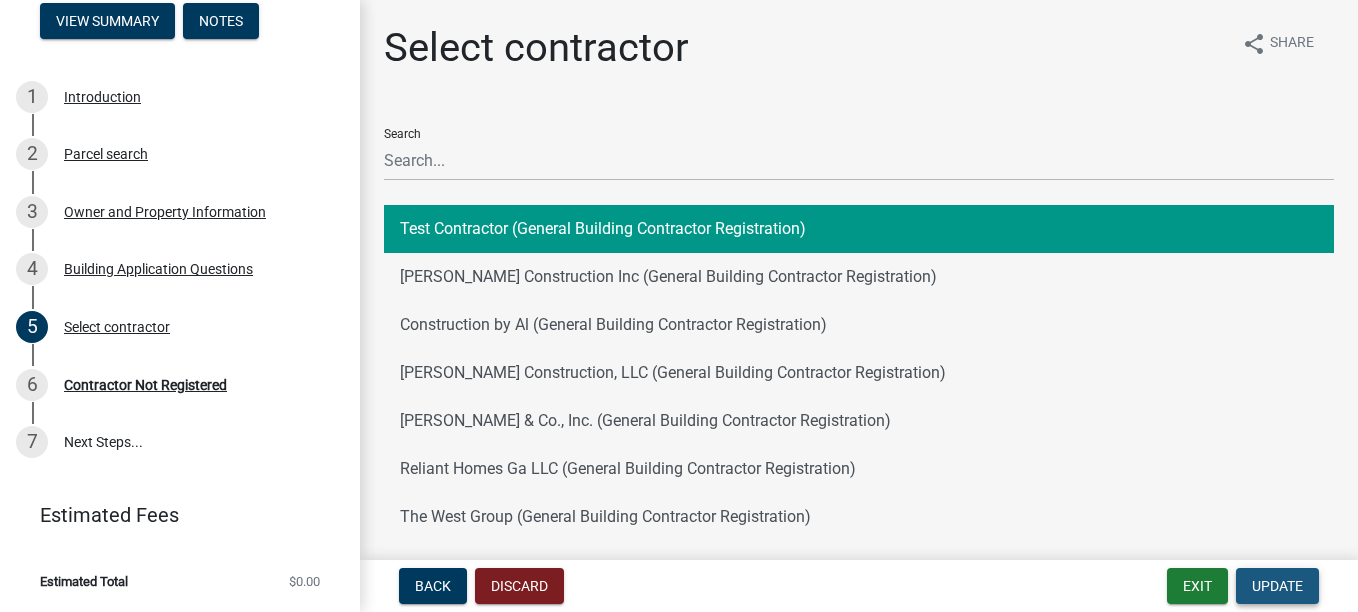 click on "Update" at bounding box center [1277, 586] 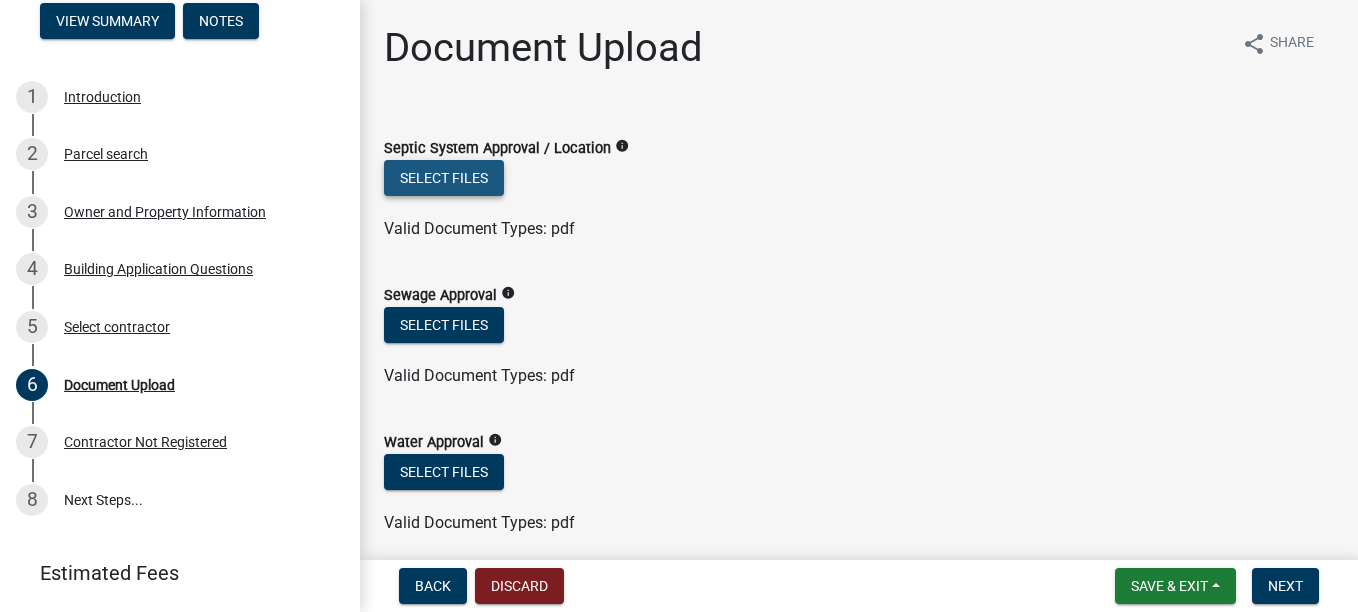 click on "Select files" 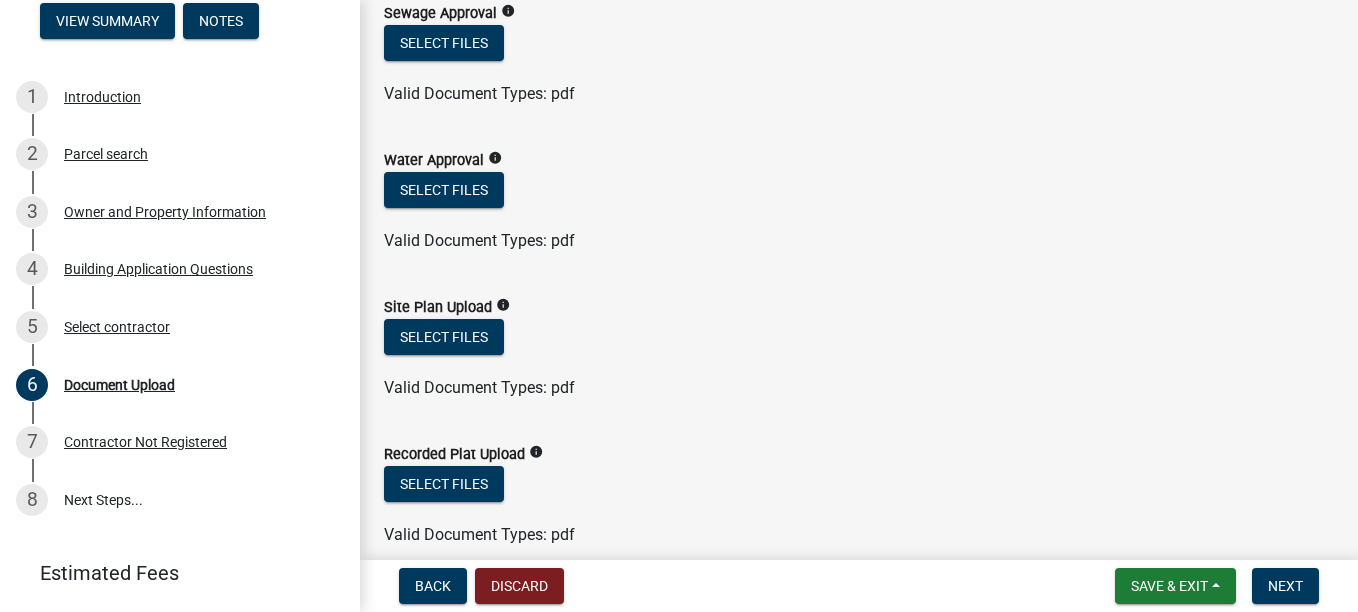 scroll, scrollTop: 400, scrollLeft: 0, axis: vertical 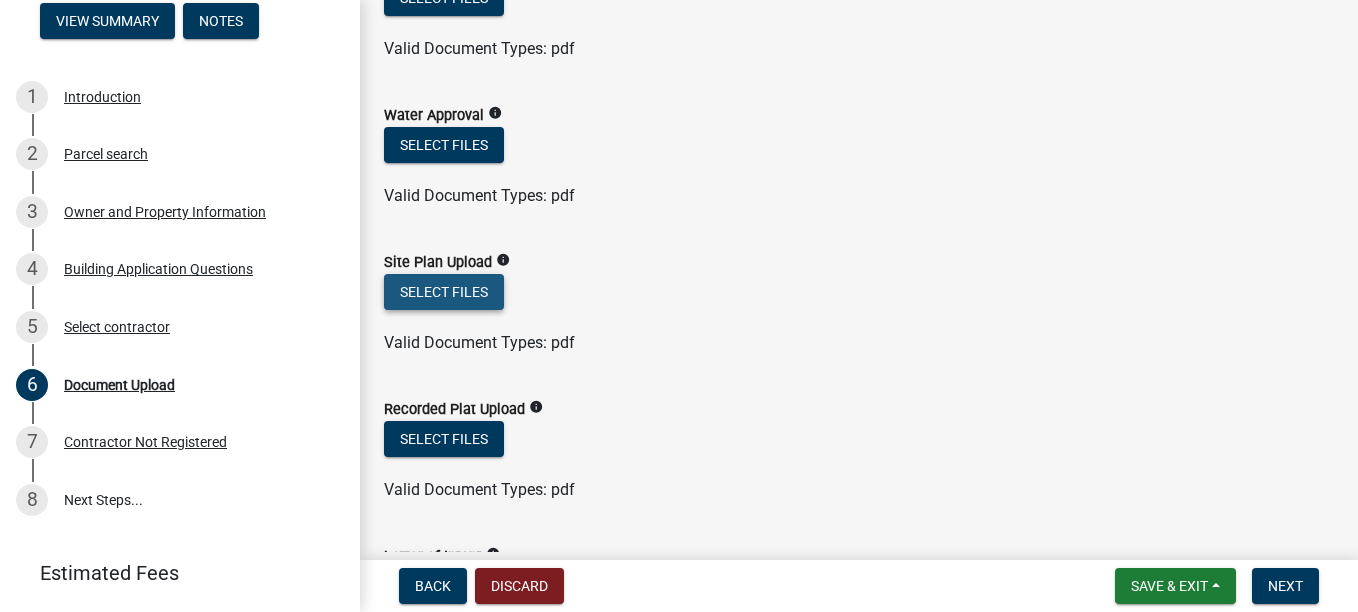 click on "Select files" 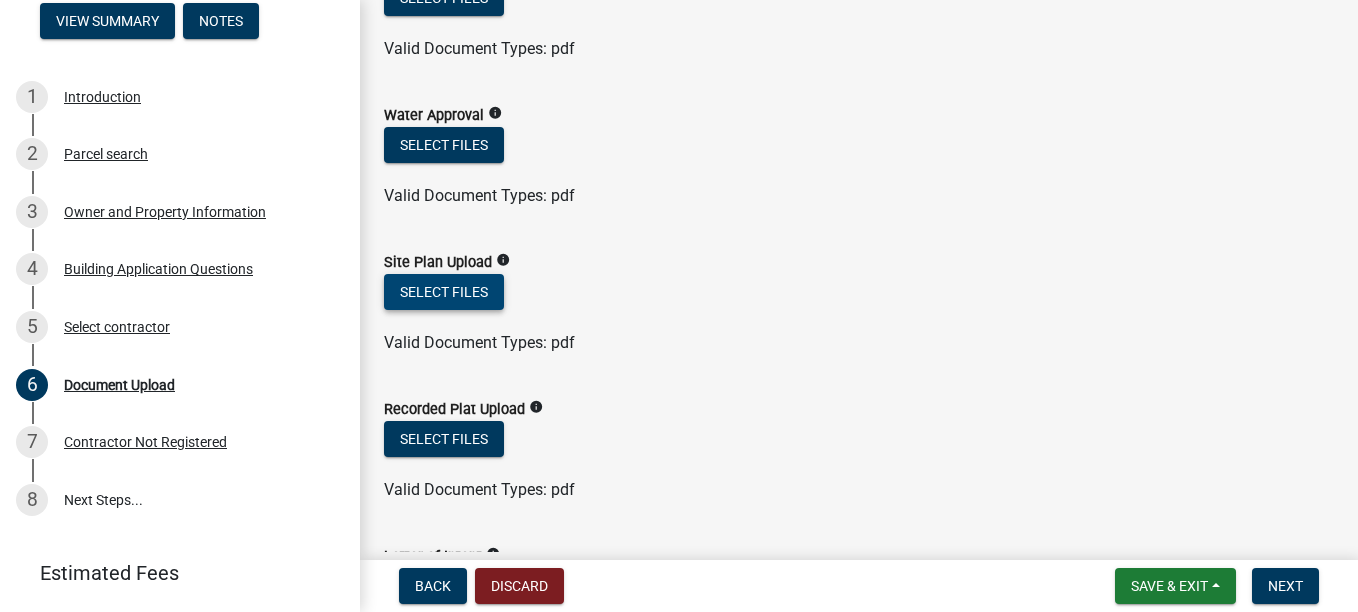 click on "Select files" 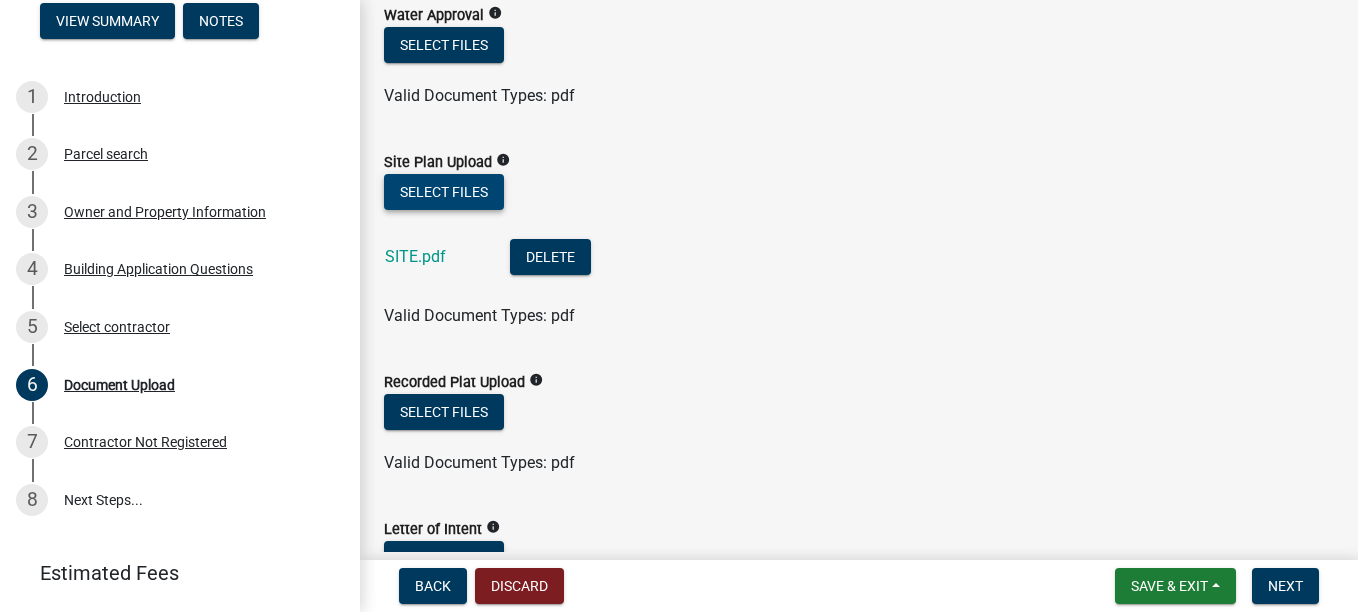 scroll, scrollTop: 600, scrollLeft: 0, axis: vertical 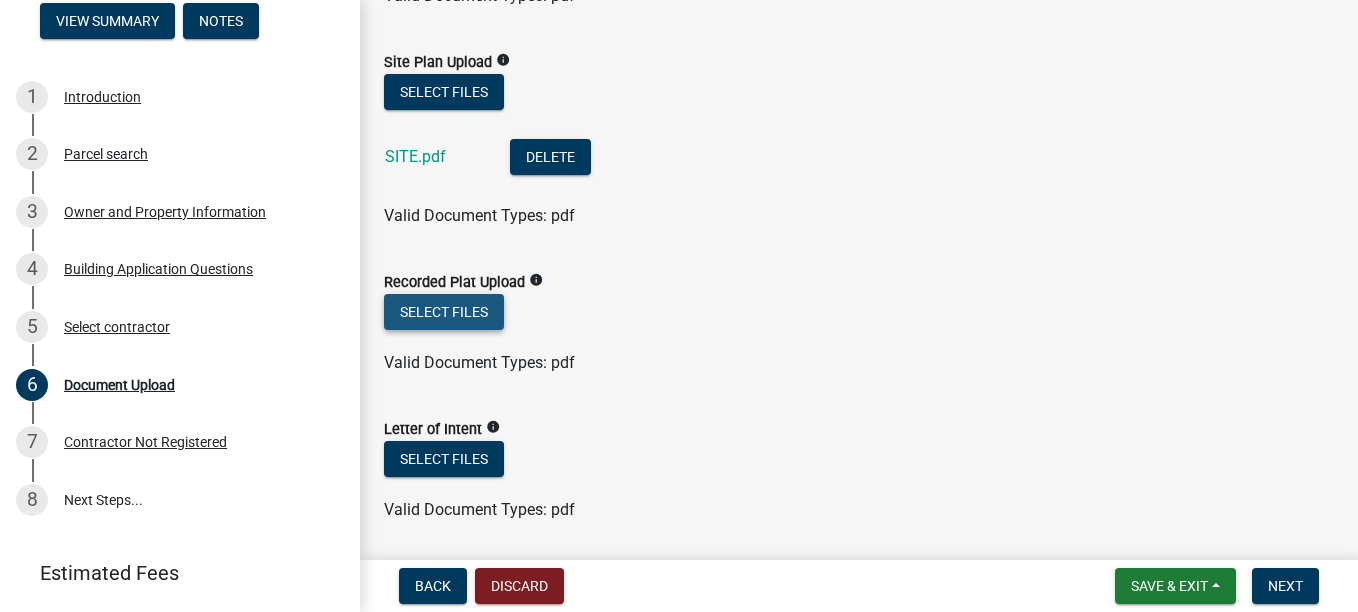click on "Select files" 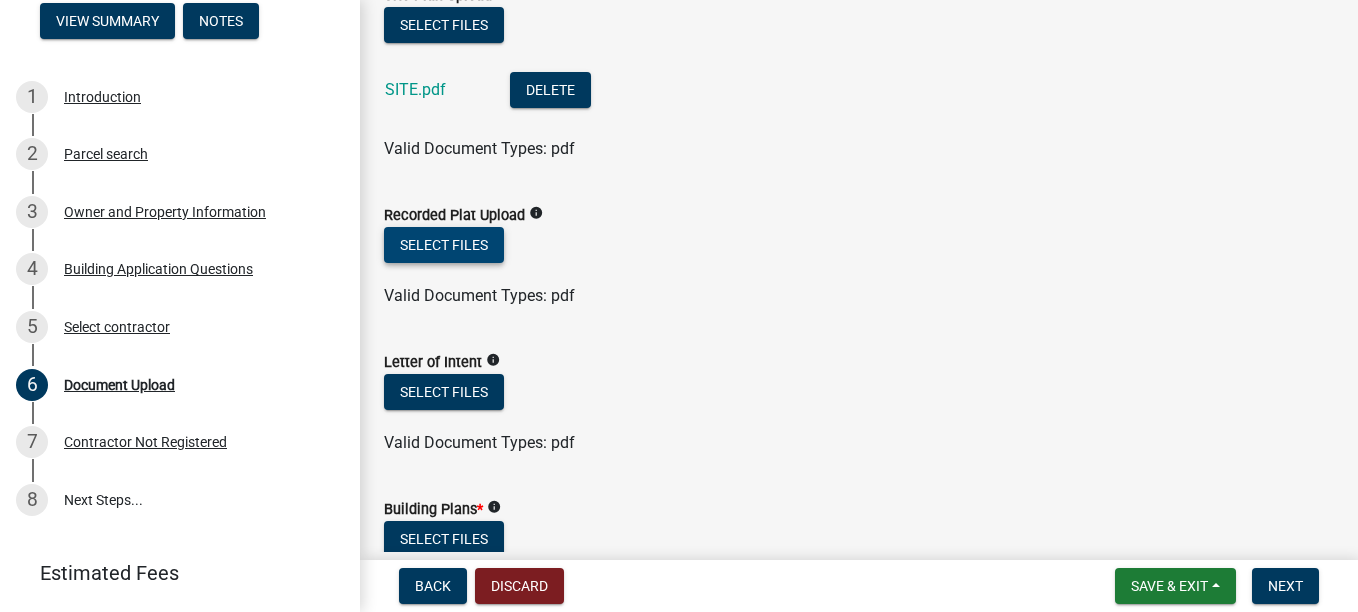 scroll, scrollTop: 700, scrollLeft: 0, axis: vertical 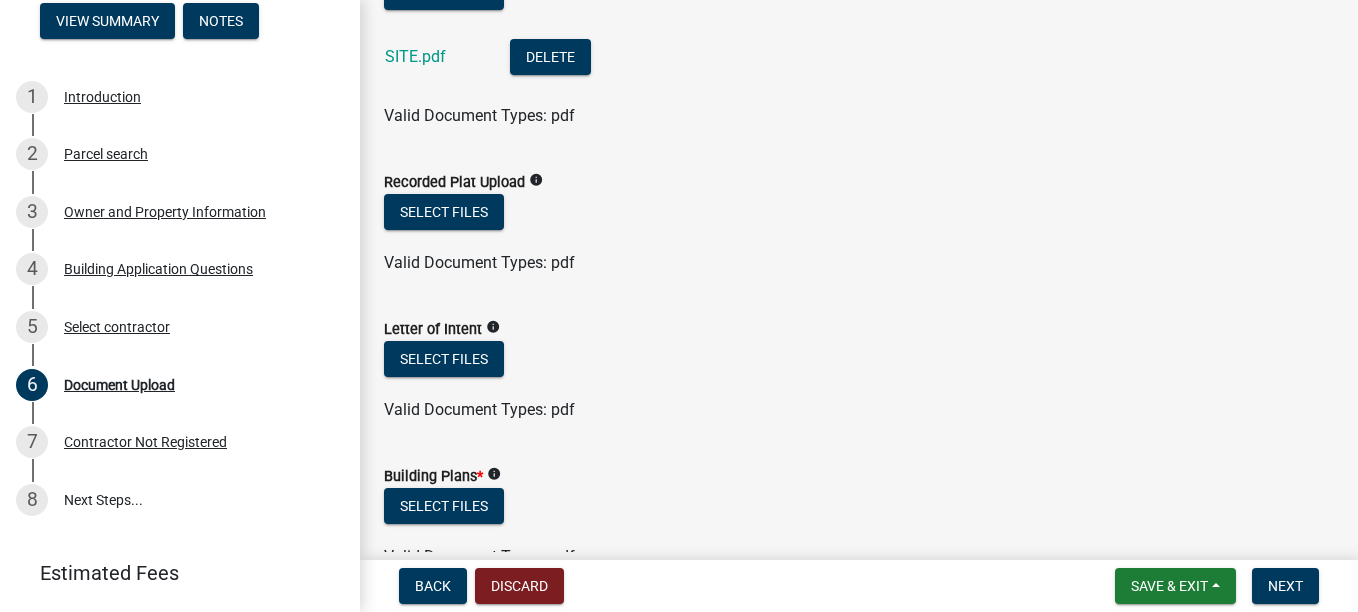 click on "info" 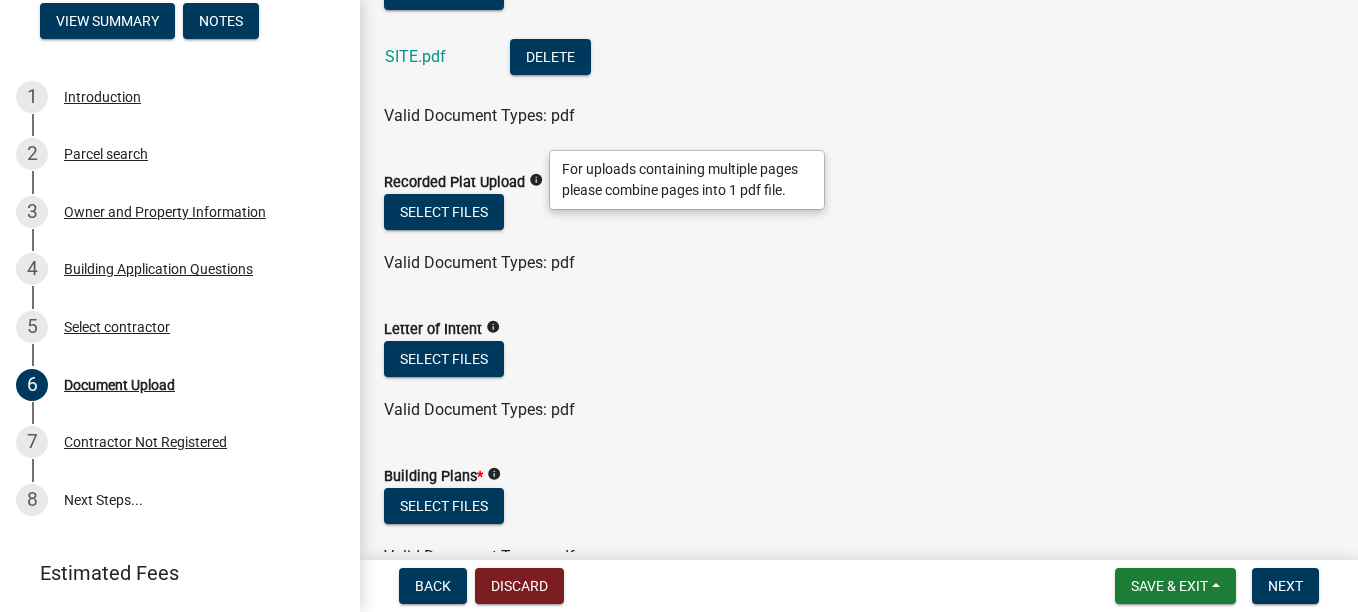 click on "Letter of Intent   info" 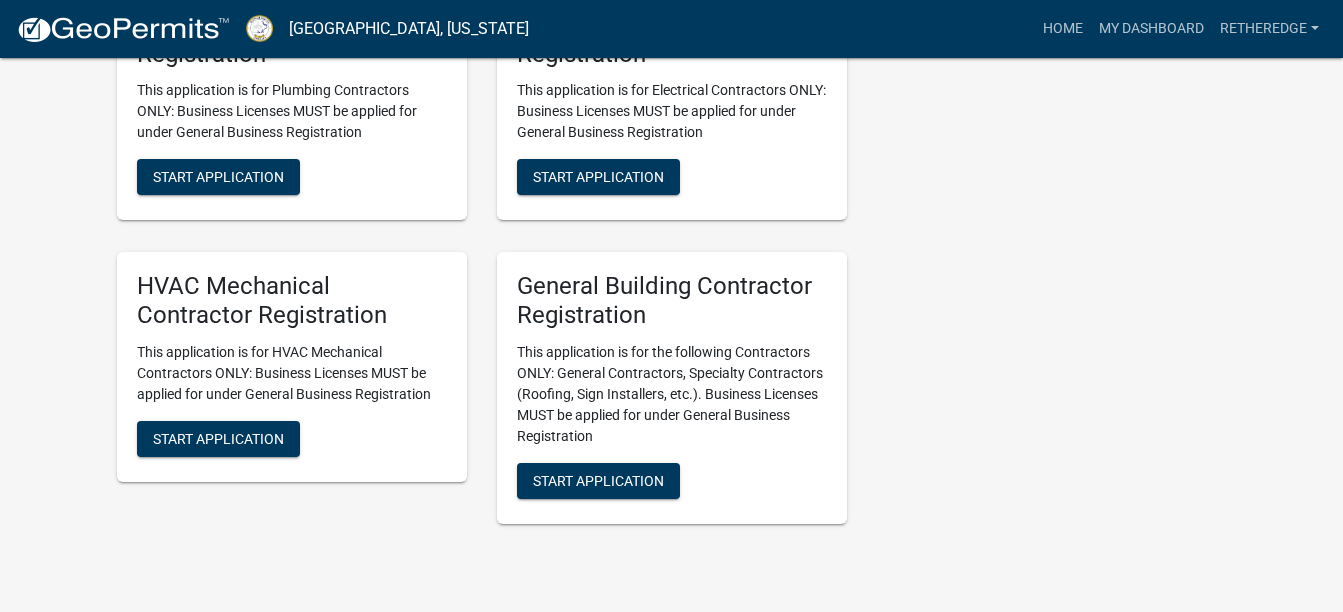 scroll, scrollTop: 4400, scrollLeft: 0, axis: vertical 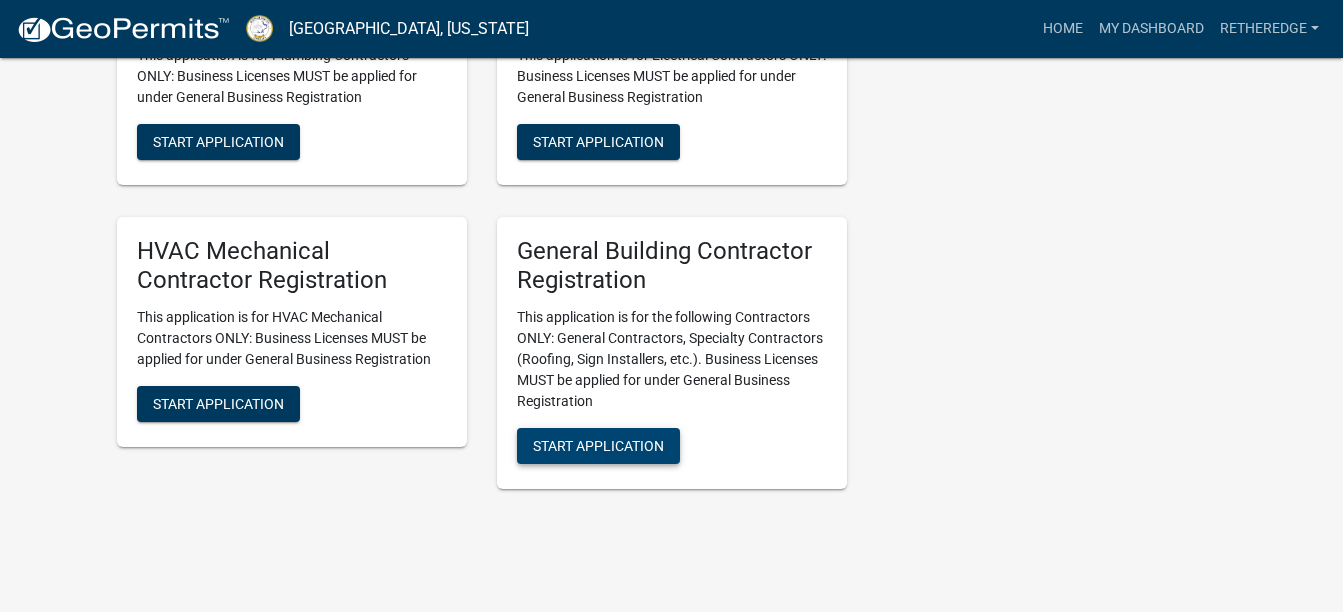 click on "Start Application" 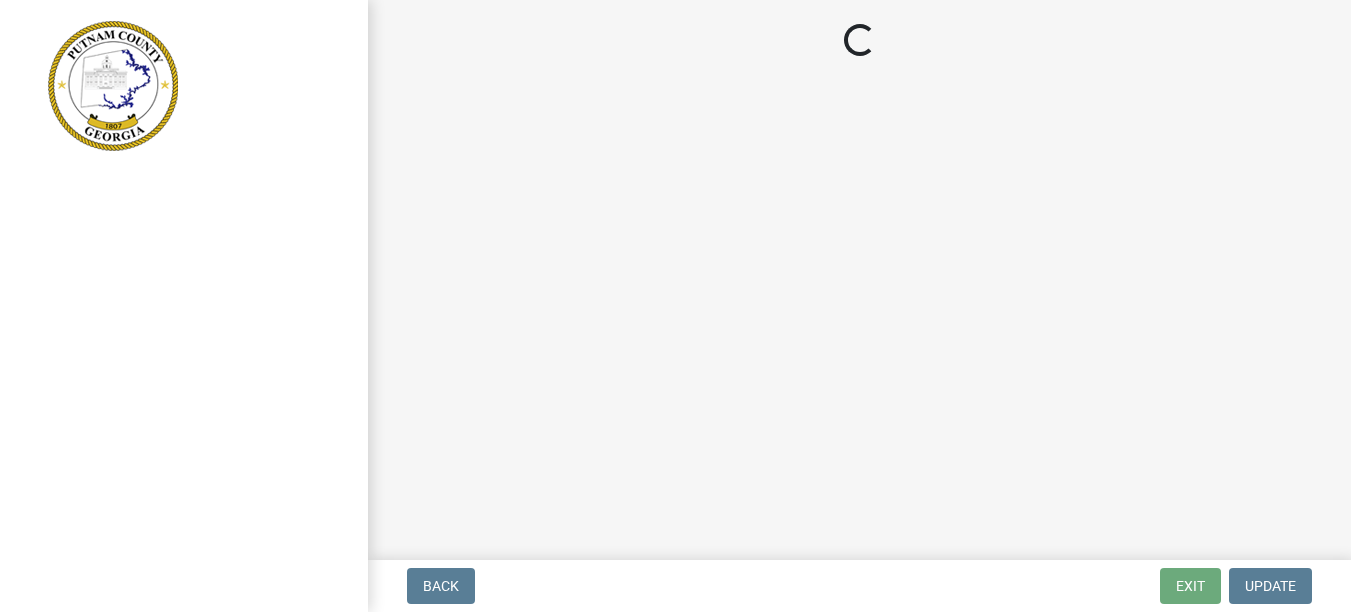 scroll, scrollTop: 0, scrollLeft: 0, axis: both 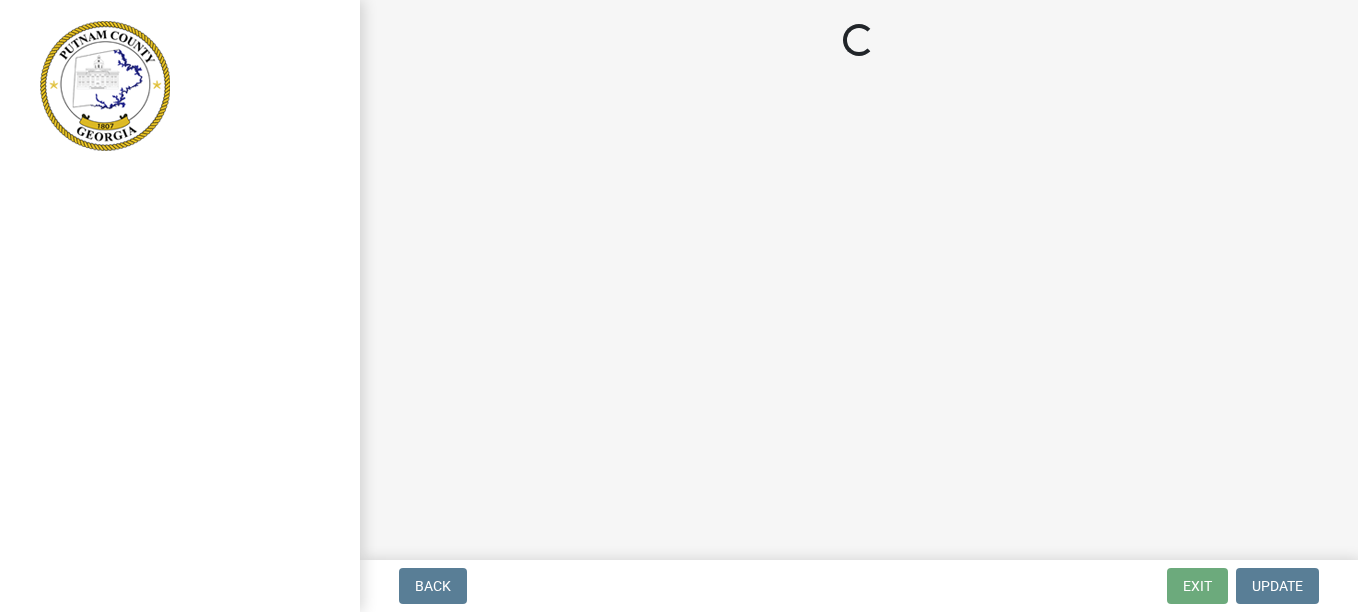 select on "GA" 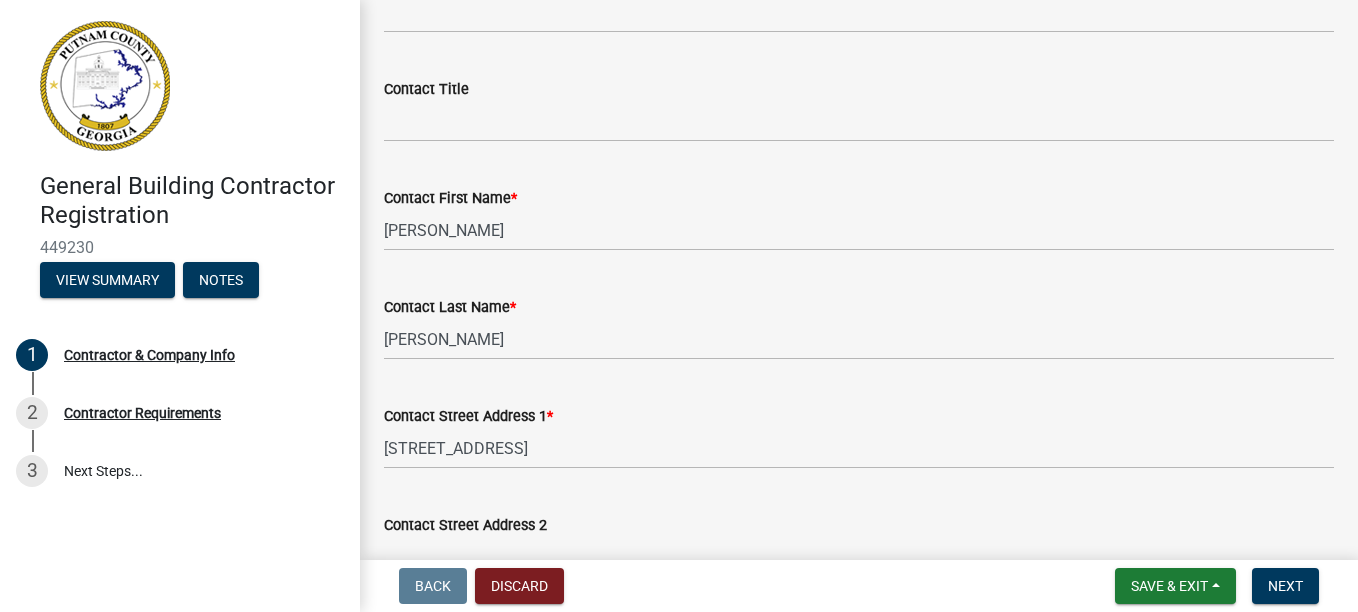 scroll, scrollTop: 0, scrollLeft: 0, axis: both 